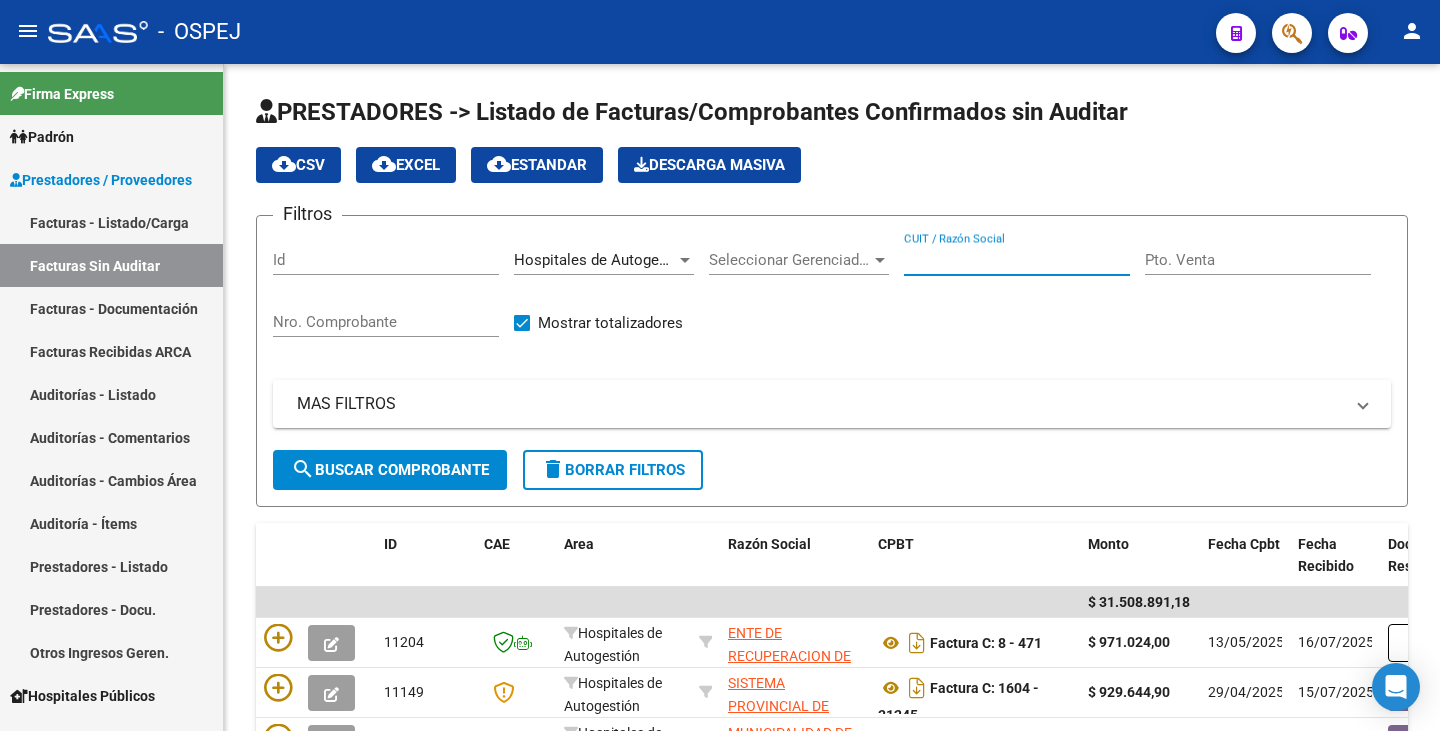 scroll, scrollTop: 0, scrollLeft: 0, axis: both 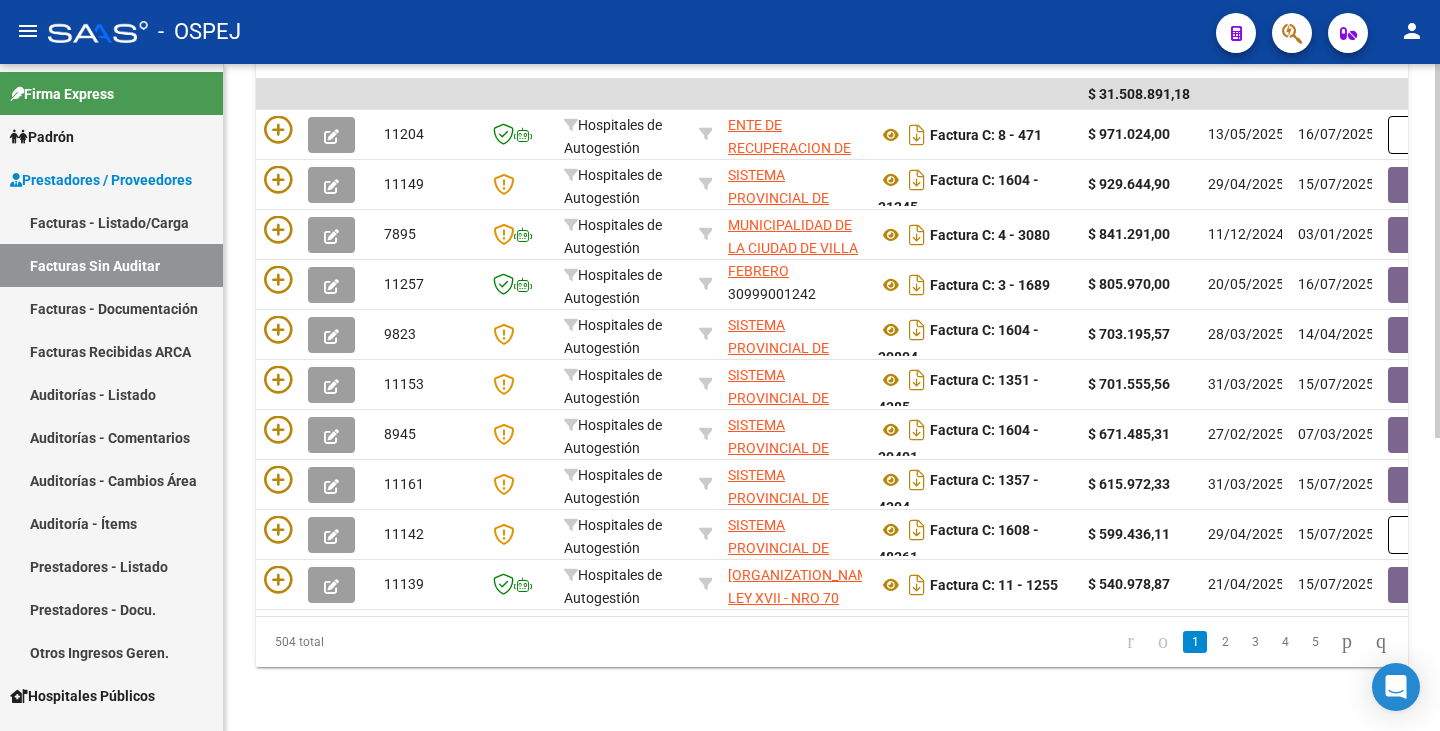 click on "PRESTADORES -> Listado de Facturas/Comprobantes Confirmados sin Auditar cloud_download  CSV  cloud_download  EXCEL  cloud_download  Estandar   Descarga Masiva
Filtros Id Hospitales de Autogestión Area Seleccionar Gerenciador Seleccionar Gerenciador CUIT / Razón Social Pto. Venta Nro. Comprobante   Mostrar totalizadores   MAS FILTROS  Comprobante Tipo Comprobante Tipo Start date – End date Fec. Comprobante Desde / Hasta Hospital Refes Start date – End date Fec. Rec. Desde / Hasta Start date – End date Fec. Creado Desde / Hasta Start date – End date Fec. Vencimiento  Desde / Hasta No Archivado search  Buscar Comprobante  delete  Borrar Filtros  ID CAE Area Razón Social CPBT Monto Fecha Cpbt Fecha Recibido Doc Respaldatoria Fecha Vencimiento Fecha Confirmado Trazabilidad Expediente SUR Asociado Comentario Prestador / Gerenciador Comentario Obra Social Creado Usuario Confirmado Por Email $ 31.508.891,18
11204  Hospitales de Autogestión    30718615700   Factura C: 8 - 471  $ 971.024,00" 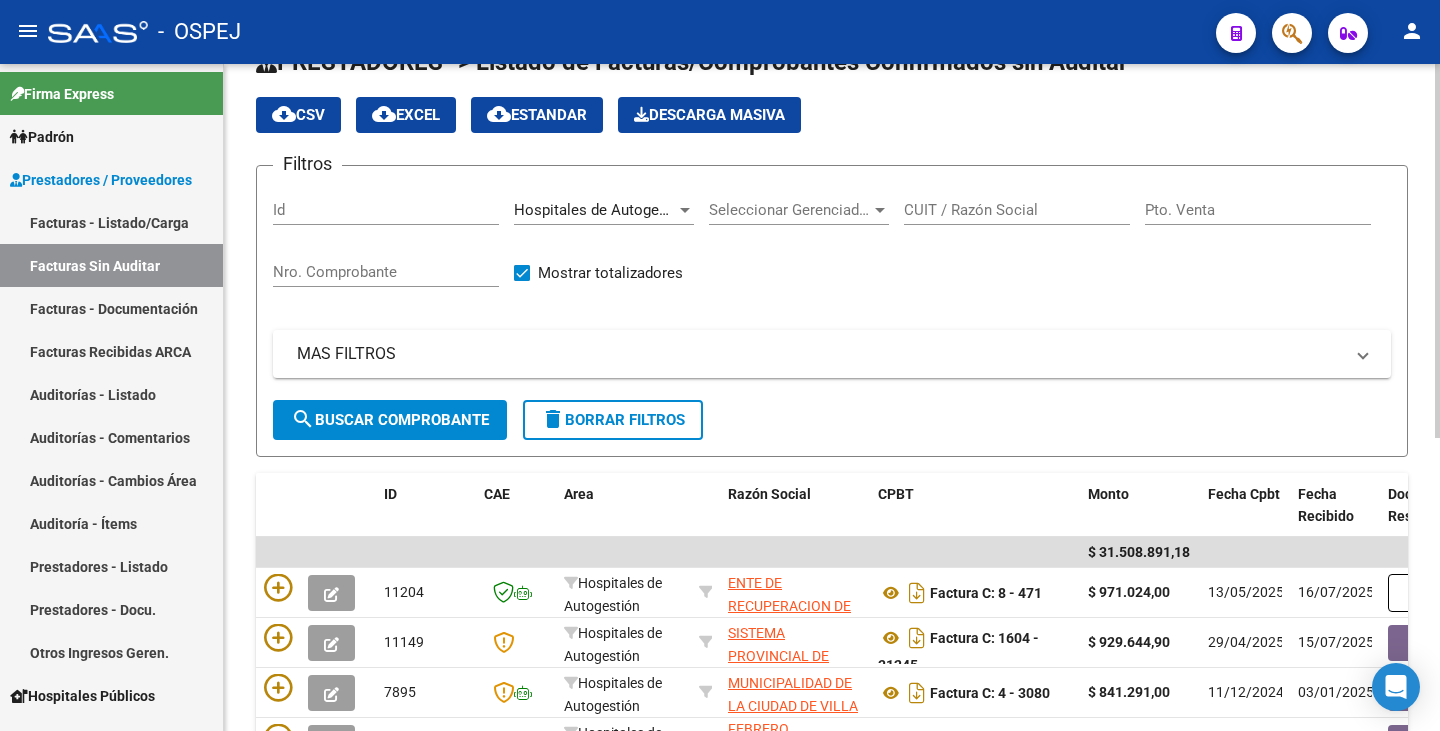 scroll, scrollTop: 0, scrollLeft: 0, axis: both 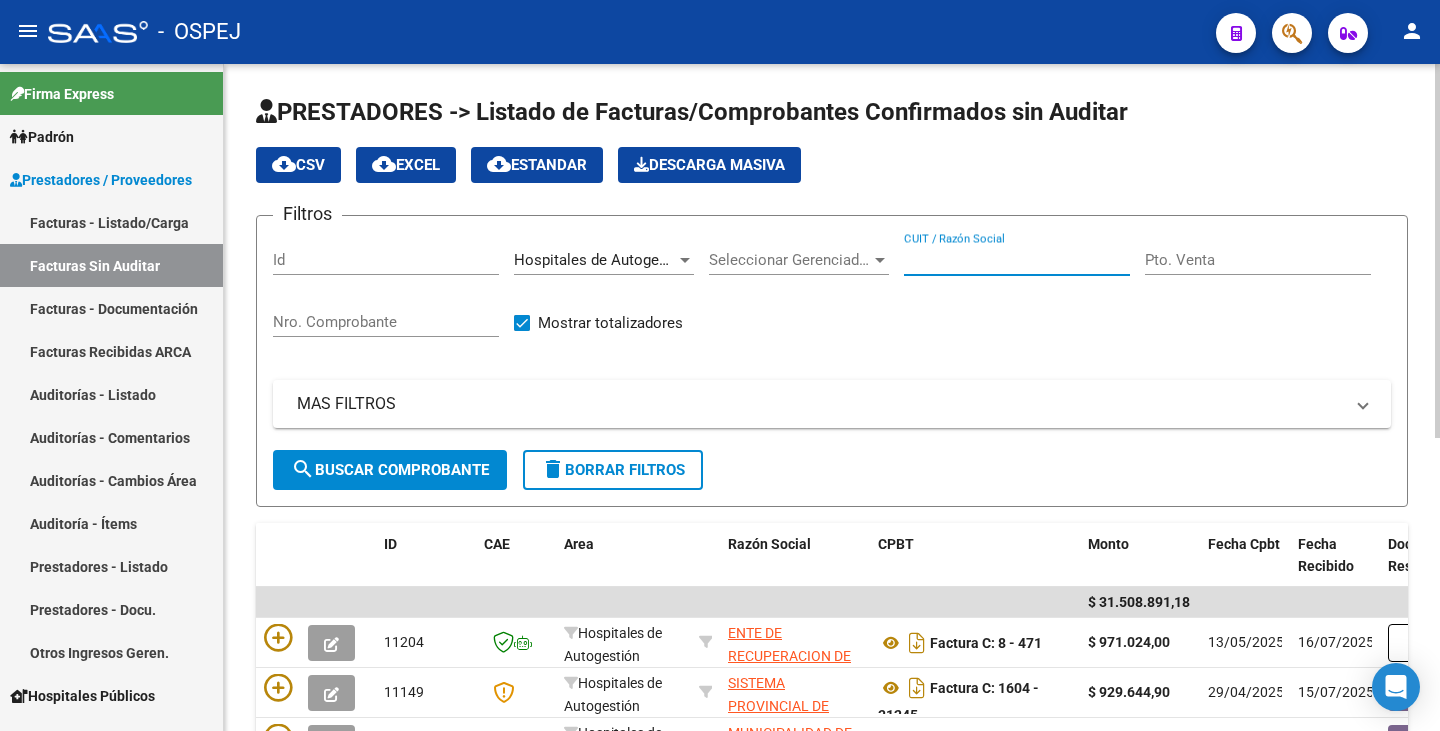 click on "CUIT / Razón Social" at bounding box center [1017, 260] 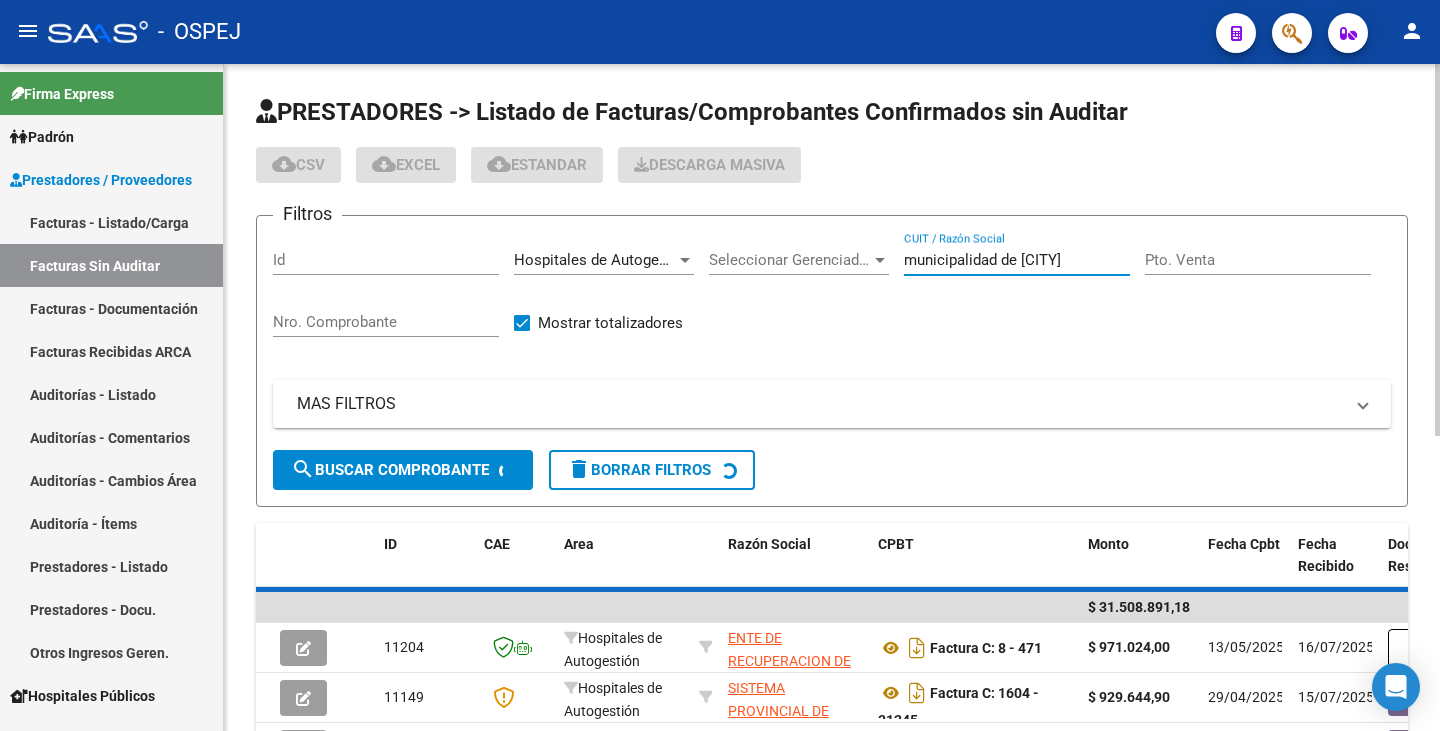 scroll, scrollTop: 26, scrollLeft: 0, axis: vertical 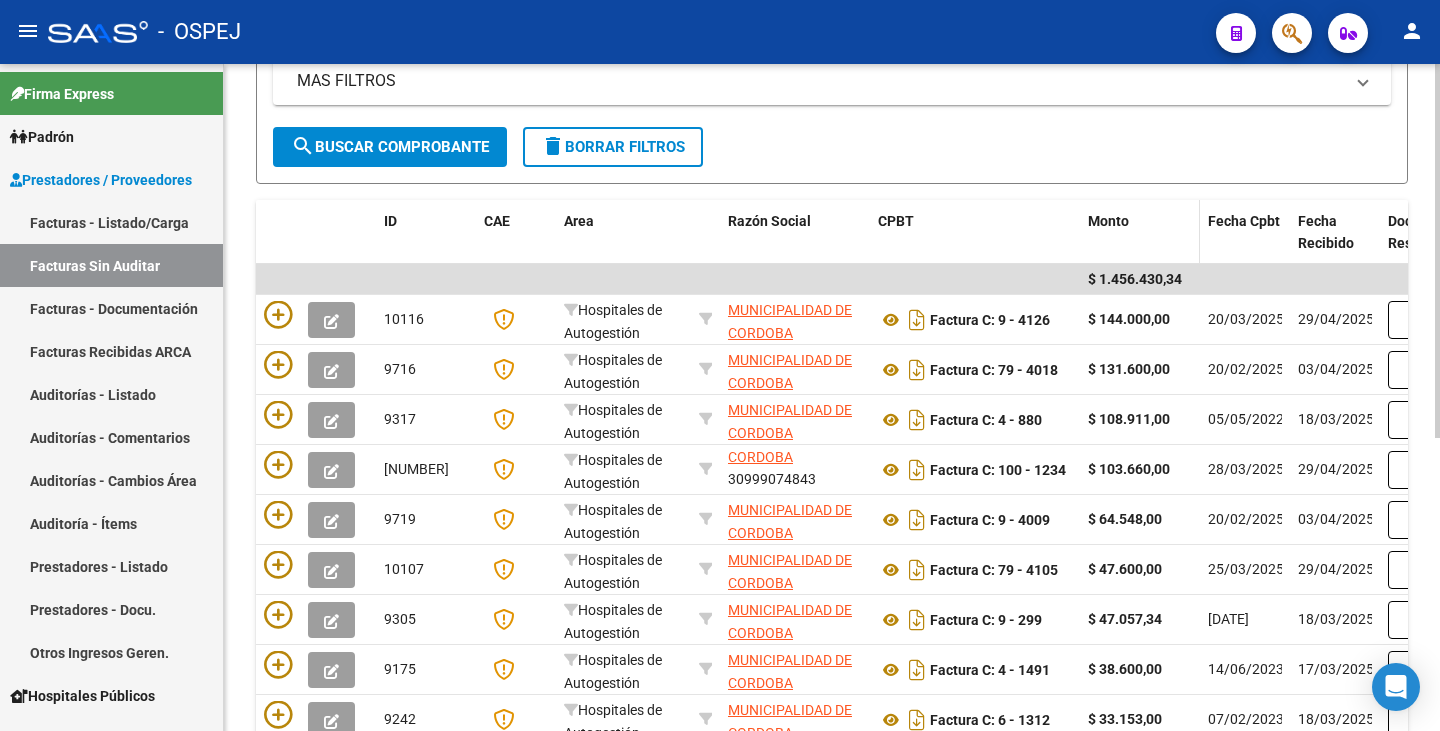 type on "municipalidad de cordoba" 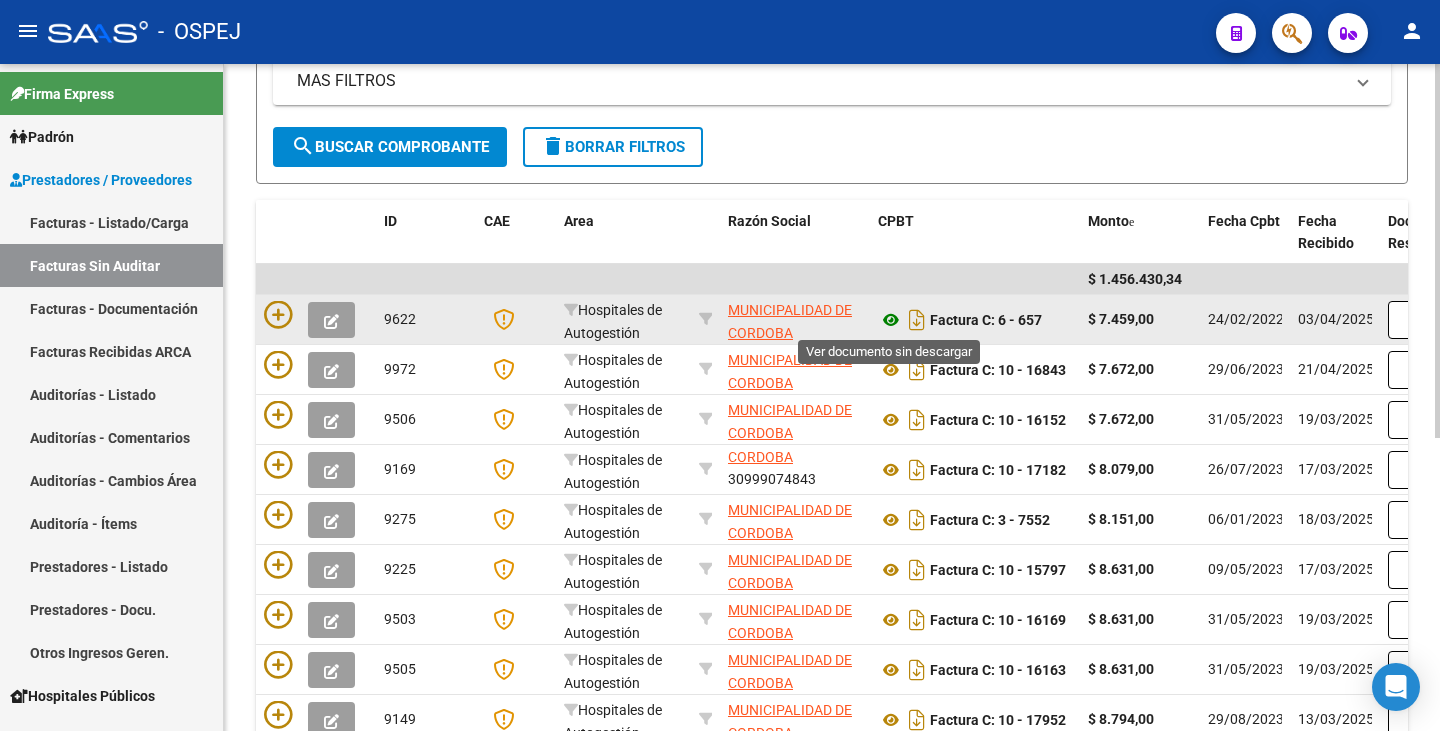 click 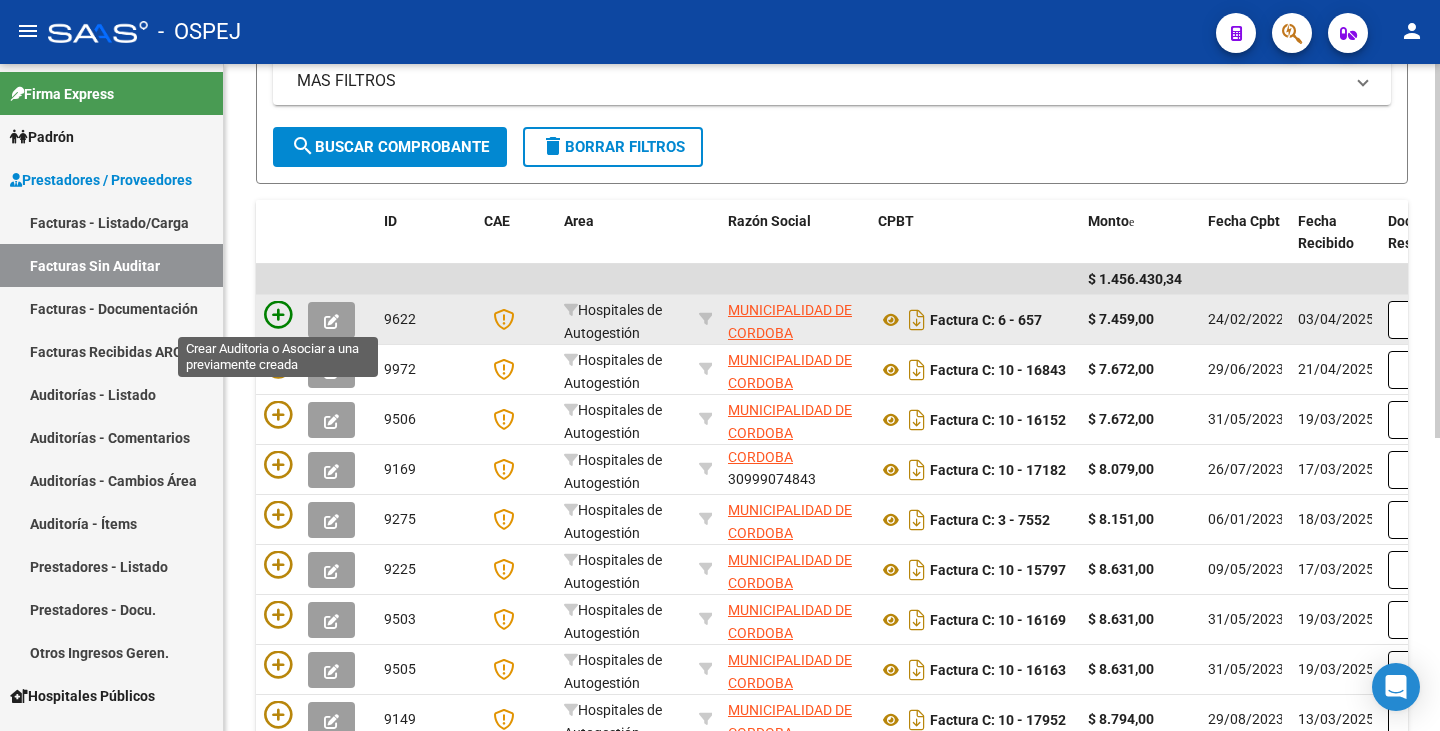 click 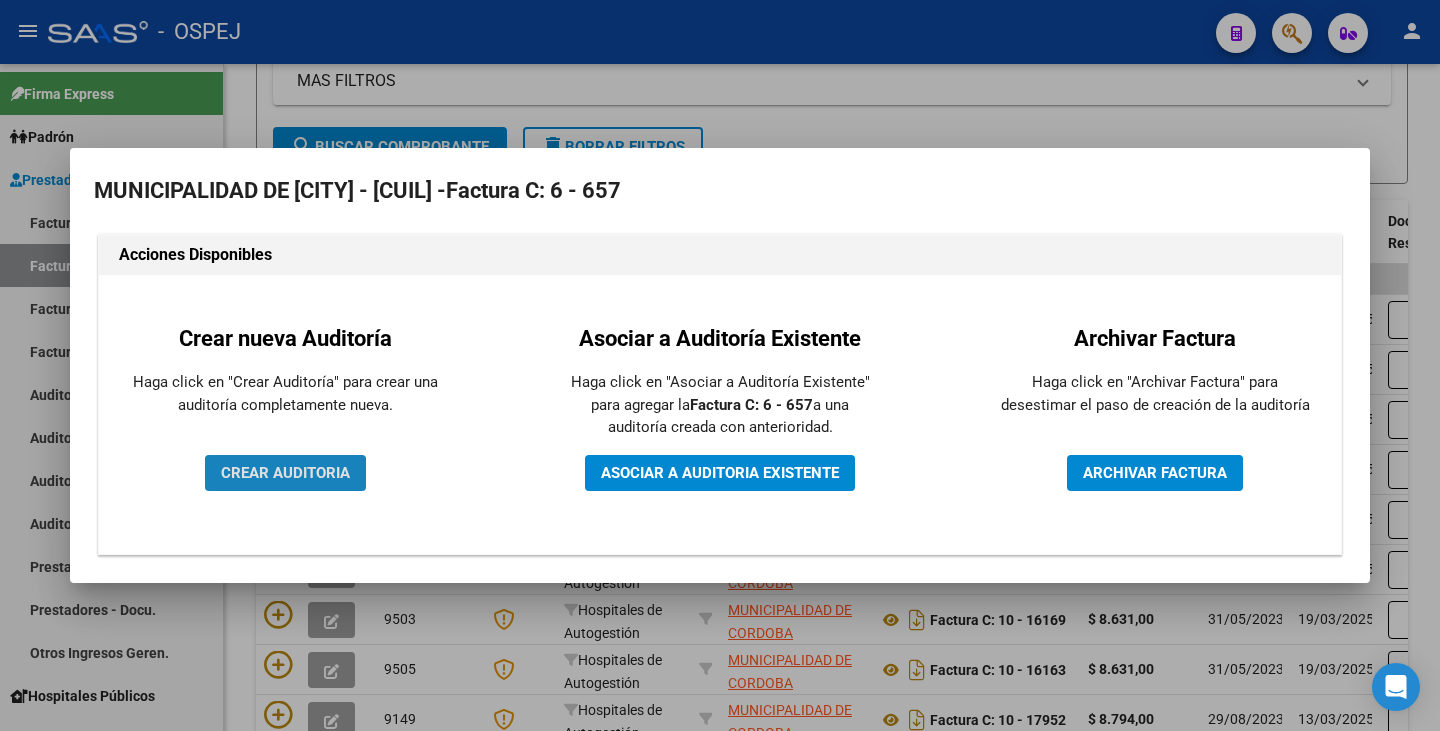 click on "CREAR AUDITORIA" at bounding box center (285, 473) 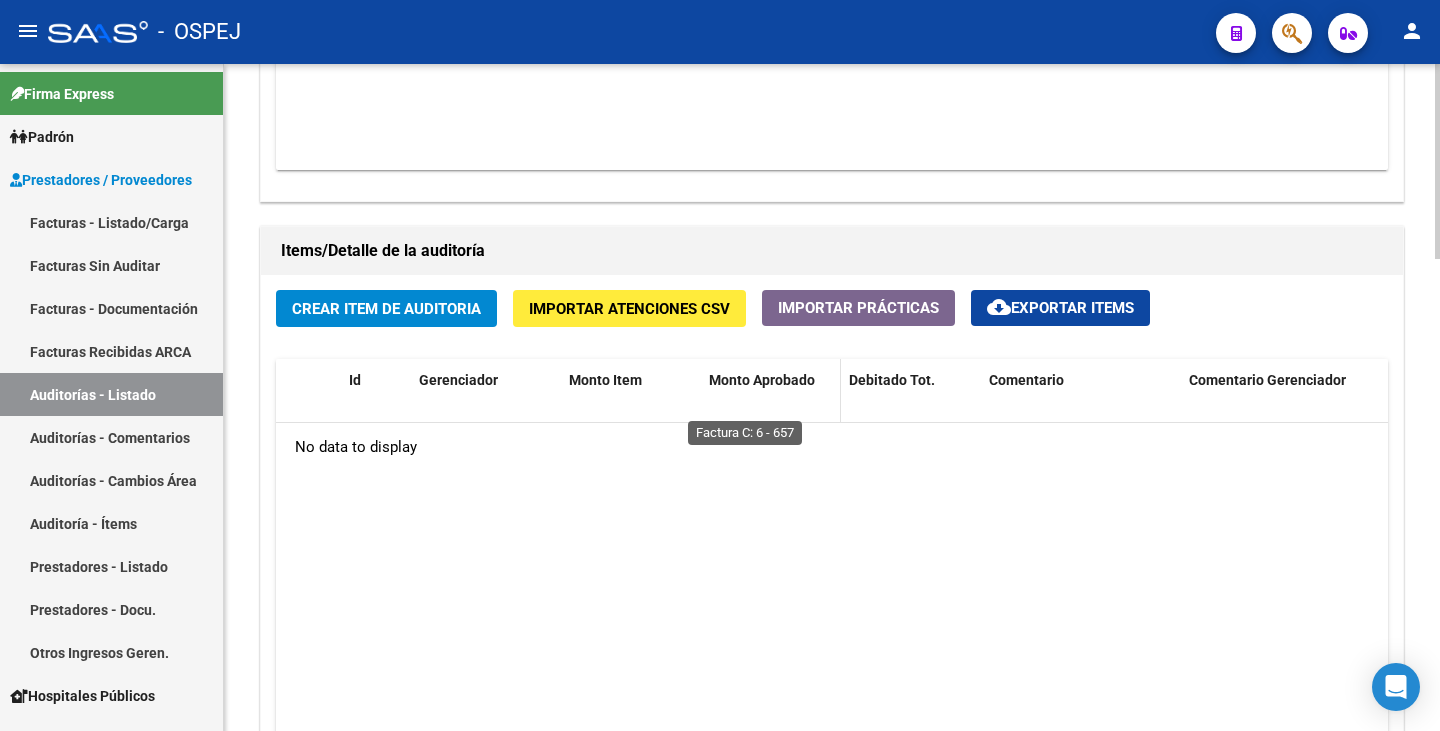 scroll, scrollTop: 1300, scrollLeft: 0, axis: vertical 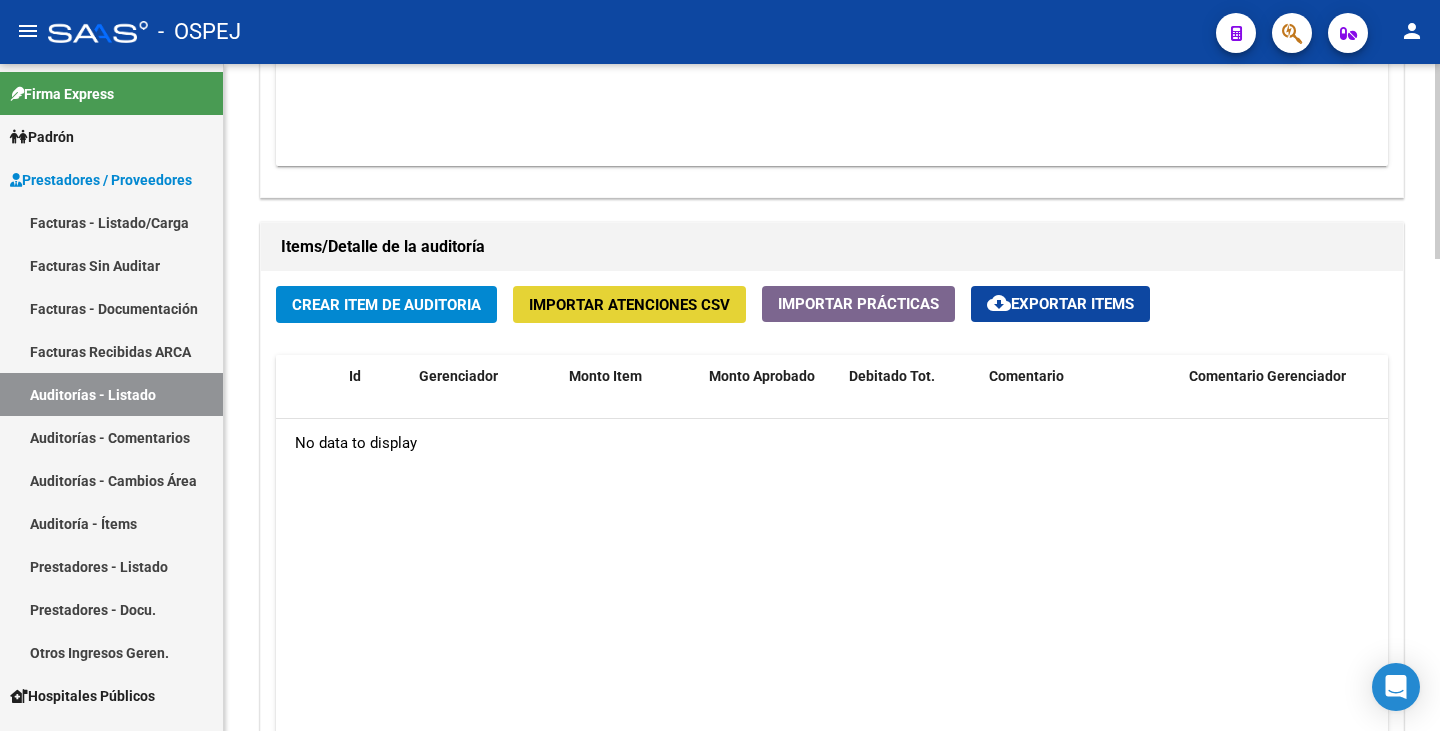 click on "Importar Atenciones CSV" 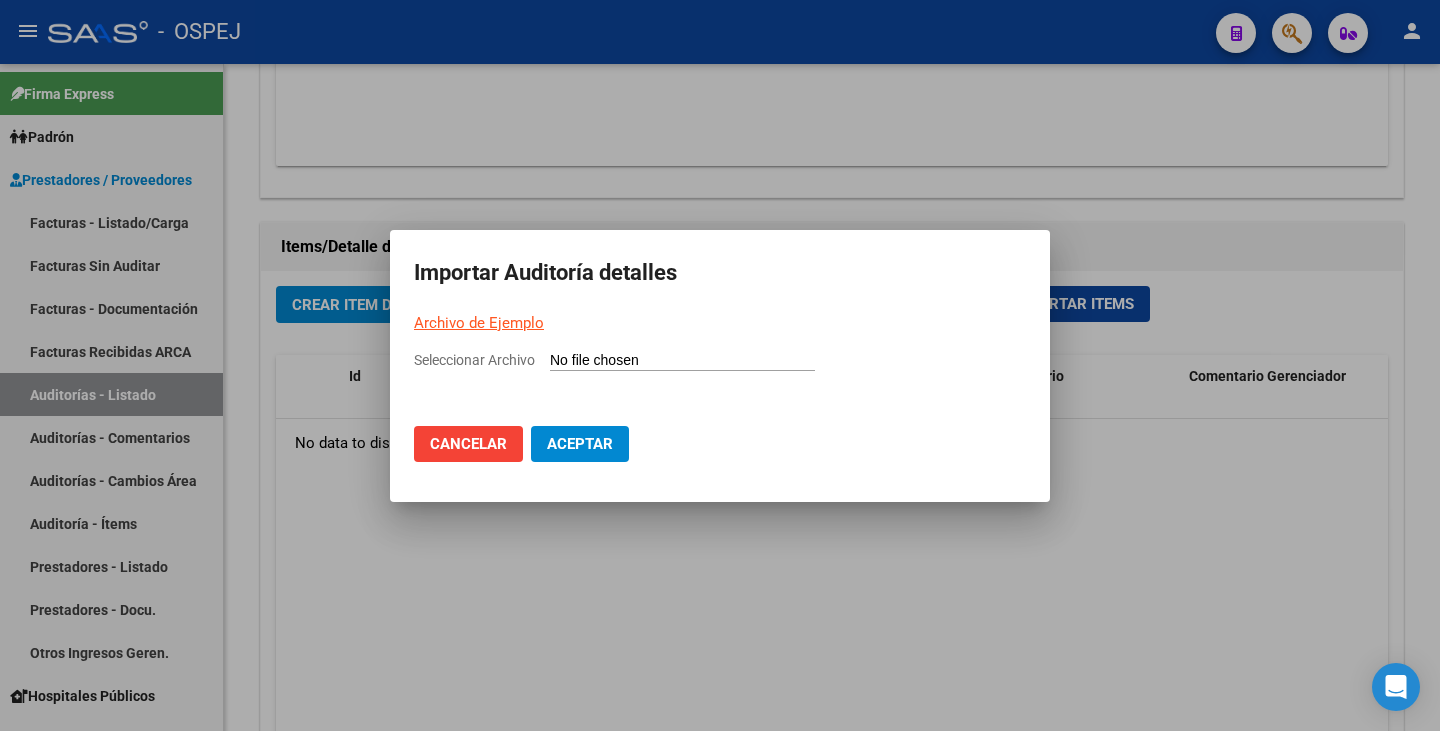 click on "Archivo de Ejemplo" at bounding box center (479, 323) 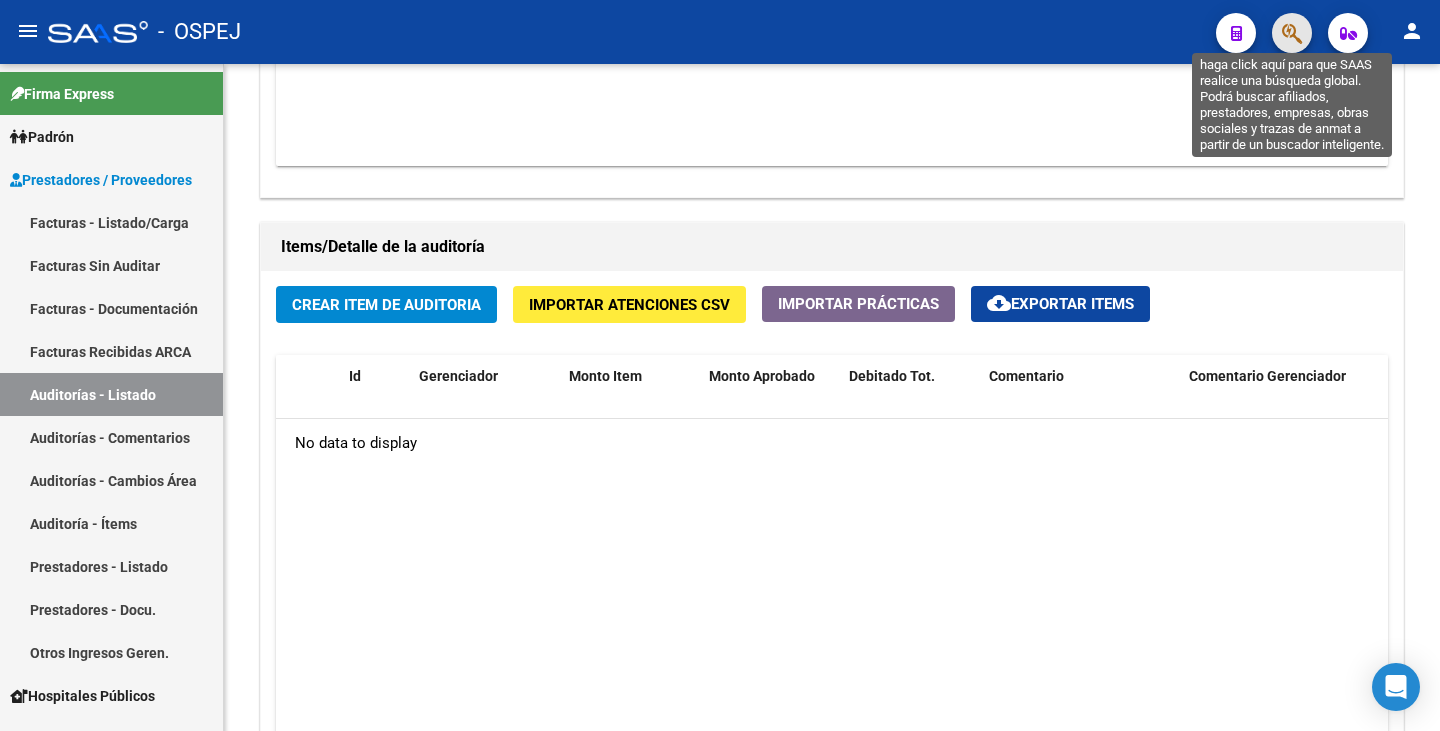 click 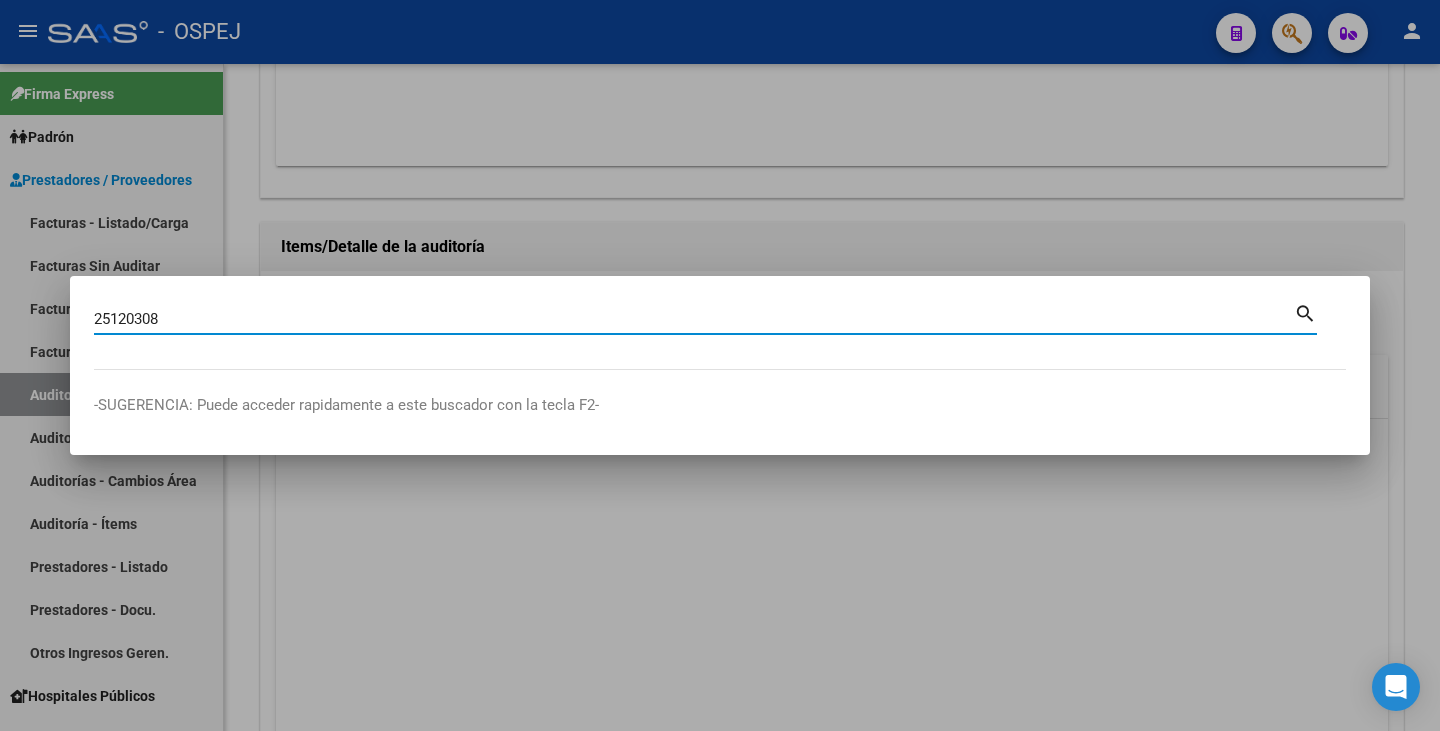 type on "25120308" 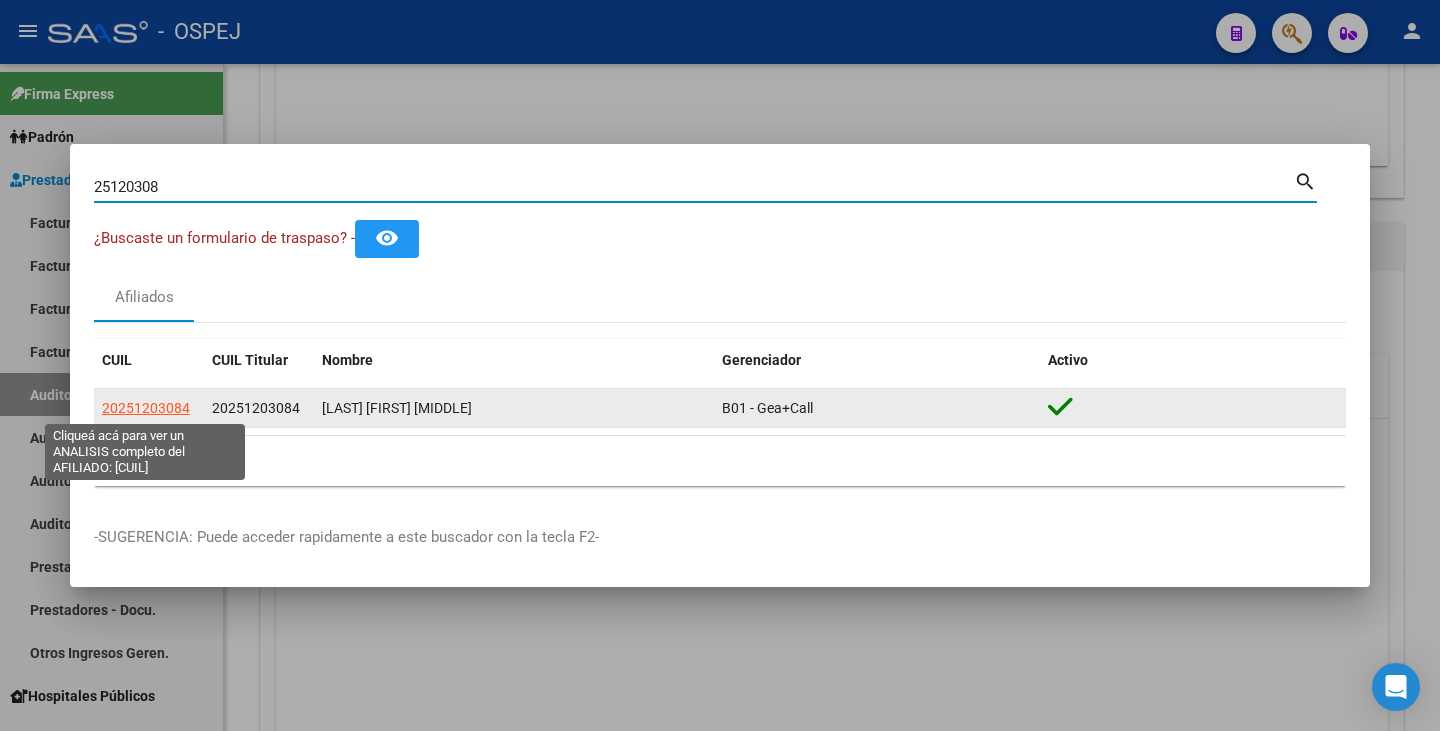 click on "20251203084" 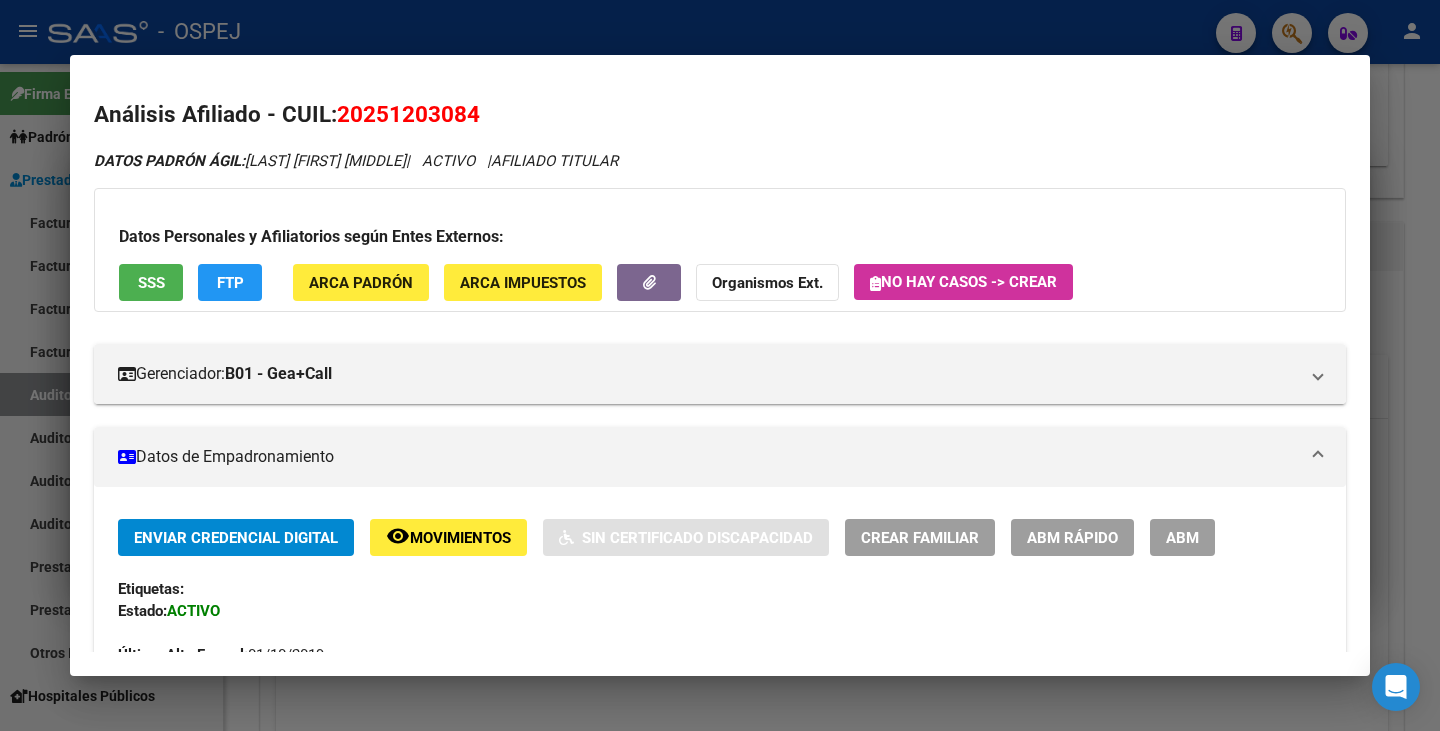drag, startPoint x: 340, startPoint y: 106, endPoint x: 475, endPoint y: 103, distance: 135.03333 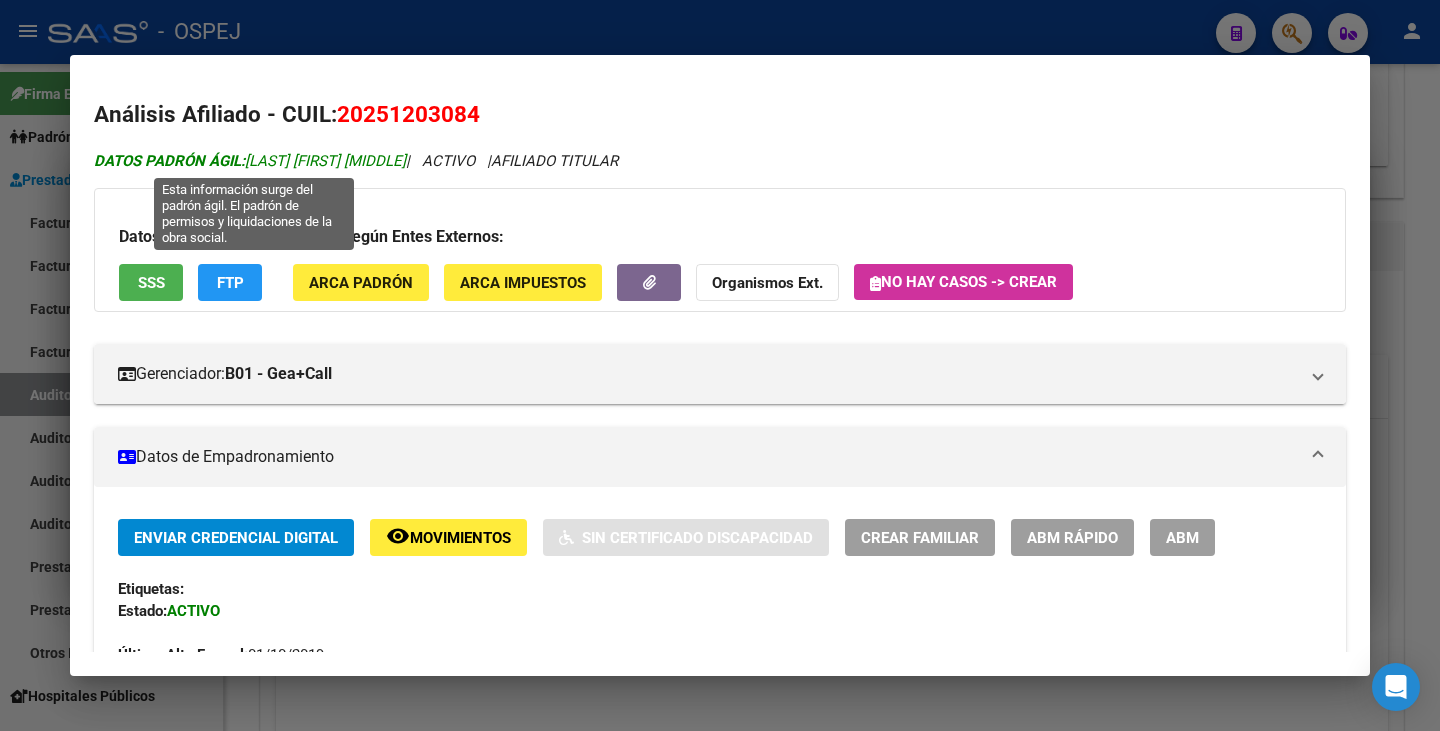 drag, startPoint x: 253, startPoint y: 162, endPoint x: 311, endPoint y: 163, distance: 58.00862 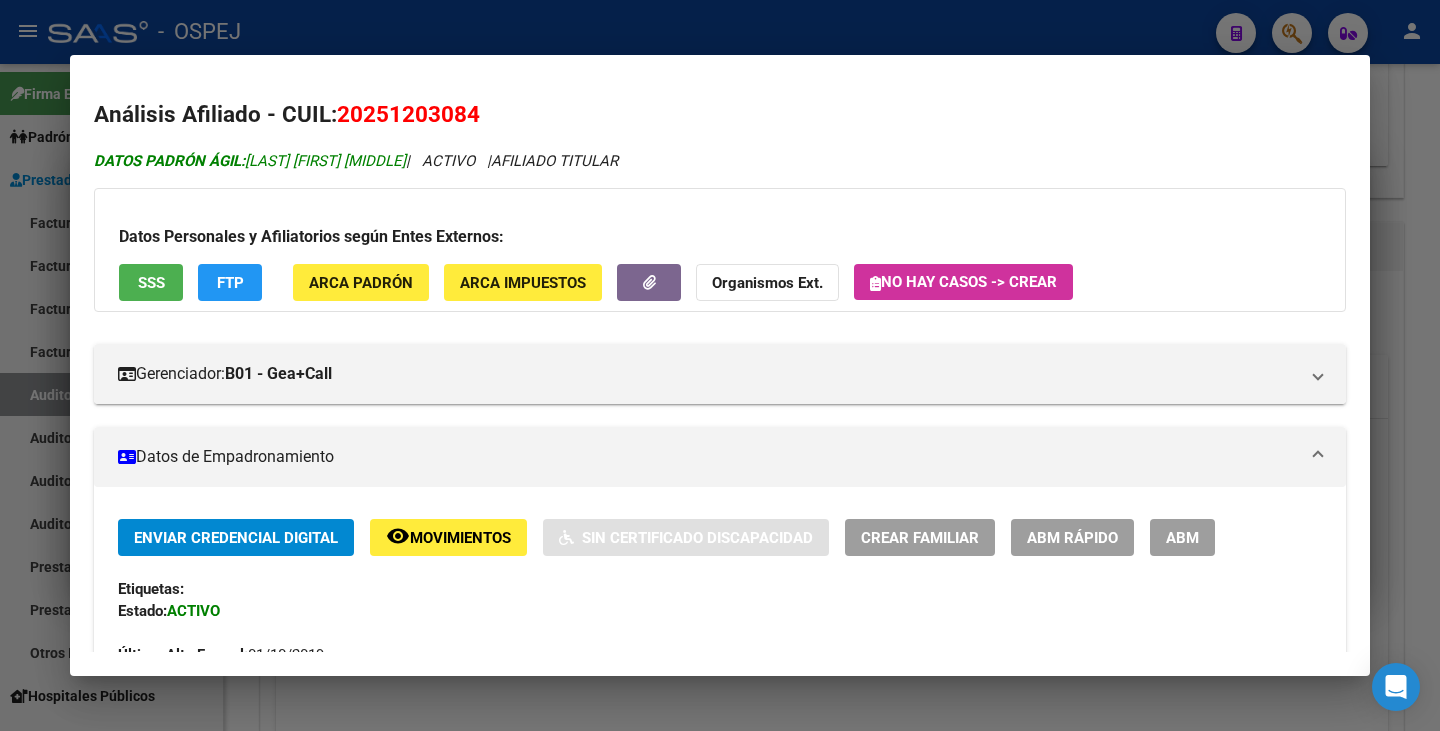 click on "DATOS PADRÓN ÁGIL:  ZABALA JUSTO RAMON" at bounding box center (250, 161) 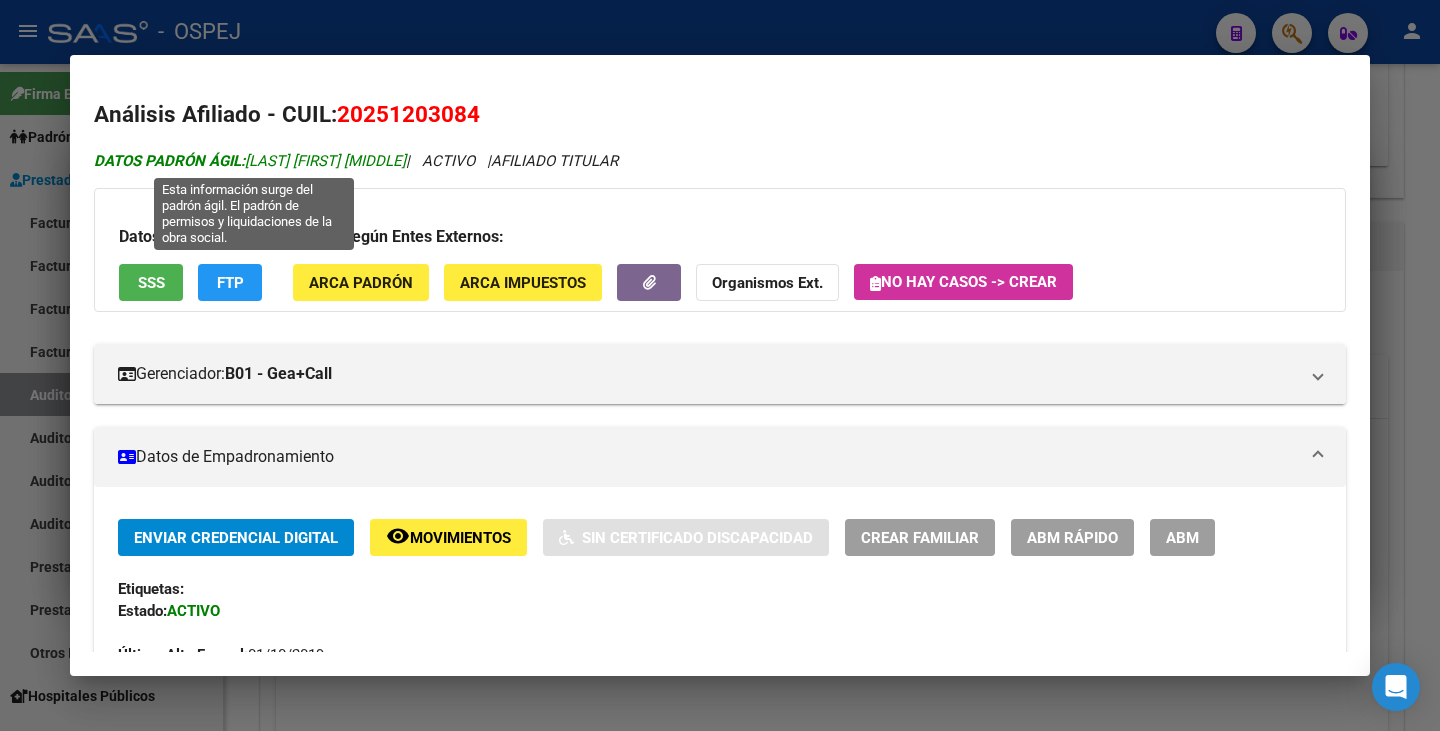 drag, startPoint x: 251, startPoint y: 162, endPoint x: 411, endPoint y: 159, distance: 160.02812 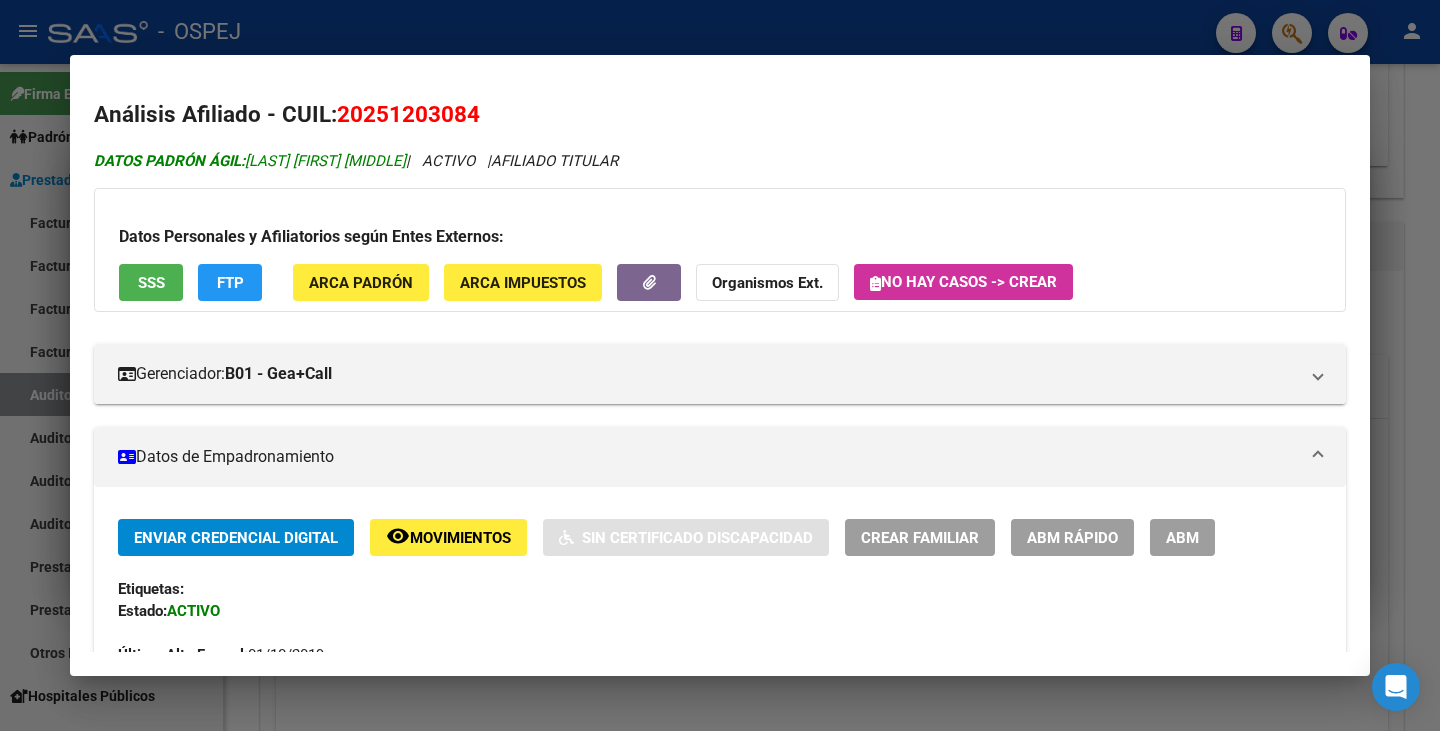 copy on "ZABALA JUSTO RAMON" 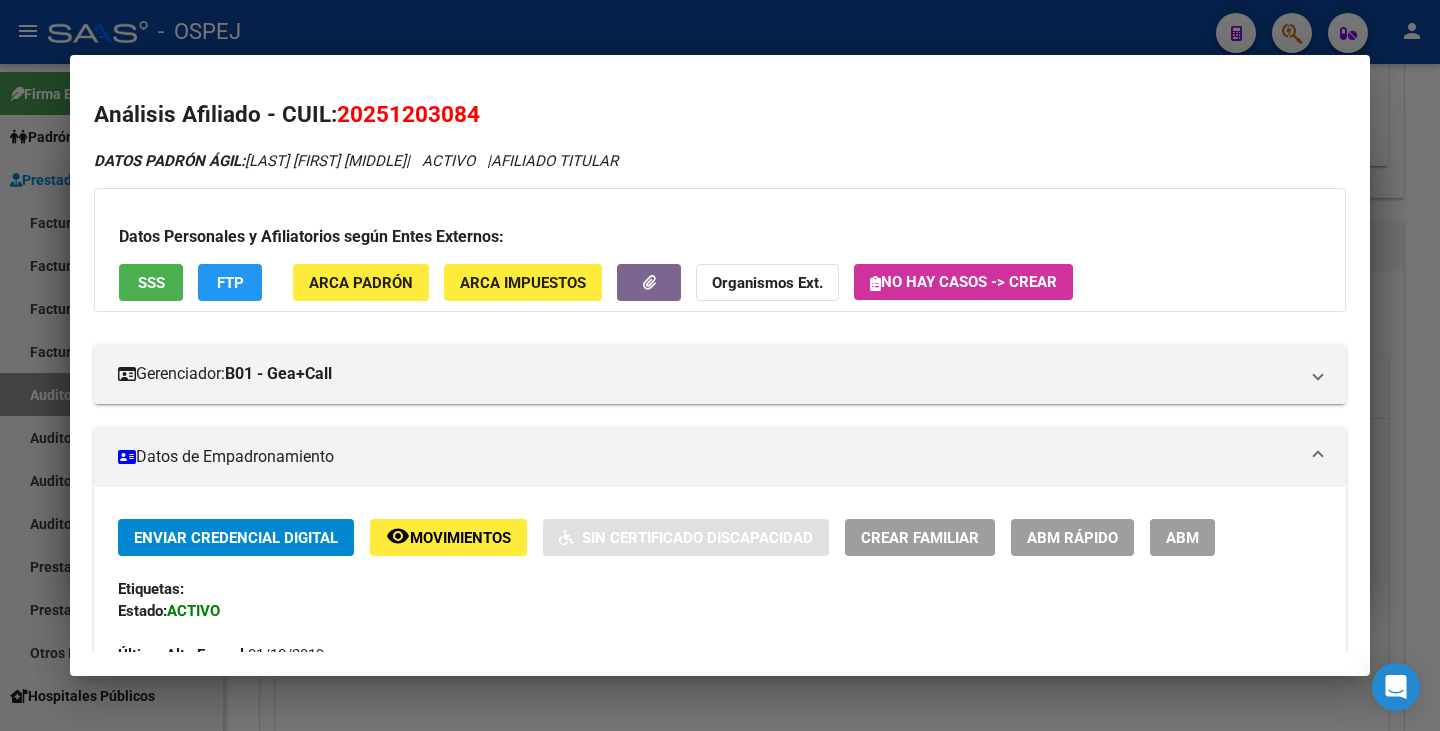 click at bounding box center (720, 365) 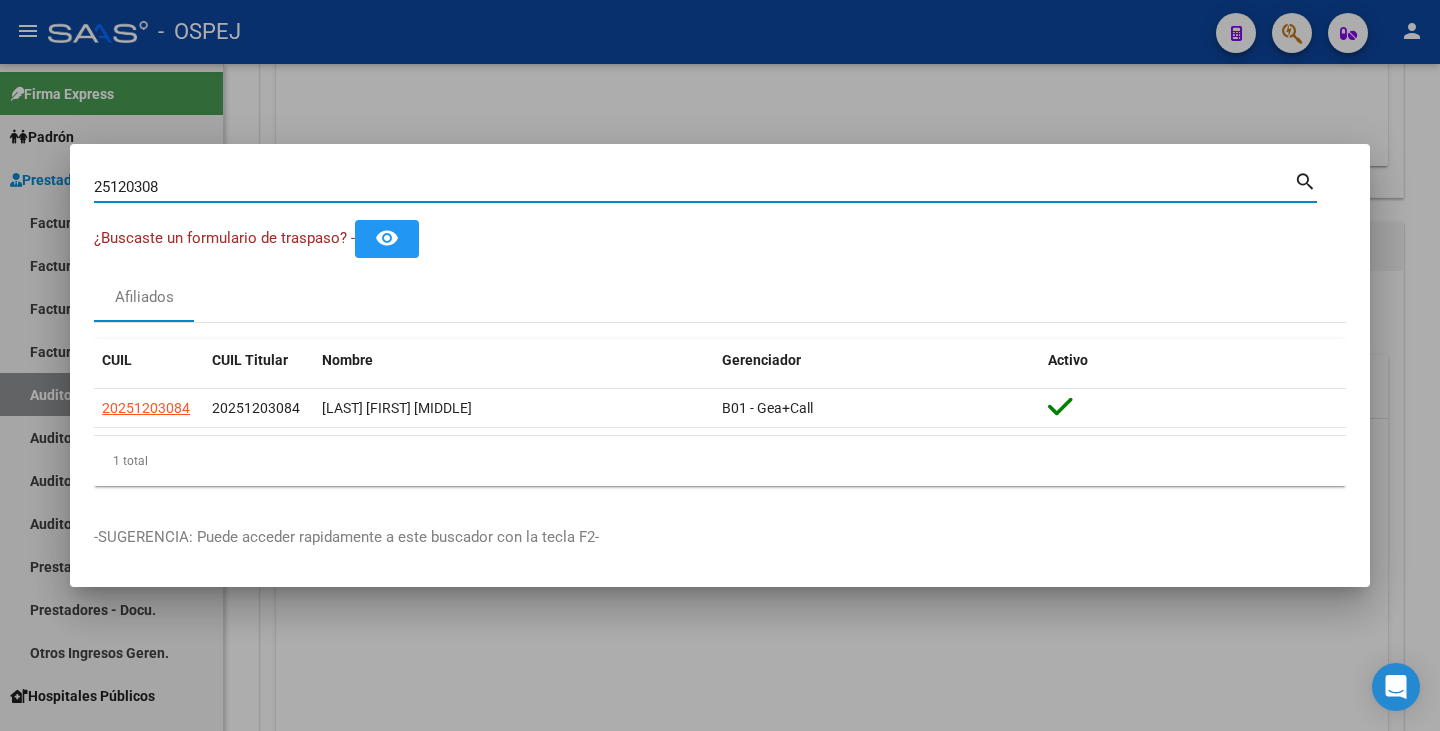 drag, startPoint x: 210, startPoint y: 184, endPoint x: 0, endPoint y: 164, distance: 210.95023 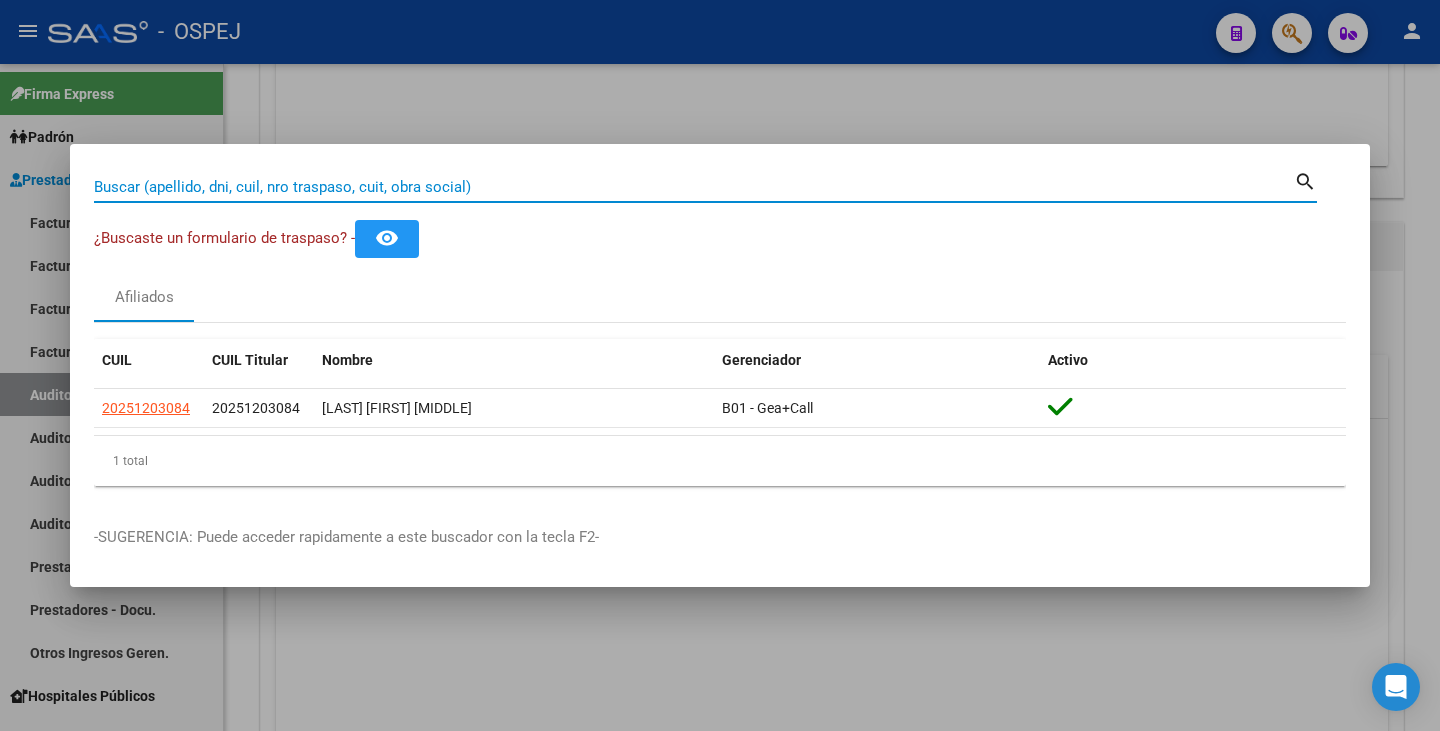 paste on "23108040" 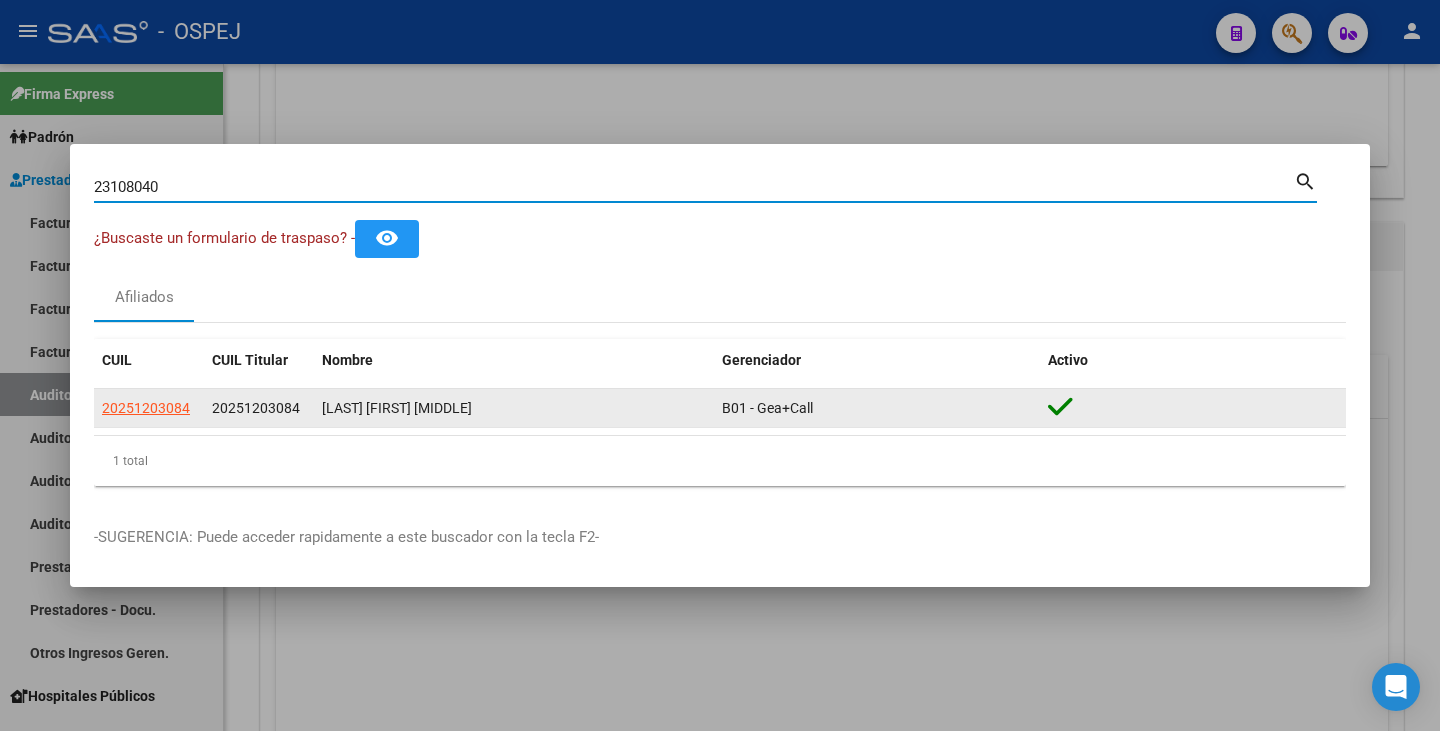 type on "23108040" 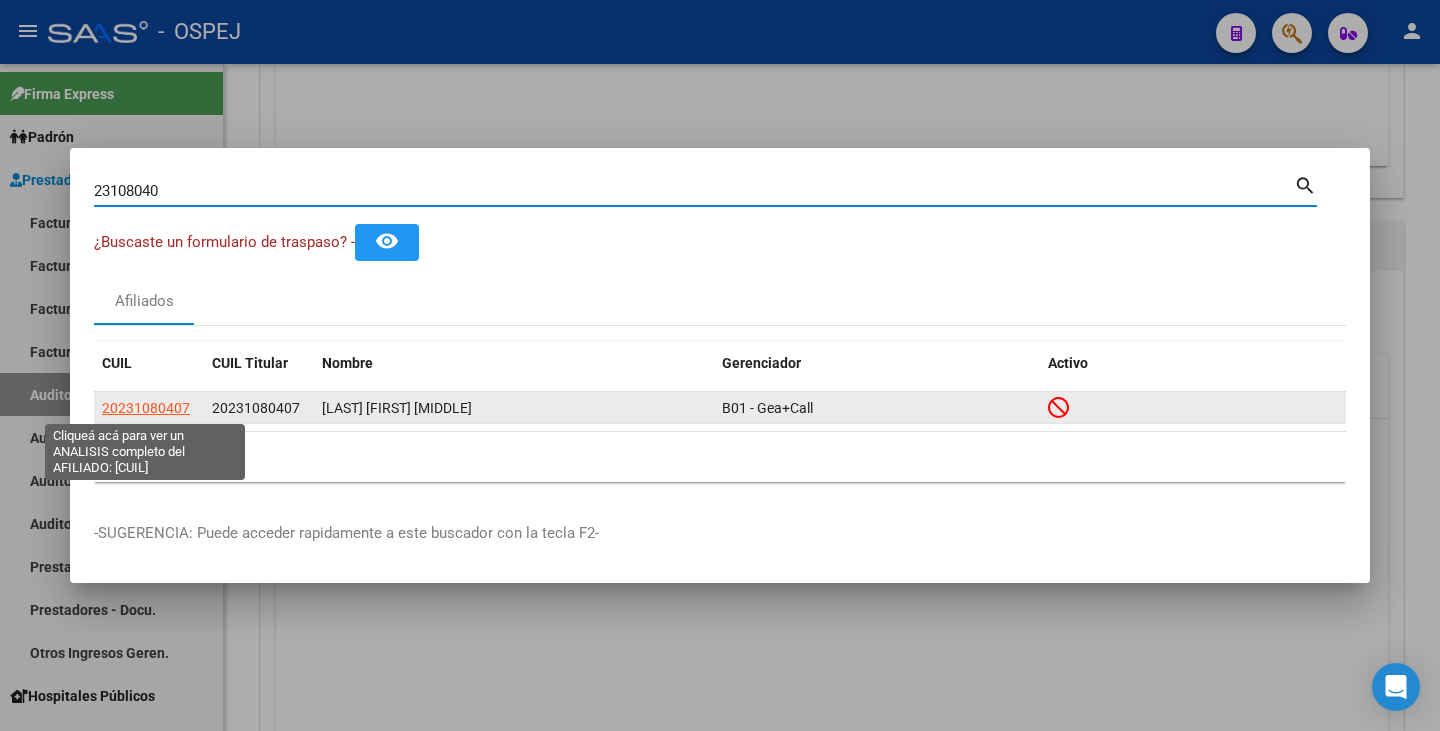 click on "20231080407" 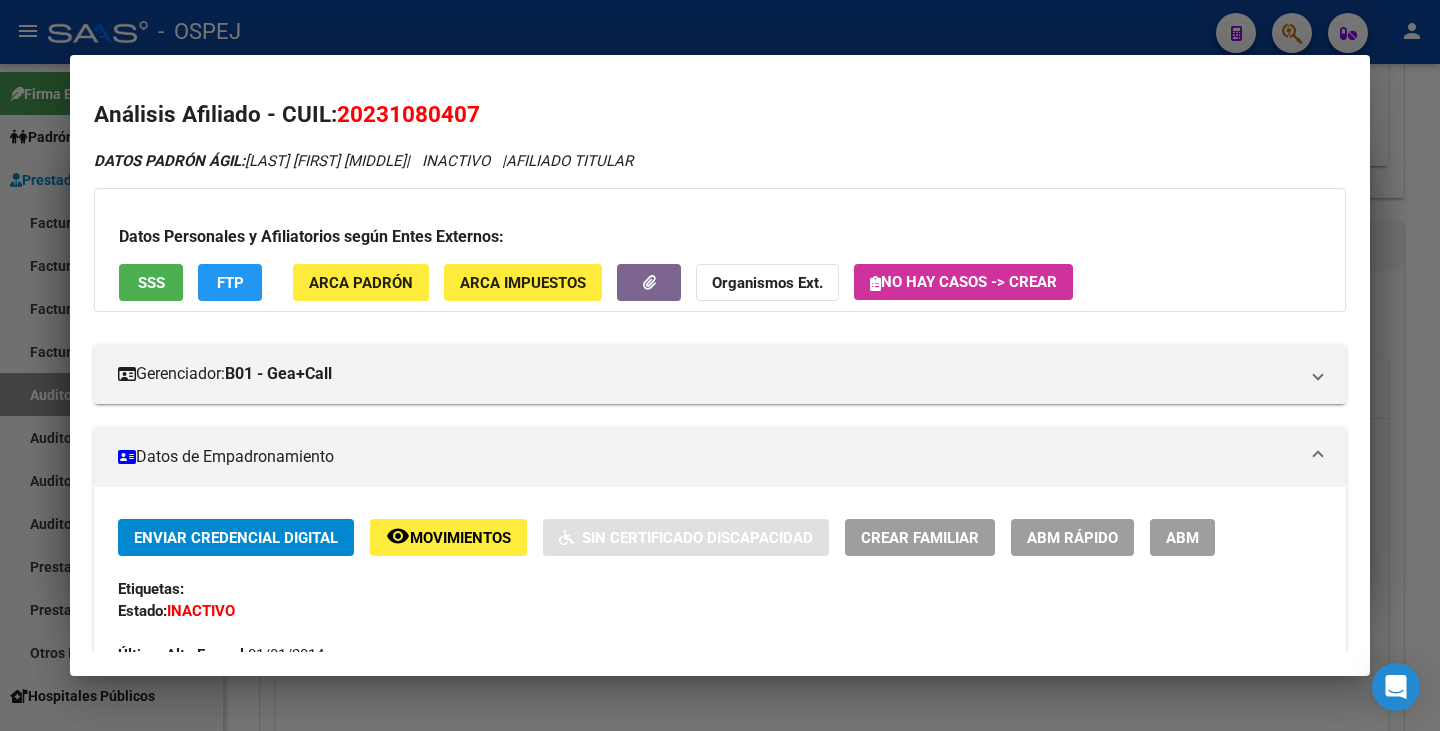 drag, startPoint x: 344, startPoint y: 110, endPoint x: 474, endPoint y: 128, distance: 131.24023 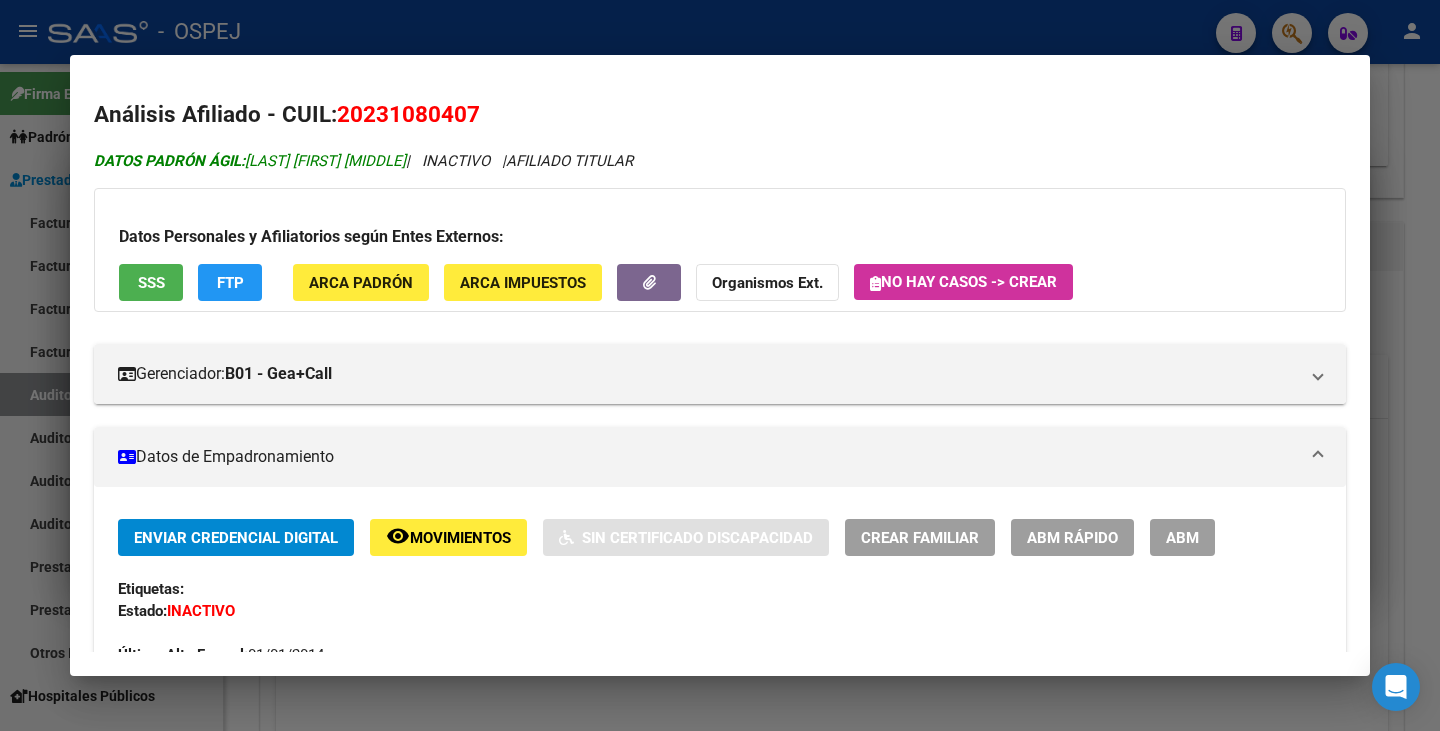 copy on "SARMIENTO JUAN JOSE" 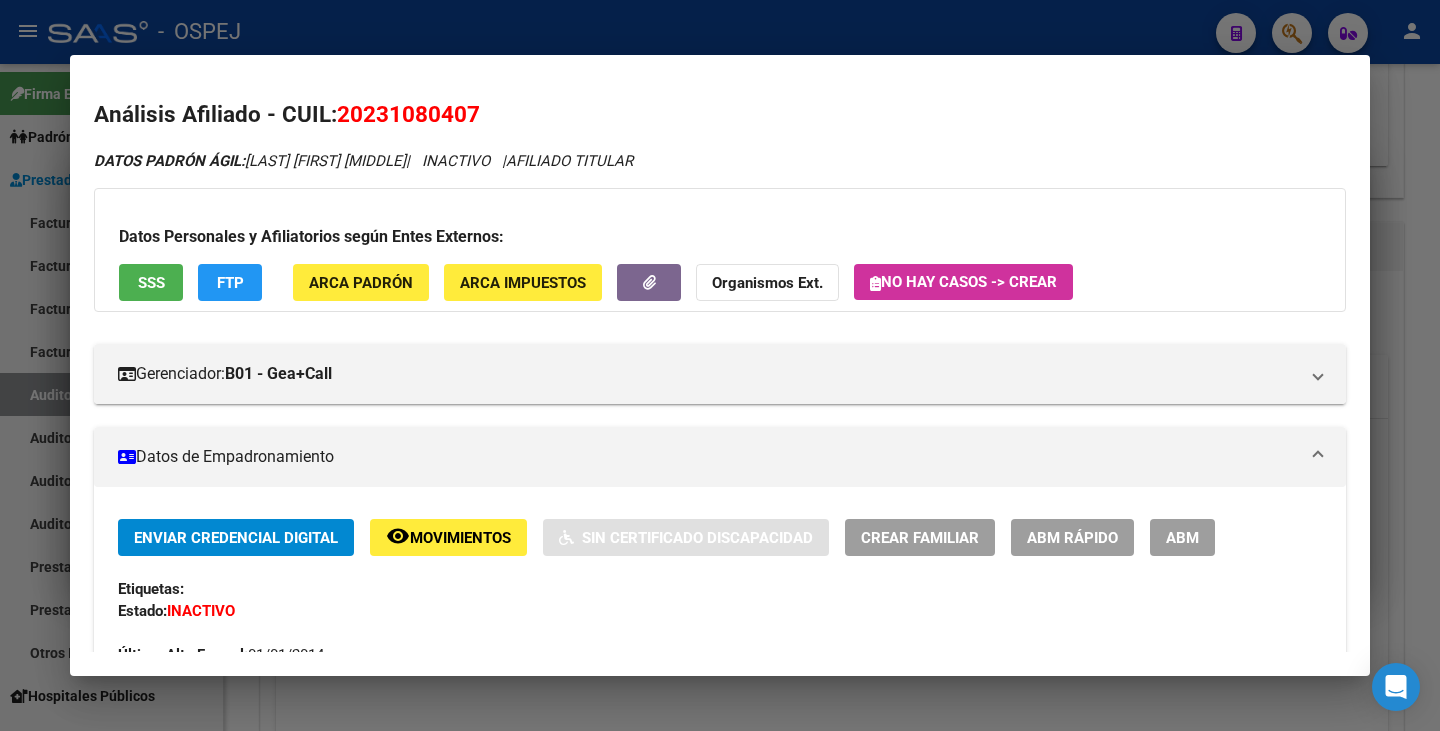click at bounding box center [720, 365] 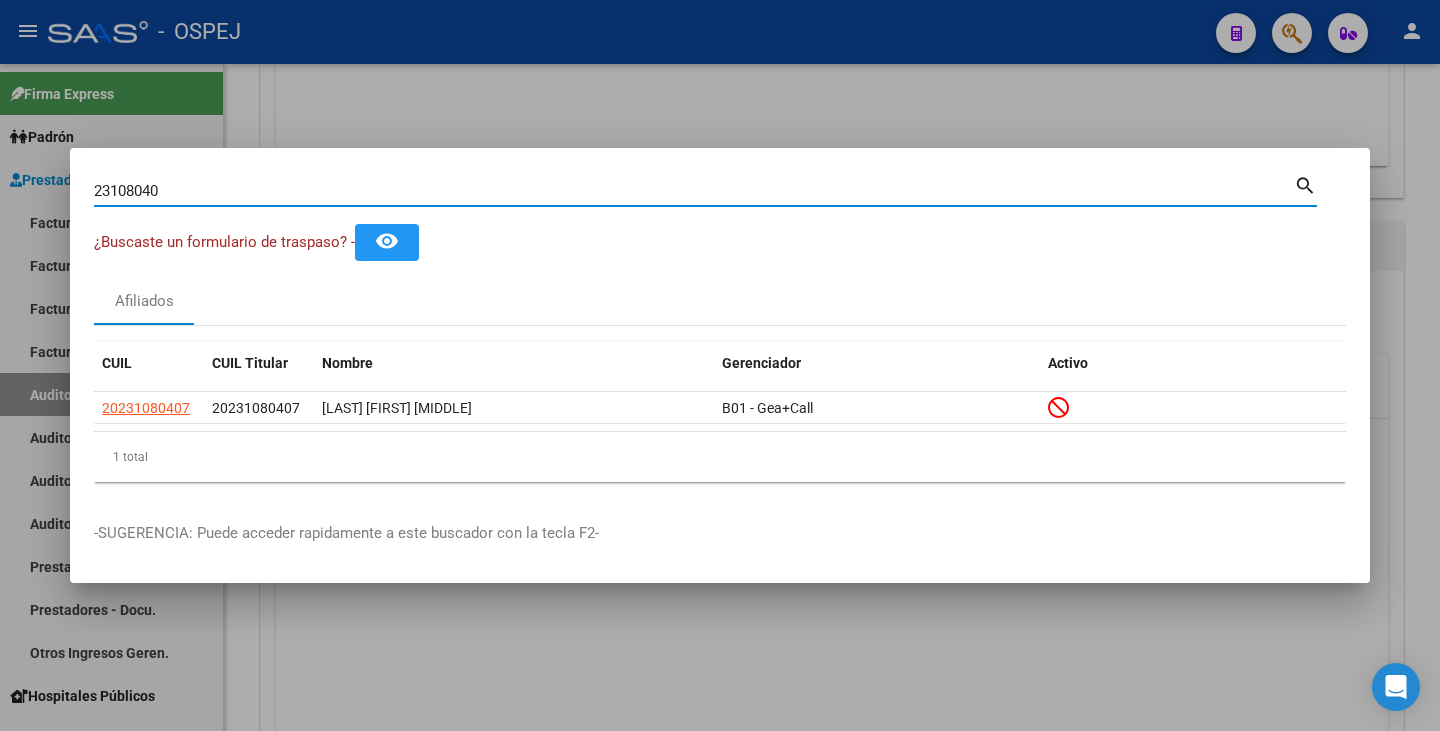 drag, startPoint x: 174, startPoint y: 187, endPoint x: 86, endPoint y: 193, distance: 88.20431 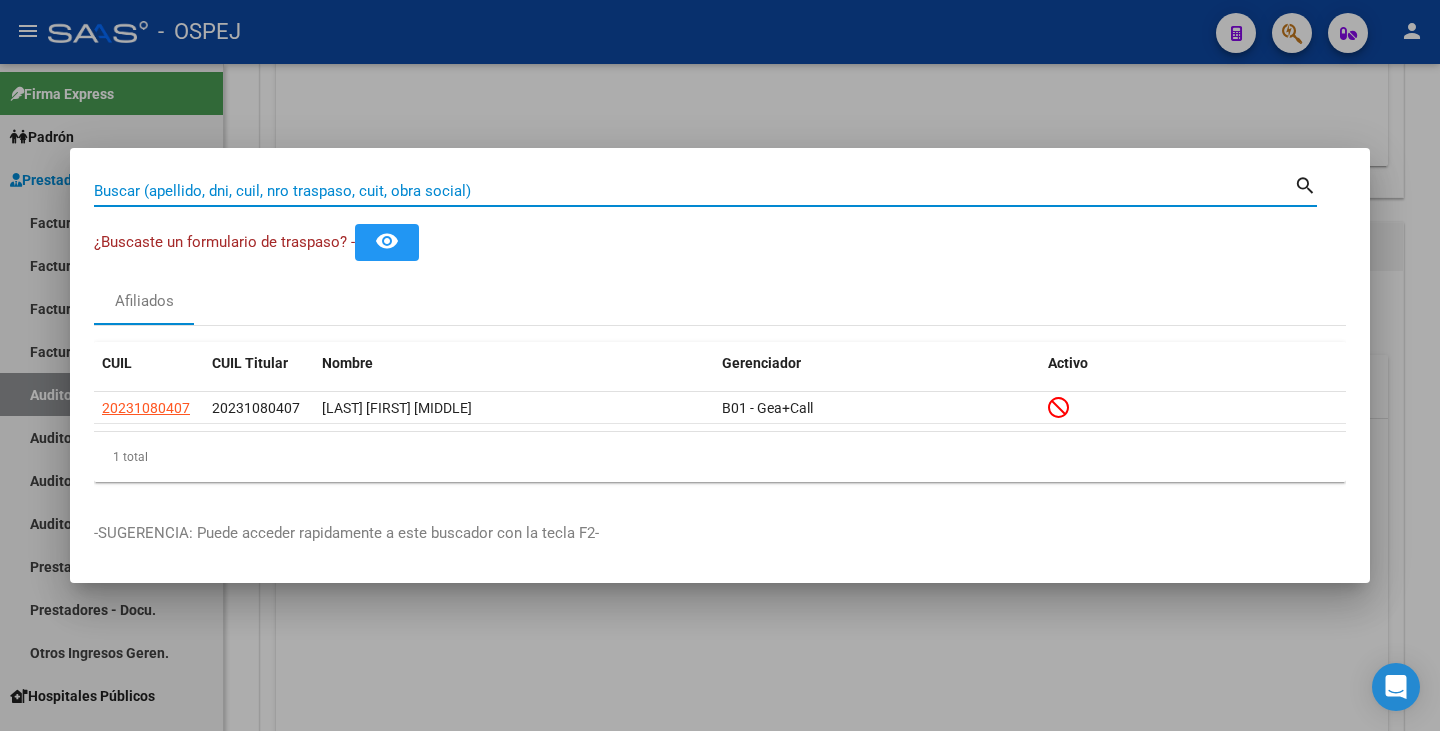 paste on "38504313" 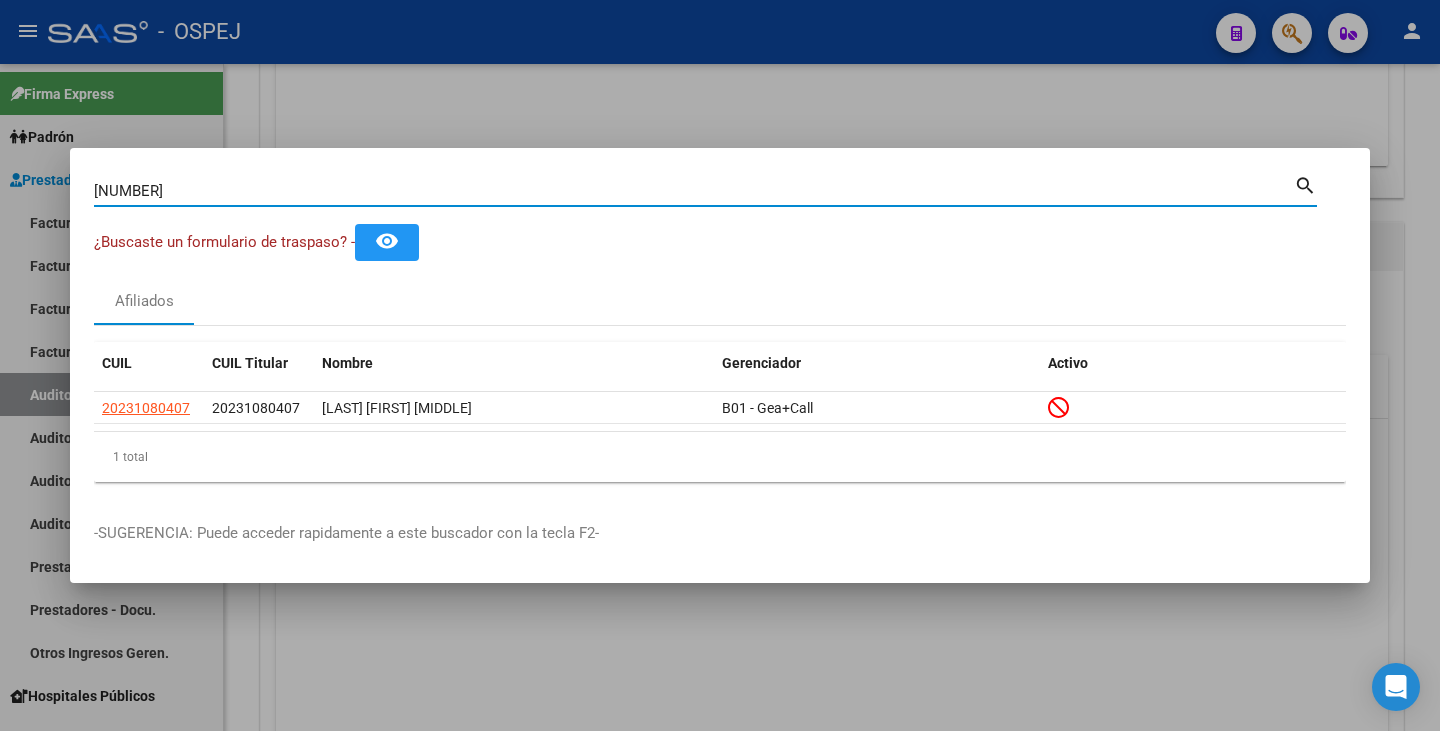 type on "38504313" 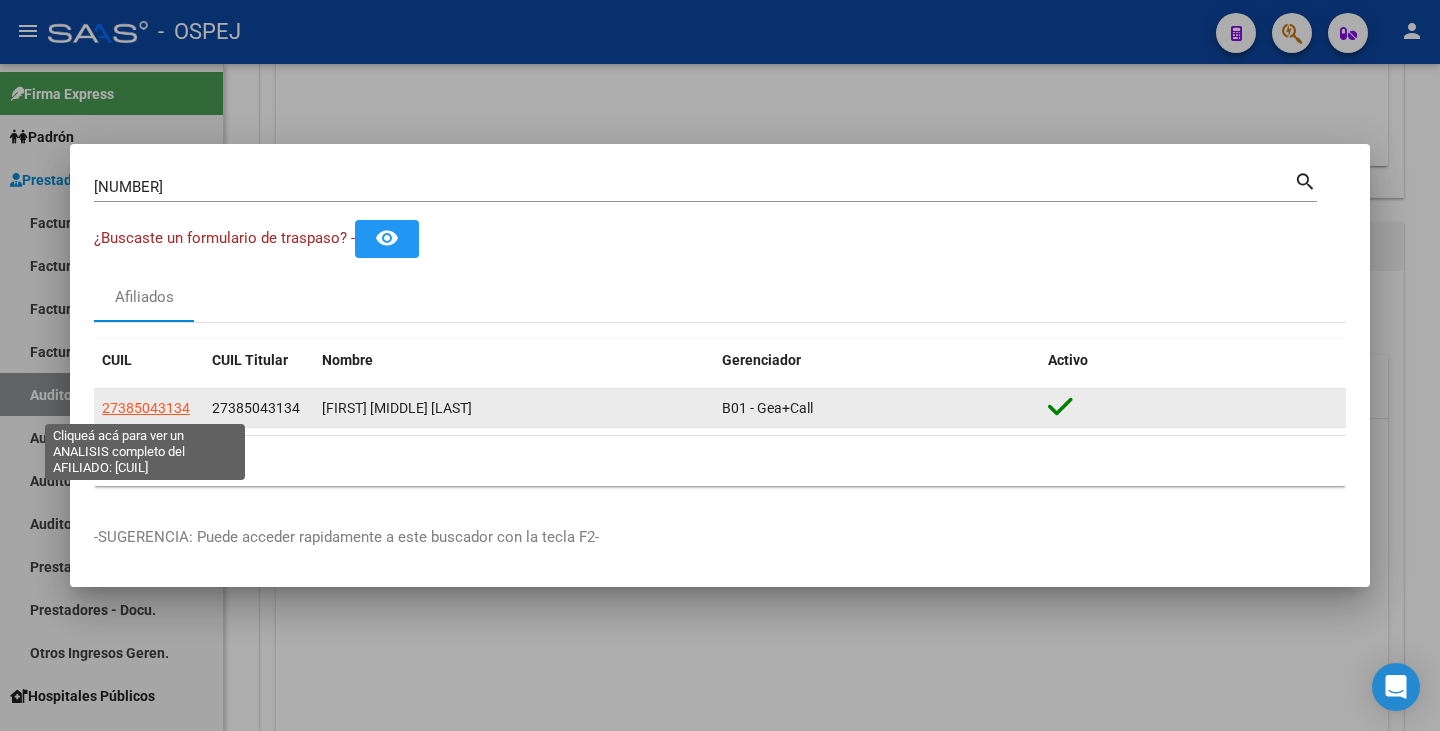 click on "27385043134" 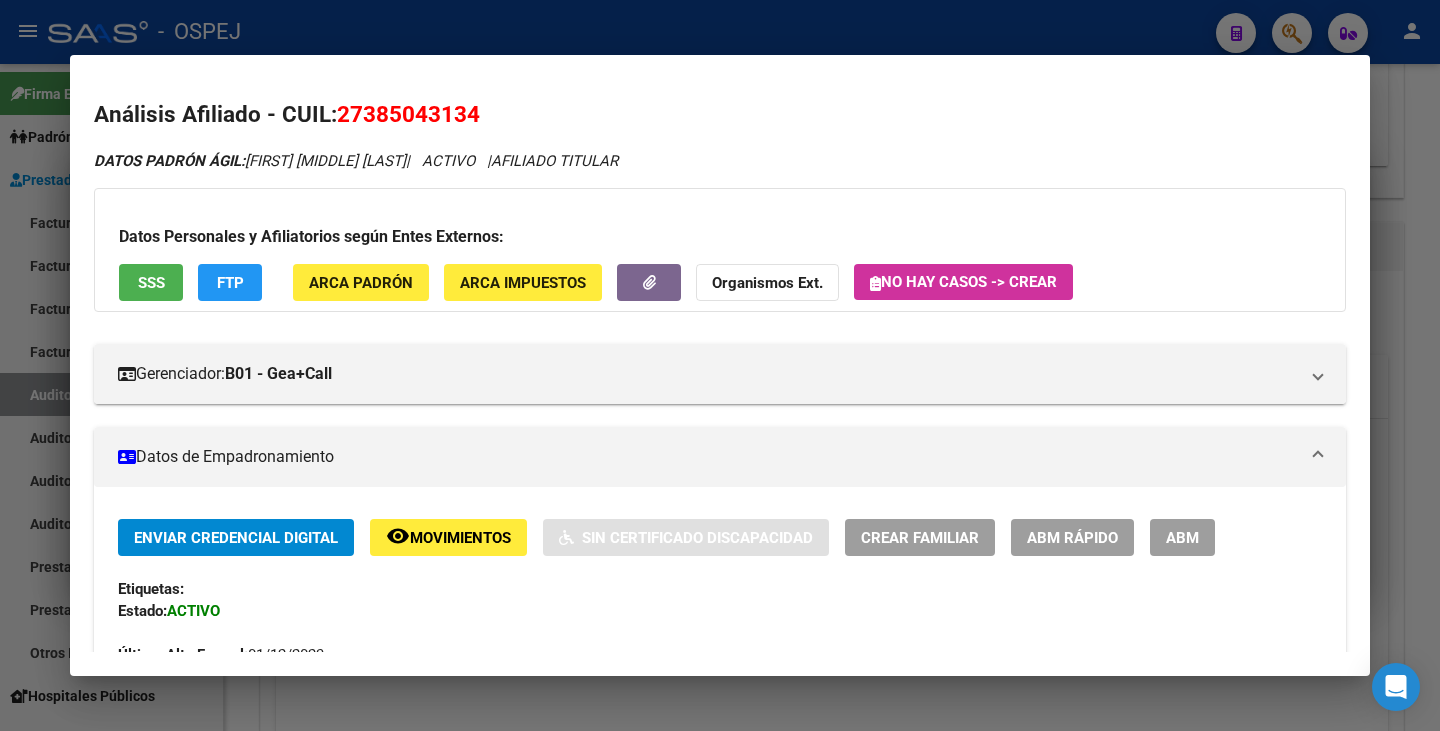 drag, startPoint x: 343, startPoint y: 110, endPoint x: 475, endPoint y: 100, distance: 132.37825 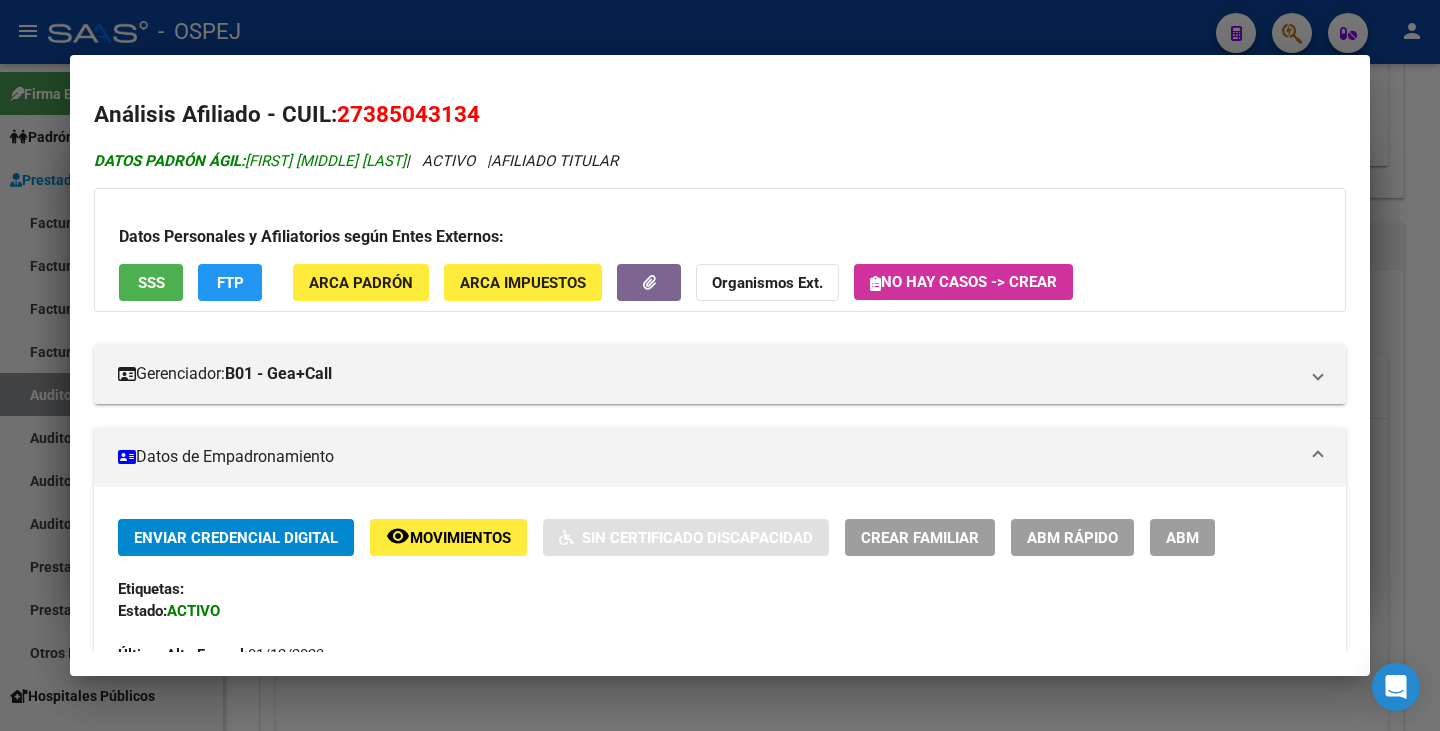 copy on "ALLENDE MICAELA PAULA" 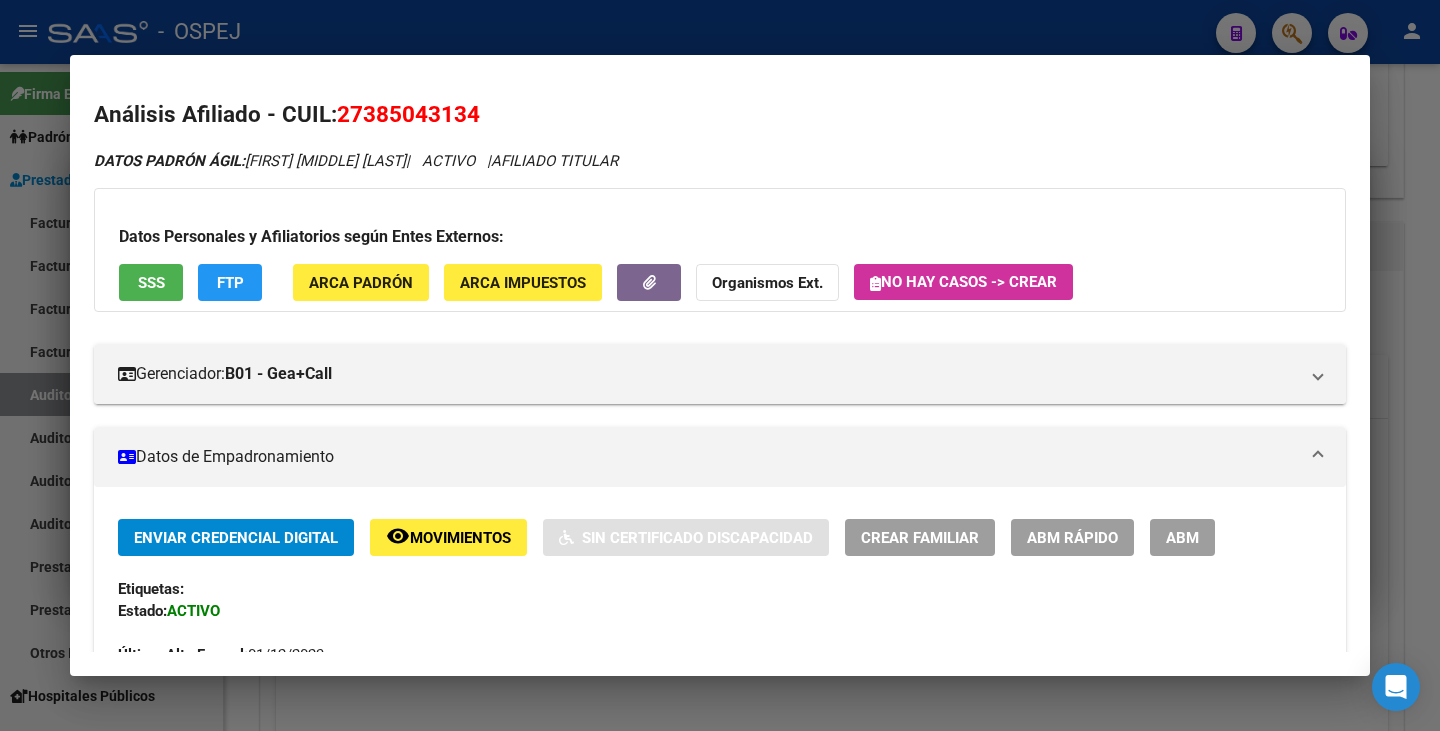click at bounding box center [720, 365] 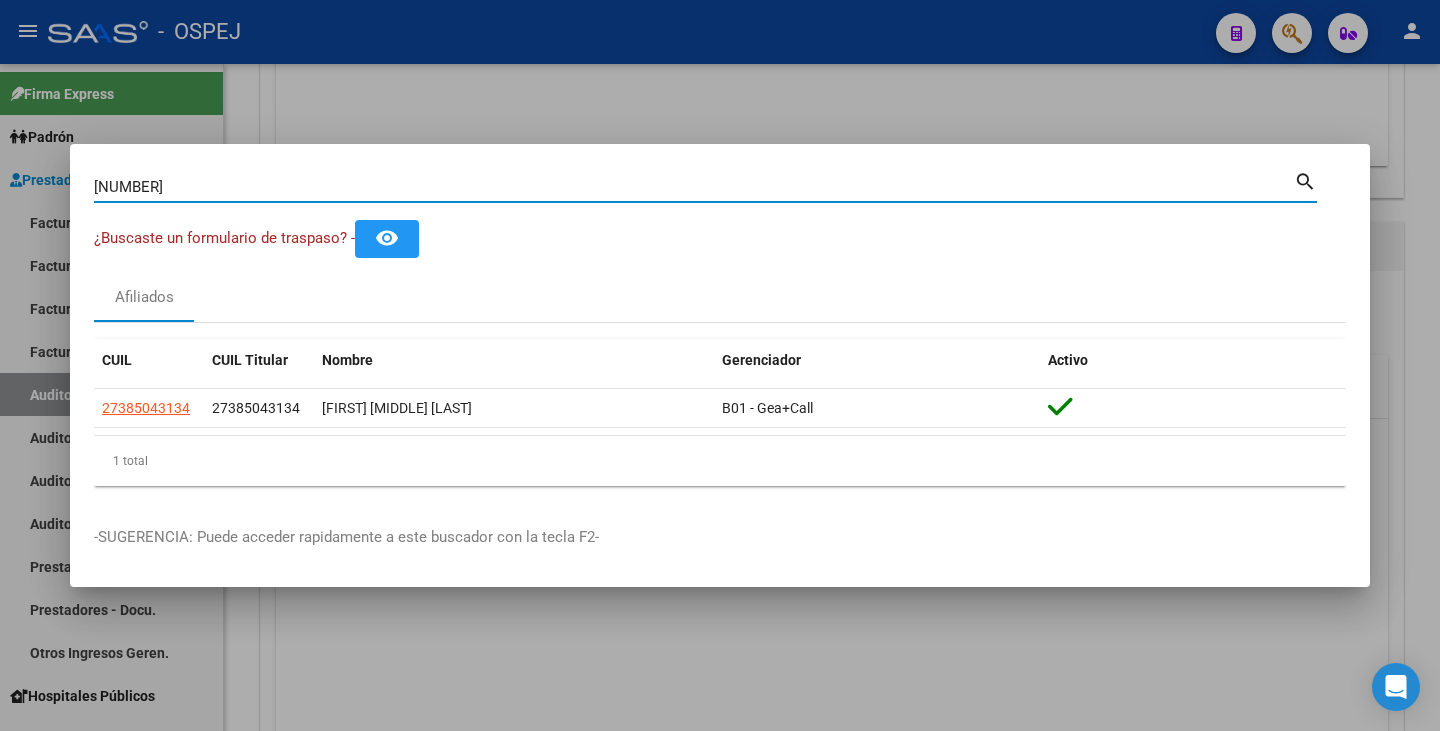 drag, startPoint x: 170, startPoint y: 187, endPoint x: 21, endPoint y: 197, distance: 149.33519 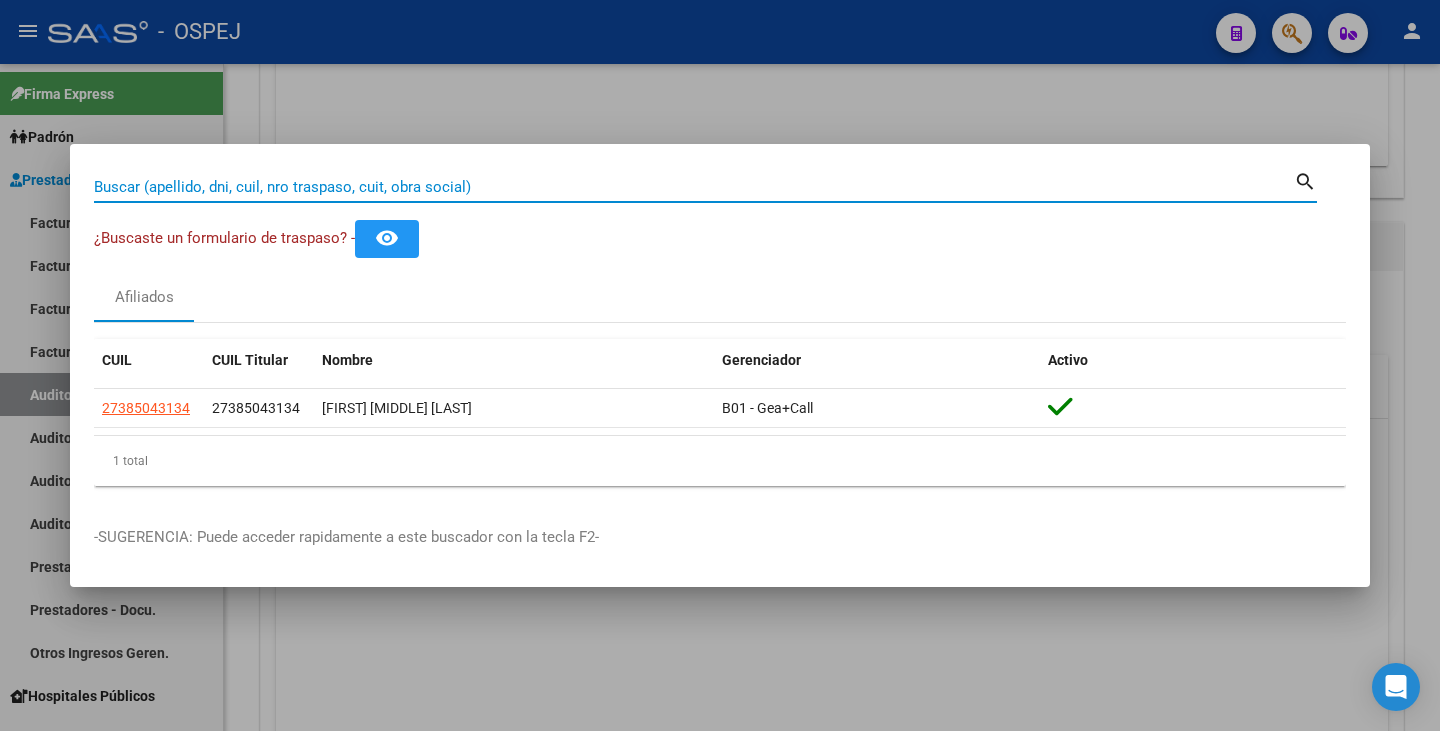 paste on "40521498" 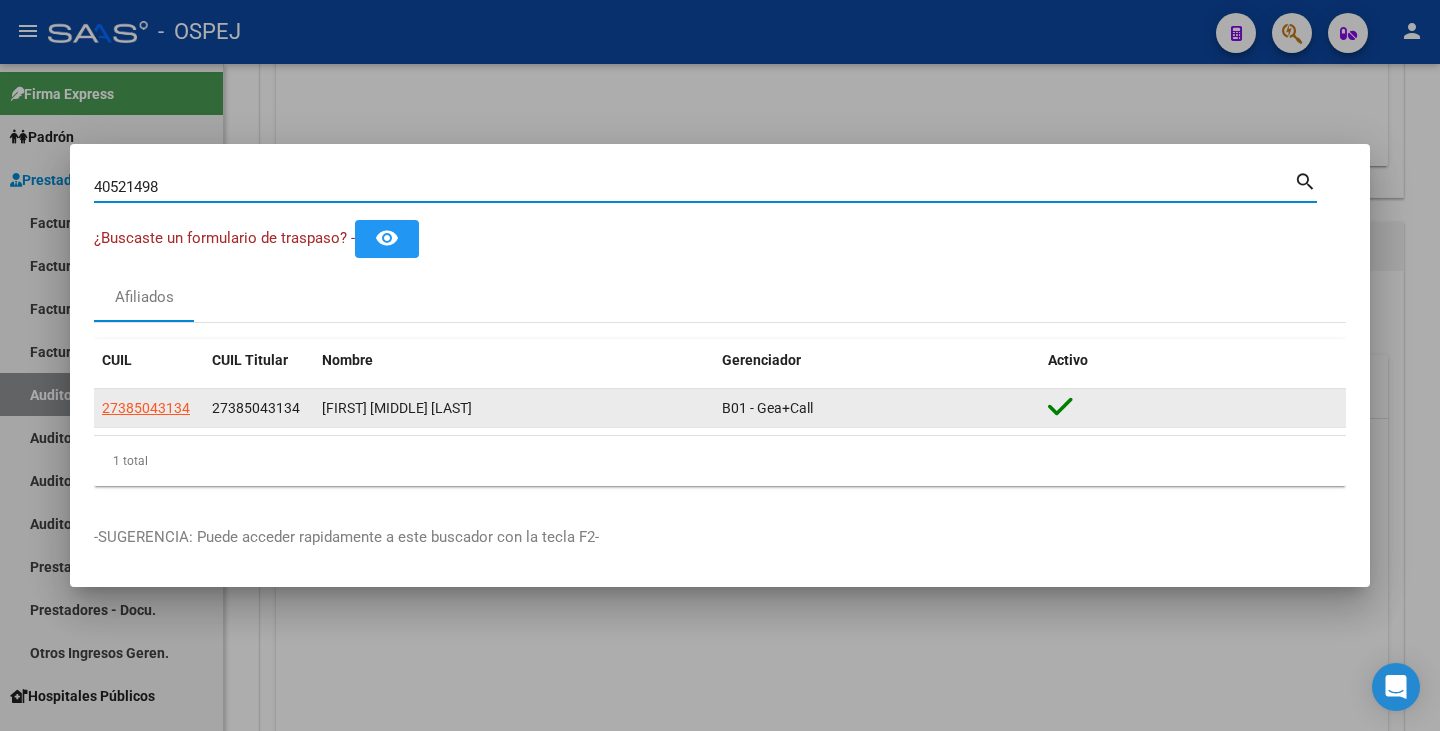 type on "40521498" 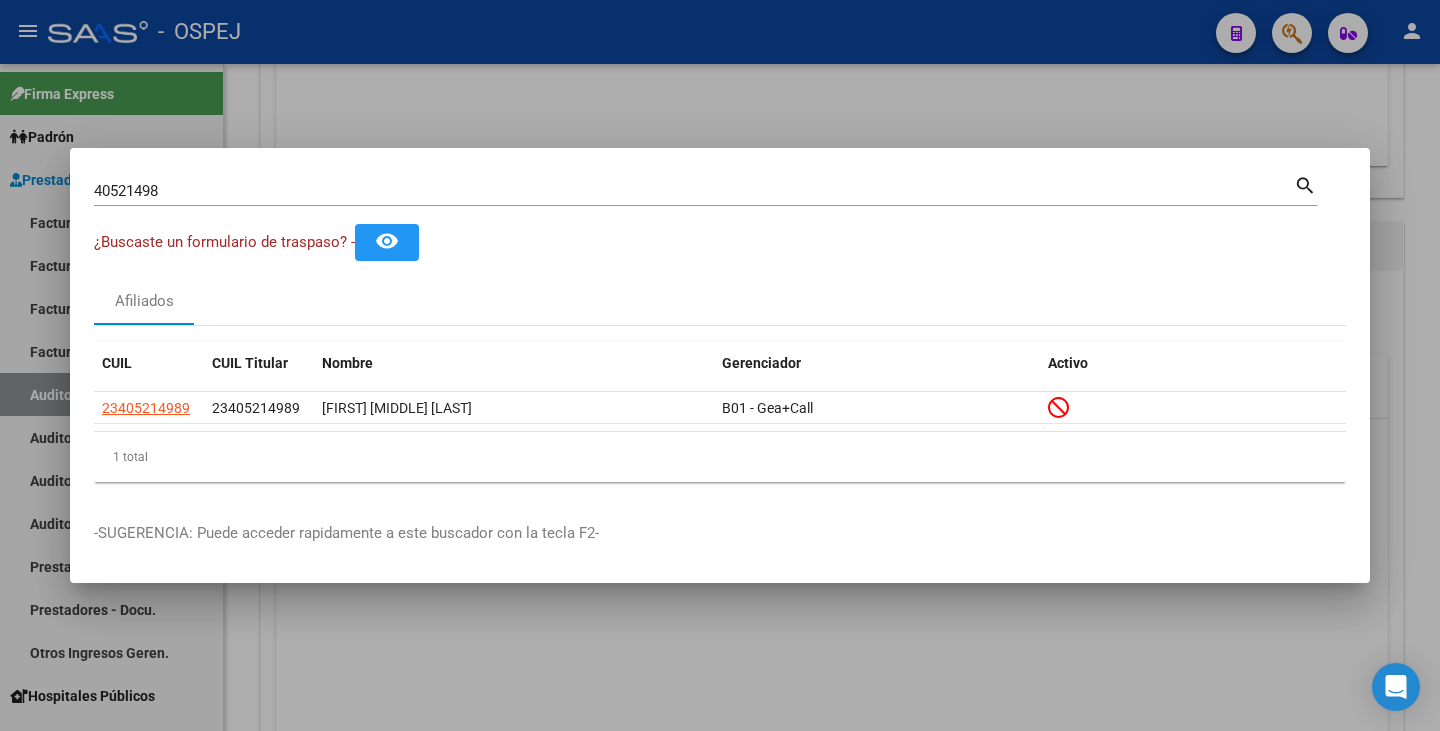 click on "Afiliados" 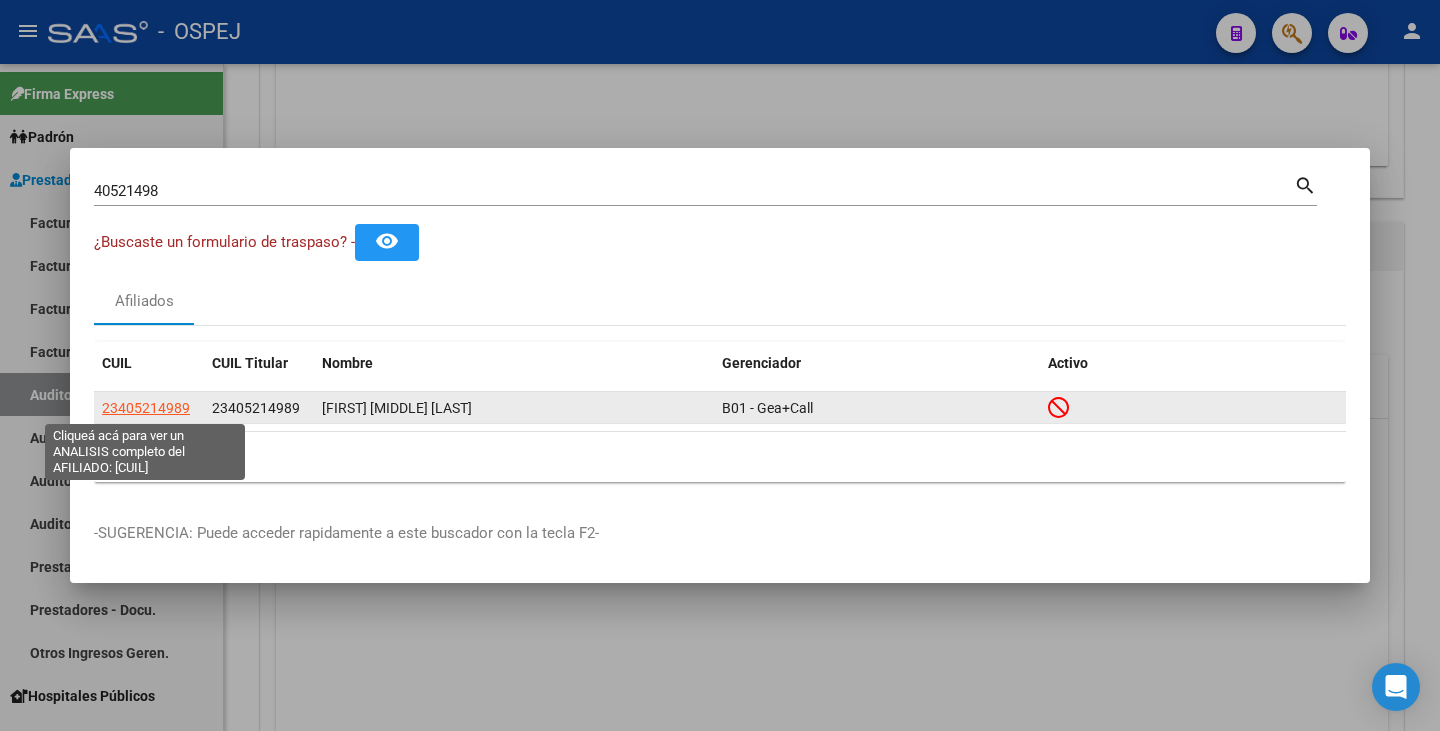 click on "23405214989" 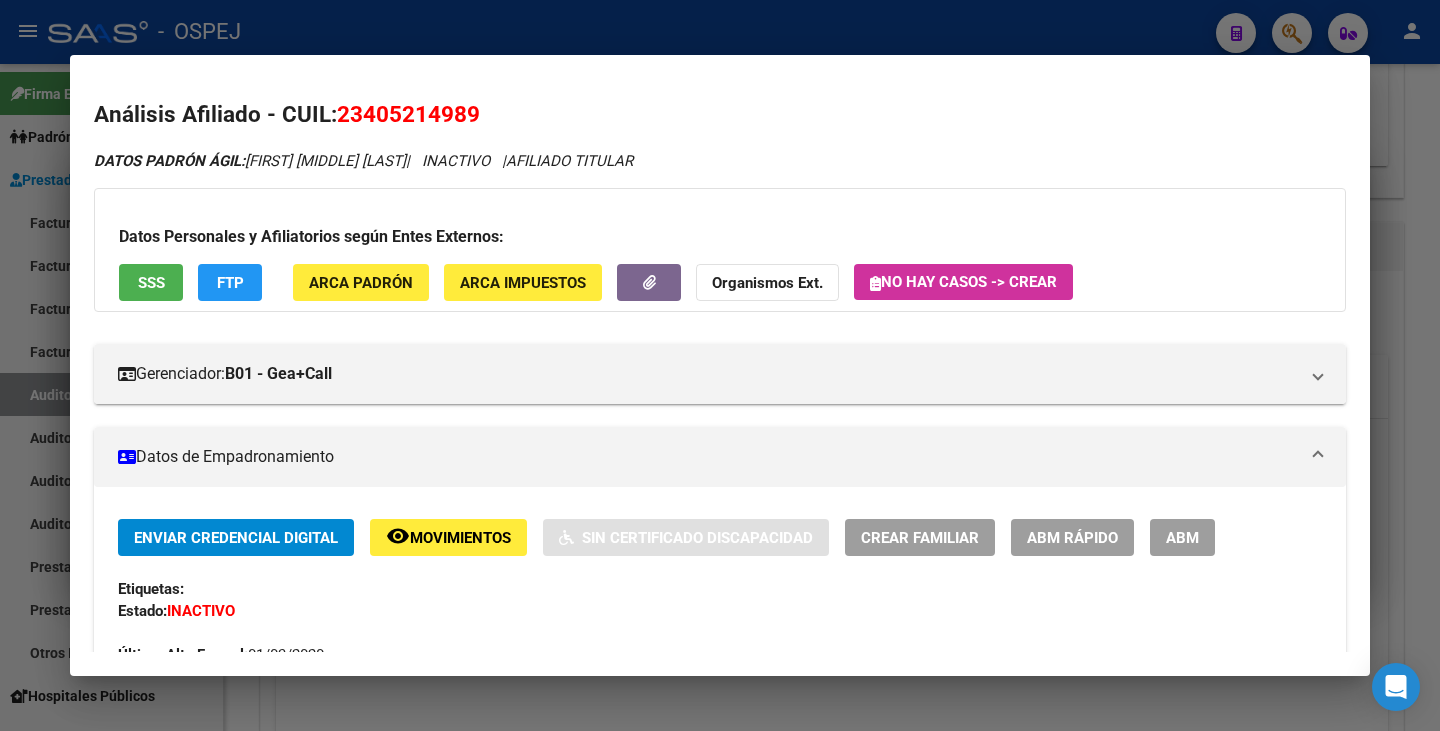 drag, startPoint x: 343, startPoint y: 116, endPoint x: 483, endPoint y: 125, distance: 140.28899 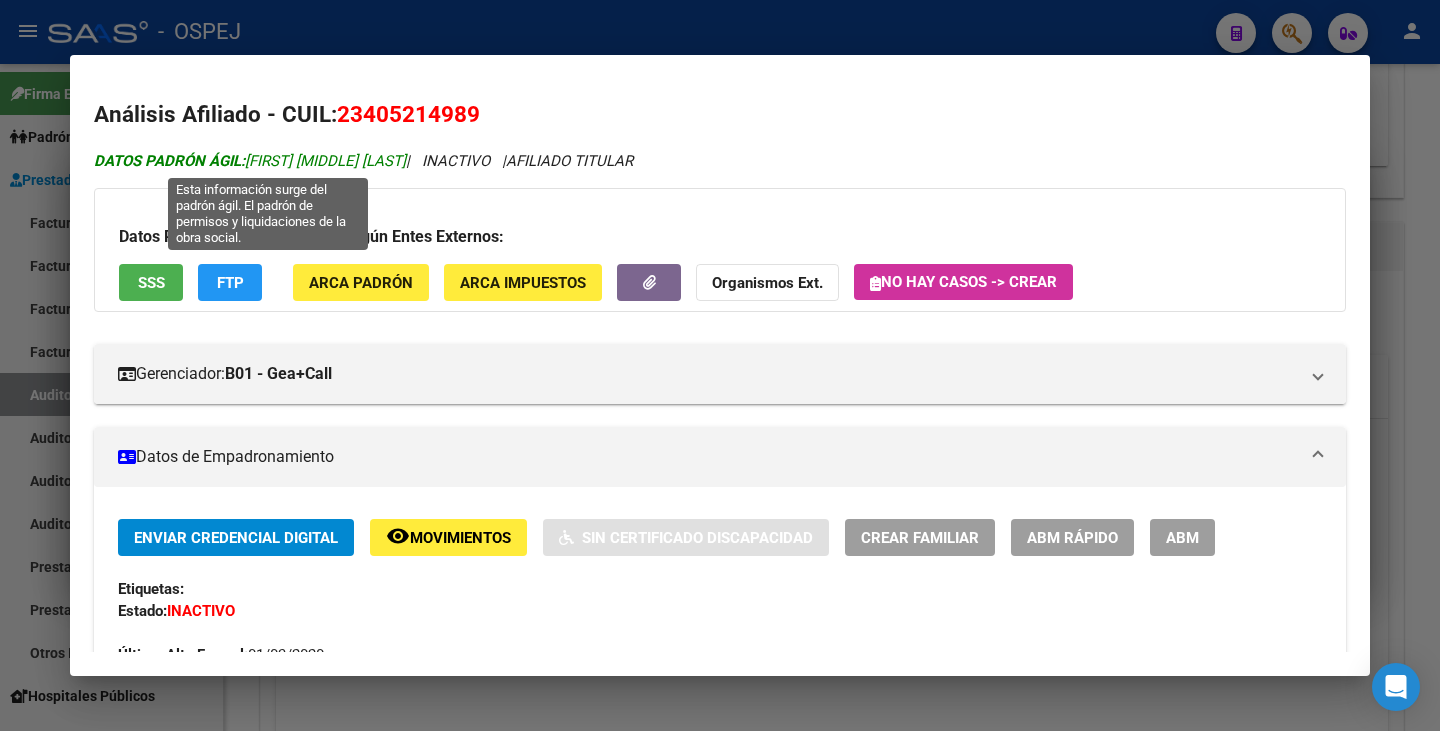 drag, startPoint x: 251, startPoint y: 160, endPoint x: 438, endPoint y: 156, distance: 187.04277 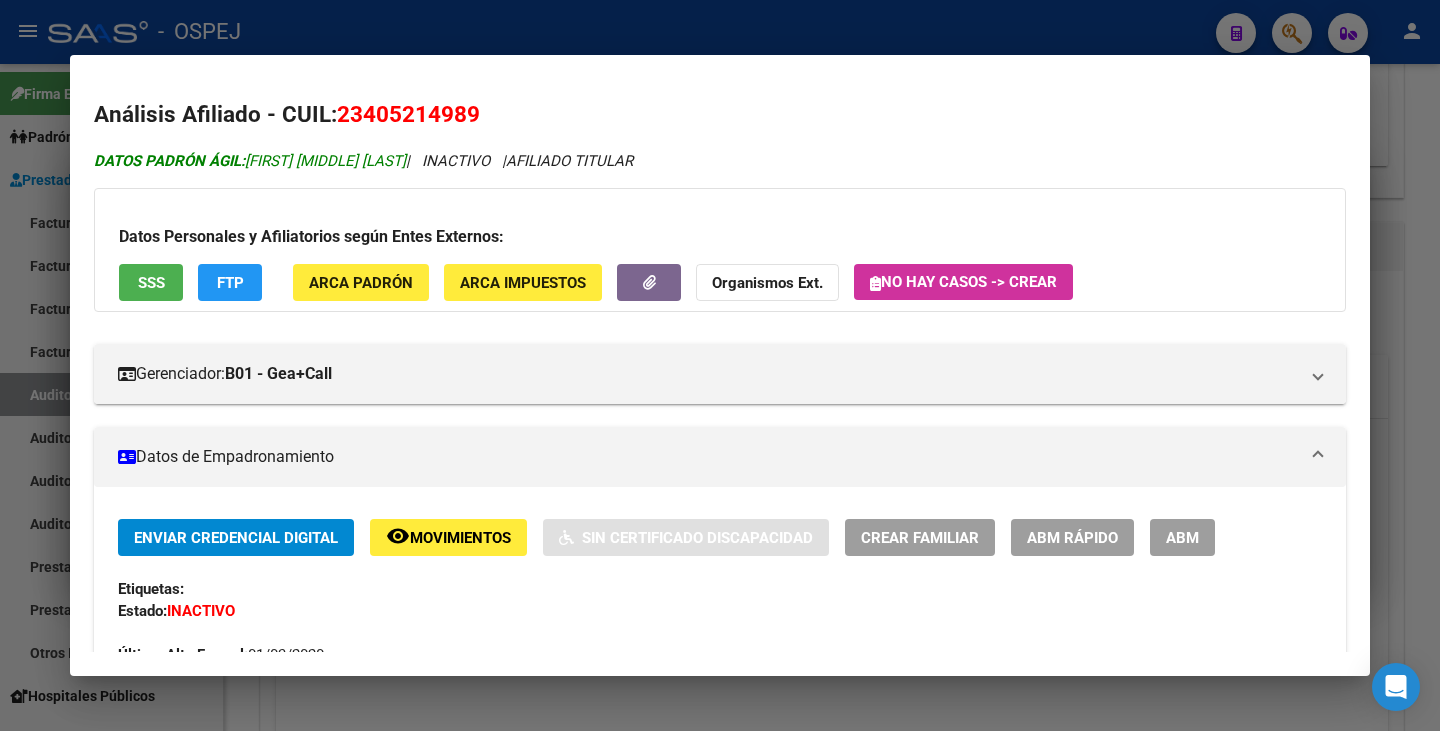 copy on "CEBALLE GASTON NICOLAS" 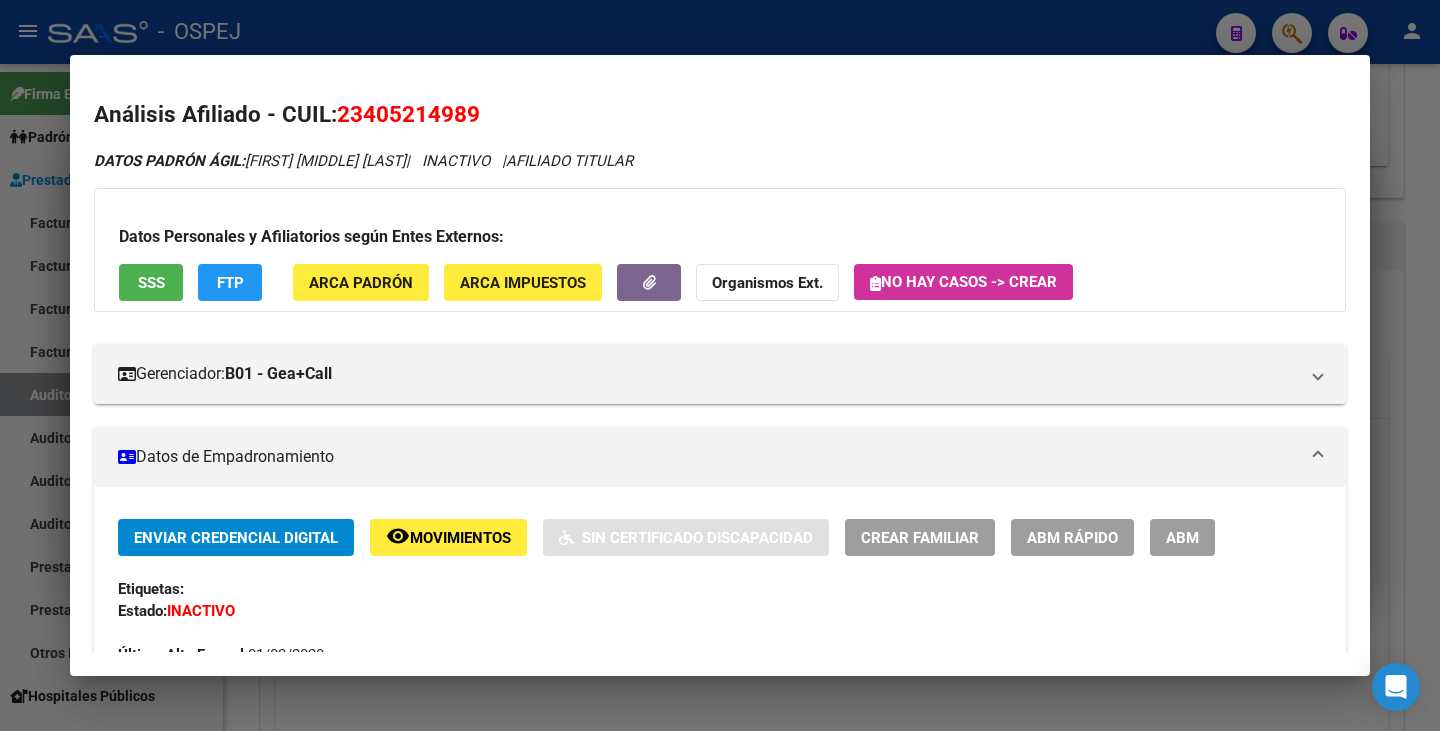 click at bounding box center (720, 365) 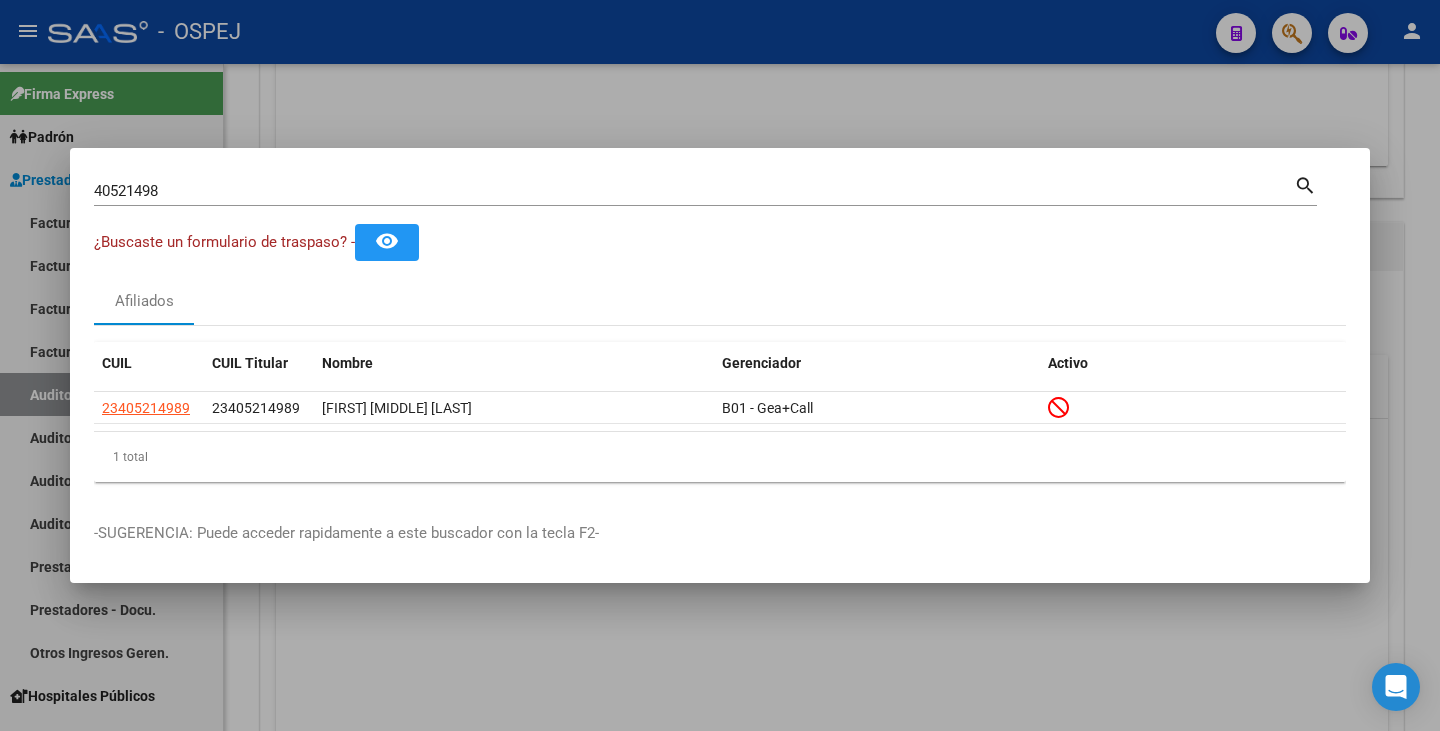 click on "40521498 Buscar (apellido, dni, cuil, nro traspaso, cuit, obra social) search" at bounding box center [705, 189] 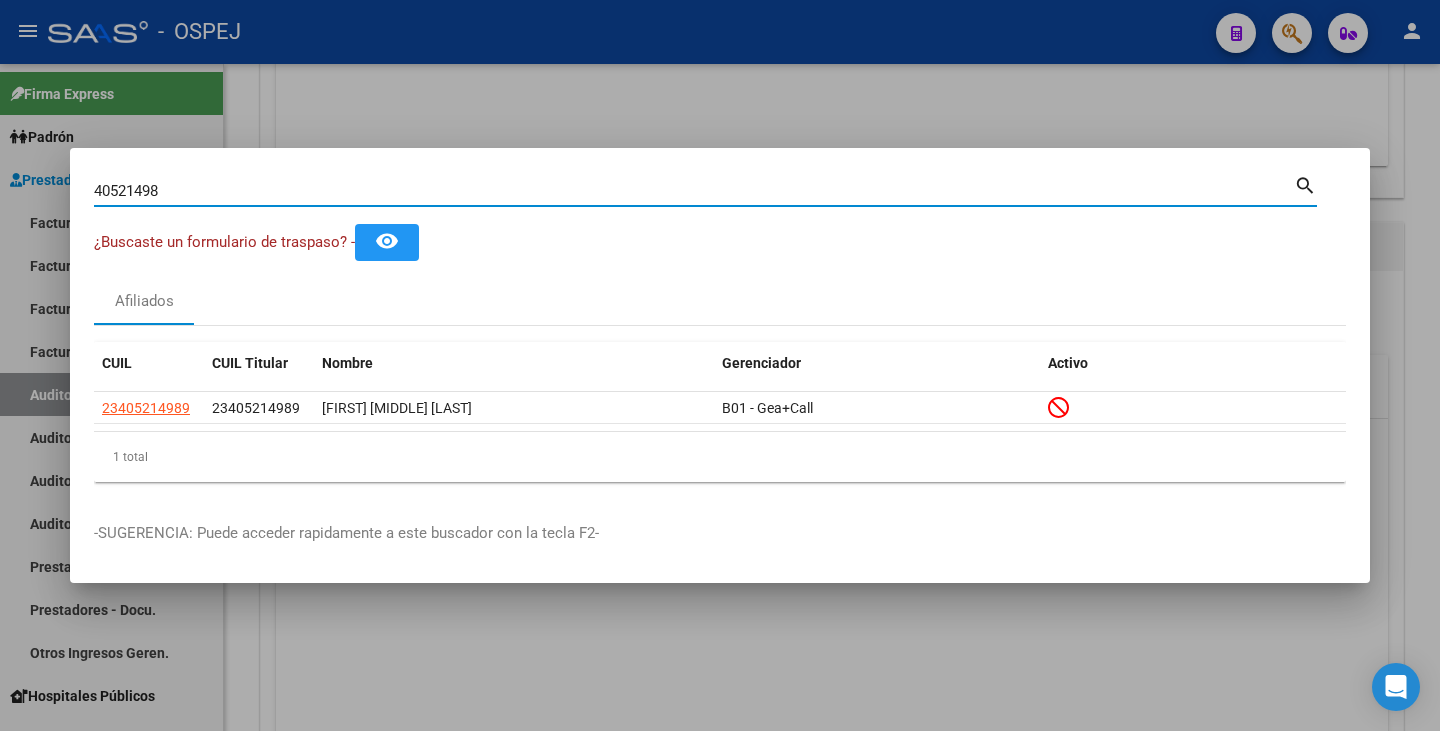 drag, startPoint x: 175, startPoint y: 191, endPoint x: 0, endPoint y: 170, distance: 176.2555 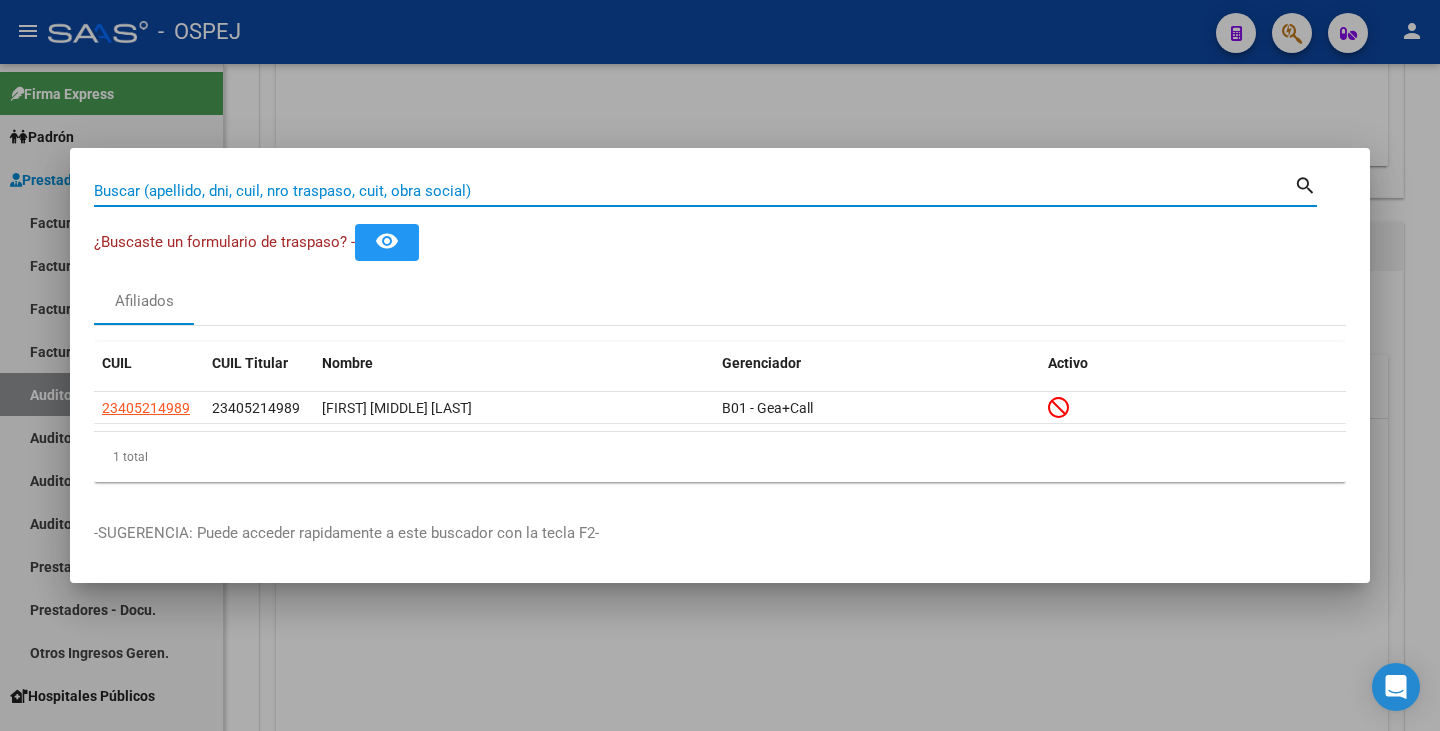 paste on "35965150" 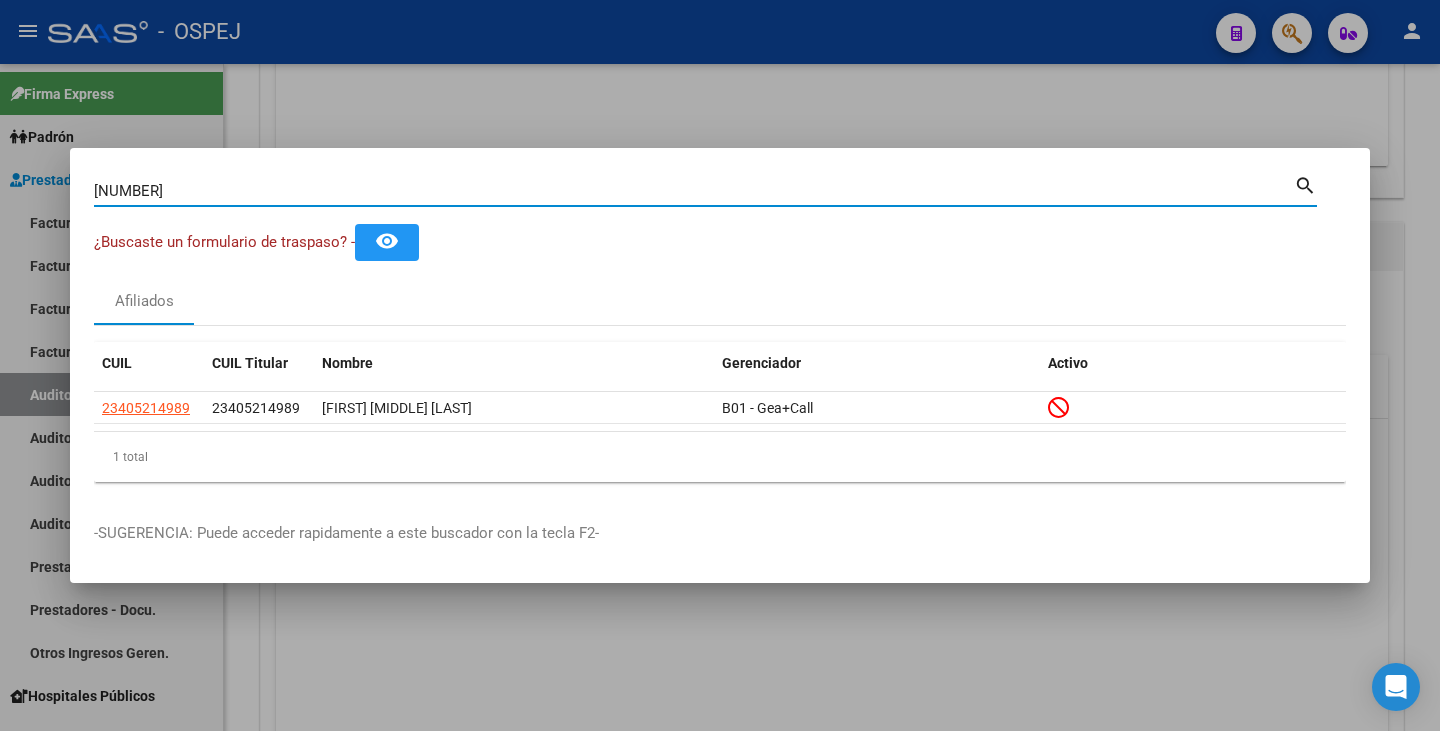 type on "35965150" 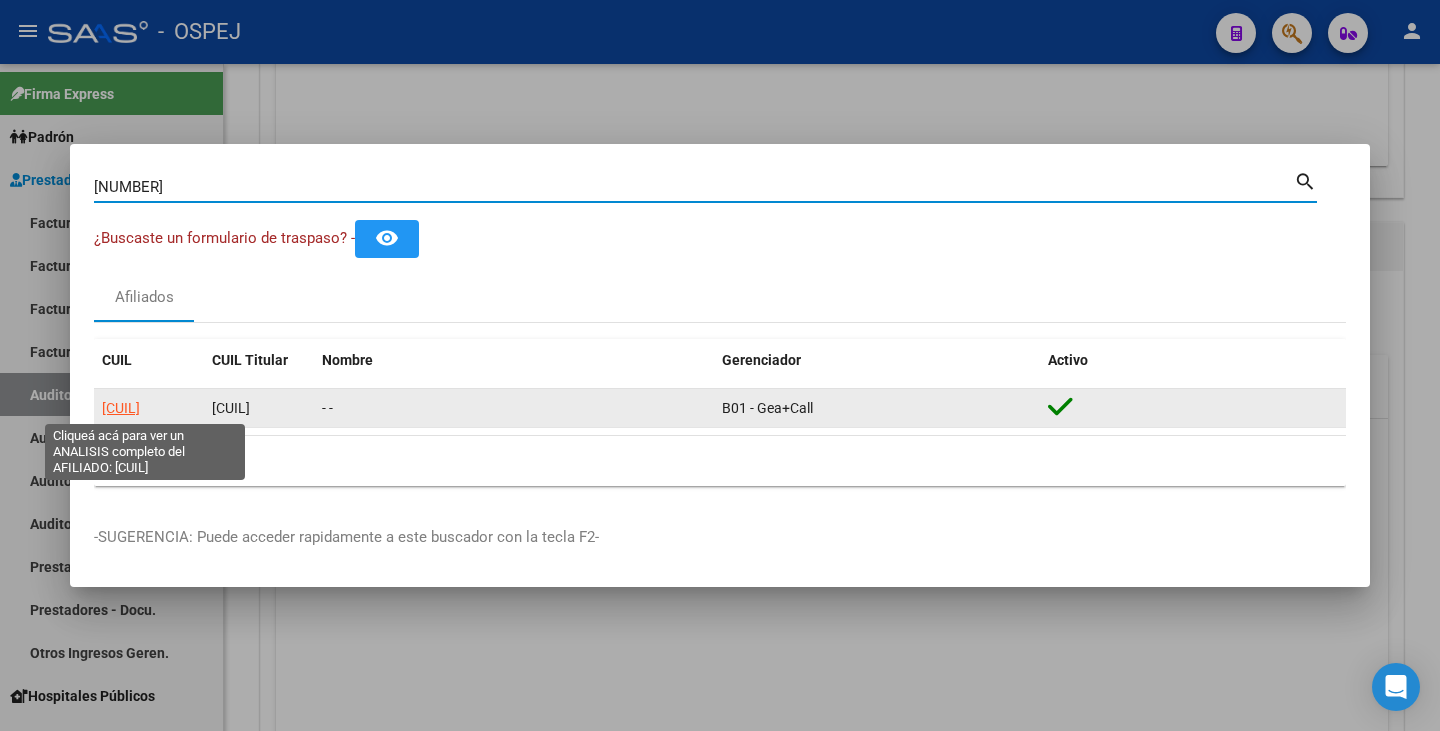 click on "20359651504" 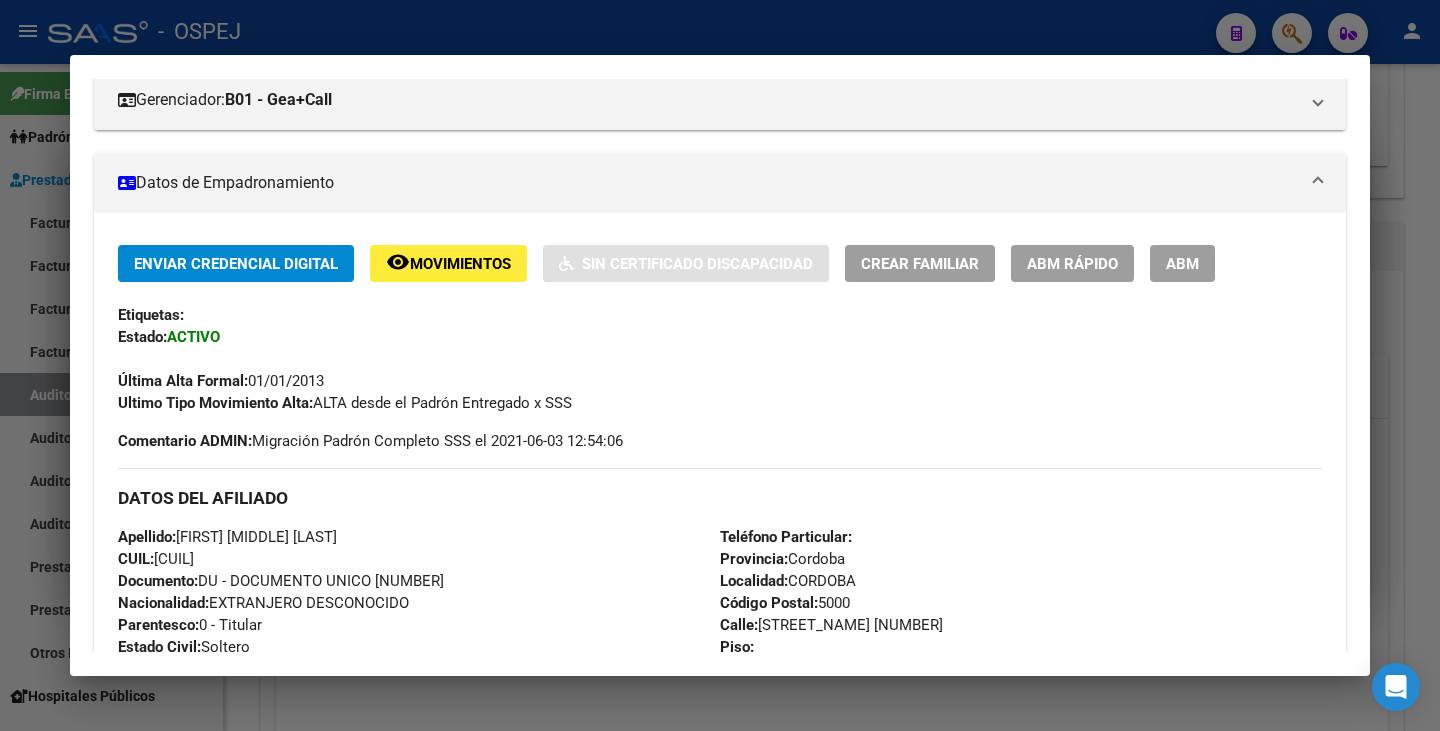scroll, scrollTop: 300, scrollLeft: 0, axis: vertical 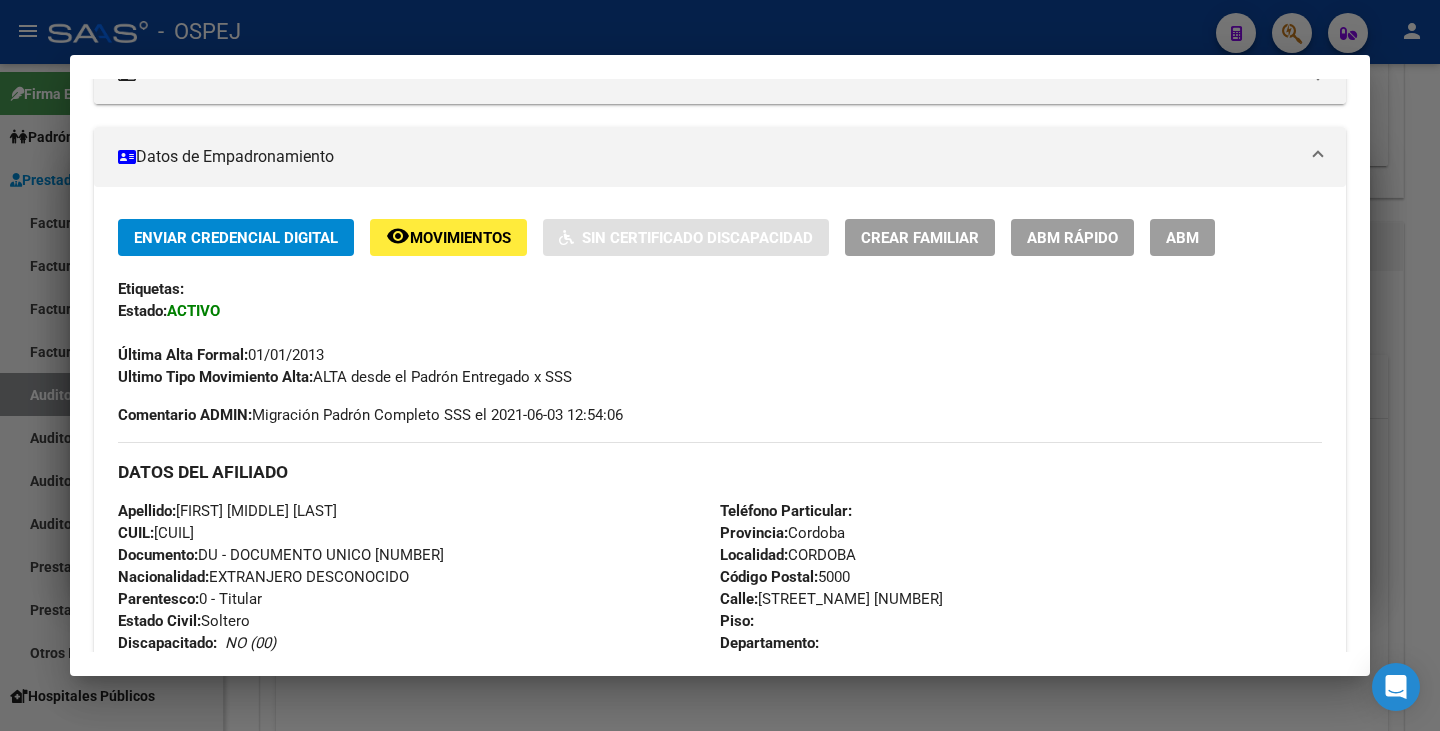 click on "ABM Rápido" 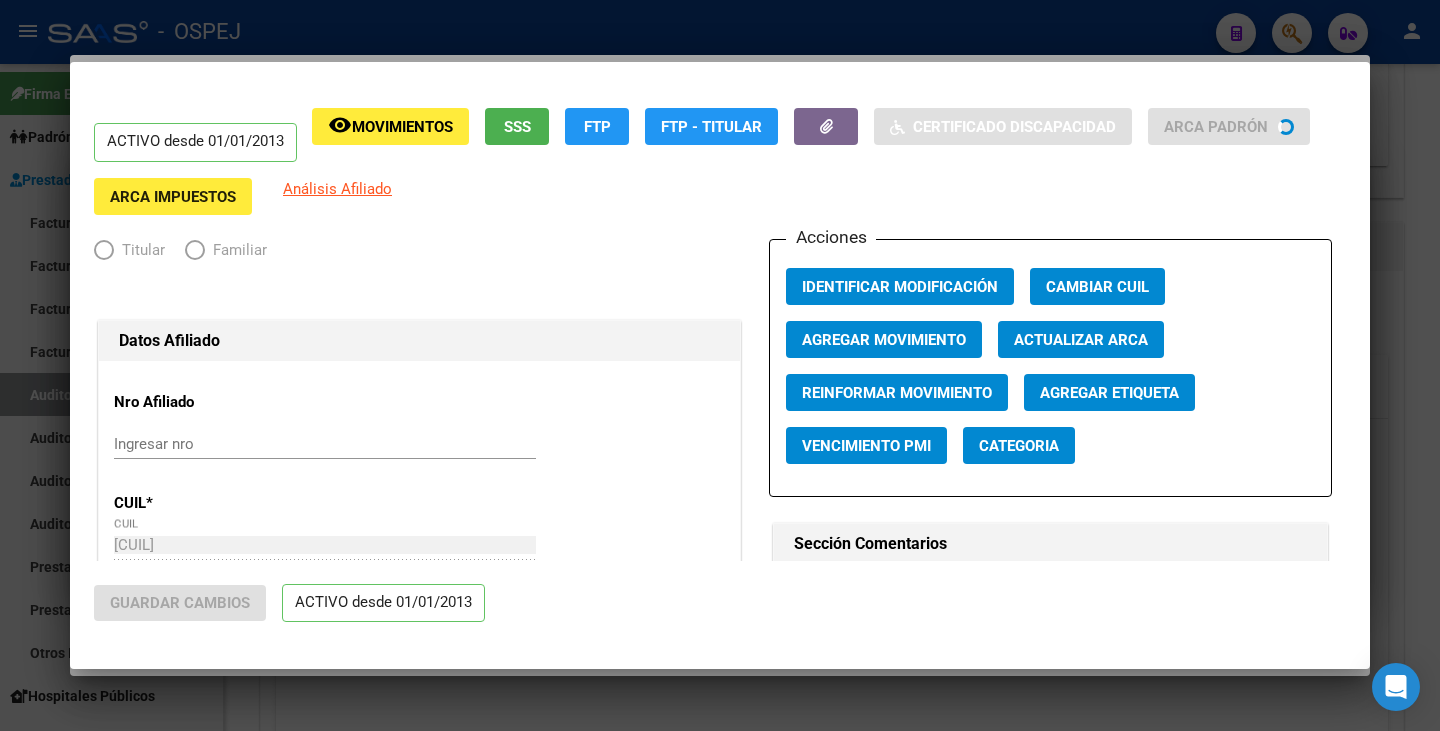 radio on "true" 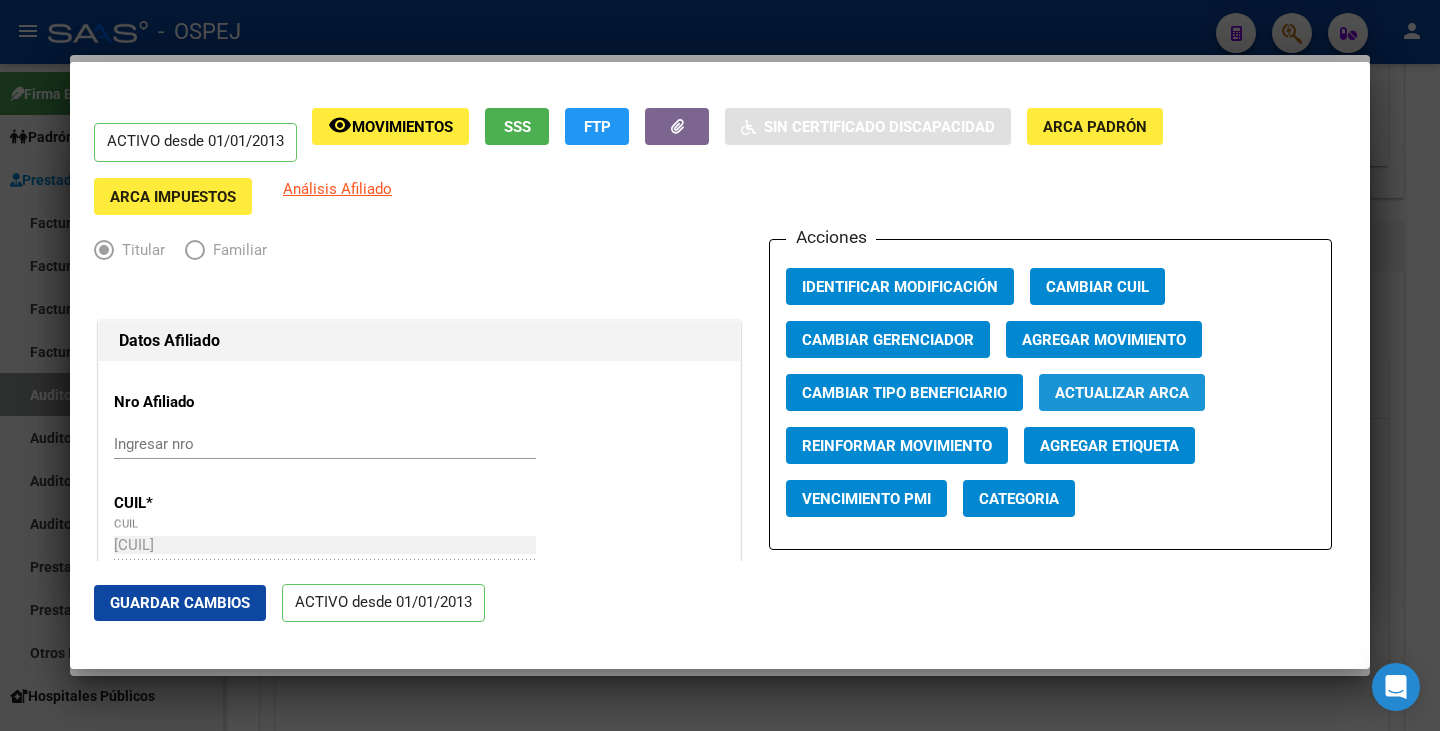 click on "Actualizar ARCA" at bounding box center [1122, 393] 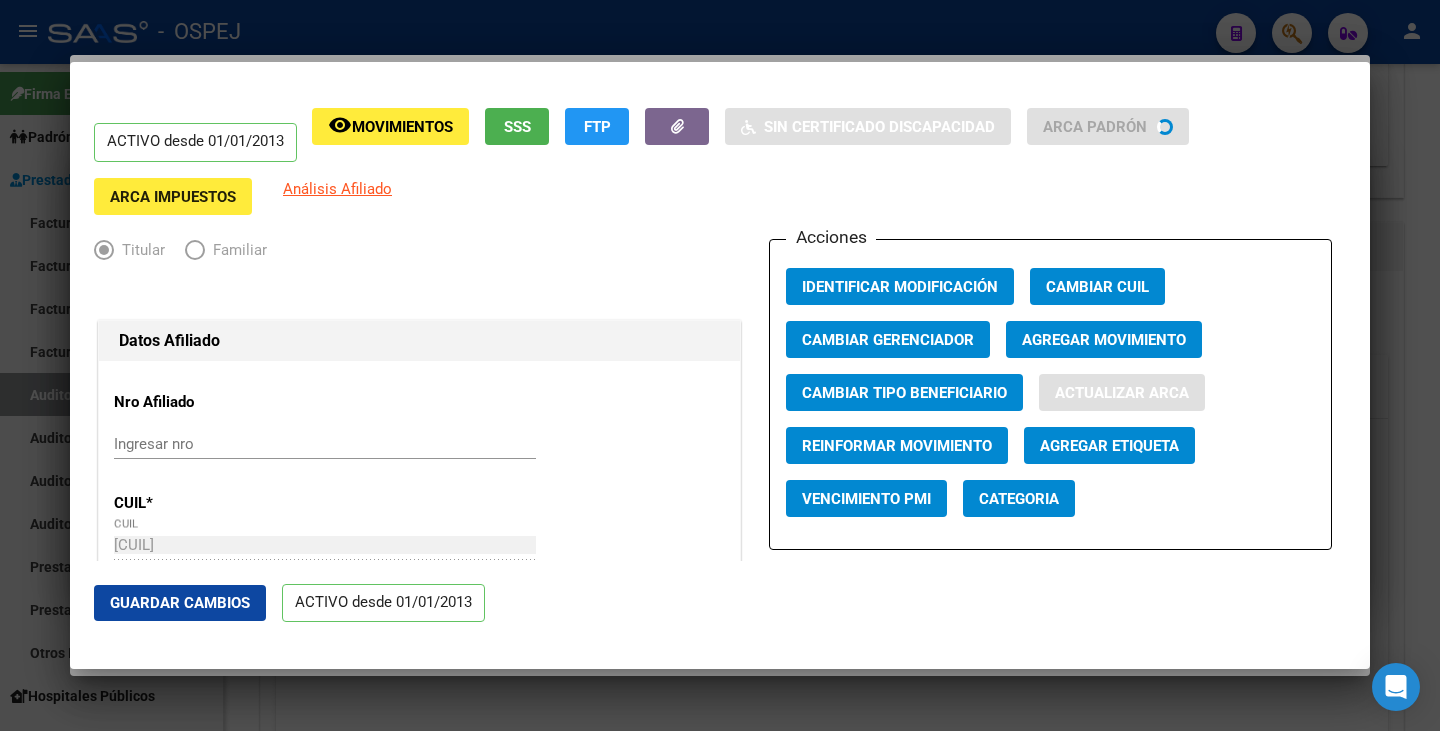 type on "NIETO" 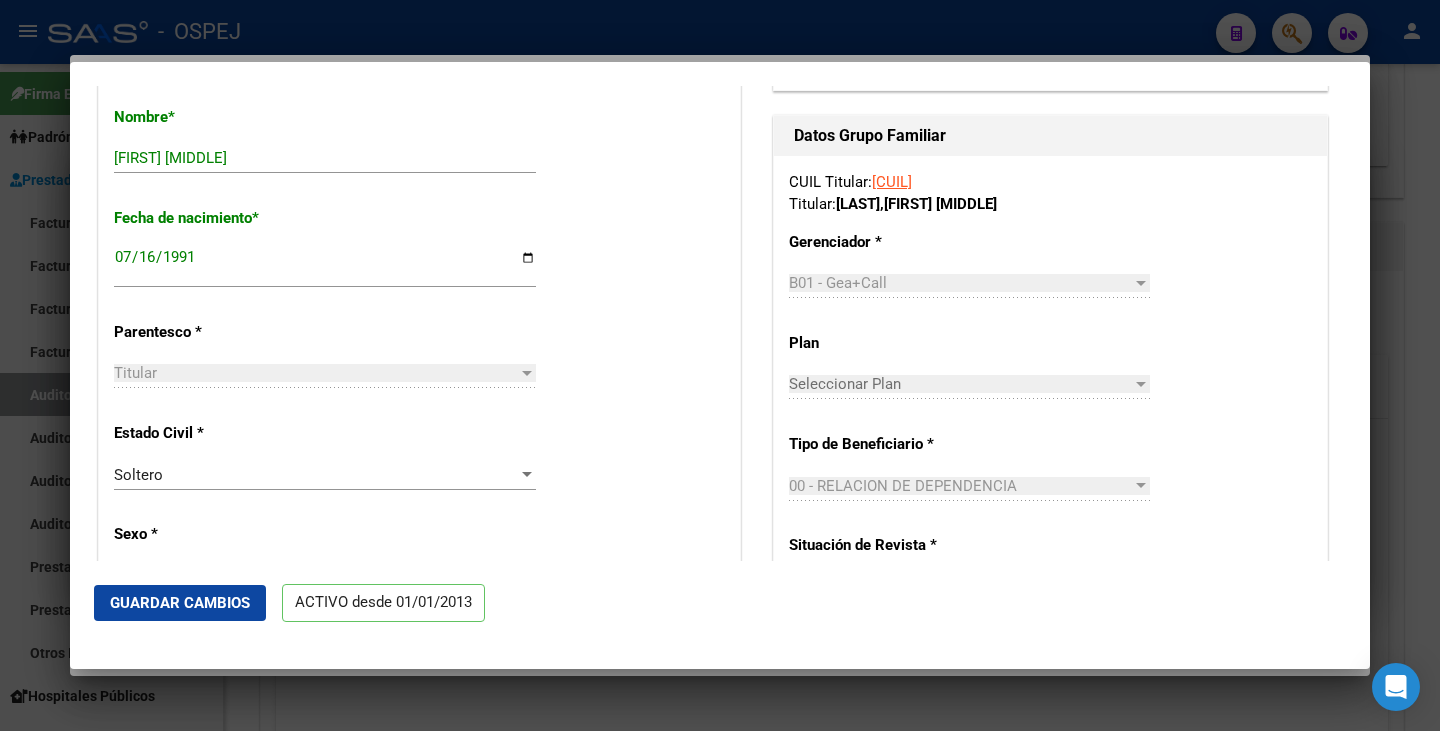 scroll, scrollTop: 600, scrollLeft: 0, axis: vertical 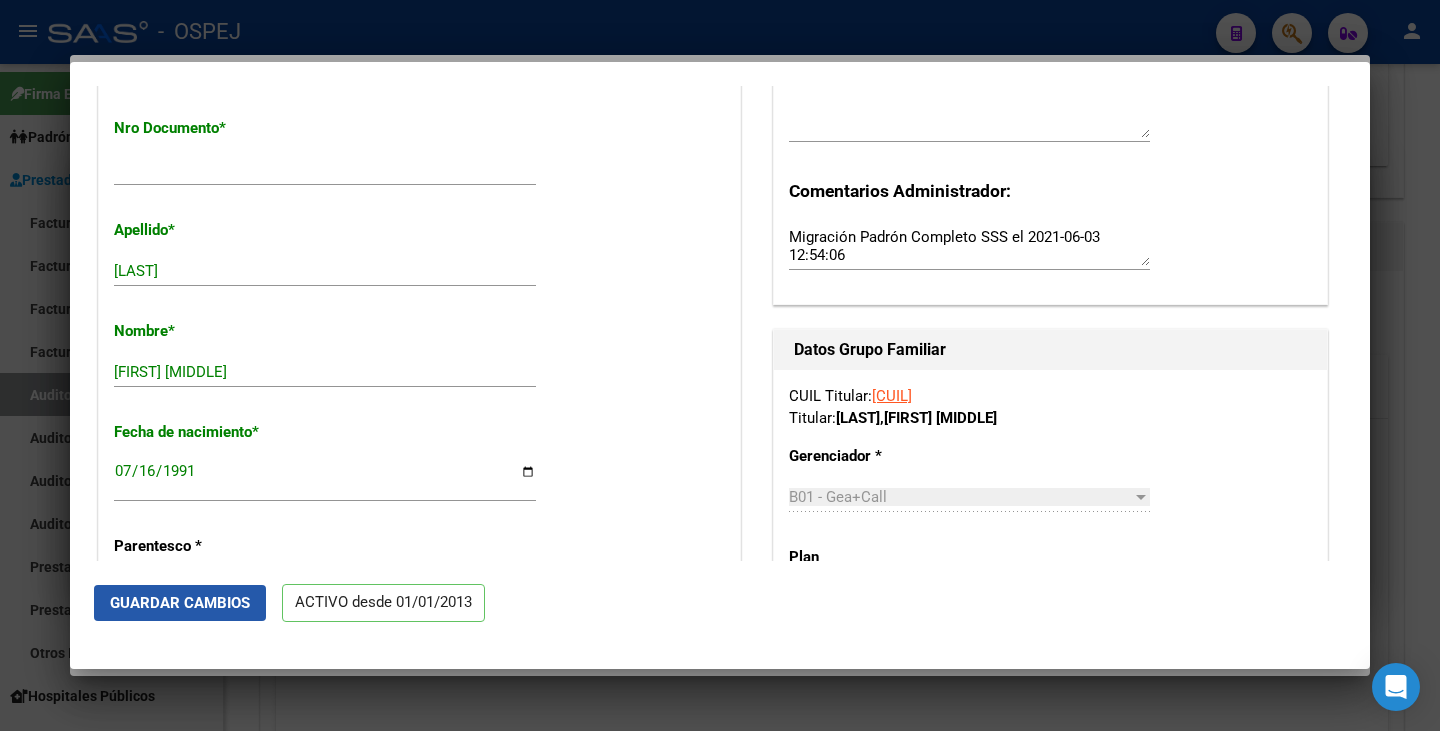 click on "Guardar Cambios" 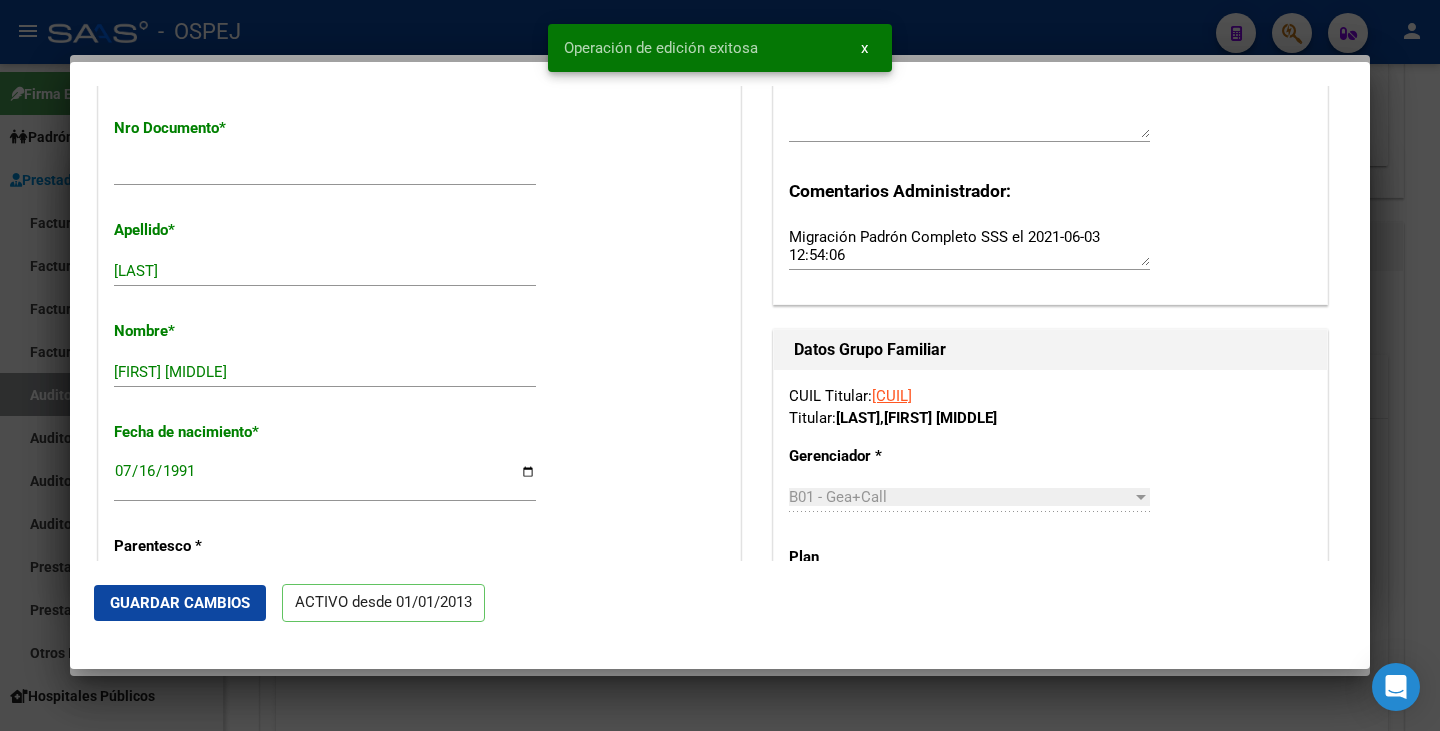 click at bounding box center (720, 365) 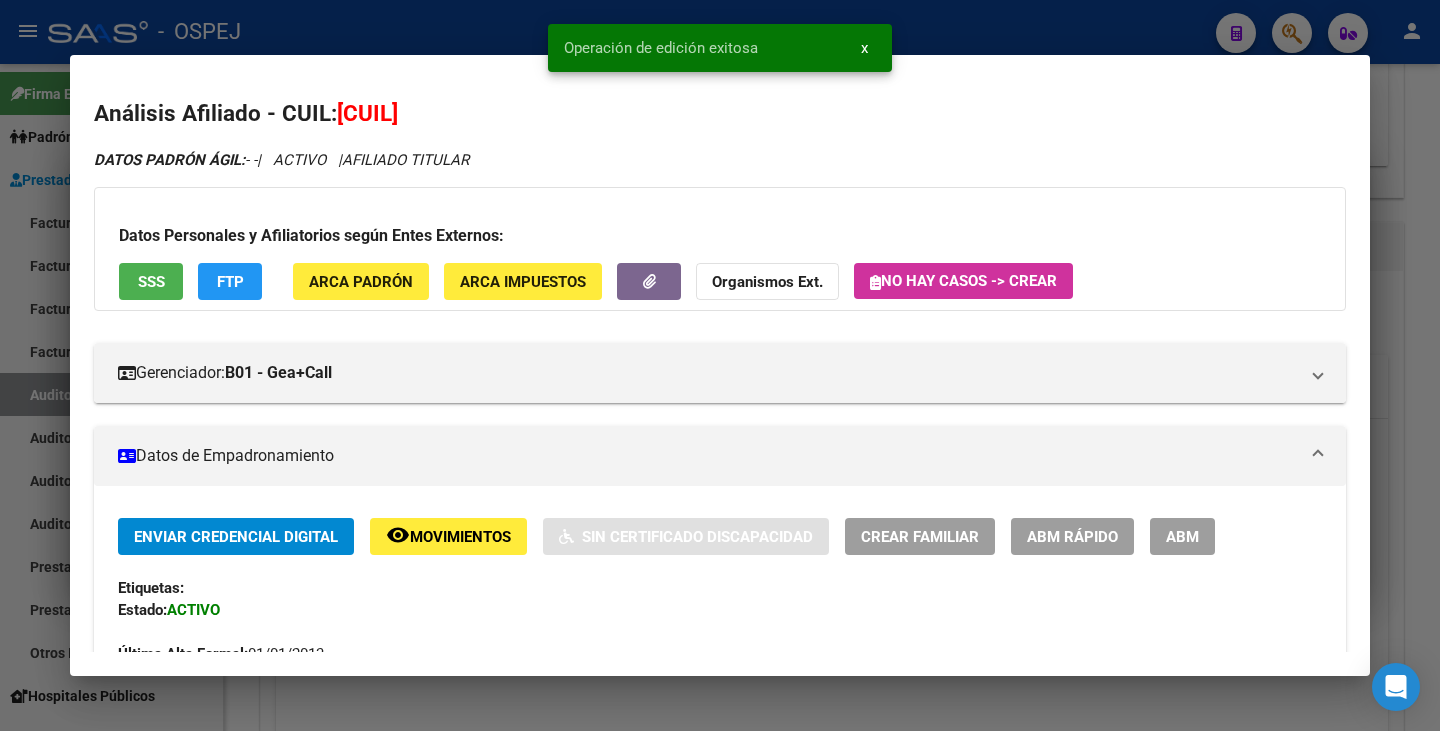 scroll, scrollTop: 0, scrollLeft: 0, axis: both 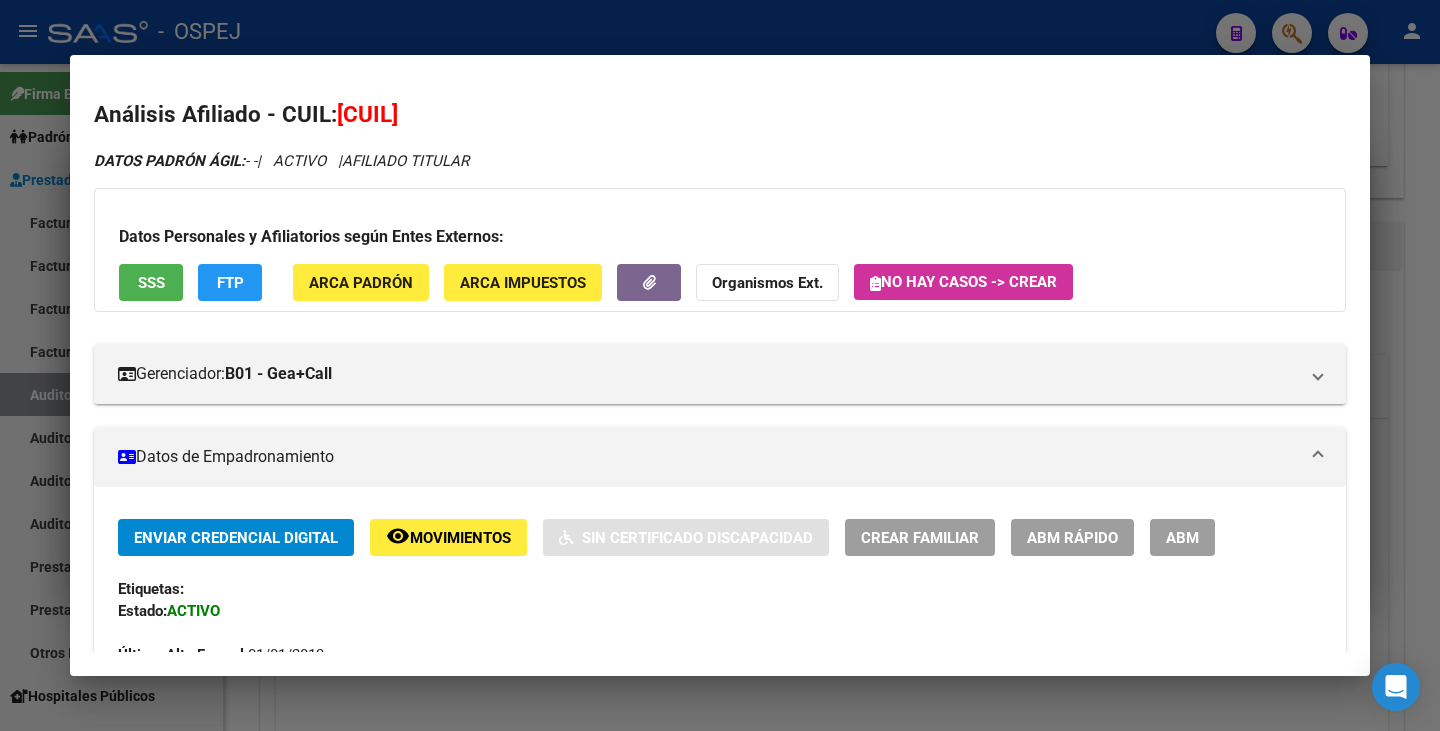 click at bounding box center (720, 365) 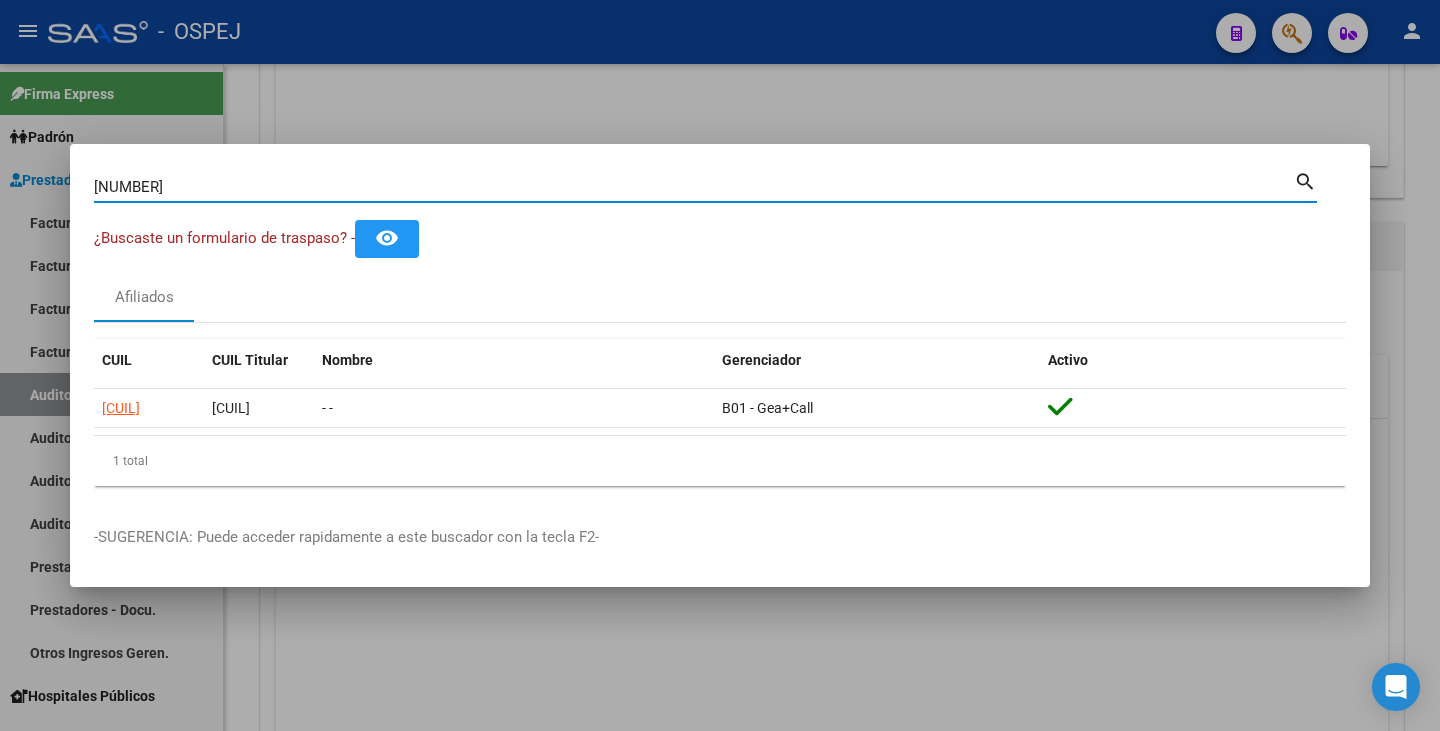 click on "35965150" at bounding box center [694, 187] 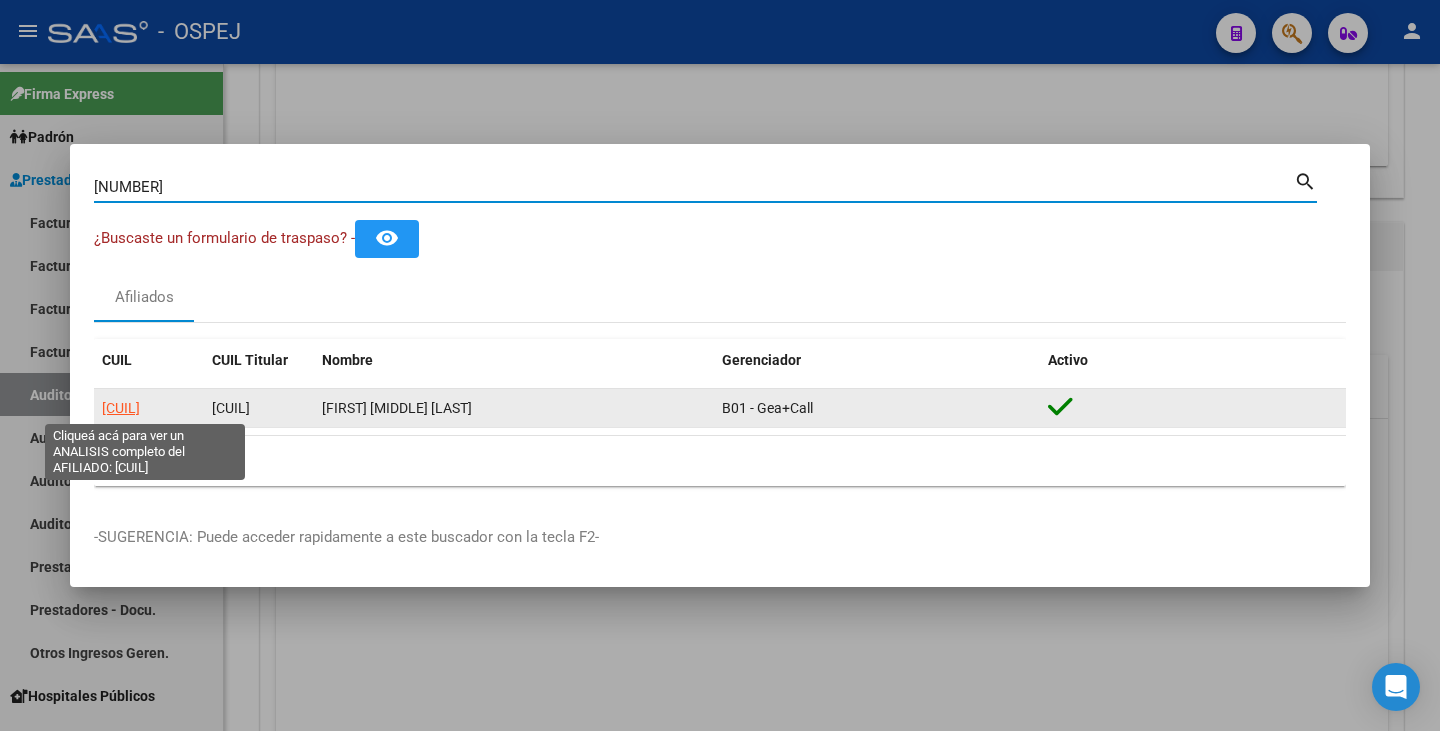 click on "20359651504" 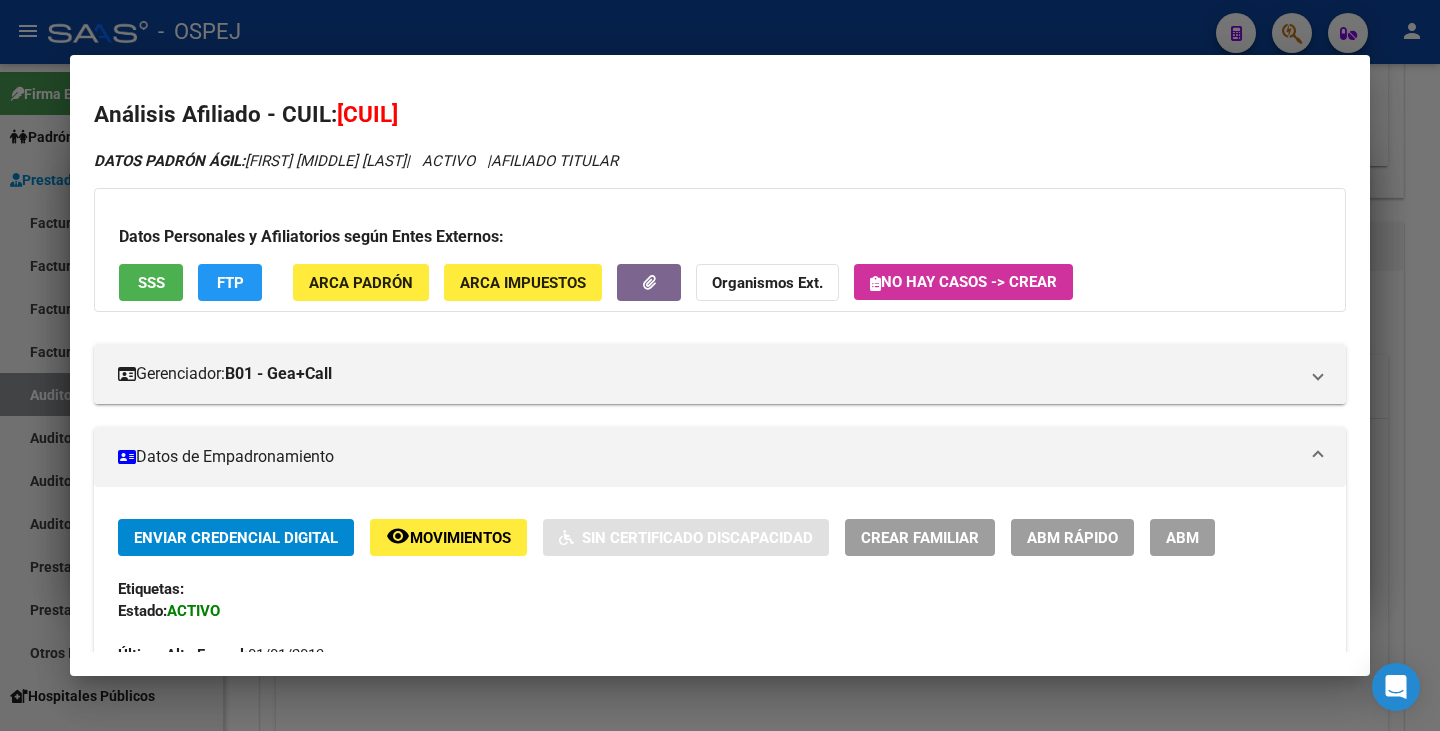 drag, startPoint x: 338, startPoint y: 114, endPoint x: 459, endPoint y: 137, distance: 123.16656 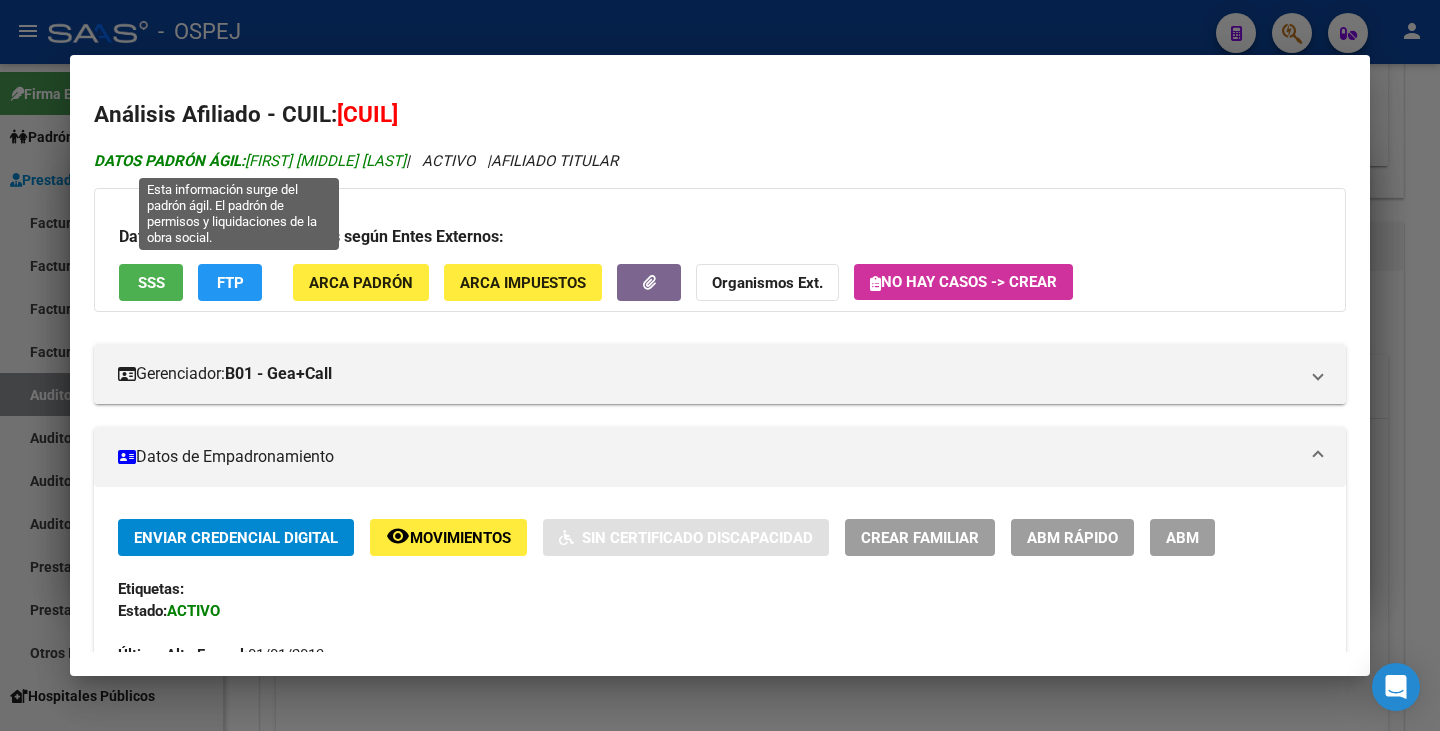 drag, startPoint x: 252, startPoint y: 159, endPoint x: 381, endPoint y: 164, distance: 129.09686 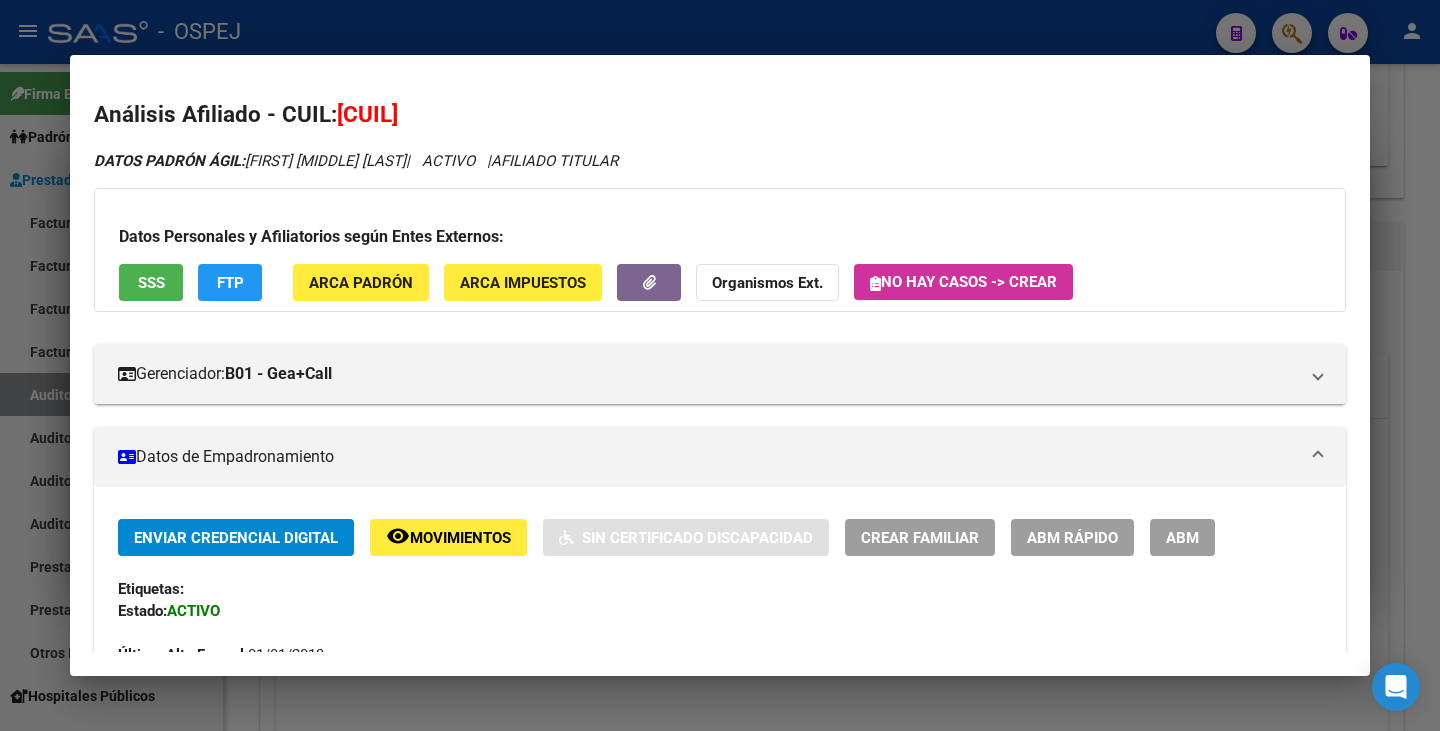 click at bounding box center [720, 365] 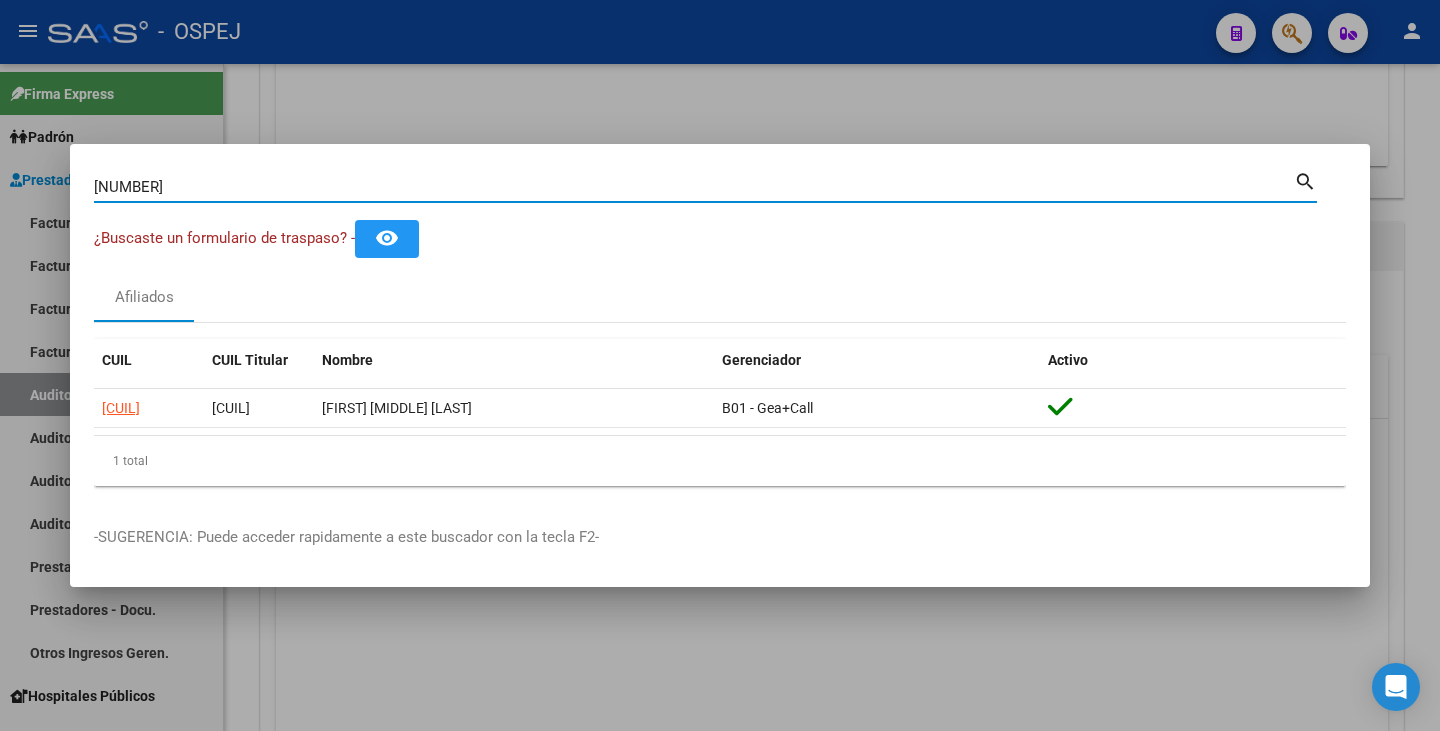 drag, startPoint x: 163, startPoint y: 185, endPoint x: 45, endPoint y: 173, distance: 118.6086 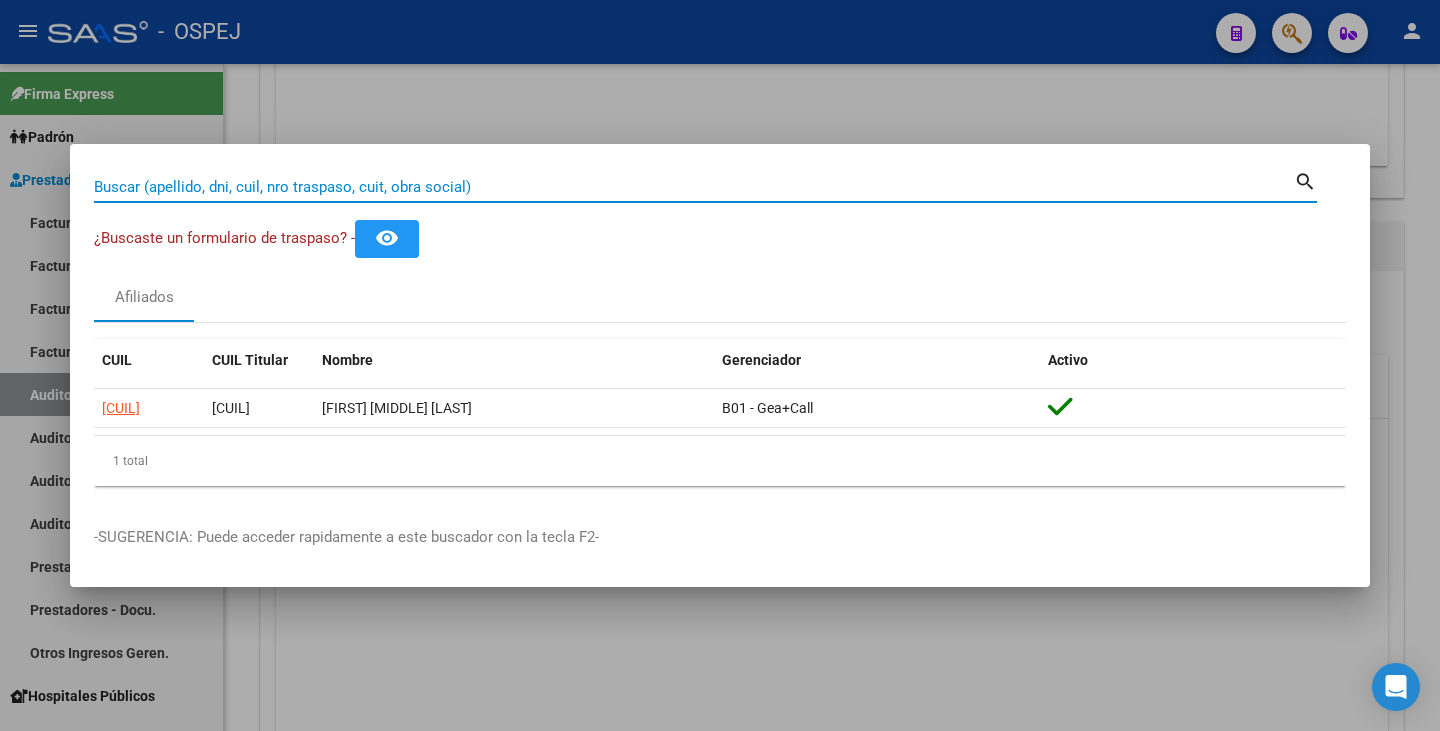 paste on "42383667" 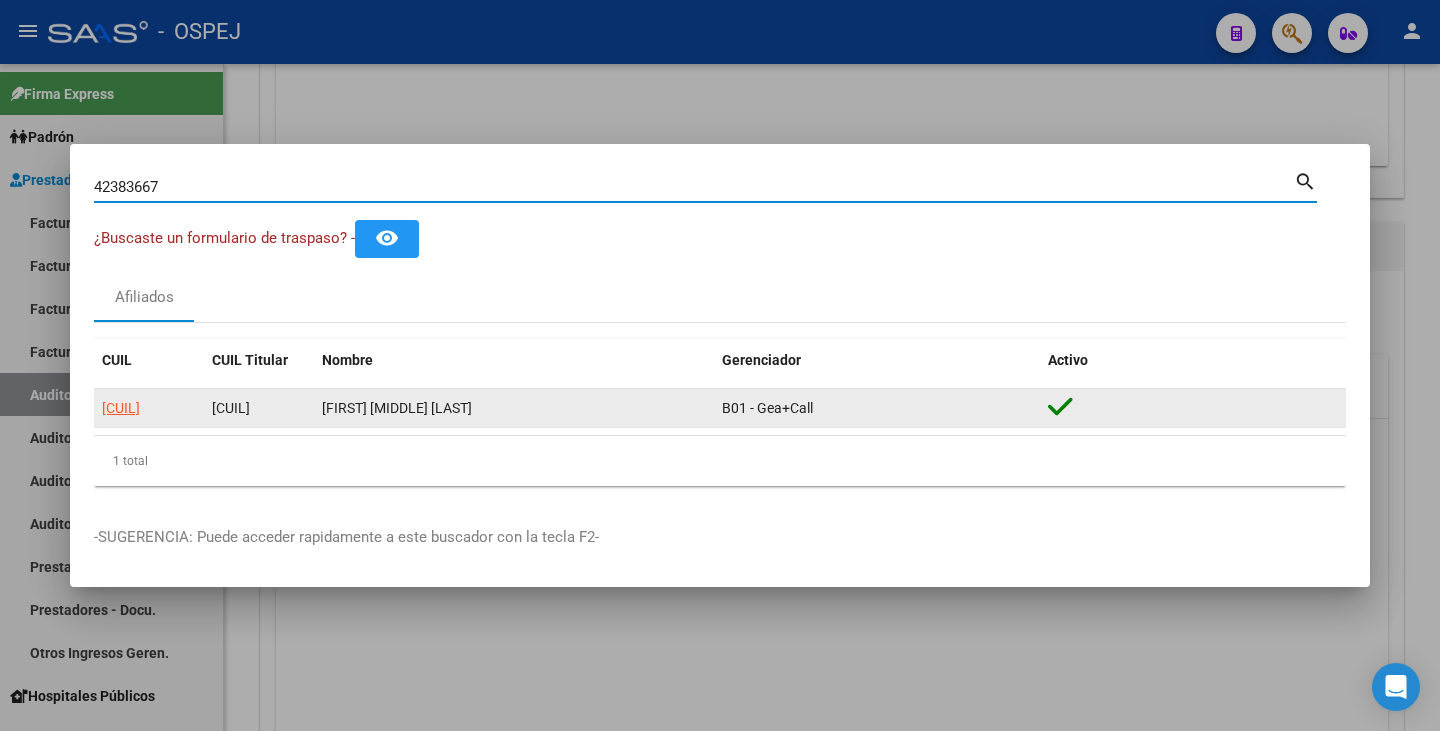 type on "42383667" 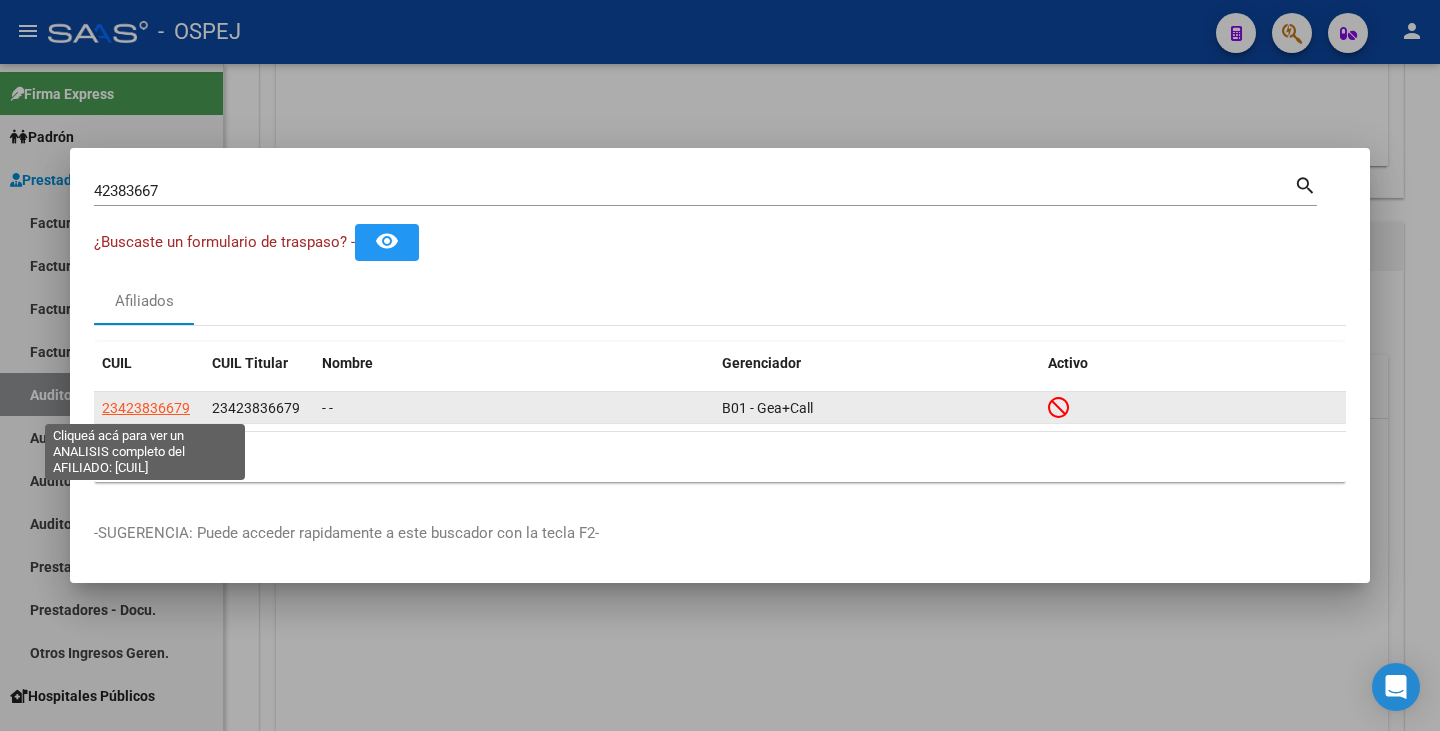 click on "23423836679" 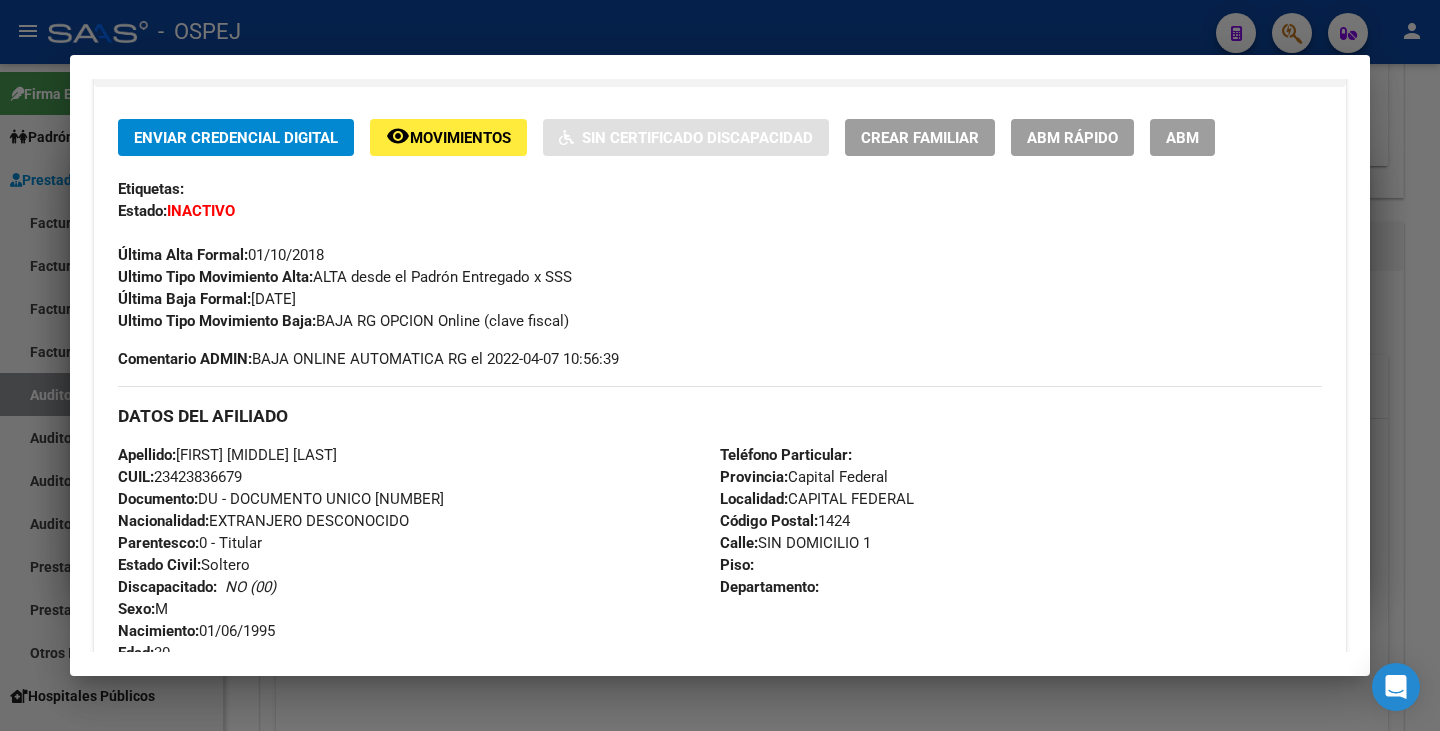 scroll, scrollTop: 200, scrollLeft: 0, axis: vertical 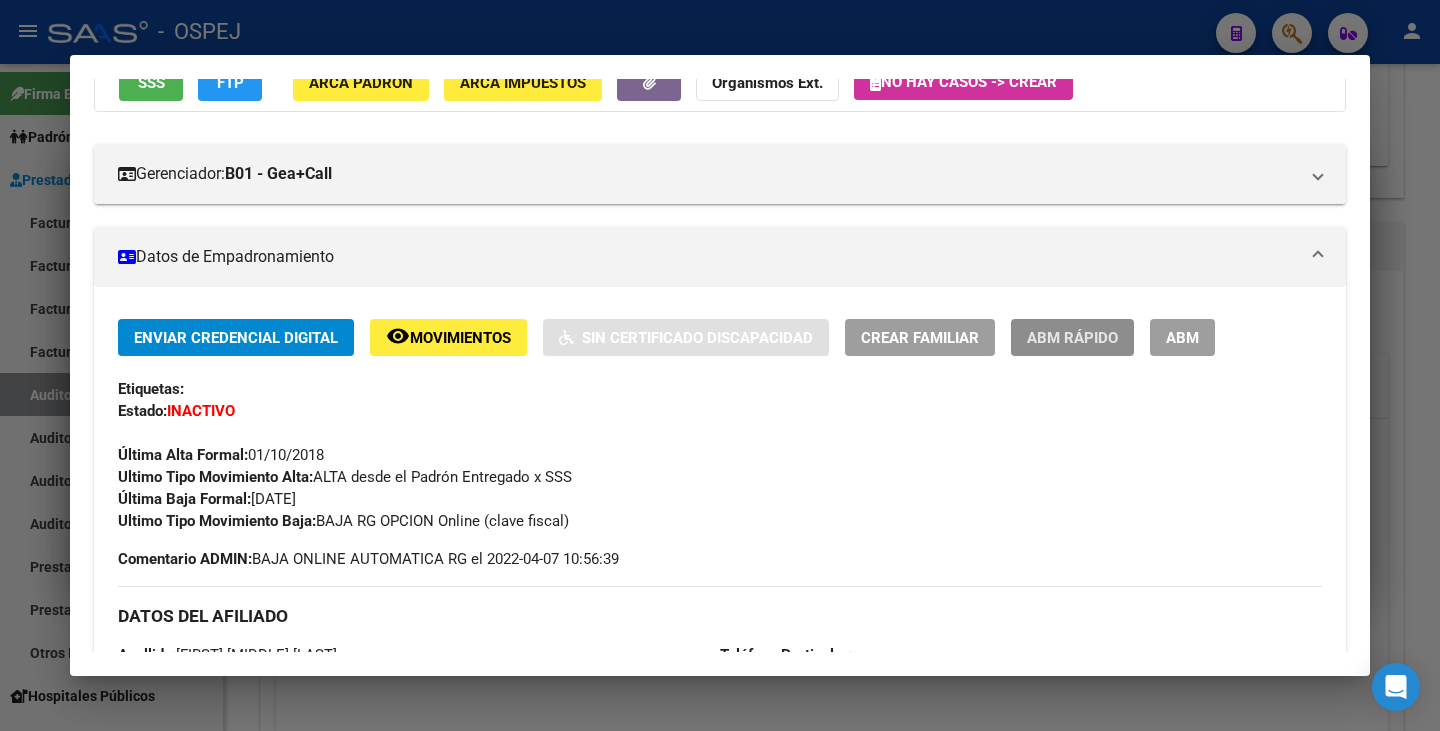 click on "ABM Rápido" 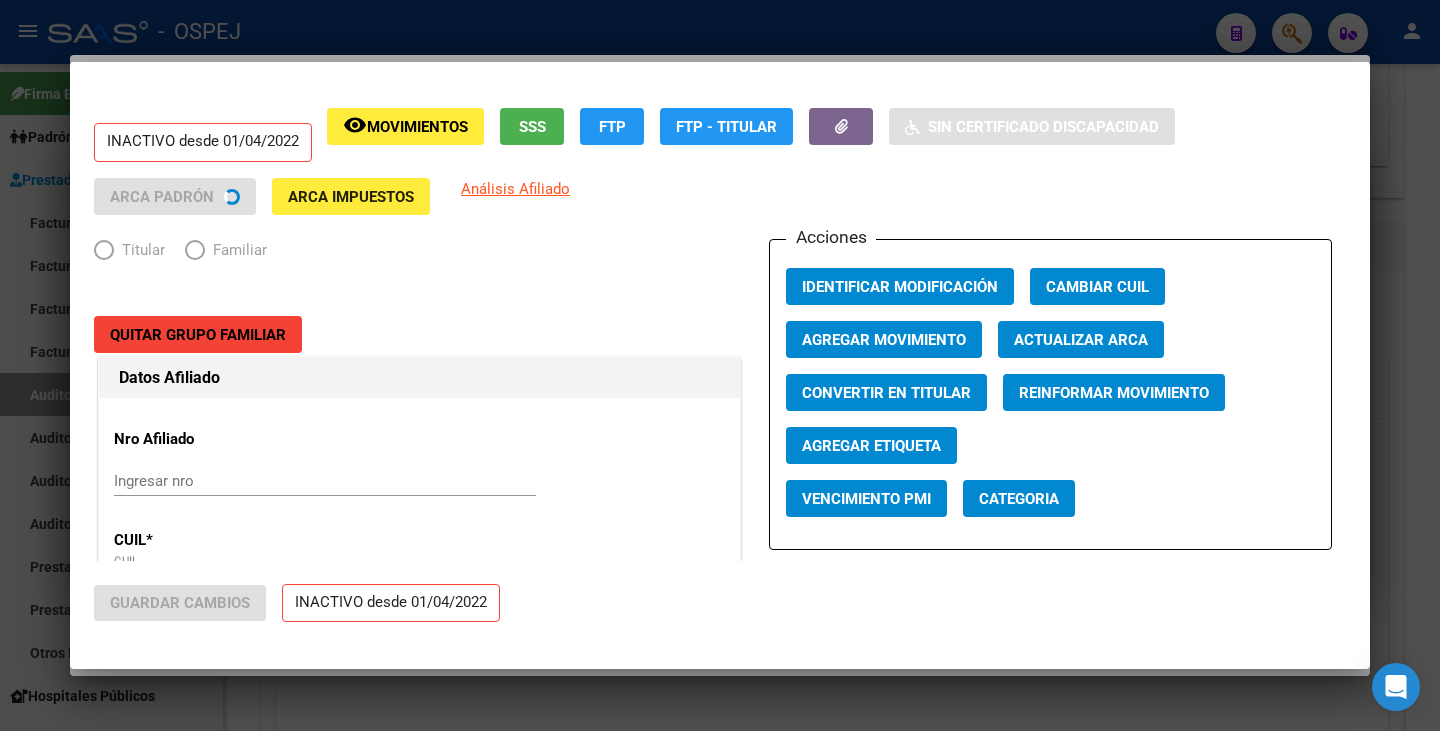 radio on "true" 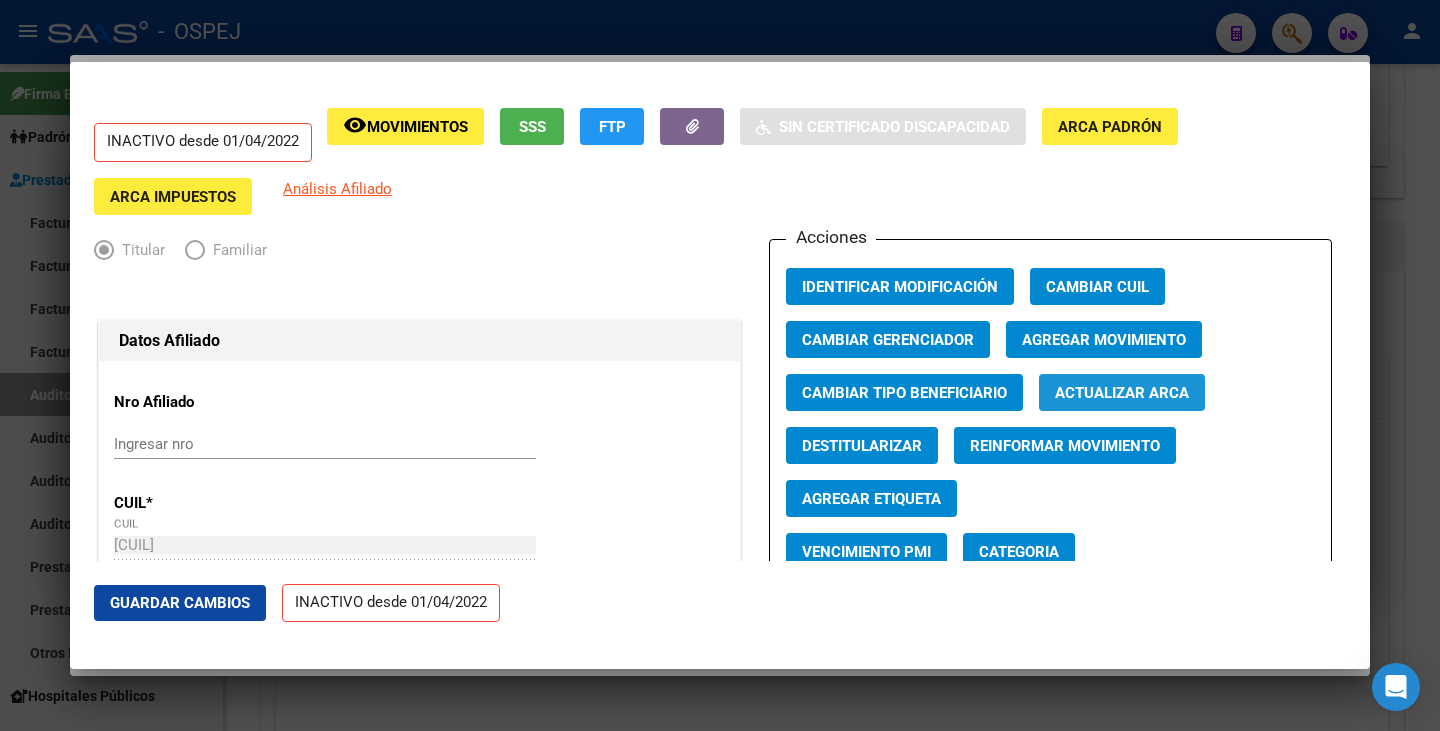 click on "Actualizar ARCA" at bounding box center (1122, 393) 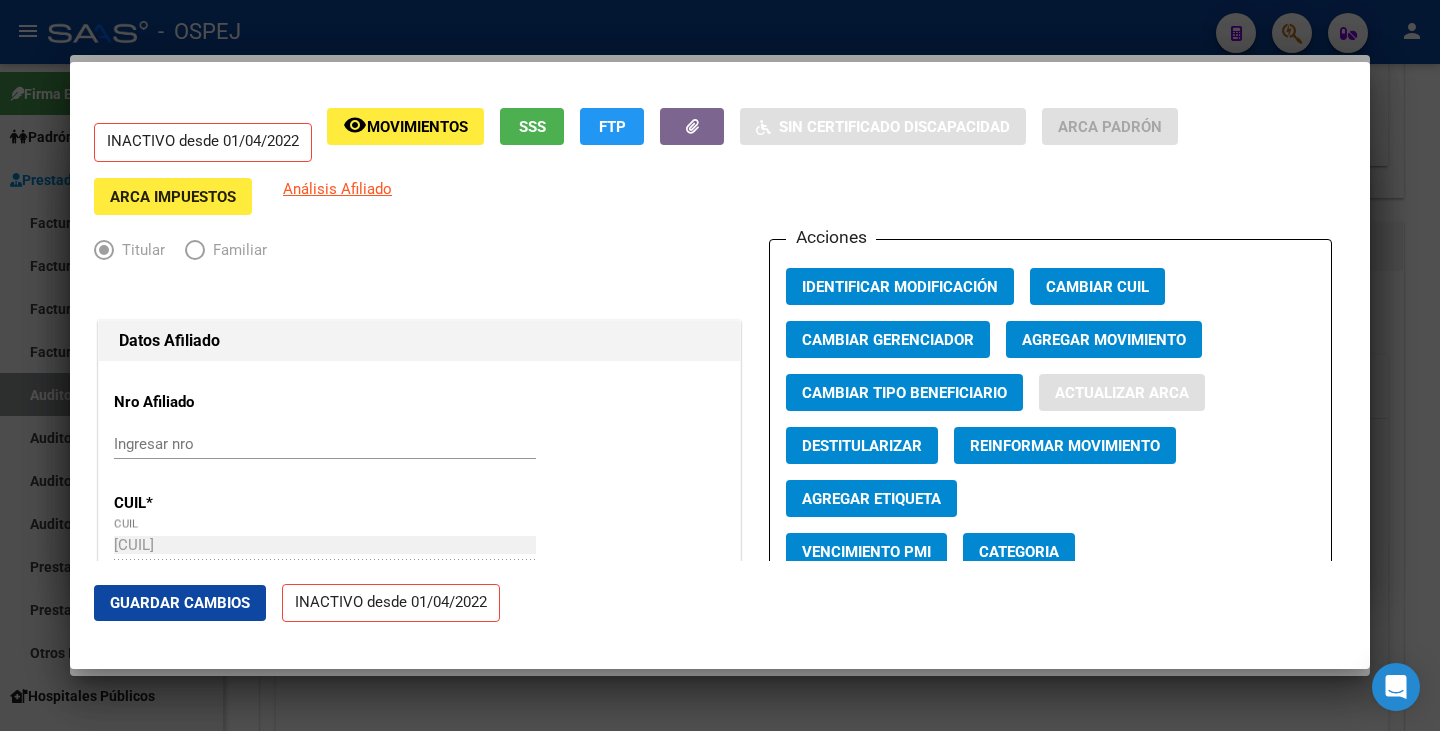 type on "SOSA" 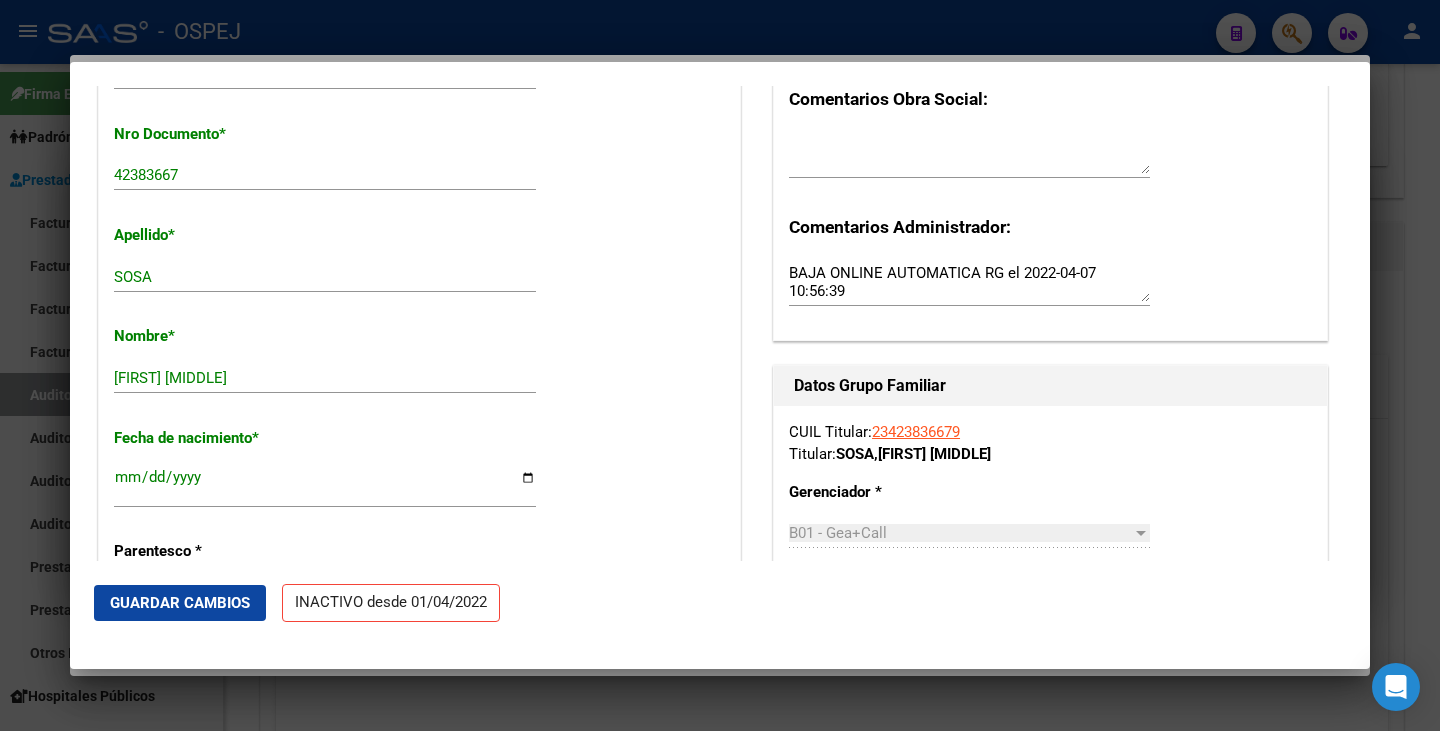 scroll, scrollTop: 800, scrollLeft: 0, axis: vertical 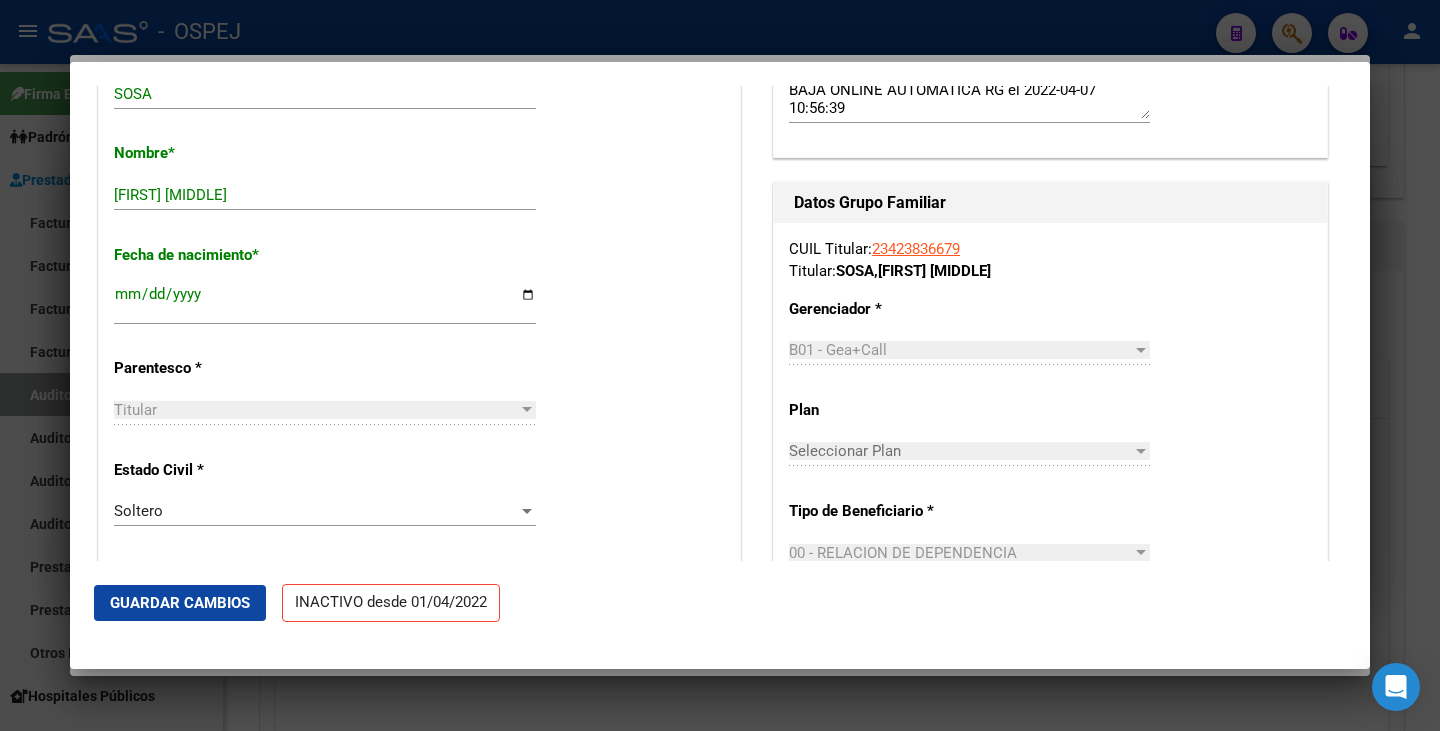click on "Guardar Cambios" 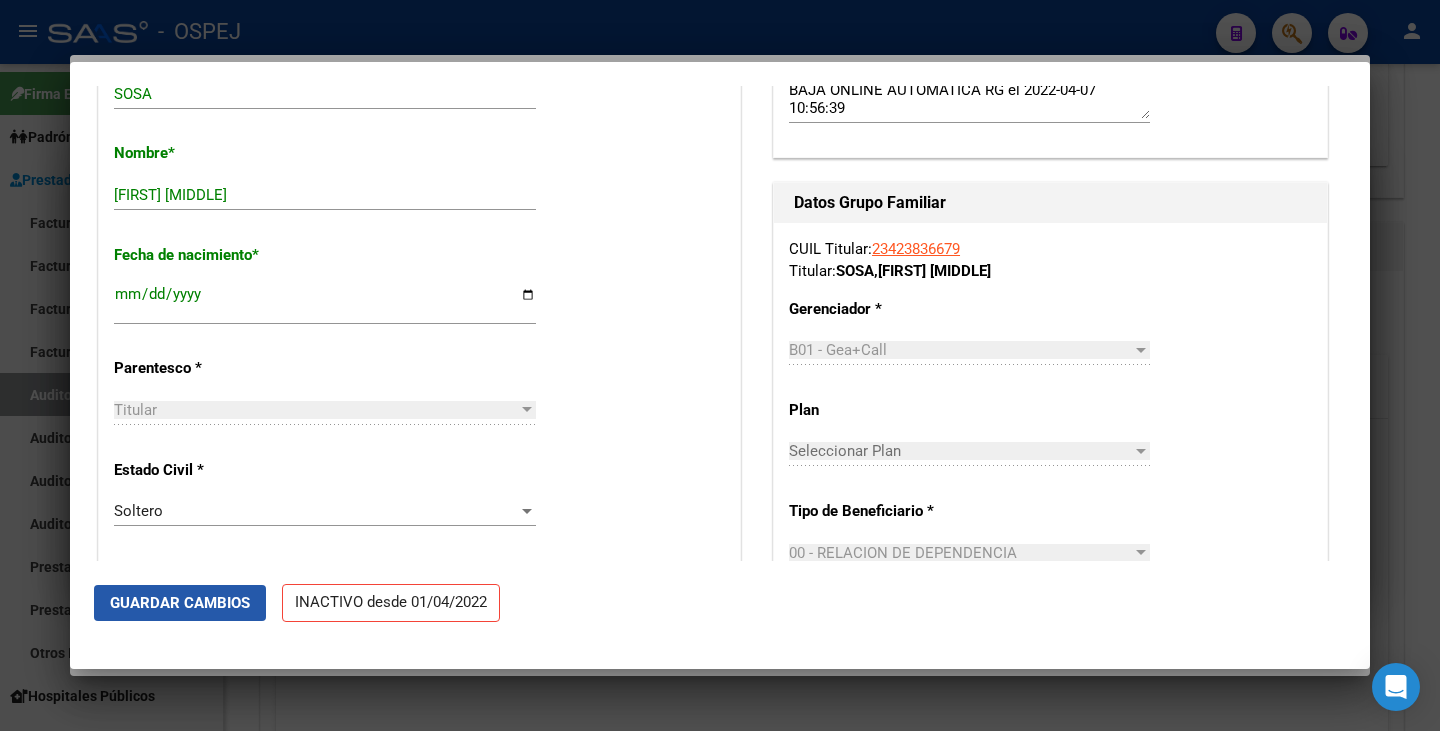 click on "Guardar Cambios" 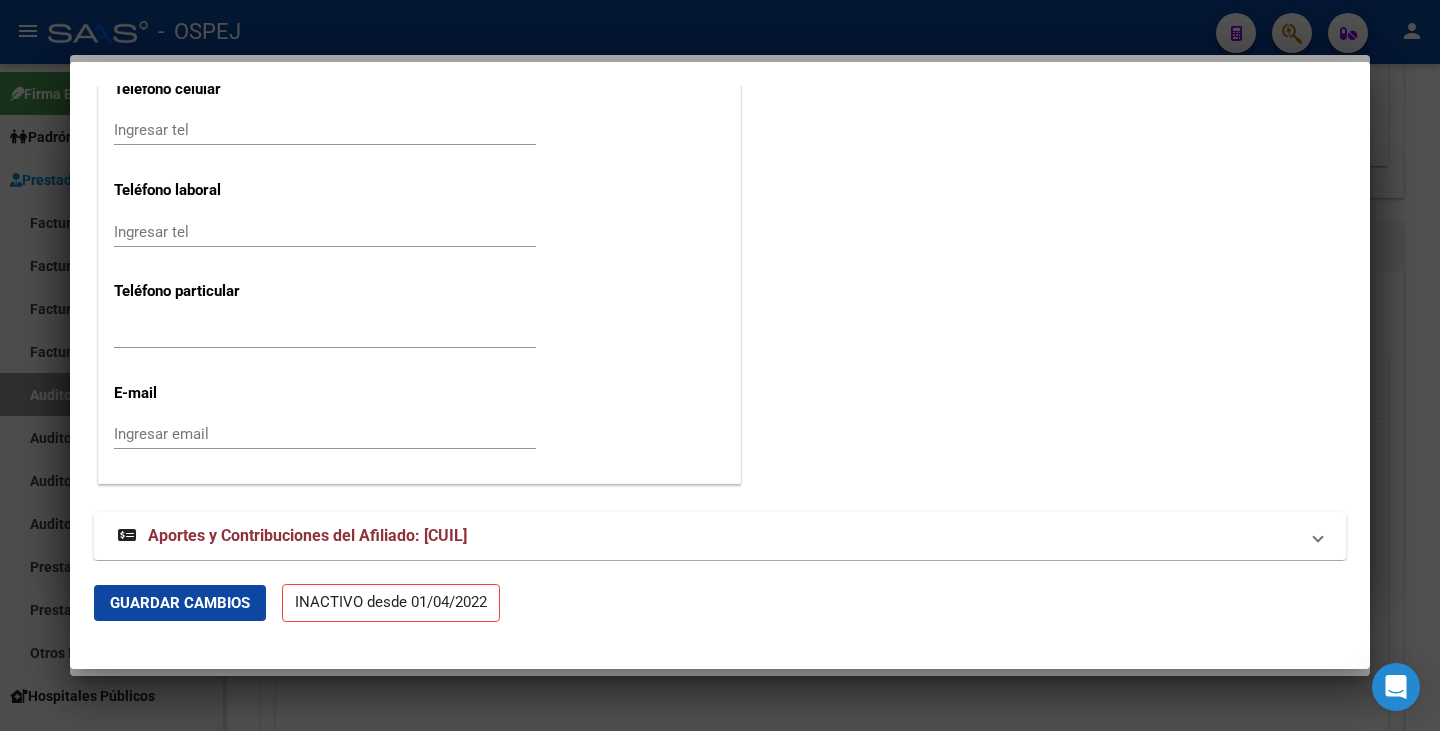 scroll, scrollTop: 2555, scrollLeft: 0, axis: vertical 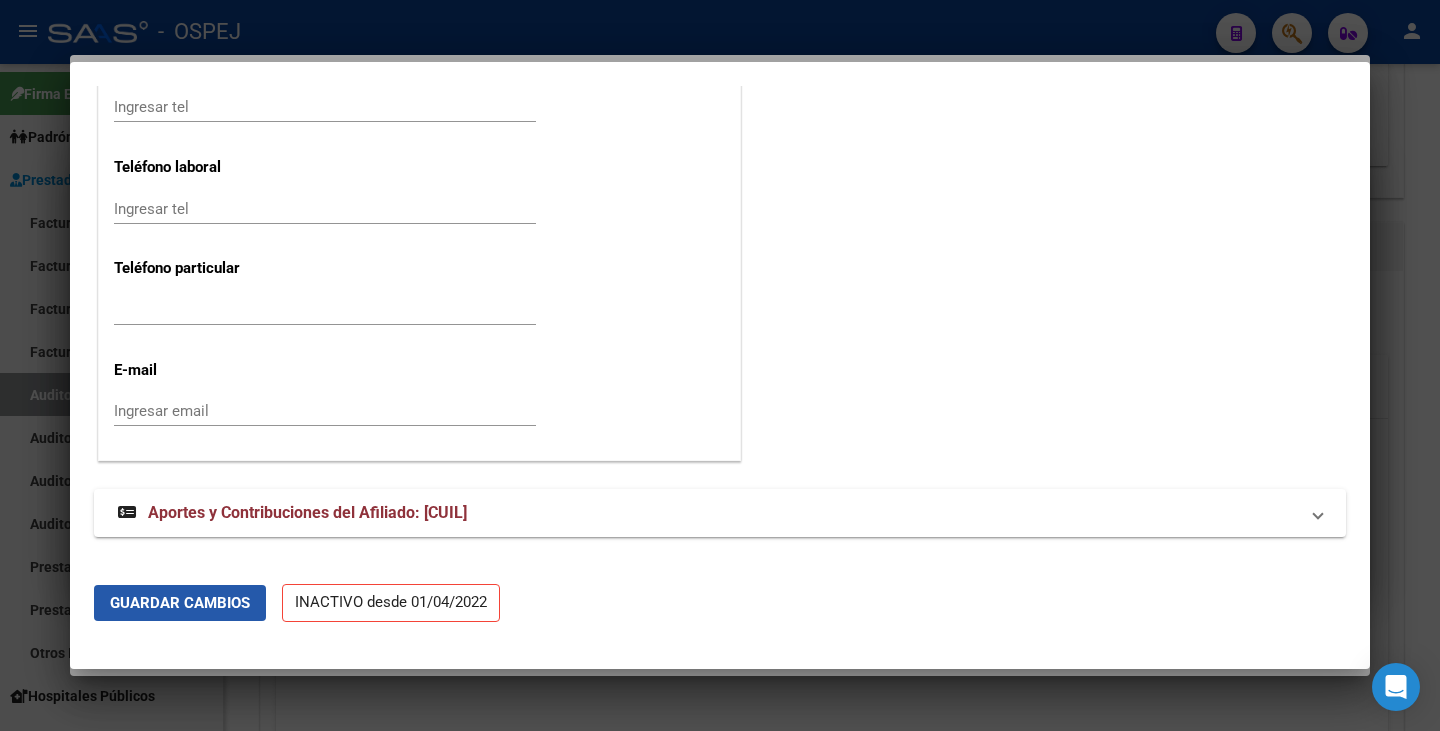 click on "Guardar Cambios" 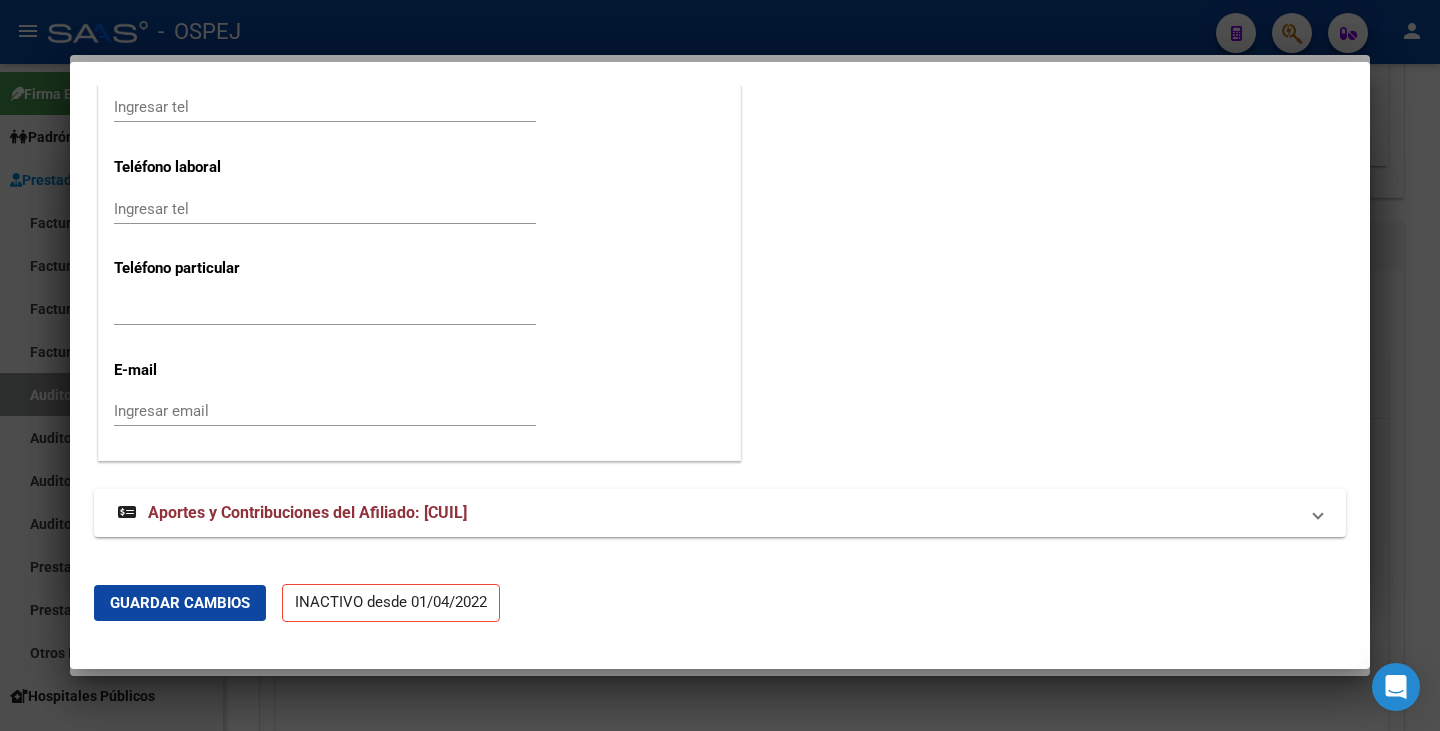 click at bounding box center (720, 365) 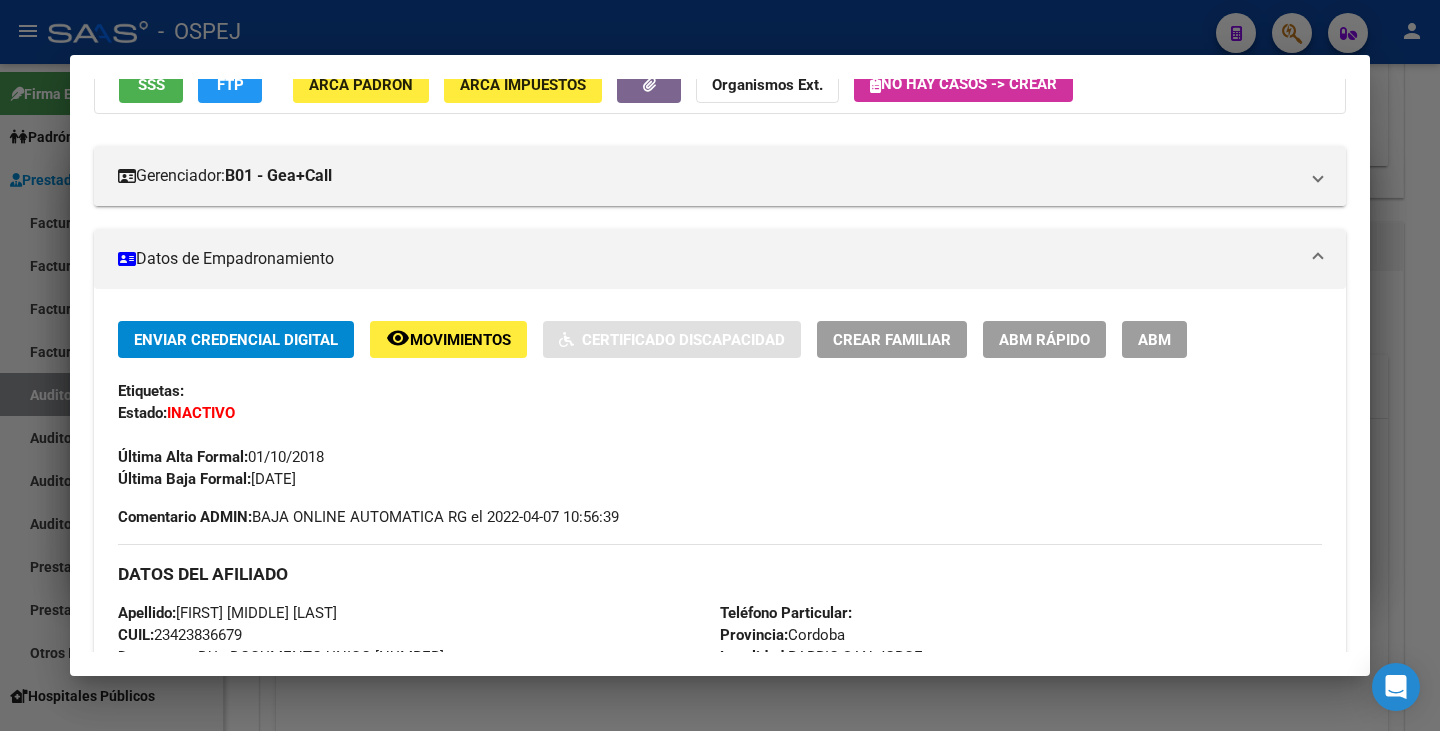 scroll, scrollTop: 200, scrollLeft: 0, axis: vertical 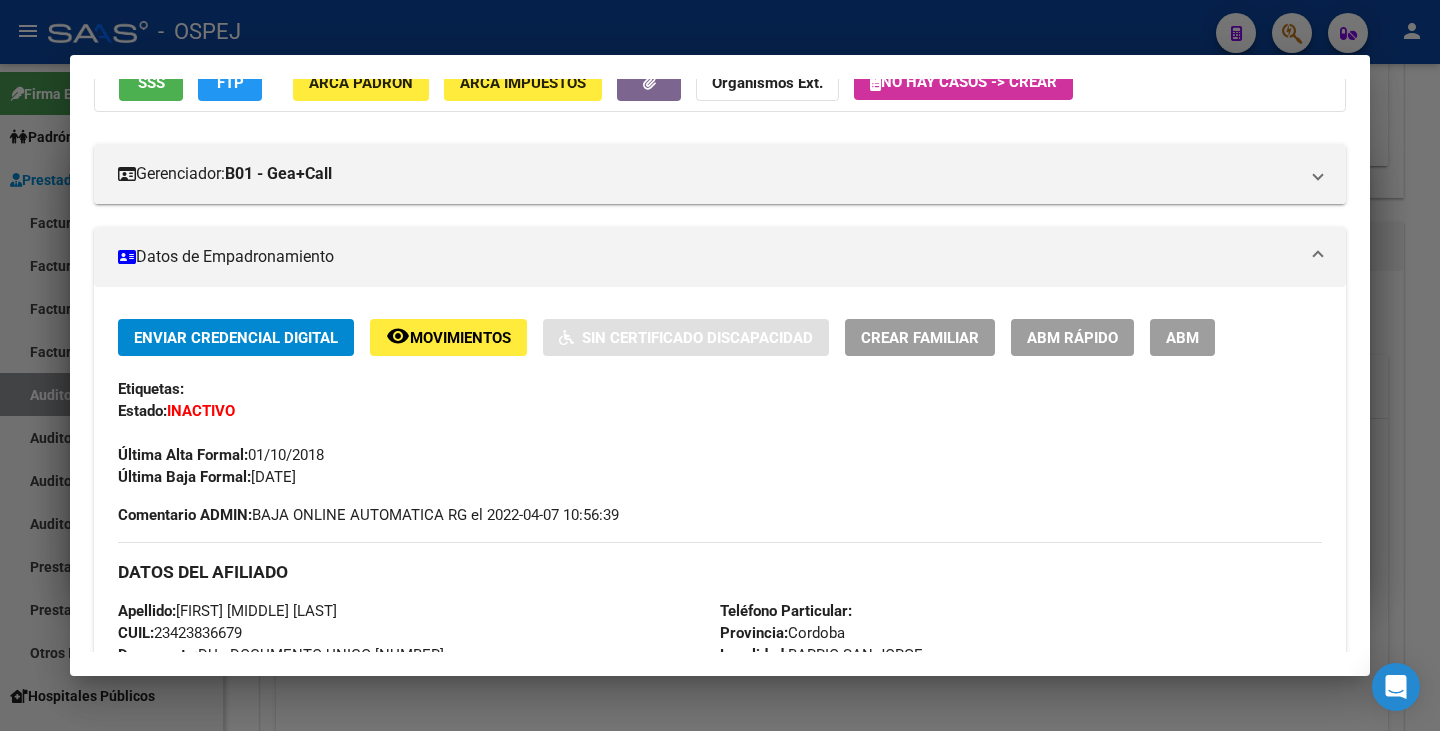 click at bounding box center [720, 365] 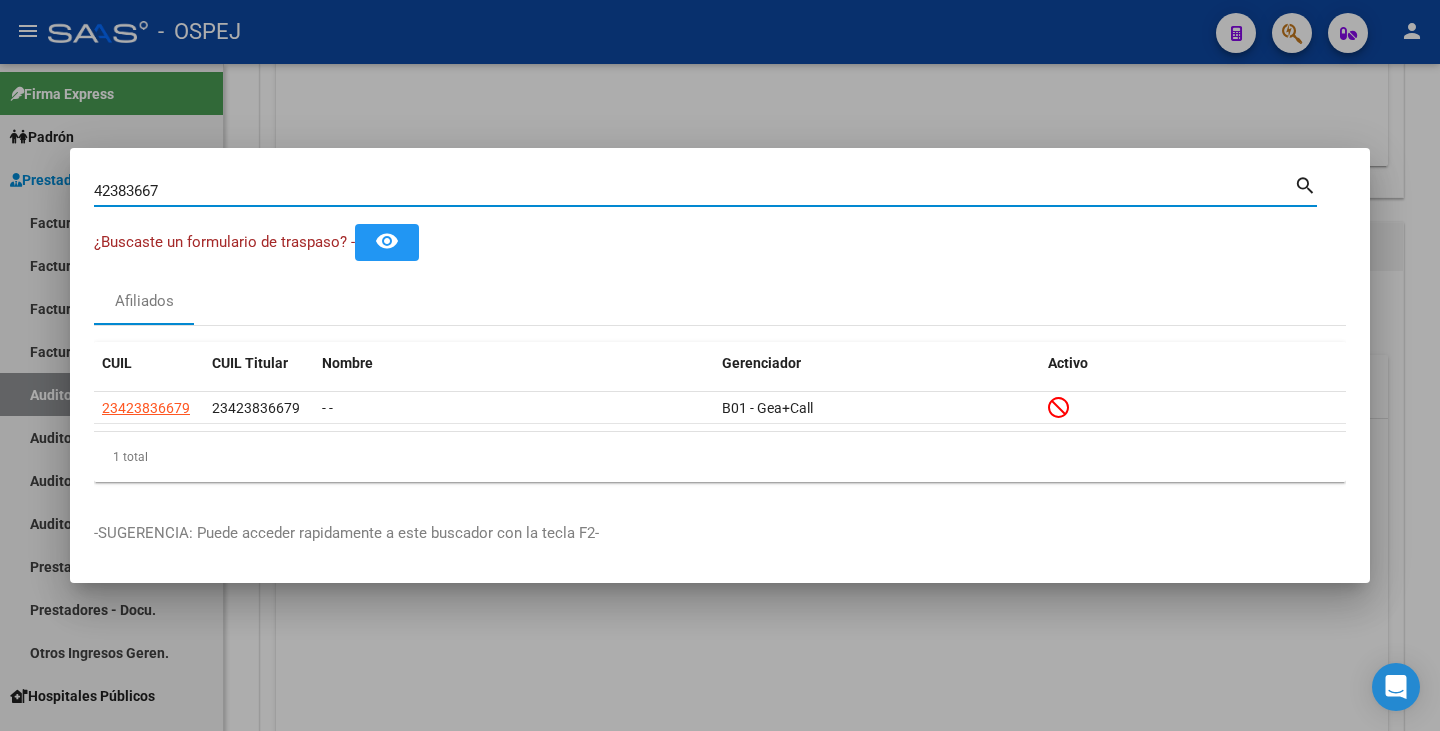 click on "42383667" at bounding box center [694, 191] 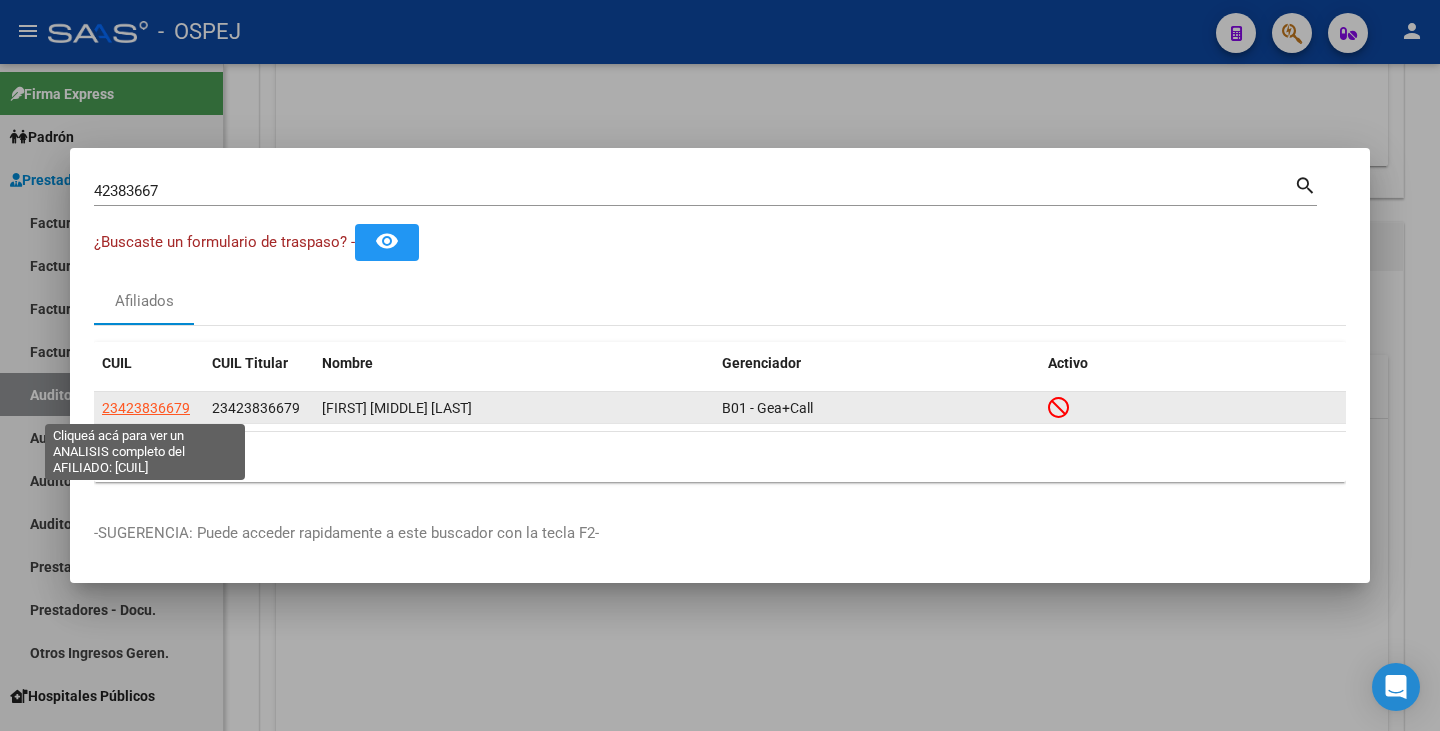 click on "23423836679" 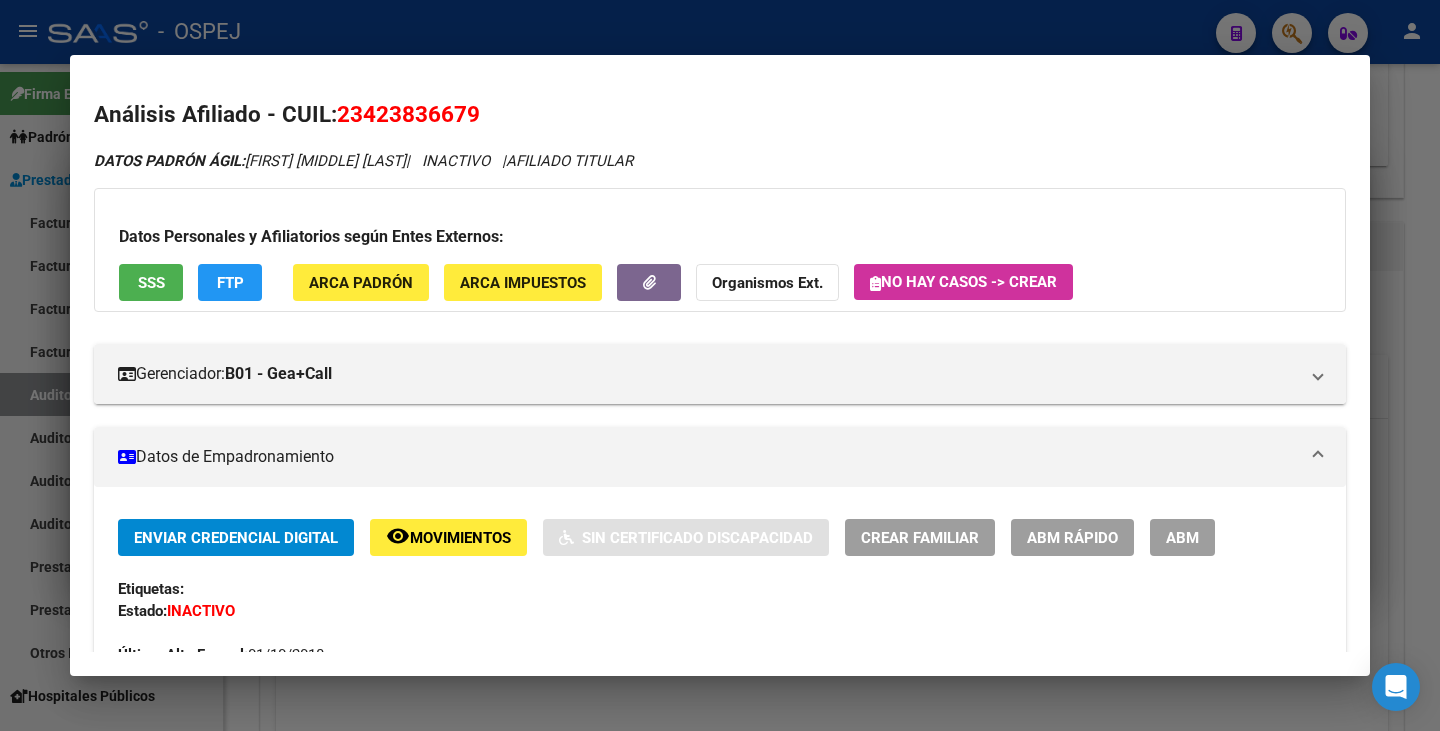 drag, startPoint x: 339, startPoint y: 112, endPoint x: 487, endPoint y: 112, distance: 148 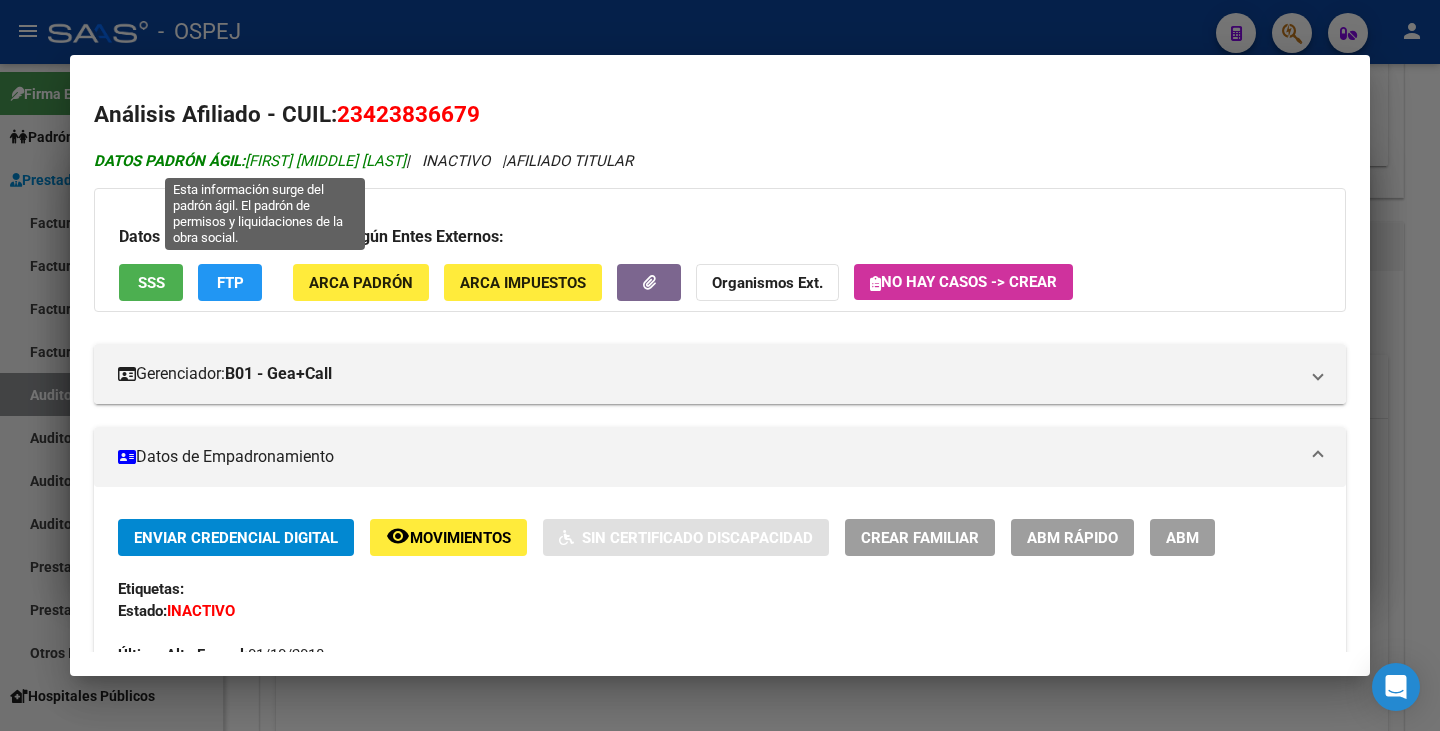 drag, startPoint x: 250, startPoint y: 160, endPoint x: 430, endPoint y: 165, distance: 180.06943 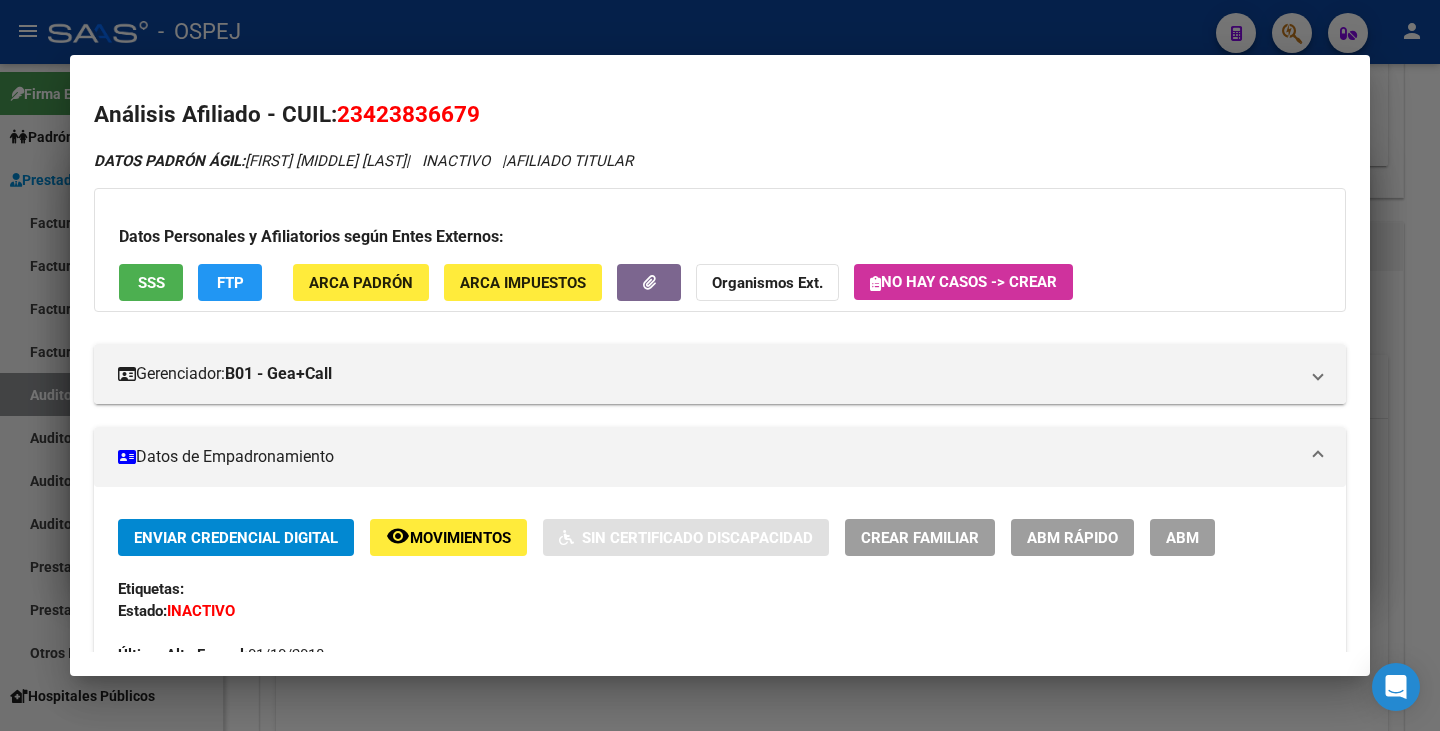 click at bounding box center (720, 365) 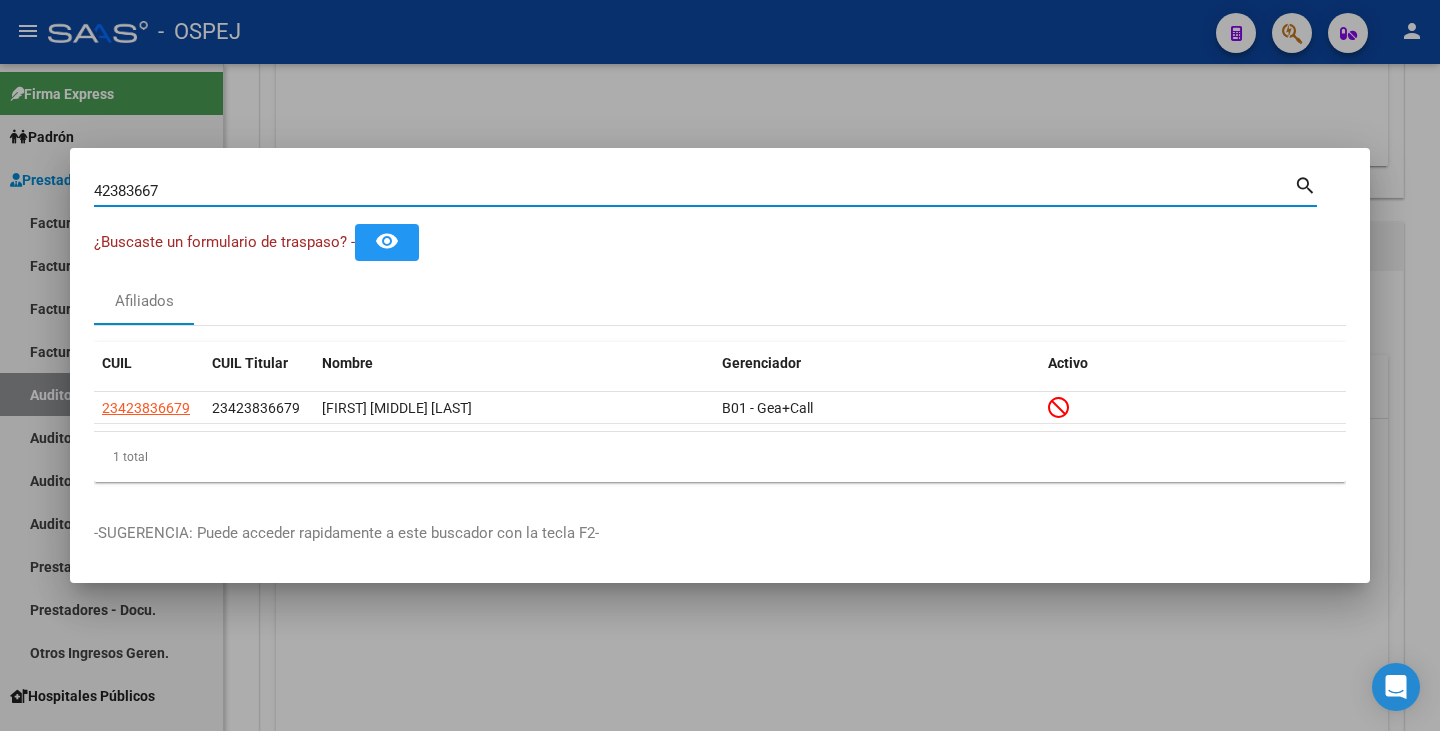 drag, startPoint x: 164, startPoint y: 186, endPoint x: 0, endPoint y: 163, distance: 165.60495 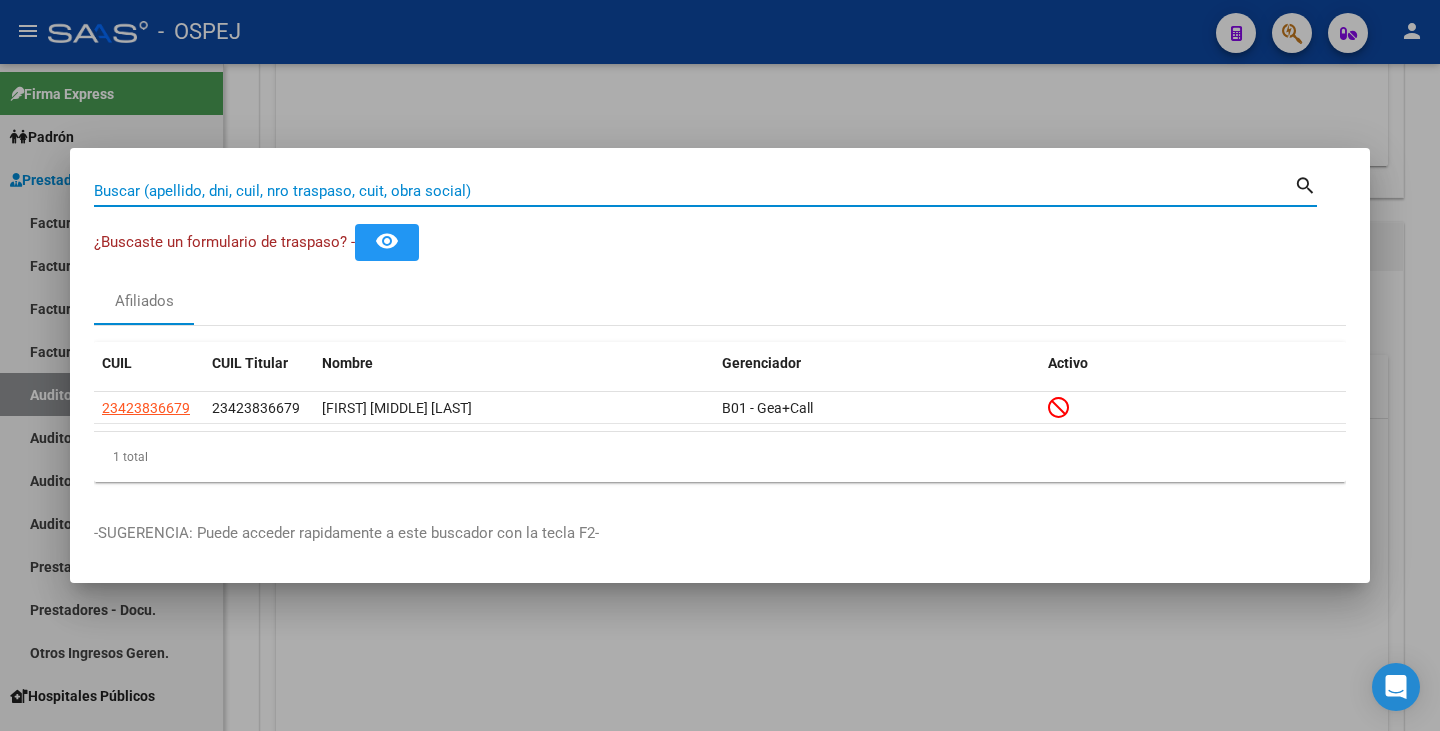 paste on "41887153" 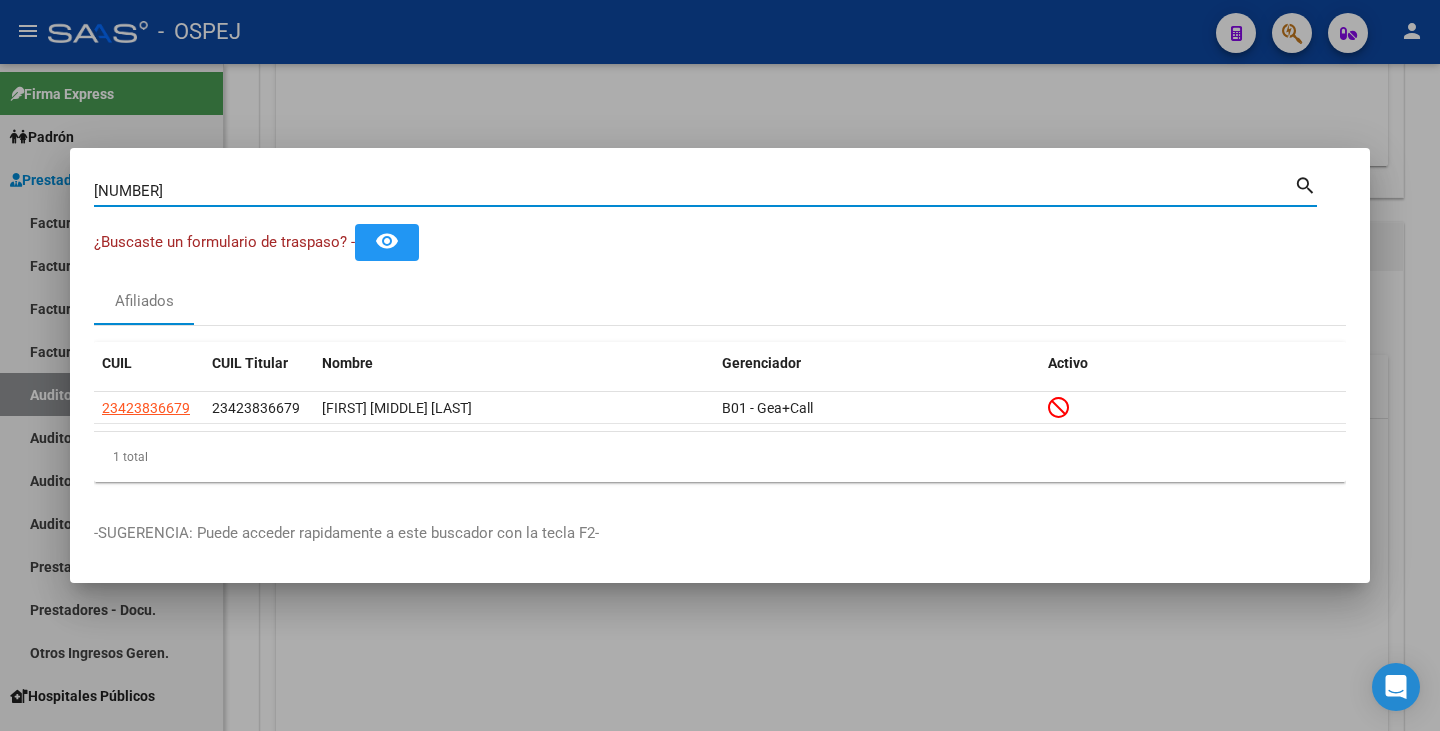 type on "41887153" 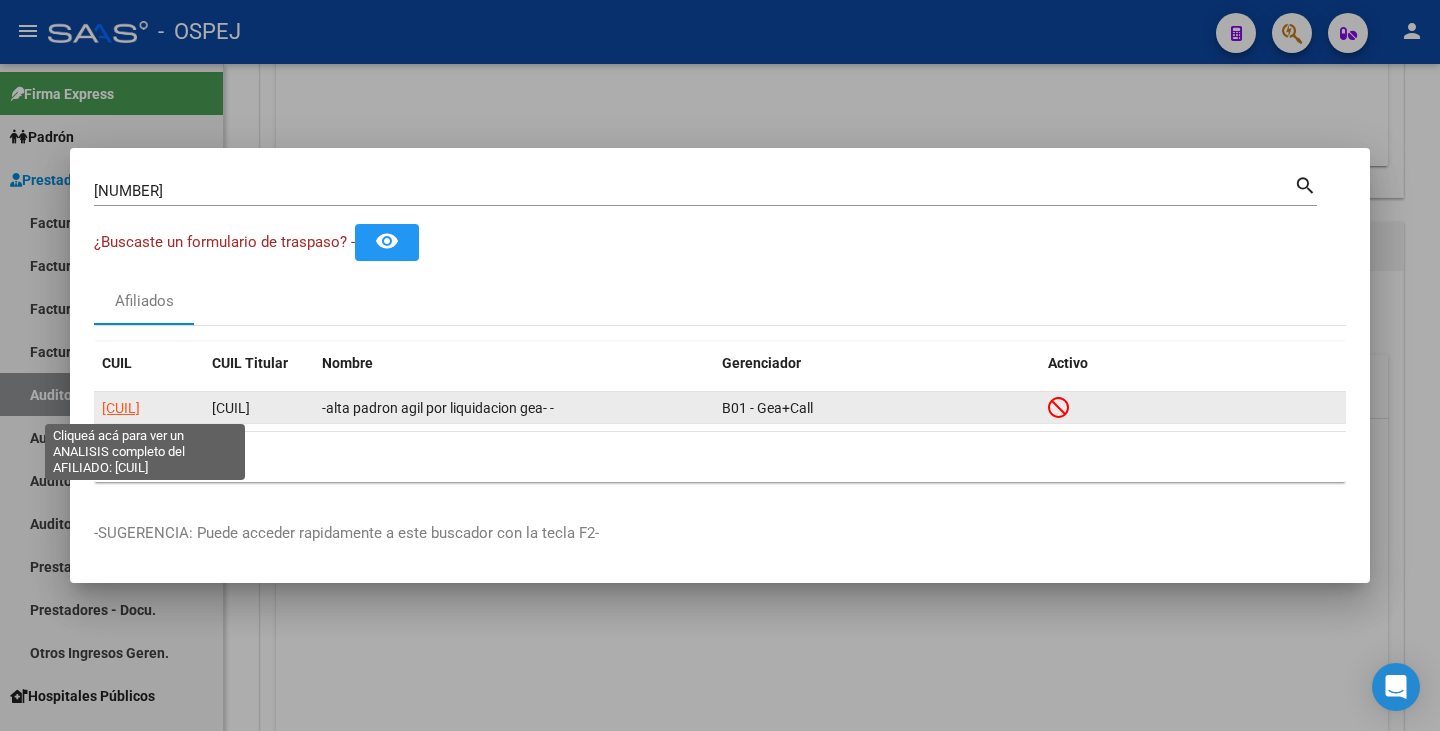 click on "27418871534" 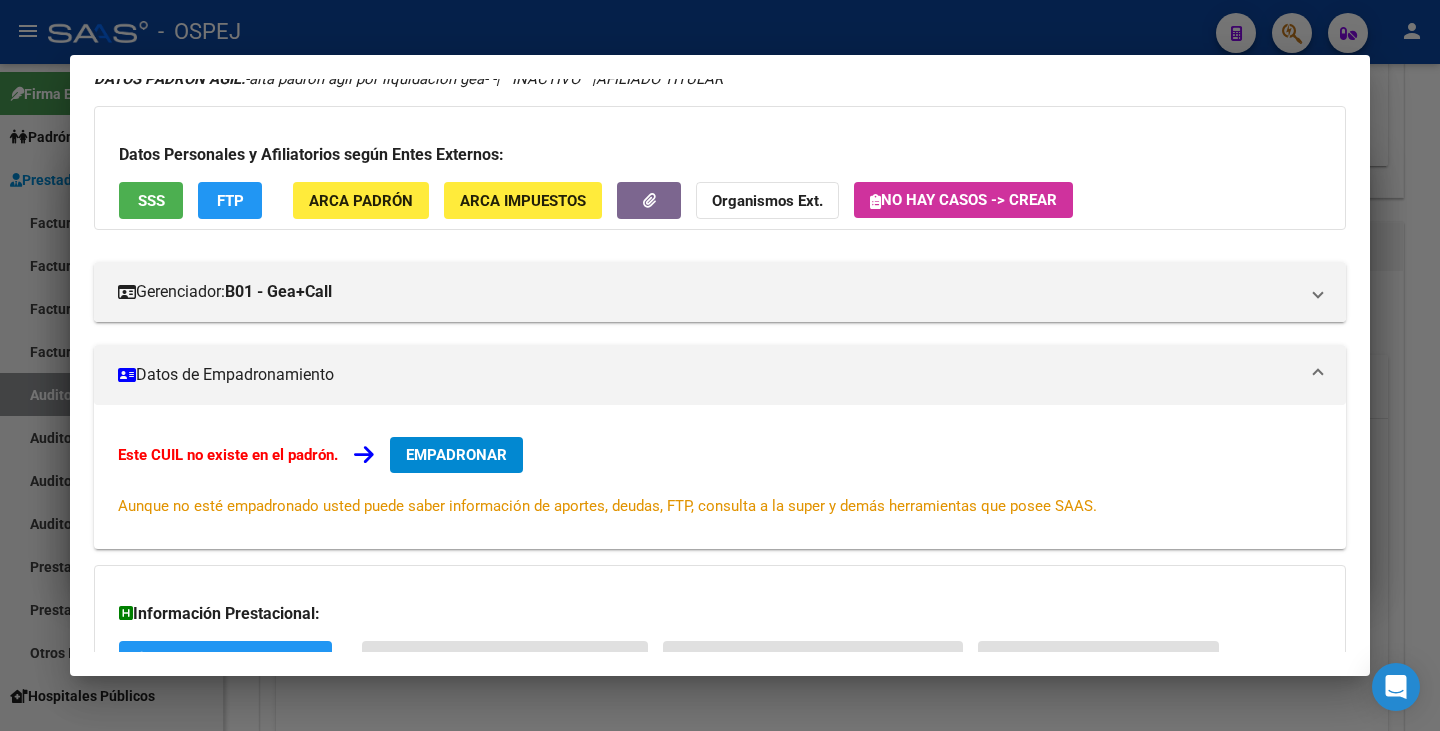 scroll, scrollTop: 0, scrollLeft: 0, axis: both 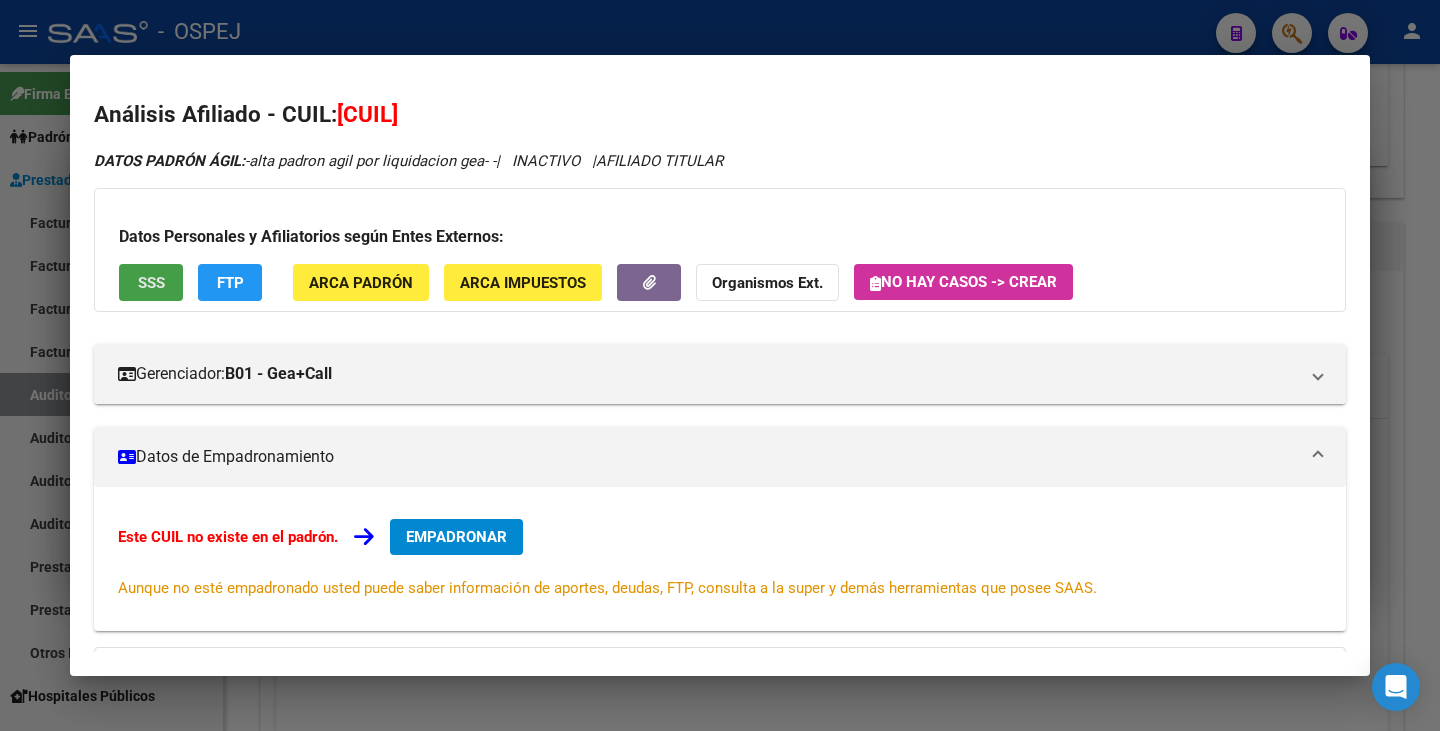 click on "SSS" at bounding box center [151, 282] 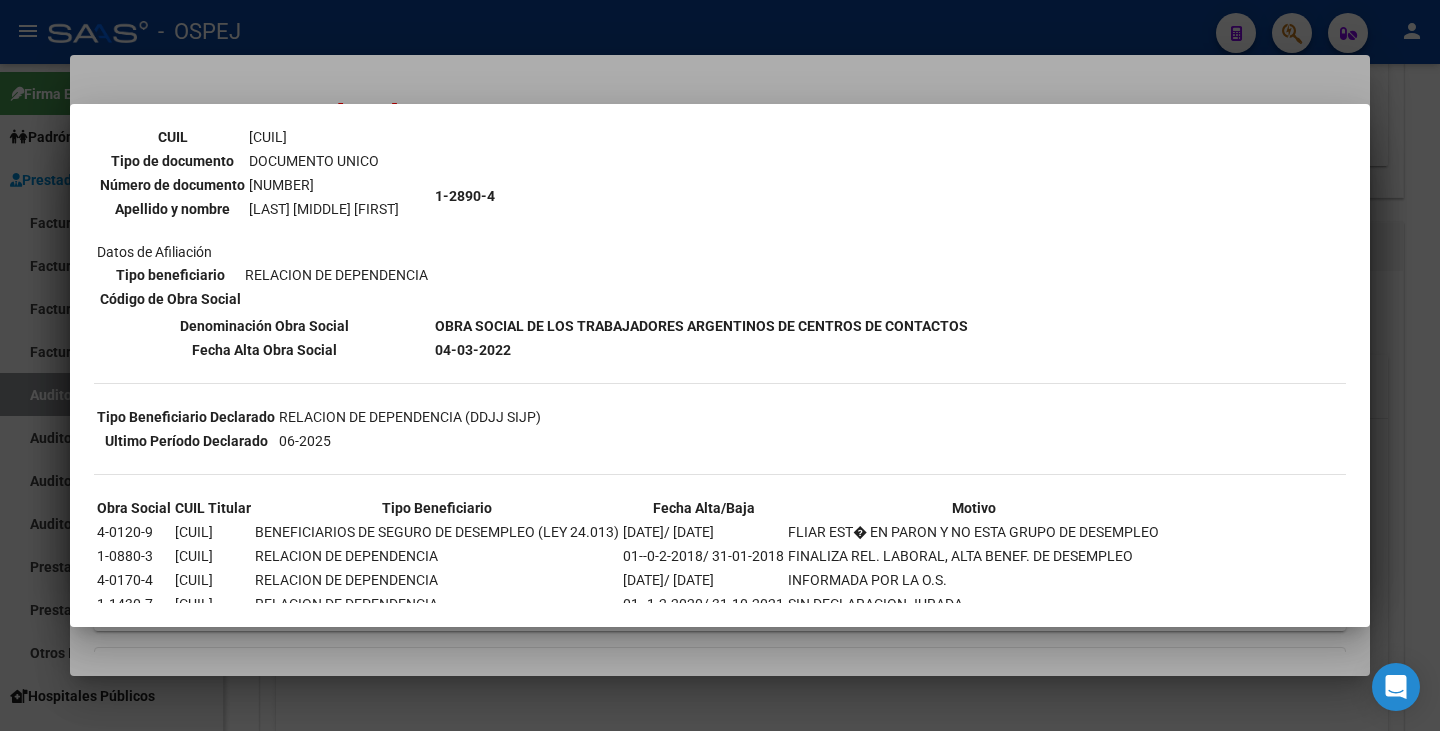 scroll, scrollTop: 0, scrollLeft: 0, axis: both 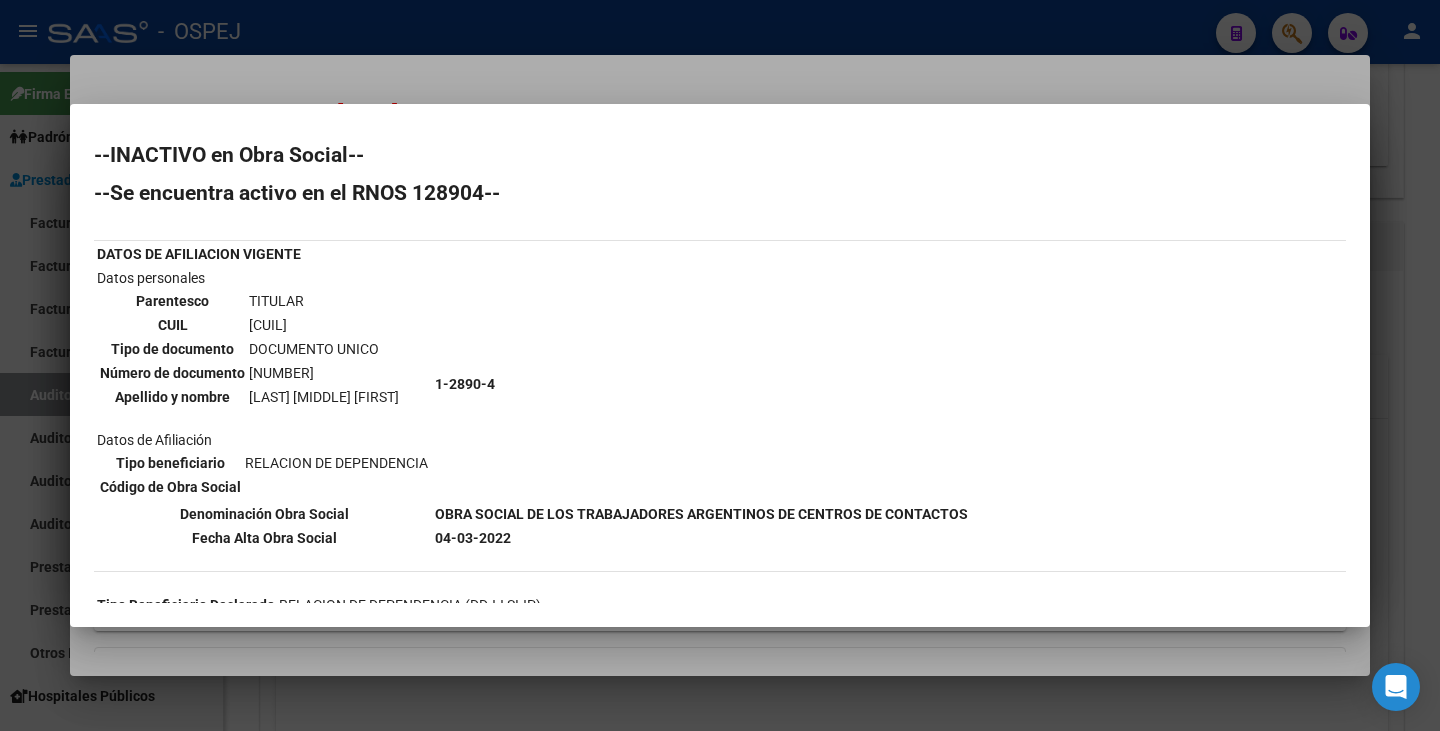 drag, startPoint x: 250, startPoint y: 396, endPoint x: 487, endPoint y: 406, distance: 237.21088 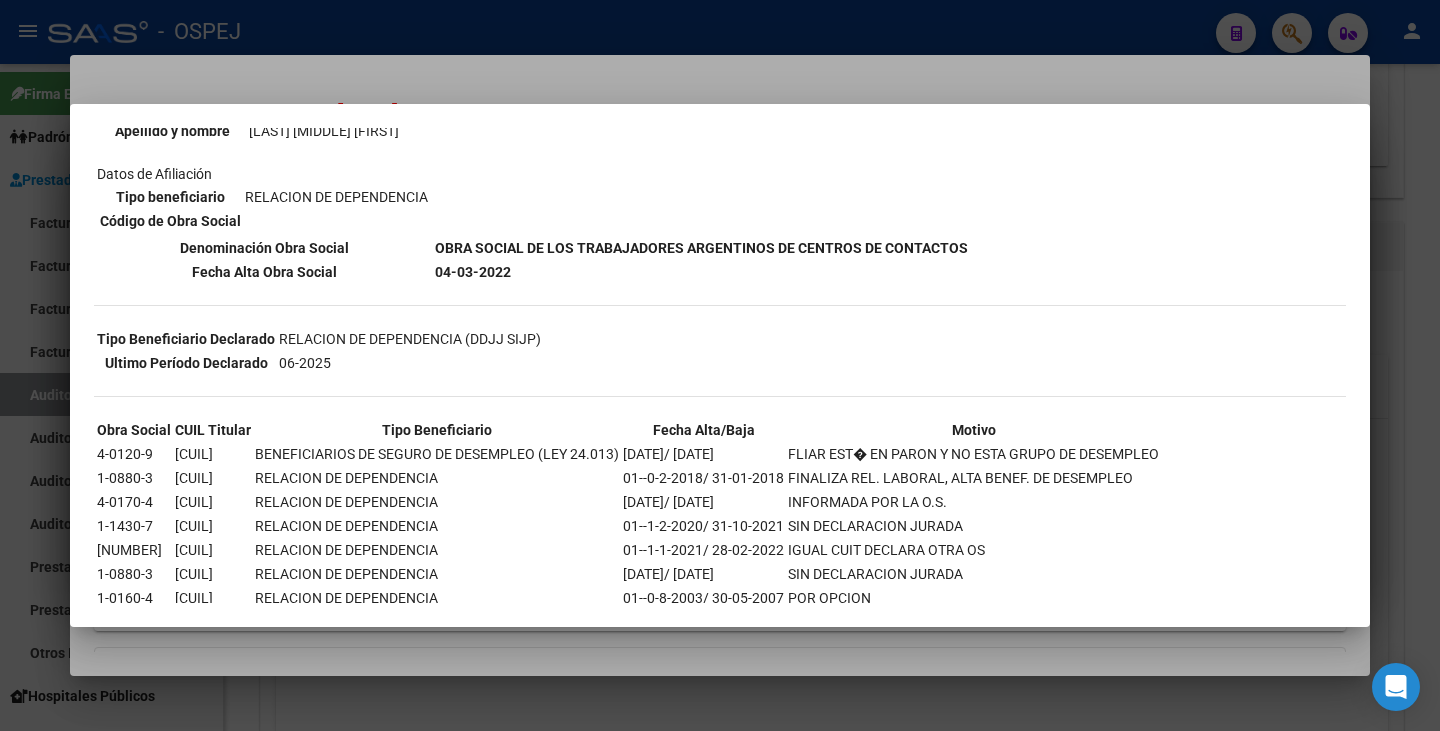 scroll, scrollTop: 315, scrollLeft: 0, axis: vertical 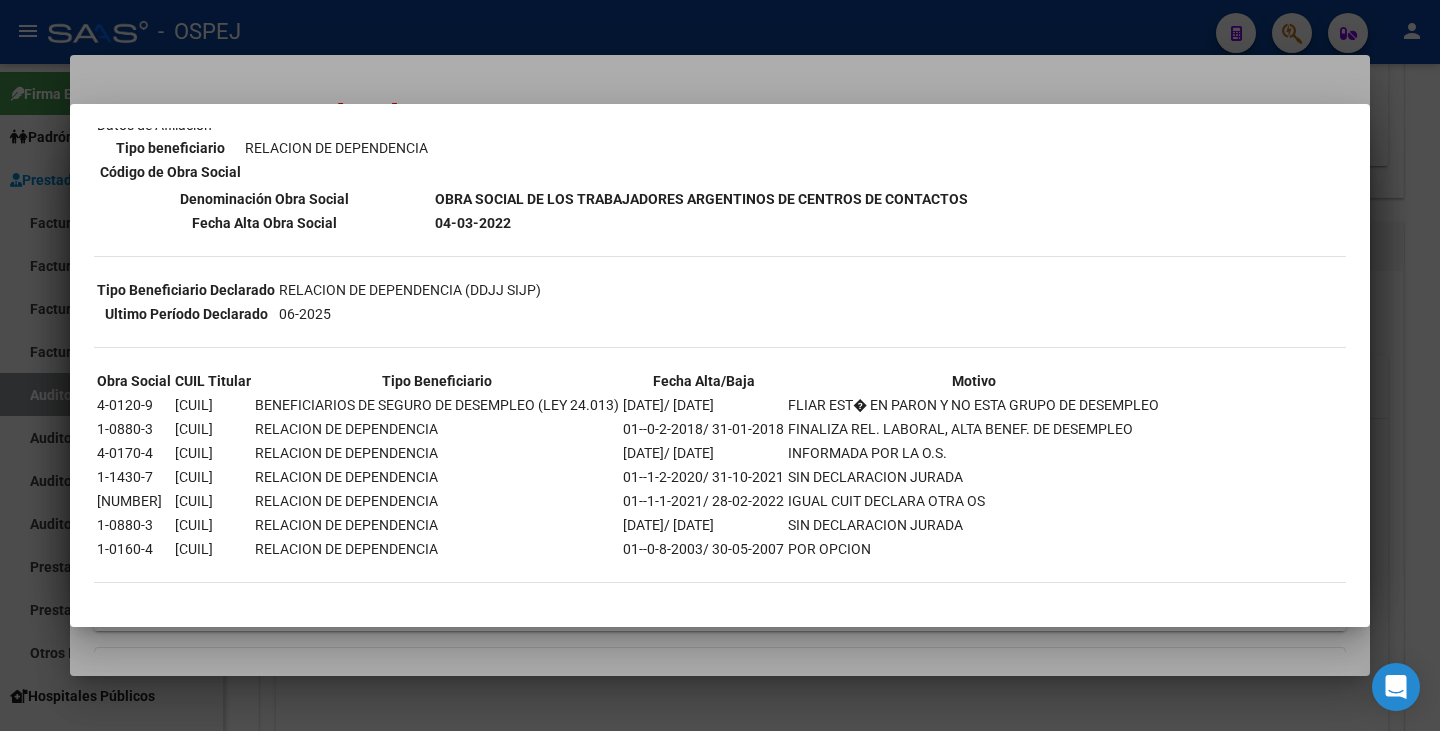 drag, startPoint x: 264, startPoint y: 452, endPoint x: 168, endPoint y: 443, distance: 96.42095 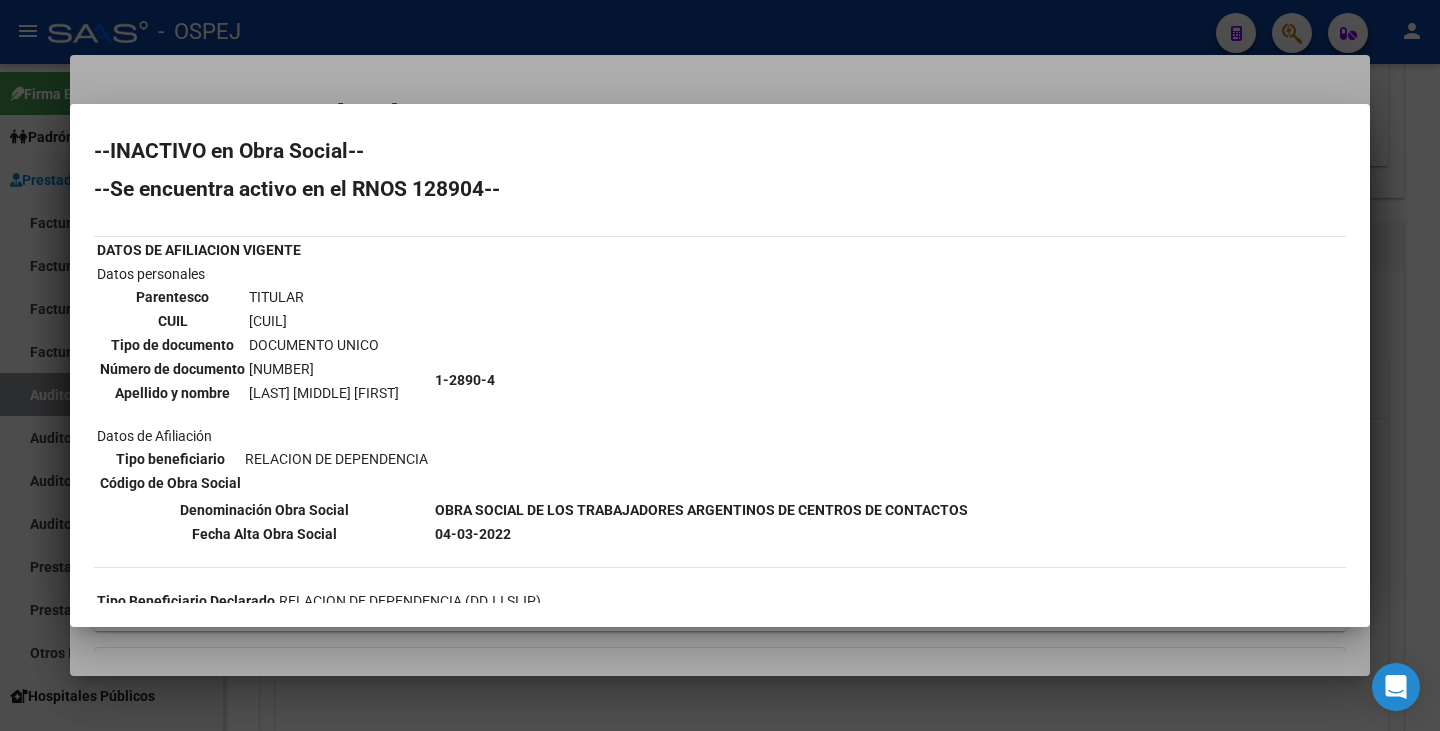 scroll, scrollTop: 0, scrollLeft: 0, axis: both 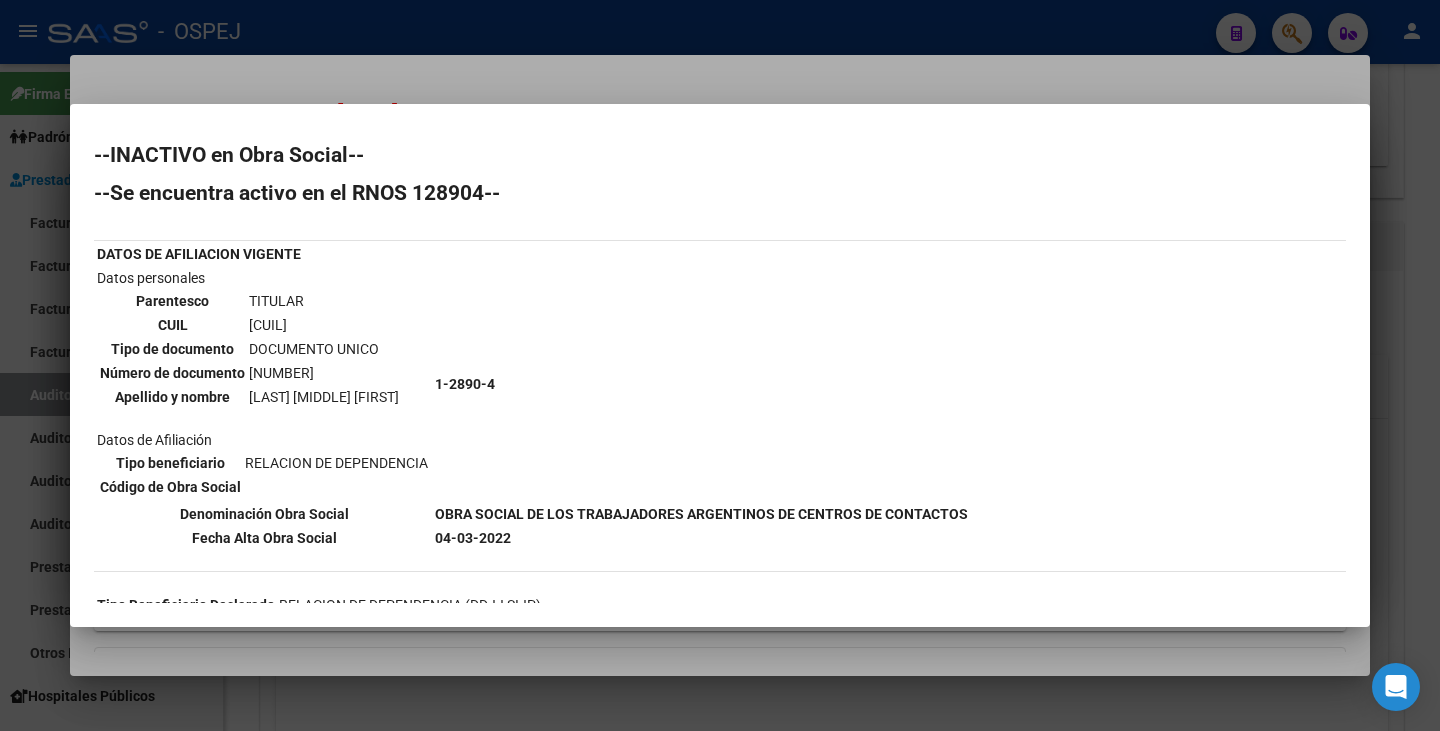 drag, startPoint x: 249, startPoint y: 398, endPoint x: 484, endPoint y: 406, distance: 235.13612 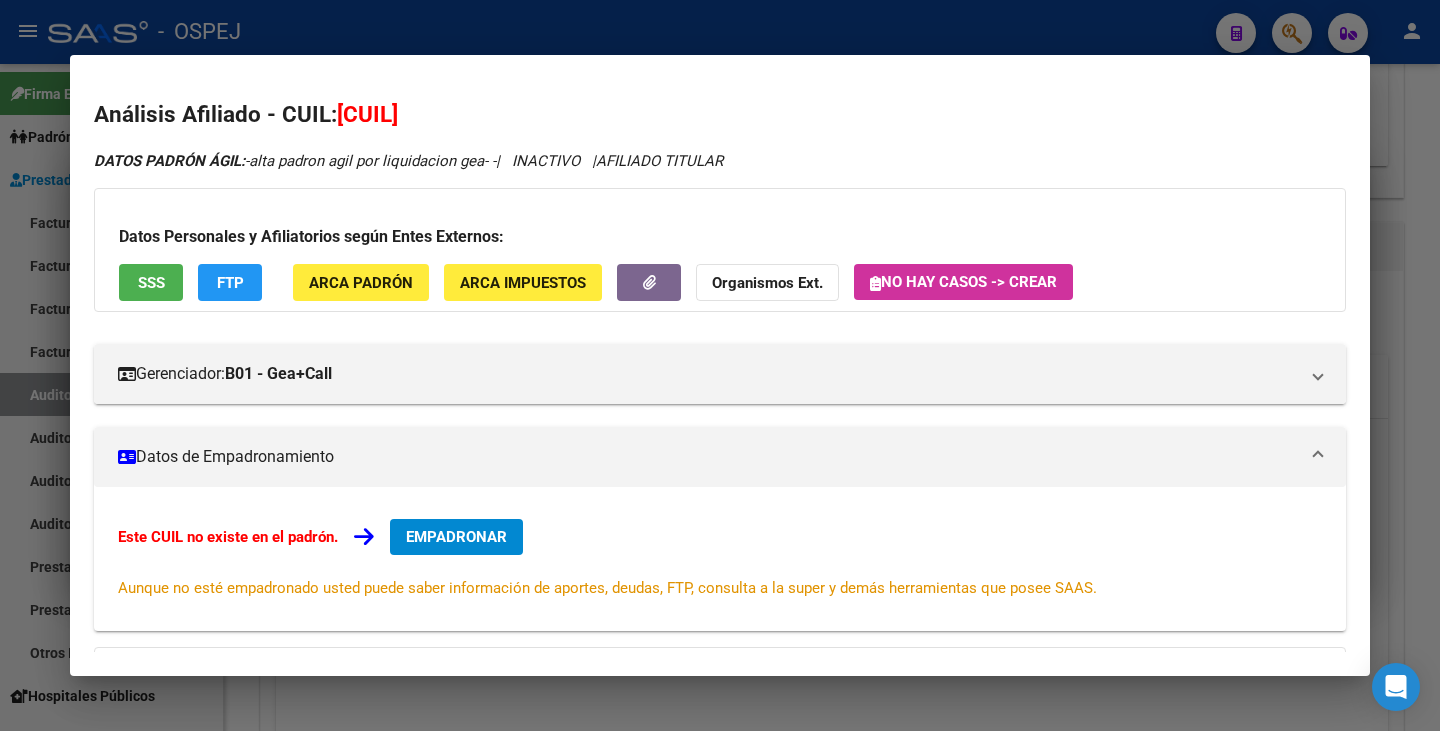 drag, startPoint x: 35, startPoint y: 213, endPoint x: 52, endPoint y: 192, distance: 27.018513 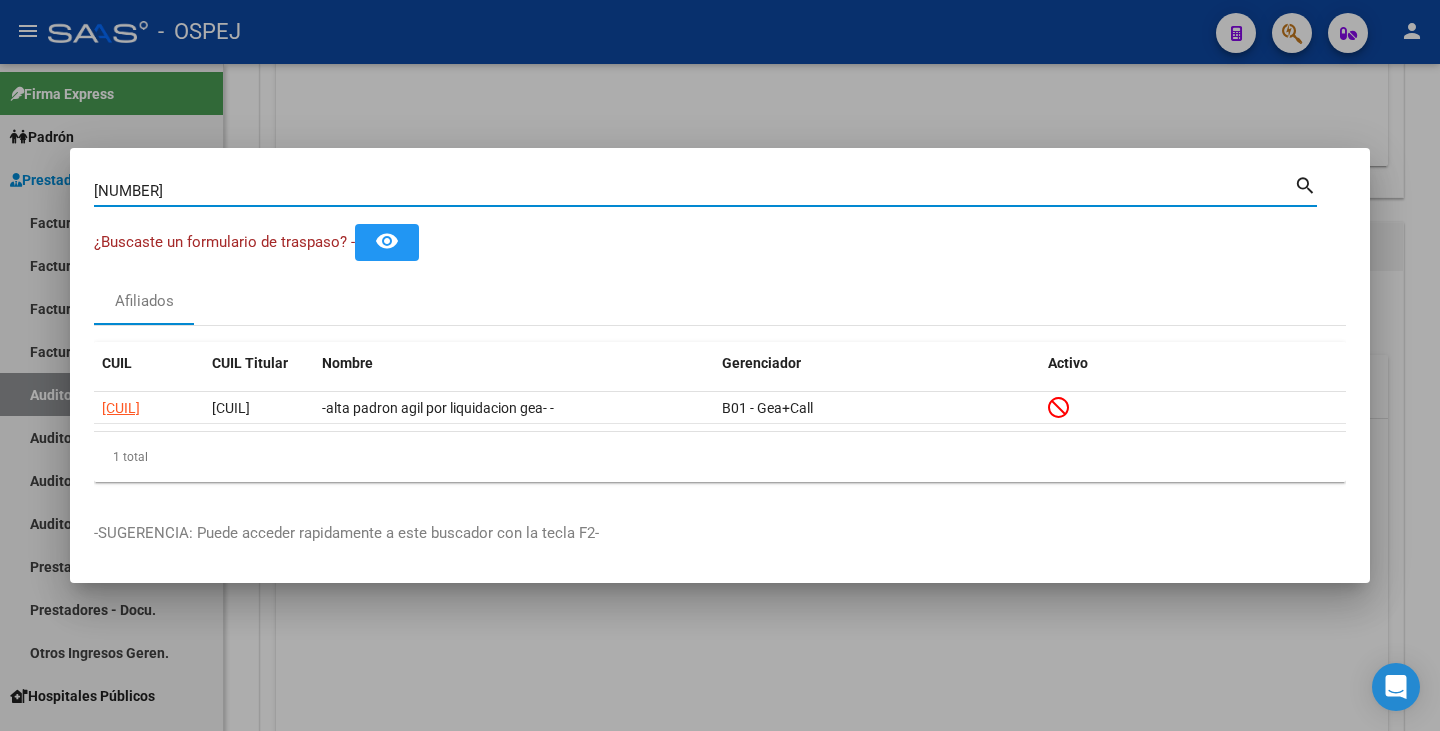 drag, startPoint x: 167, startPoint y: 190, endPoint x: 12, endPoint y: 163, distance: 157.33405 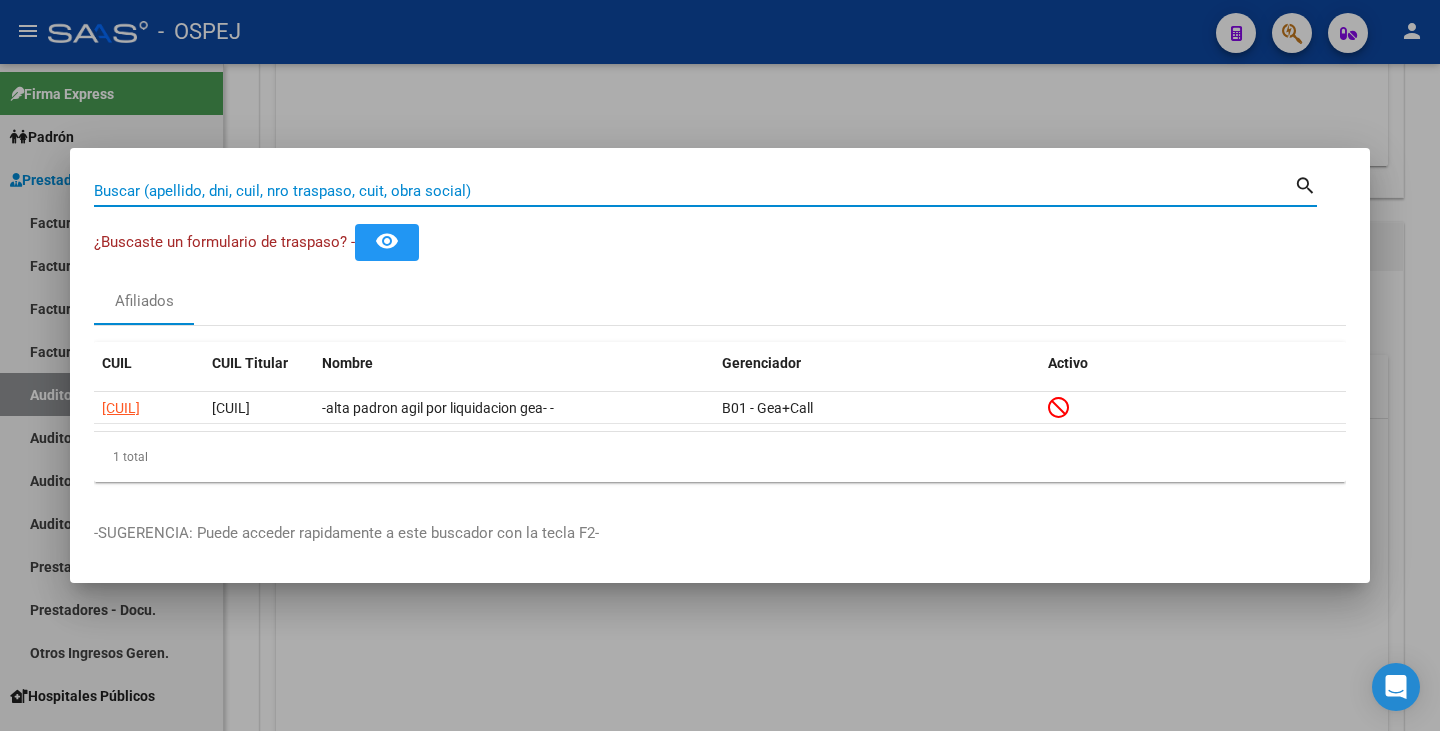 paste on "36619090" 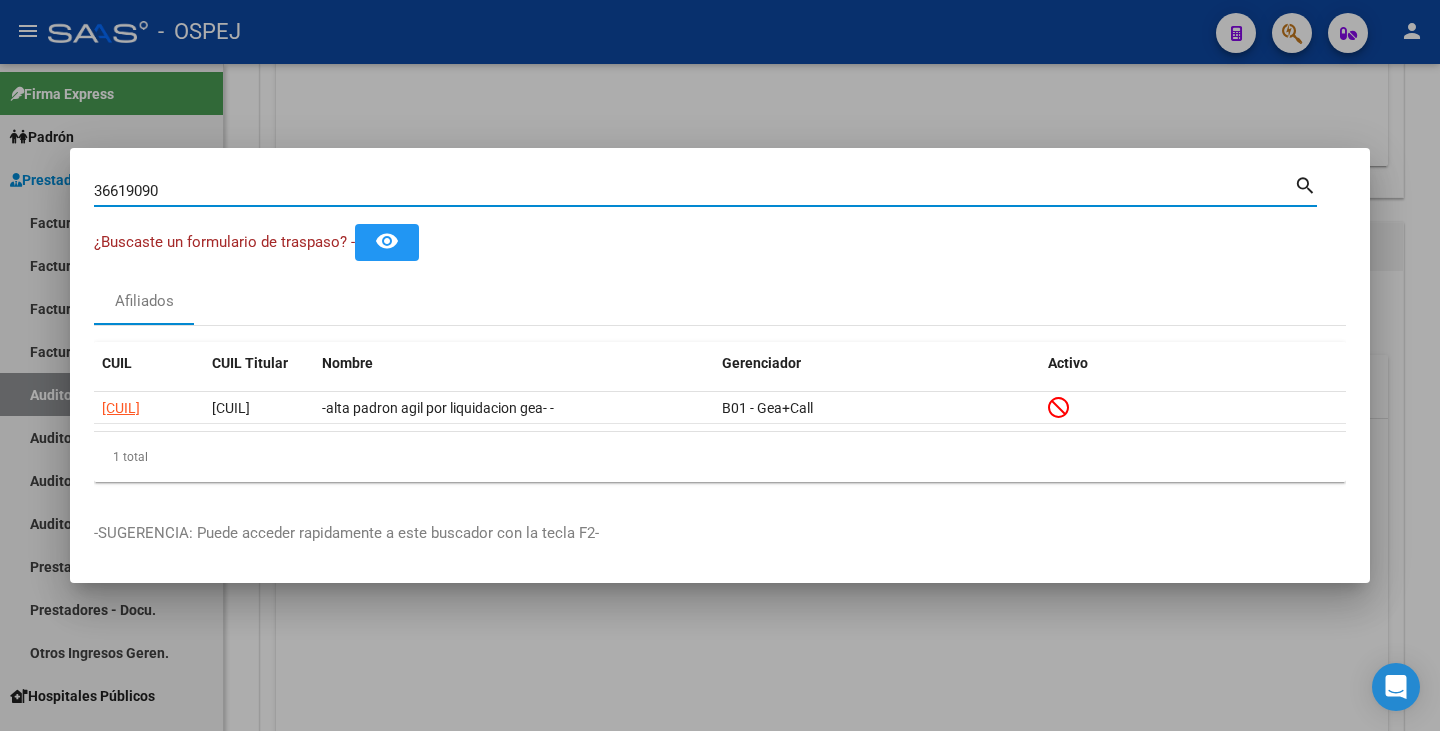type on "36619090" 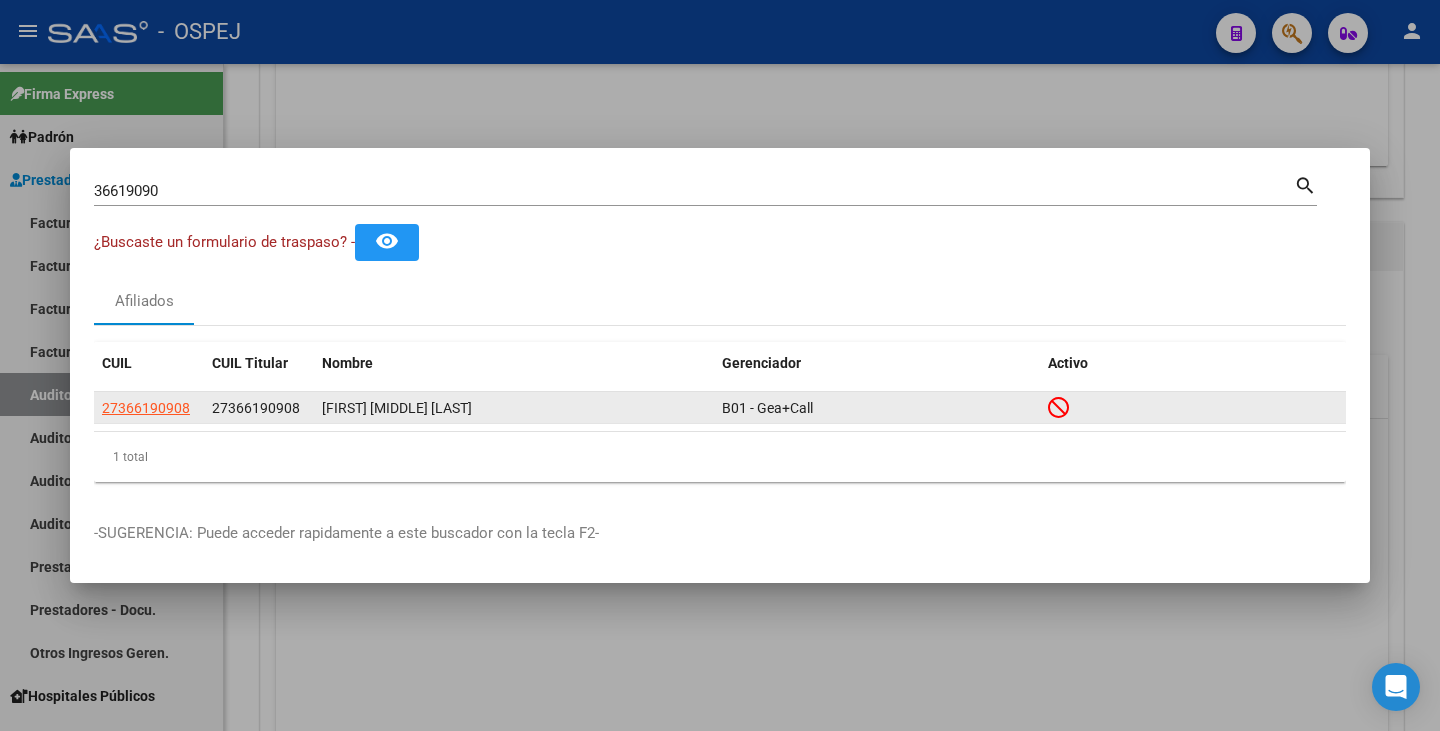 click on "27366190908" 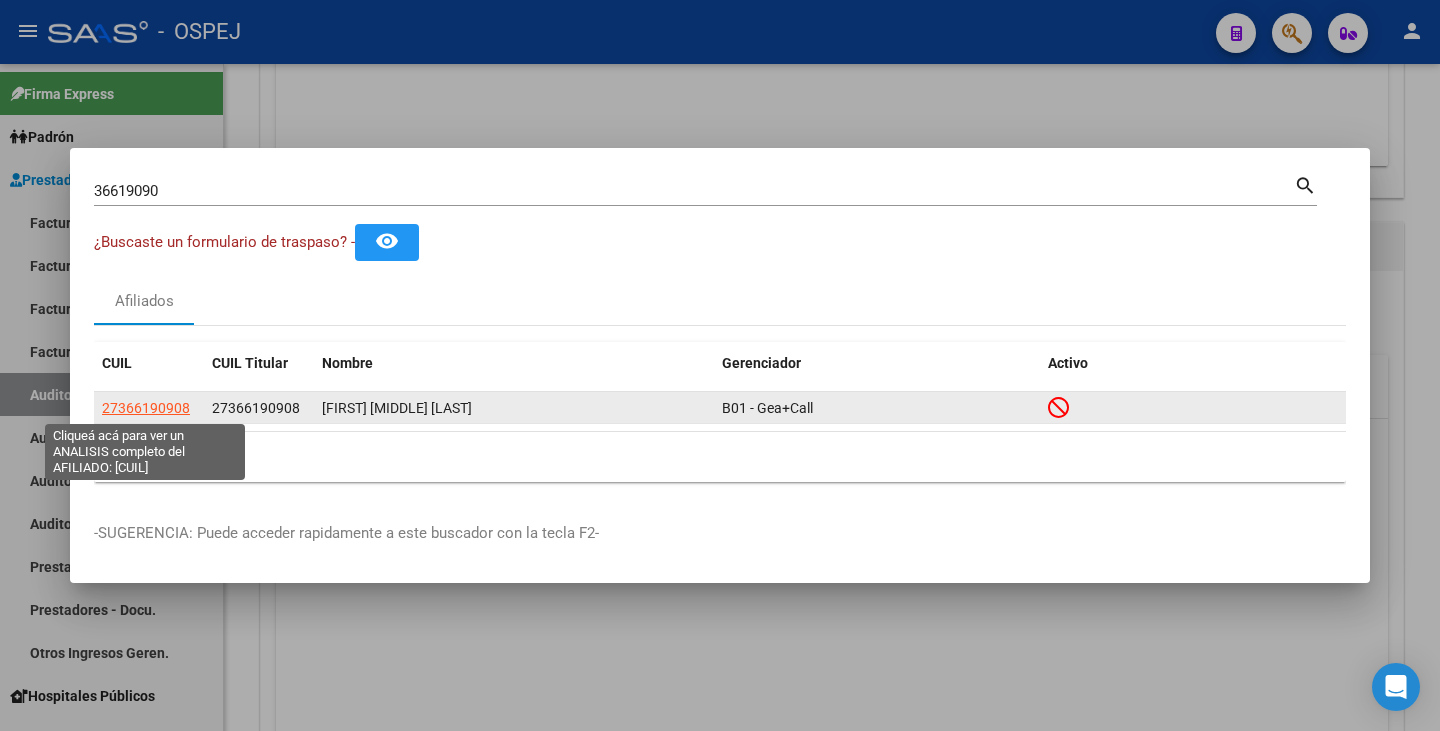 click on "27366190908" 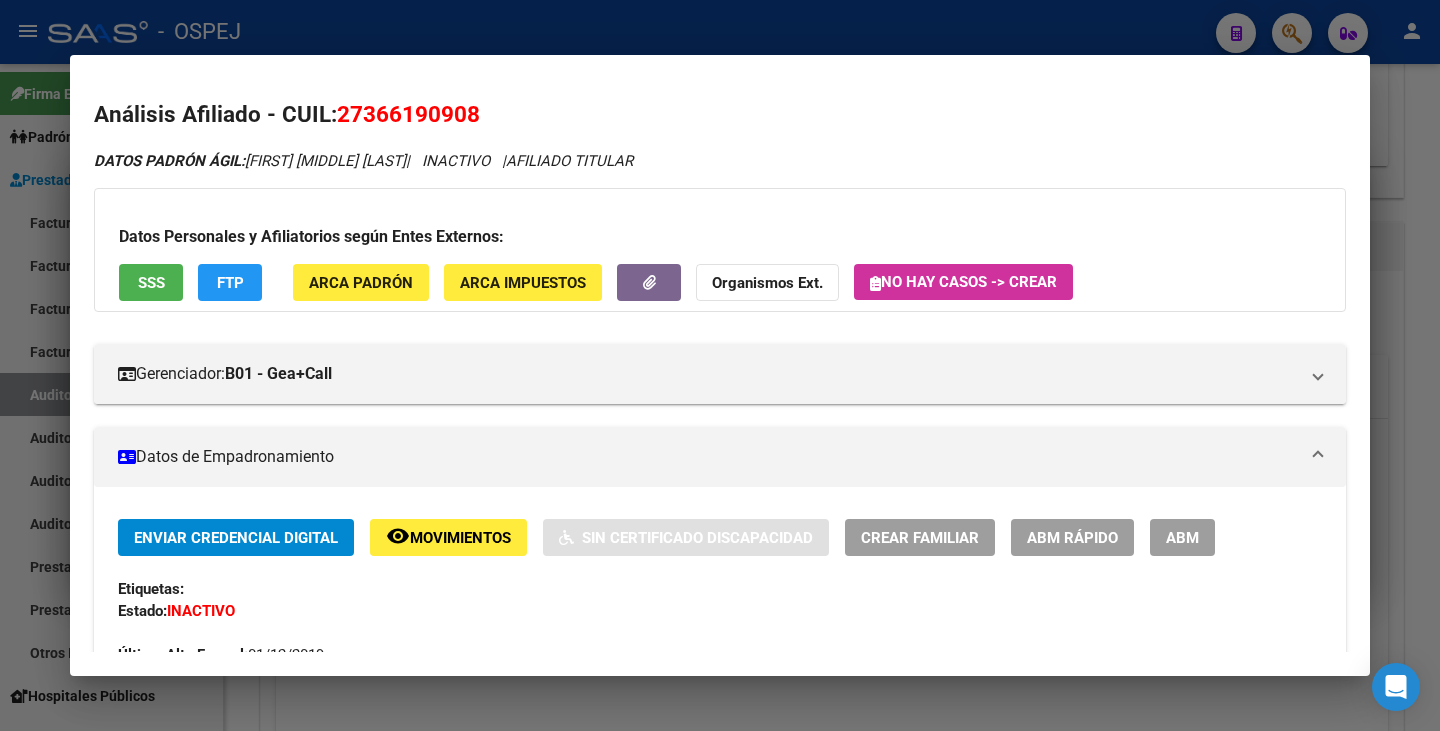 drag, startPoint x: 342, startPoint y: 109, endPoint x: 479, endPoint y: 114, distance: 137.09122 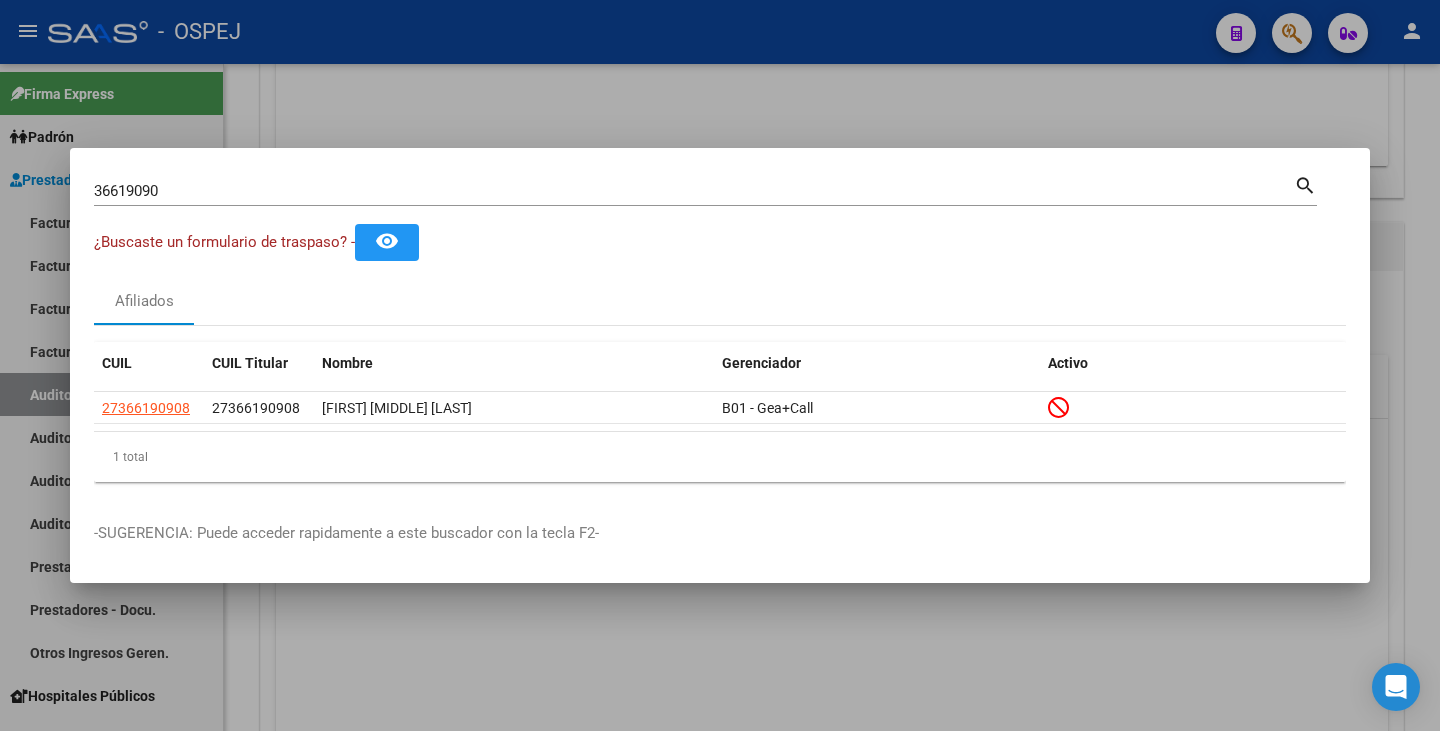 click at bounding box center (720, 365) 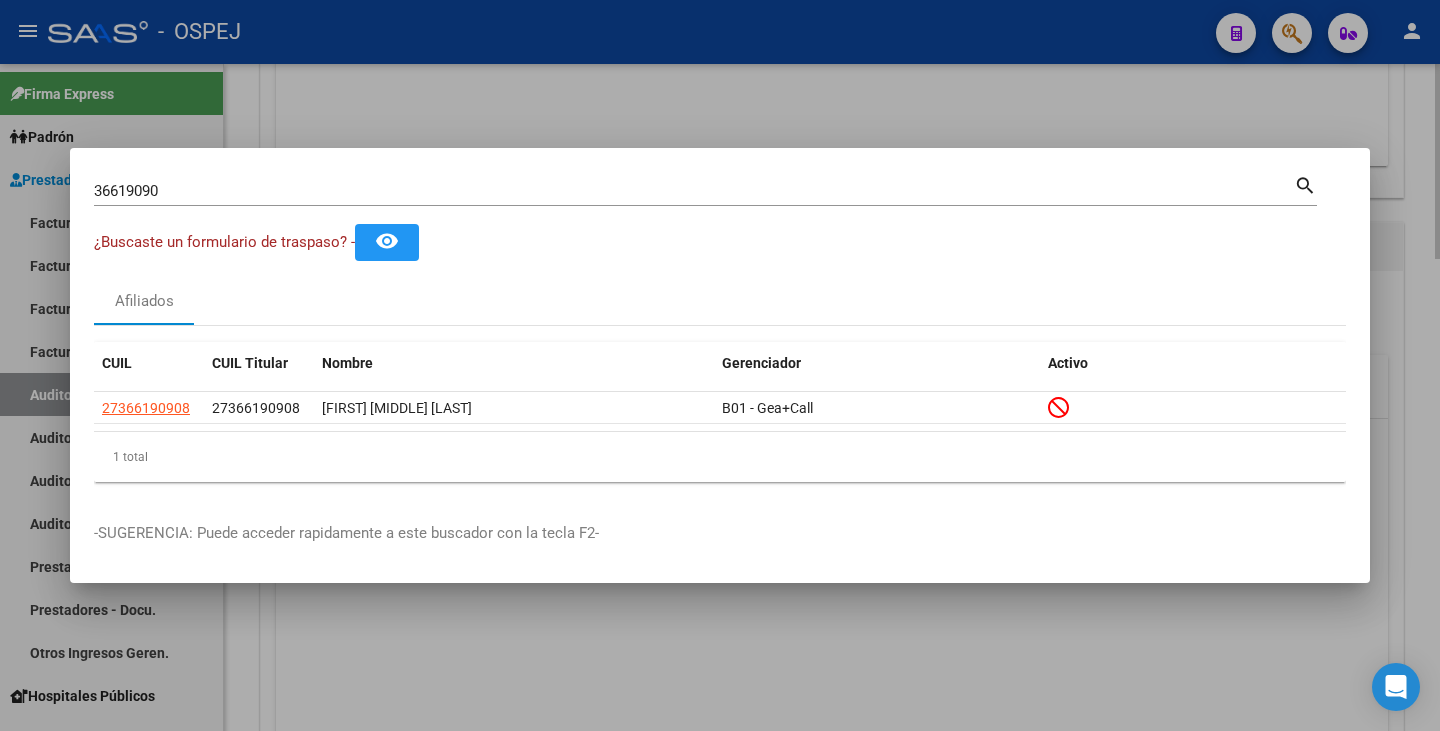 type 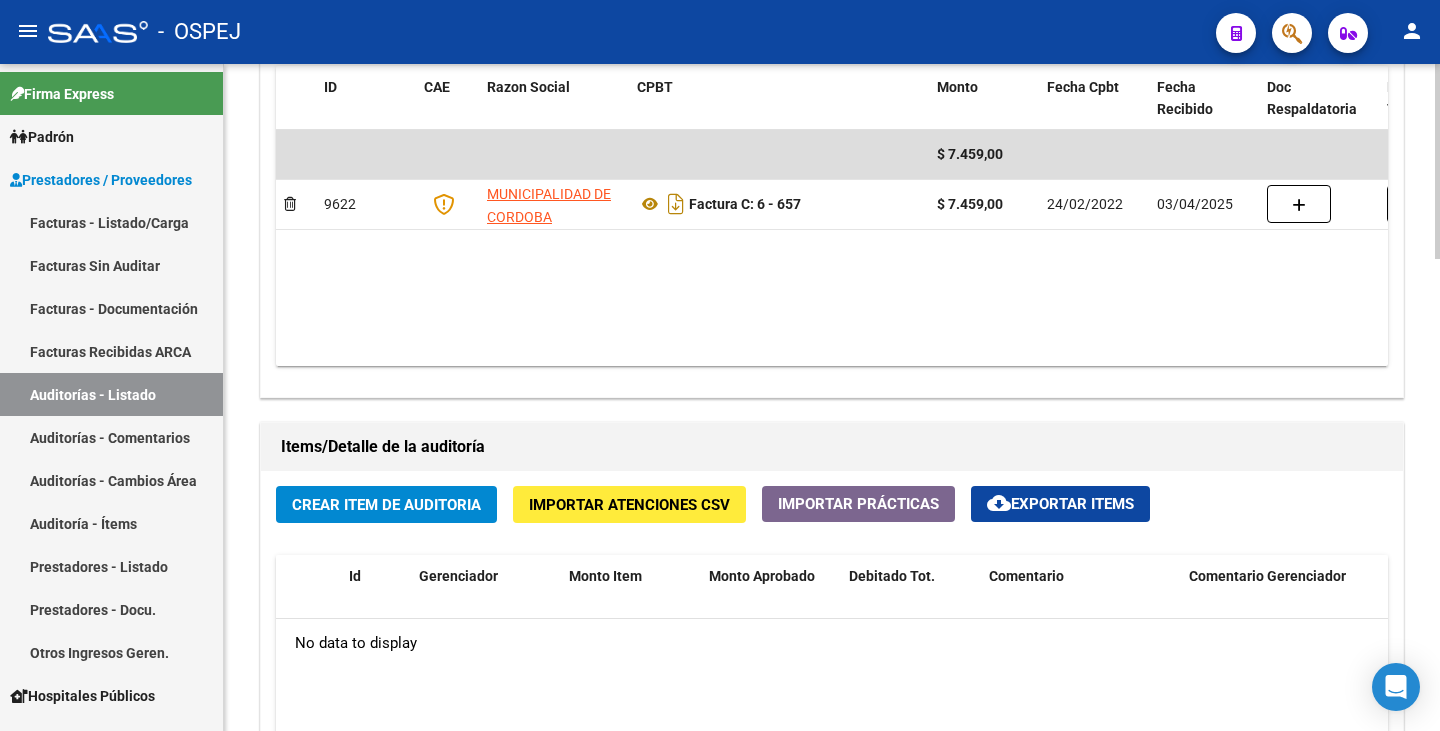 scroll, scrollTop: 1000, scrollLeft: 0, axis: vertical 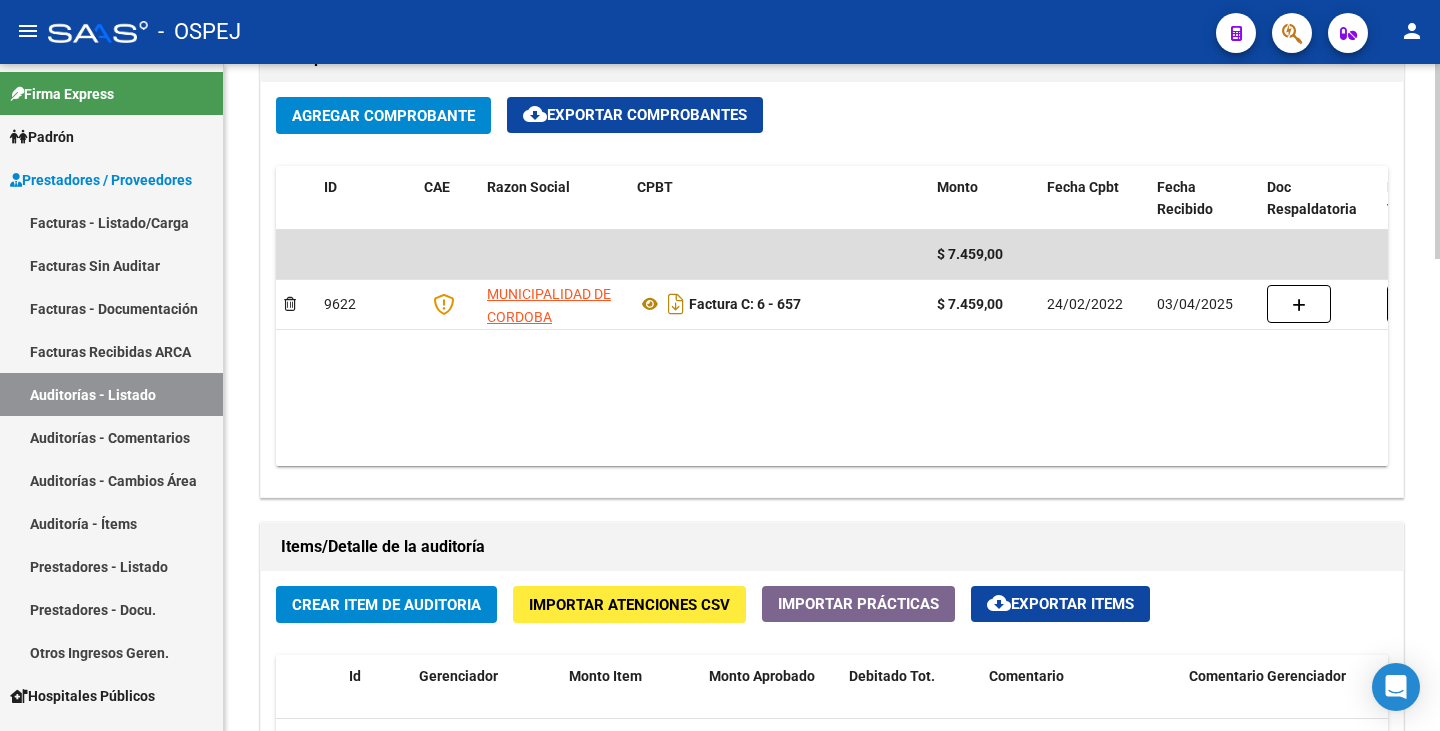 click on "arrow_back Editar 9706    cloud_download  Generar informe  Puede notificar al gerenciador respecto de esta auditoria, para invitarlo a formar parte de la misma realizando comentarios.  NOTIFICAR Totales Auditoría Total Comprobantes:  $ 7.459,00 Total Items Auditados:  $ 0,00 Falta Identificar:   $ 7.459,00 Items Auditados Total Aprobado: $ 0,00 Total Debitado: $ 0,00 Totales Aprobado - Imputado x Gerenciador Información del área Cambiar de área a esta auditoría  Area * Hospitales de Autogestión Seleccionar area Comentario    Ingresar comentario  save  Guardar Comentario  Comprobantes Asociados a la Auditoría Agregar Comprobante cloud_download  Exportar Comprobantes  ID CAE Razon Social CPBT Monto Fecha Cpbt Fecha Recibido Doc Respaldatoria Doc Trazabilidad Expte. Interno Creado Usuario $ 7.459,00 9622 MUNICIPALIDAD DE CORDOBA  Factura C: 6 - 657  $ 7.459,00 24/02/2022 03/04/2025 03/04/2025 Enzo Toro - soyenzo6@gmail.com Items/Detalle de la auditoría Crear Item de Auditoria cloud_download Id" 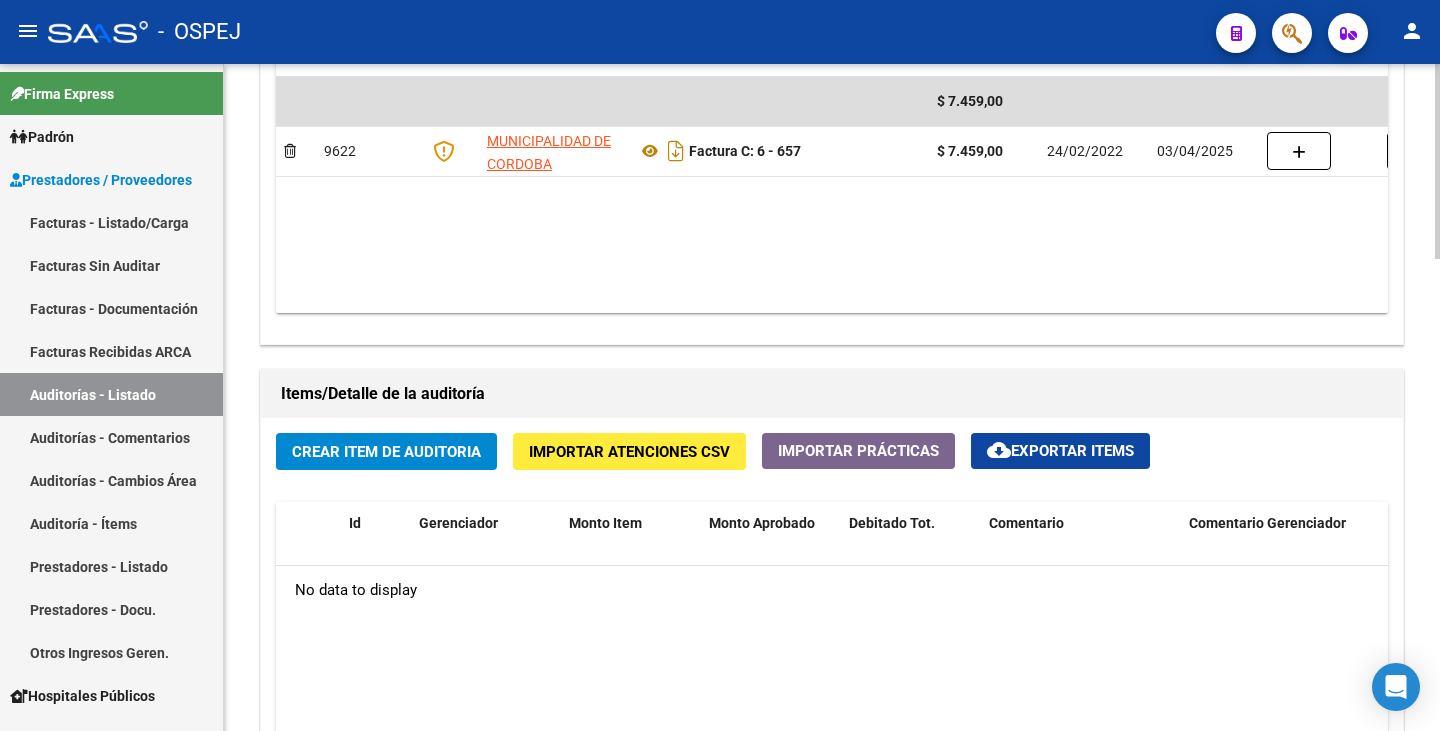 scroll, scrollTop: 1200, scrollLeft: 0, axis: vertical 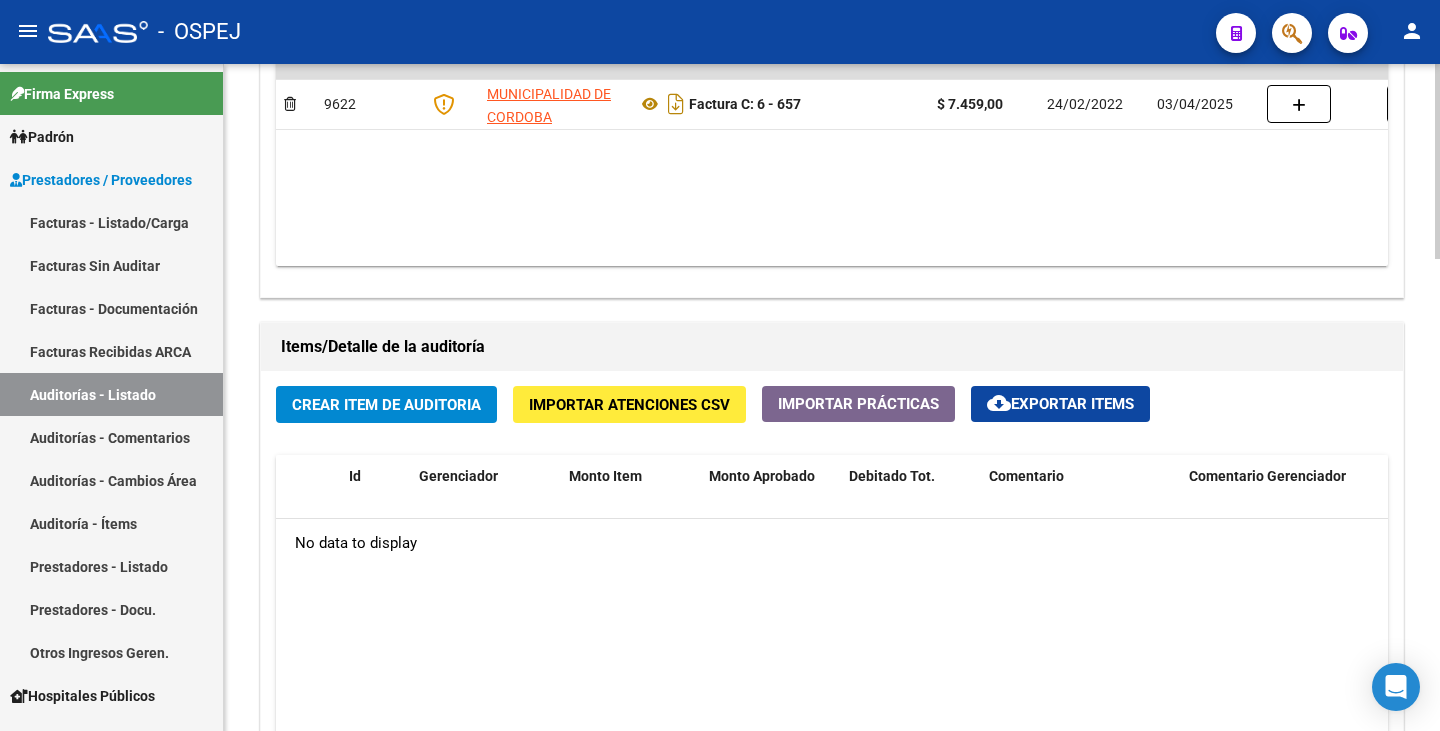 click on "Importar Atenciones CSV" 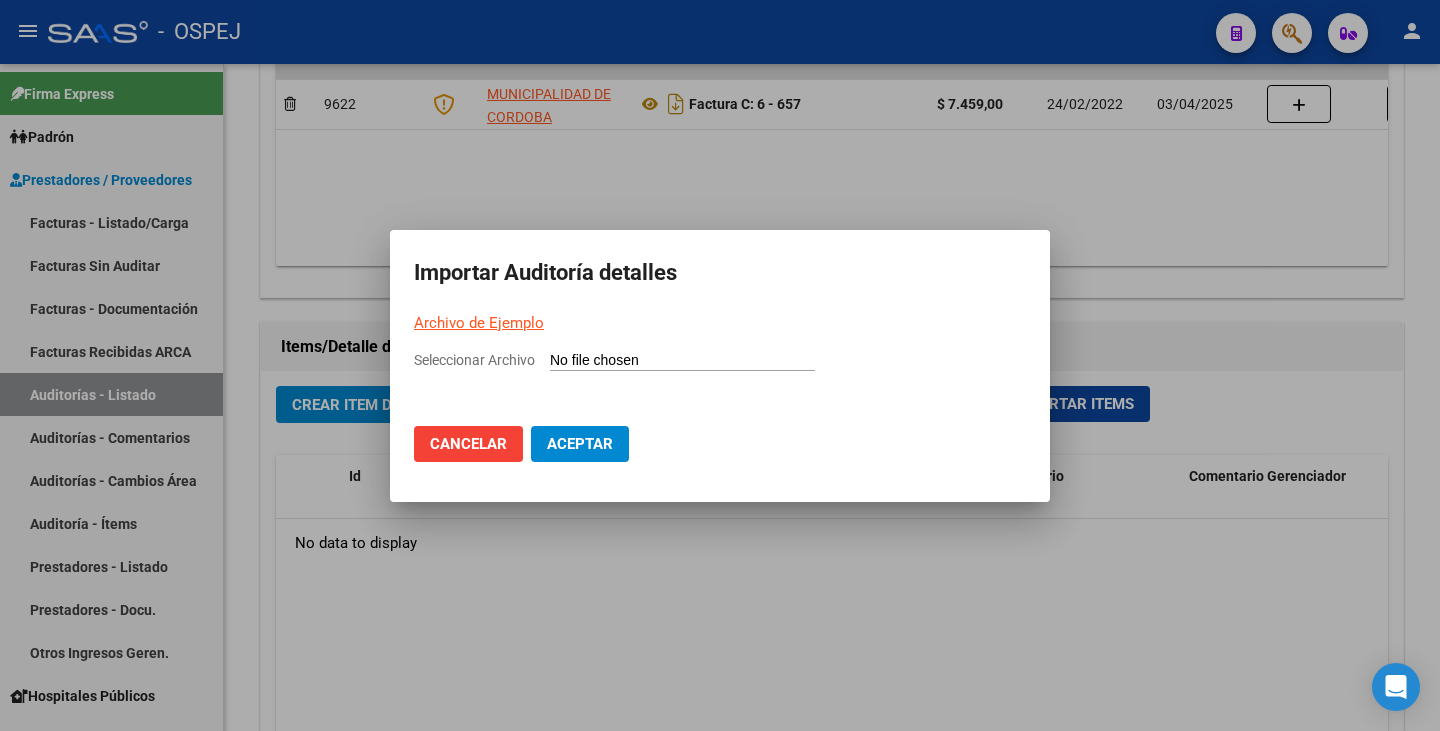 click on "Seleccionar Archivo" at bounding box center [682, 361] 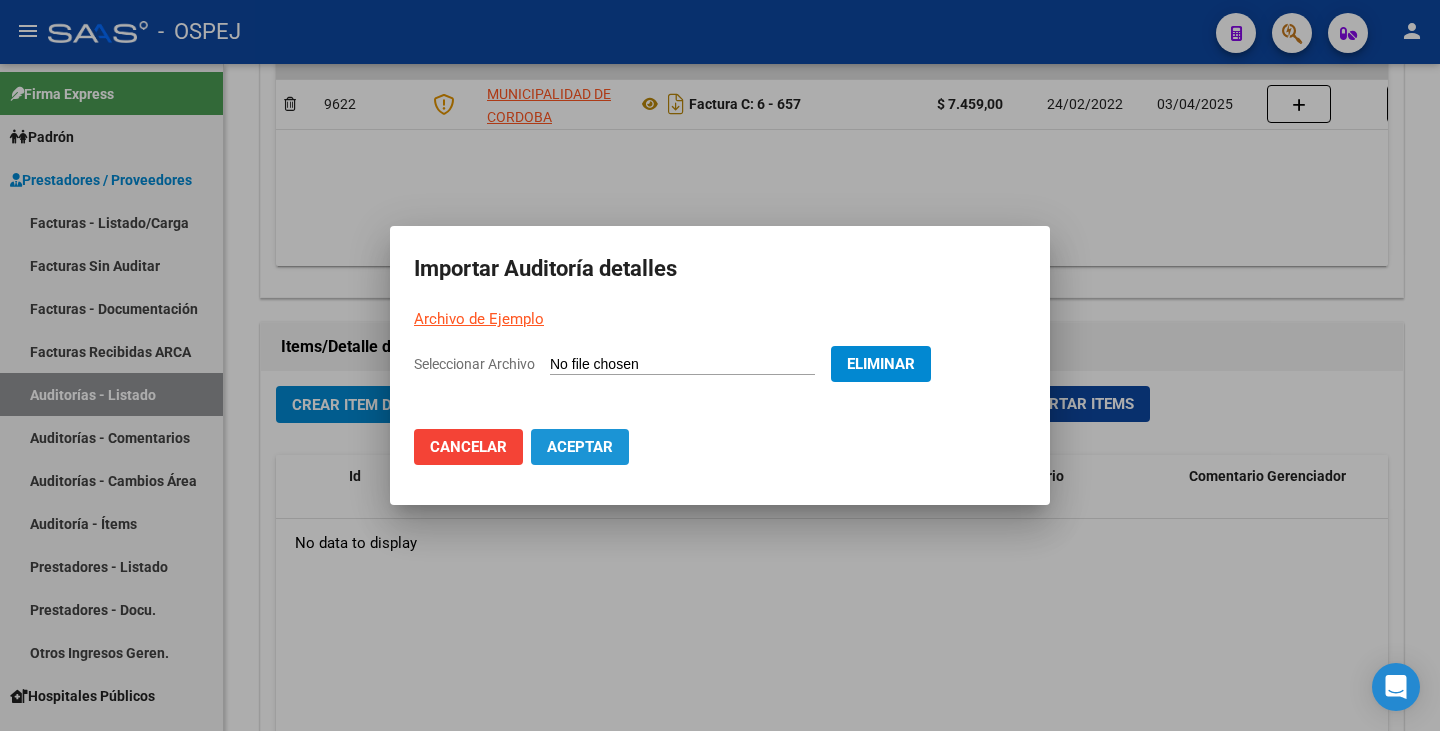 click on "Aceptar" 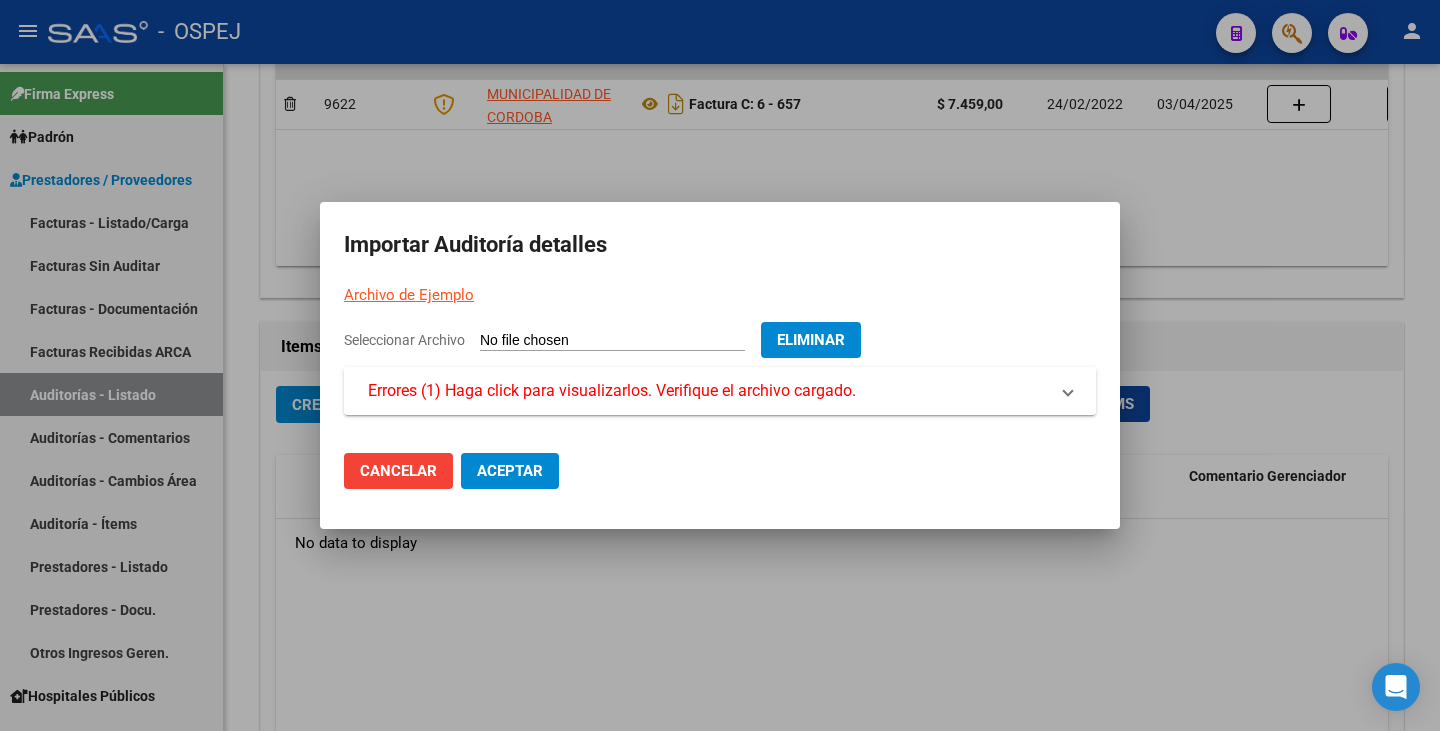 click on "Errores (1) Haga click para visualizarlos. Verifique el archivo cargado." at bounding box center [612, 391] 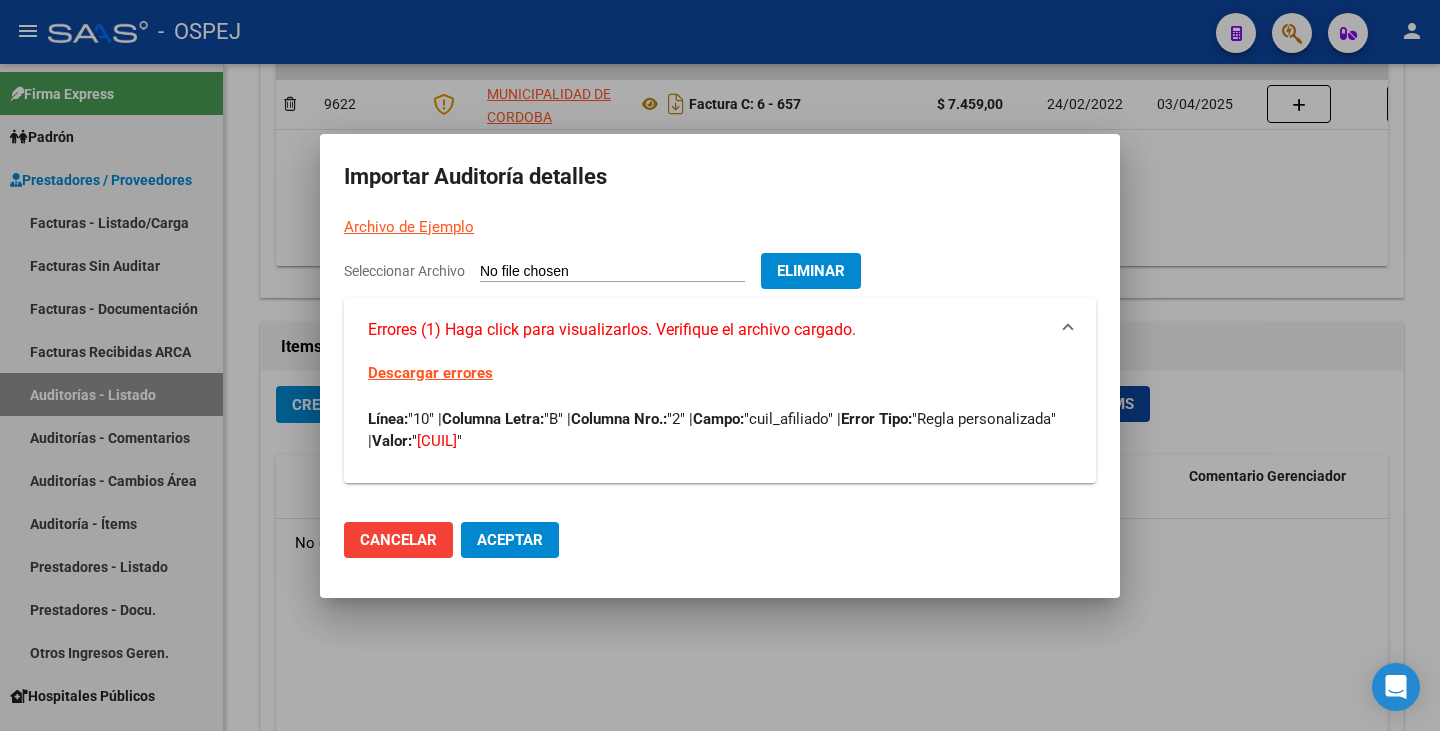click at bounding box center [720, 365] 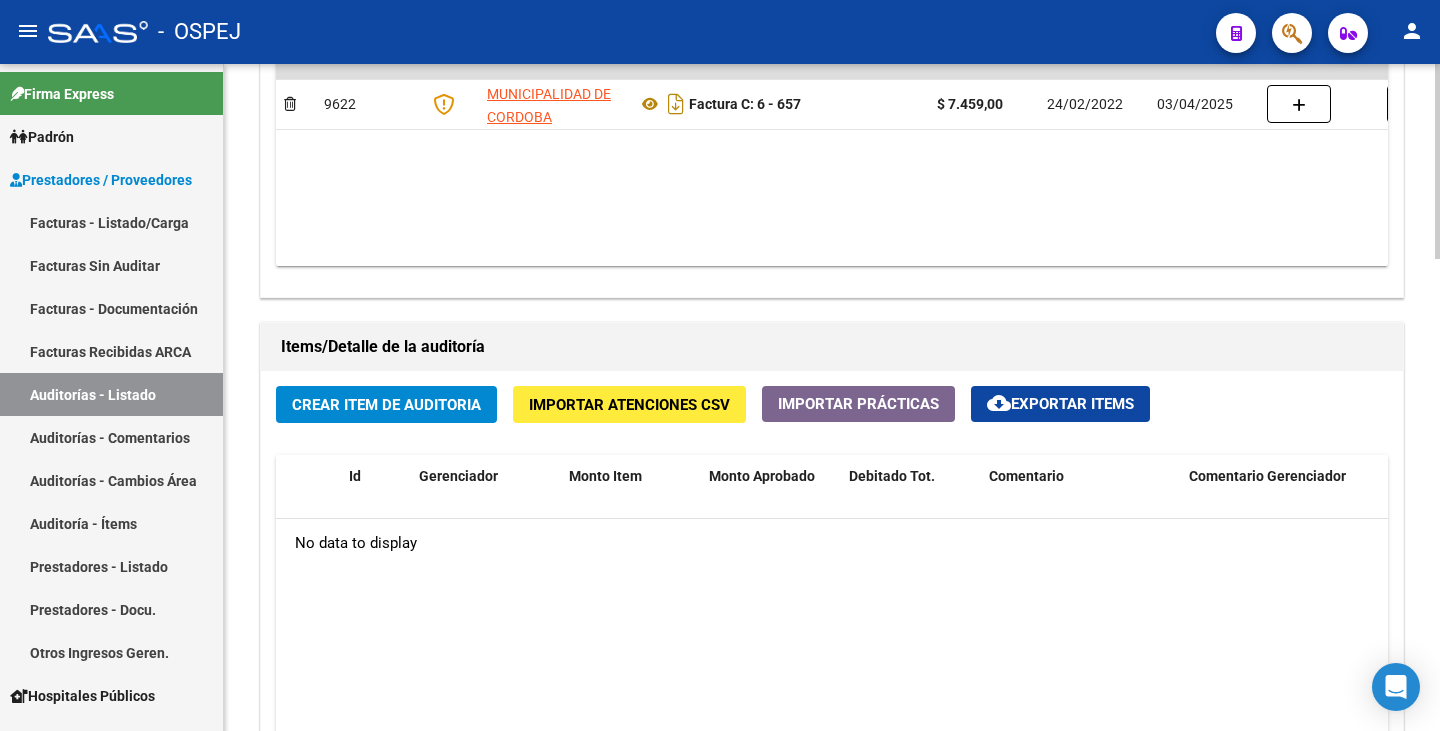 click on "$ 7.459,00 9622 MUNICIPALIDAD DE CORDOBA  Factura C: 6 - 657  $ 7.459,00 24/02/2022 03/04/2025 03/04/2025 Enzo Toro - soyenzo6@gmail.com" 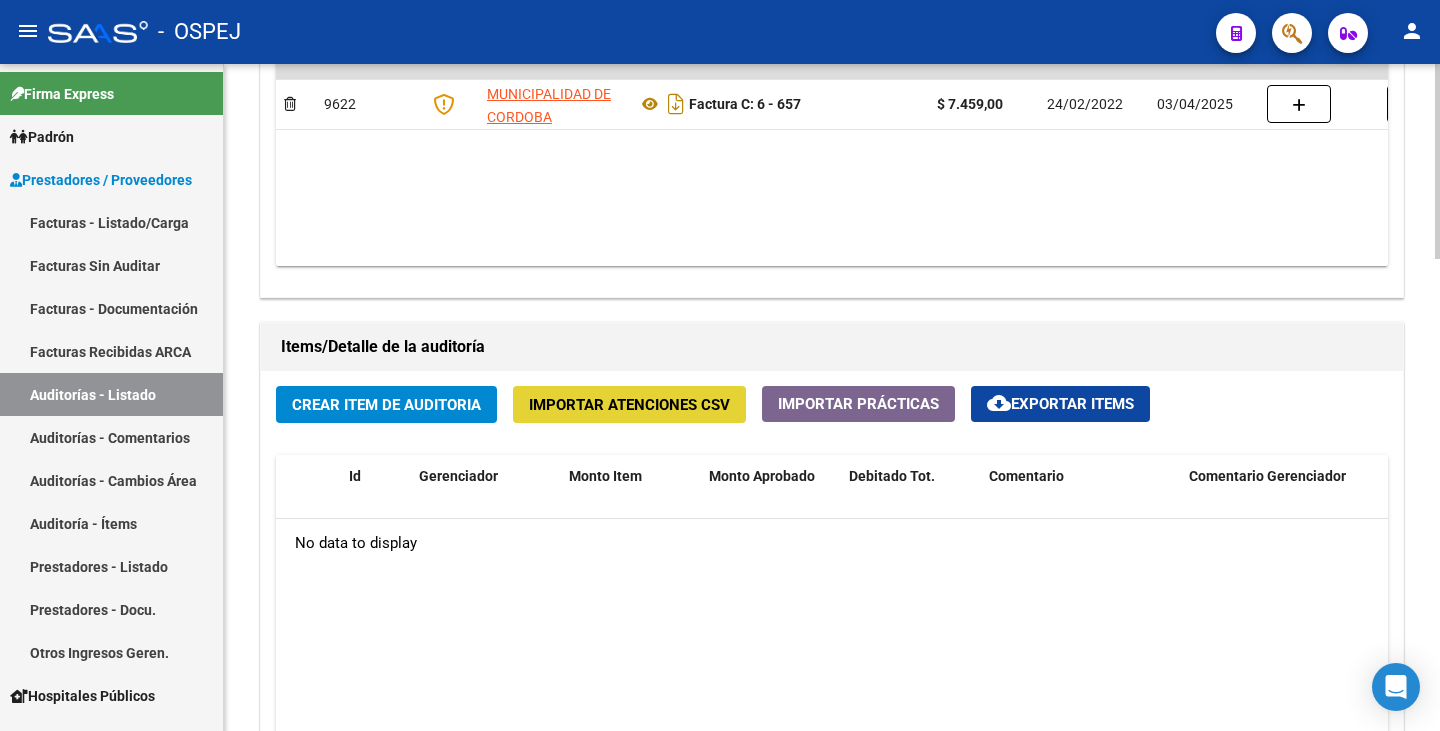 click on "Importar Atenciones CSV" 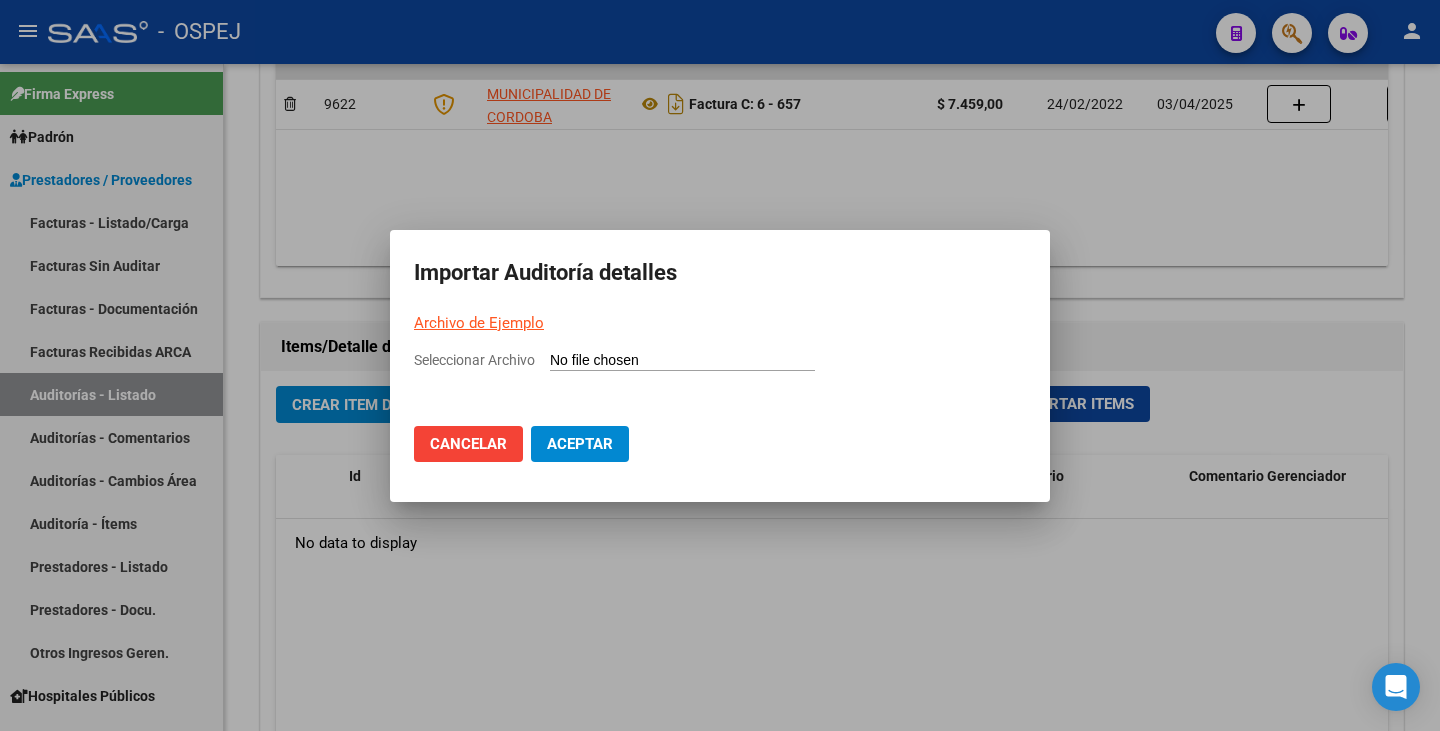click on "Seleccionar Archivo" at bounding box center (682, 361) 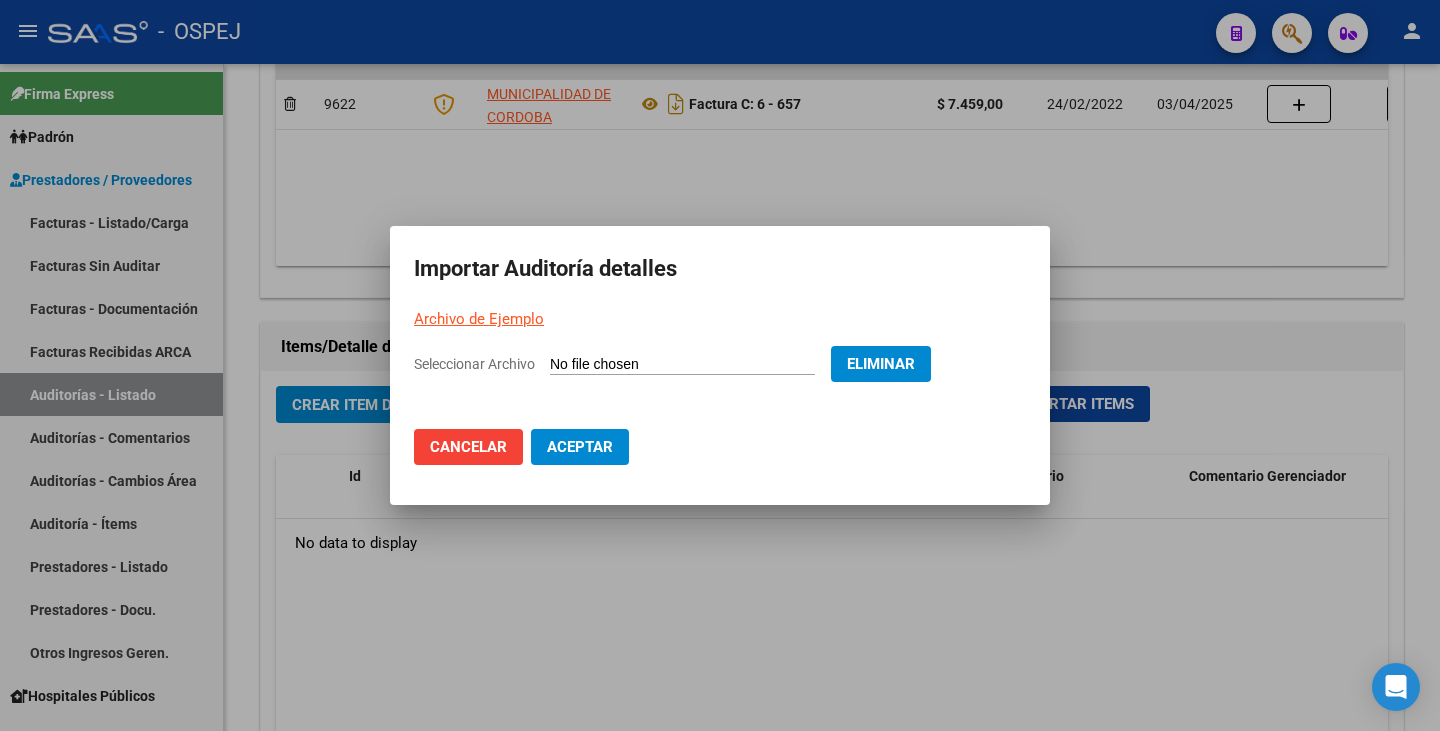 click on "Aceptar" 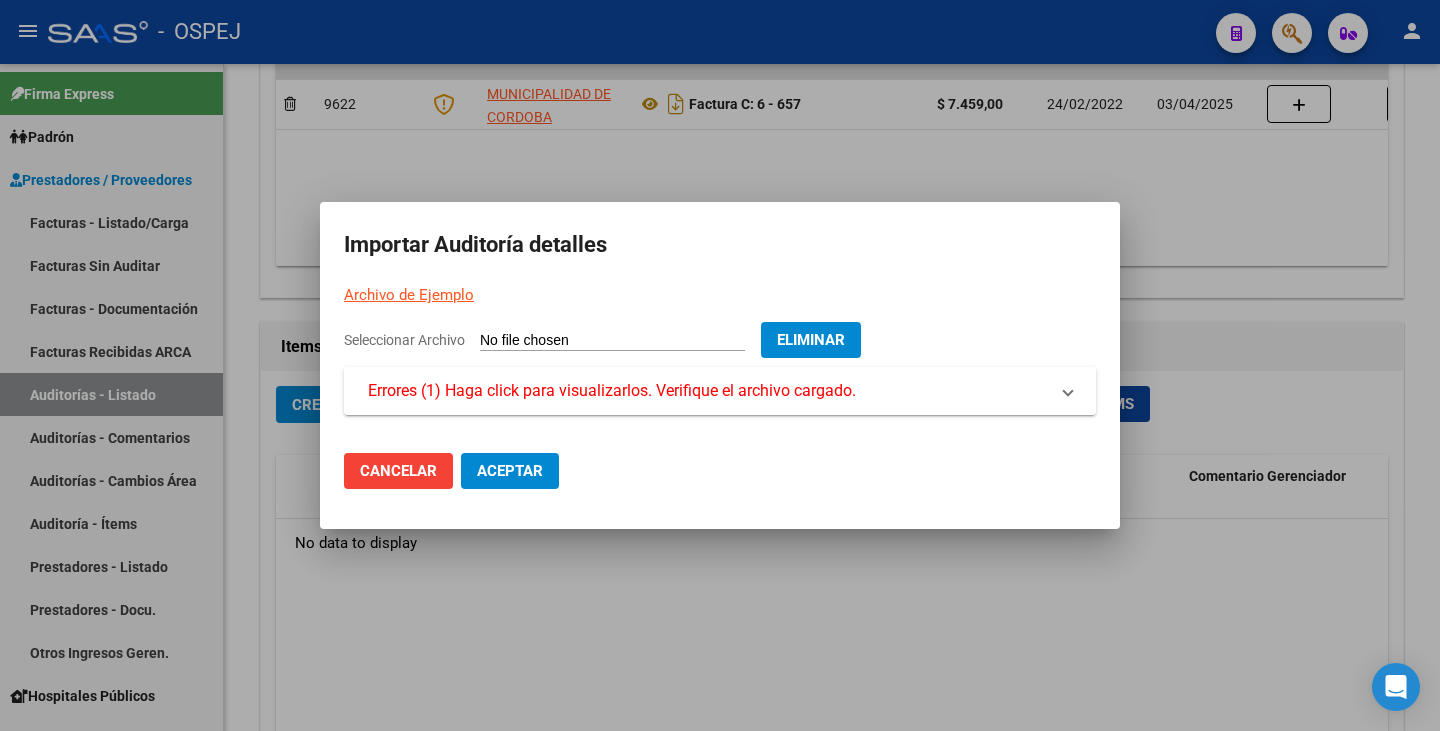 click on "Errores (1) Haga click para visualizarlos. Verifique el archivo cargado." at bounding box center [612, 391] 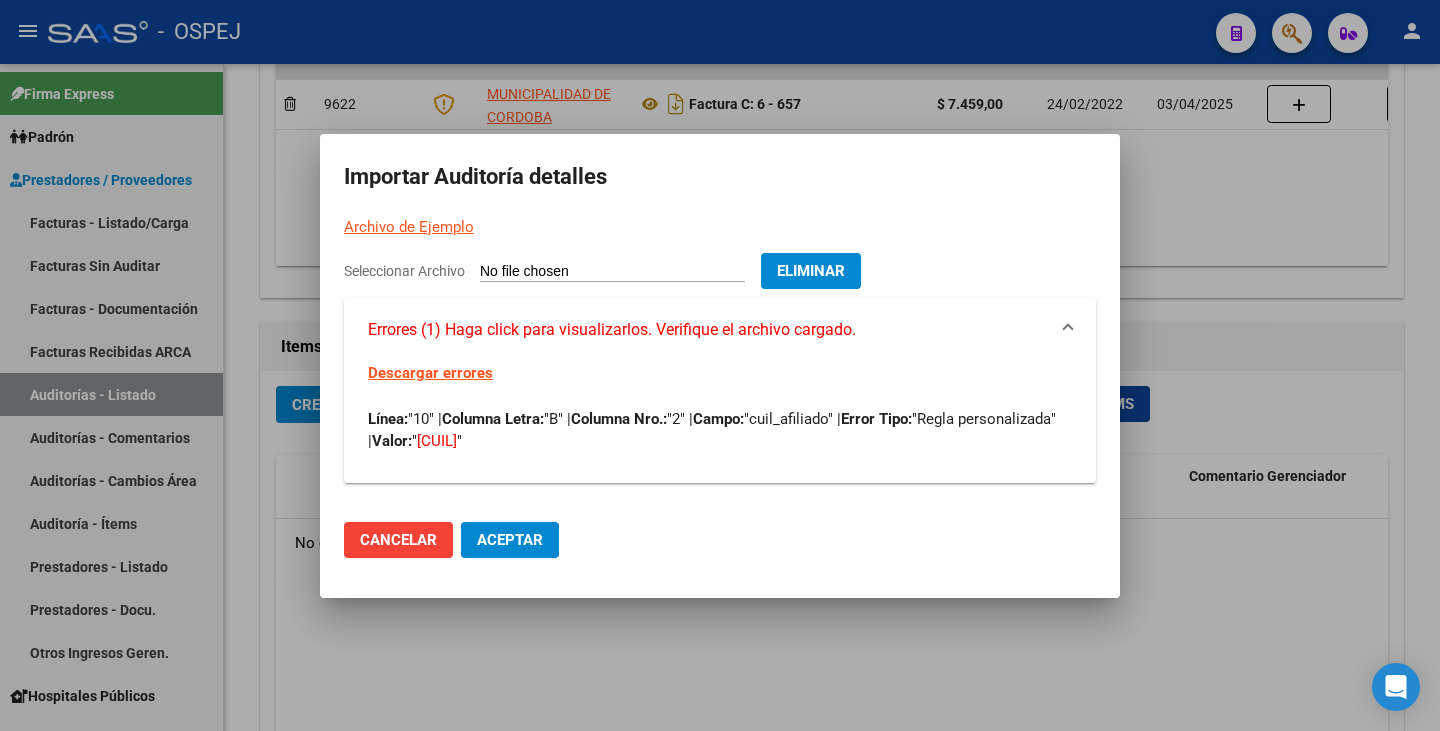 click on "Descargar errores" at bounding box center (430, 373) 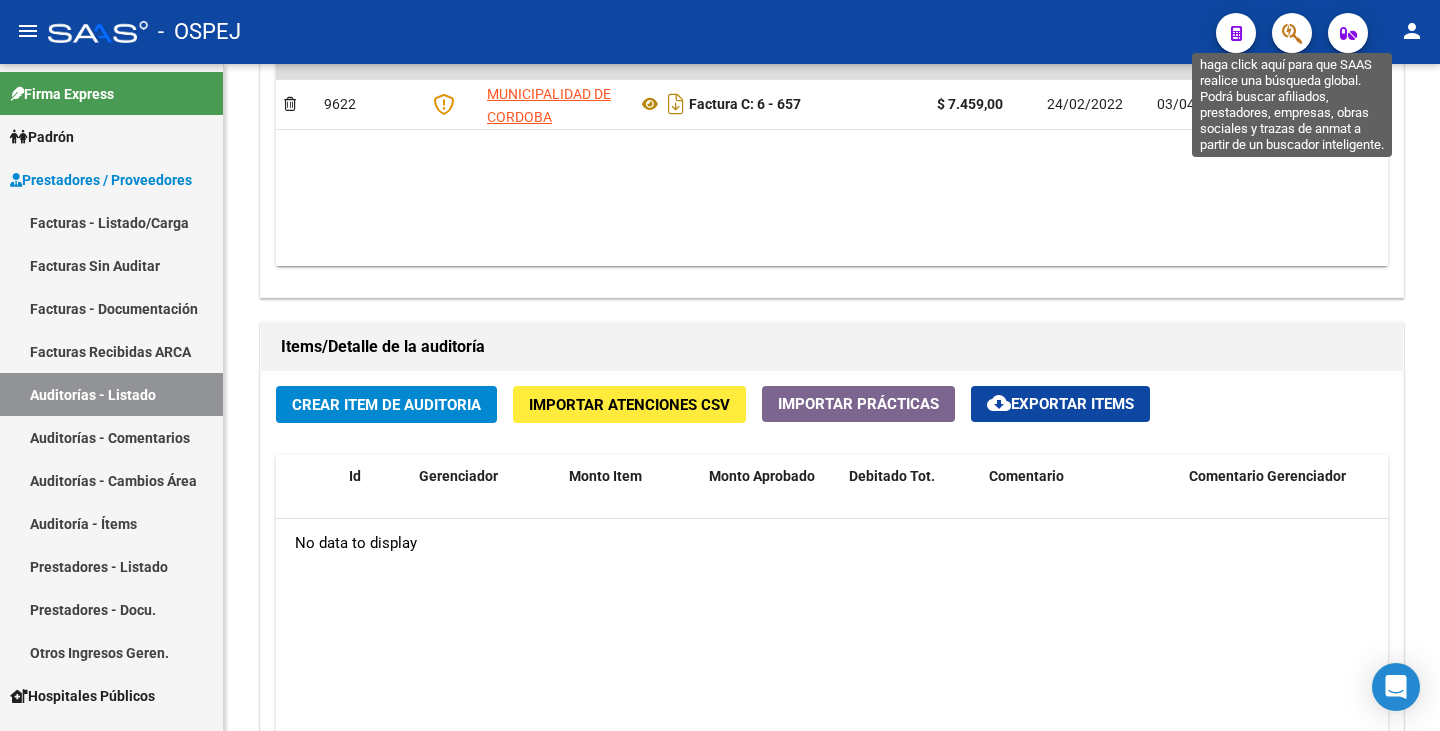 click 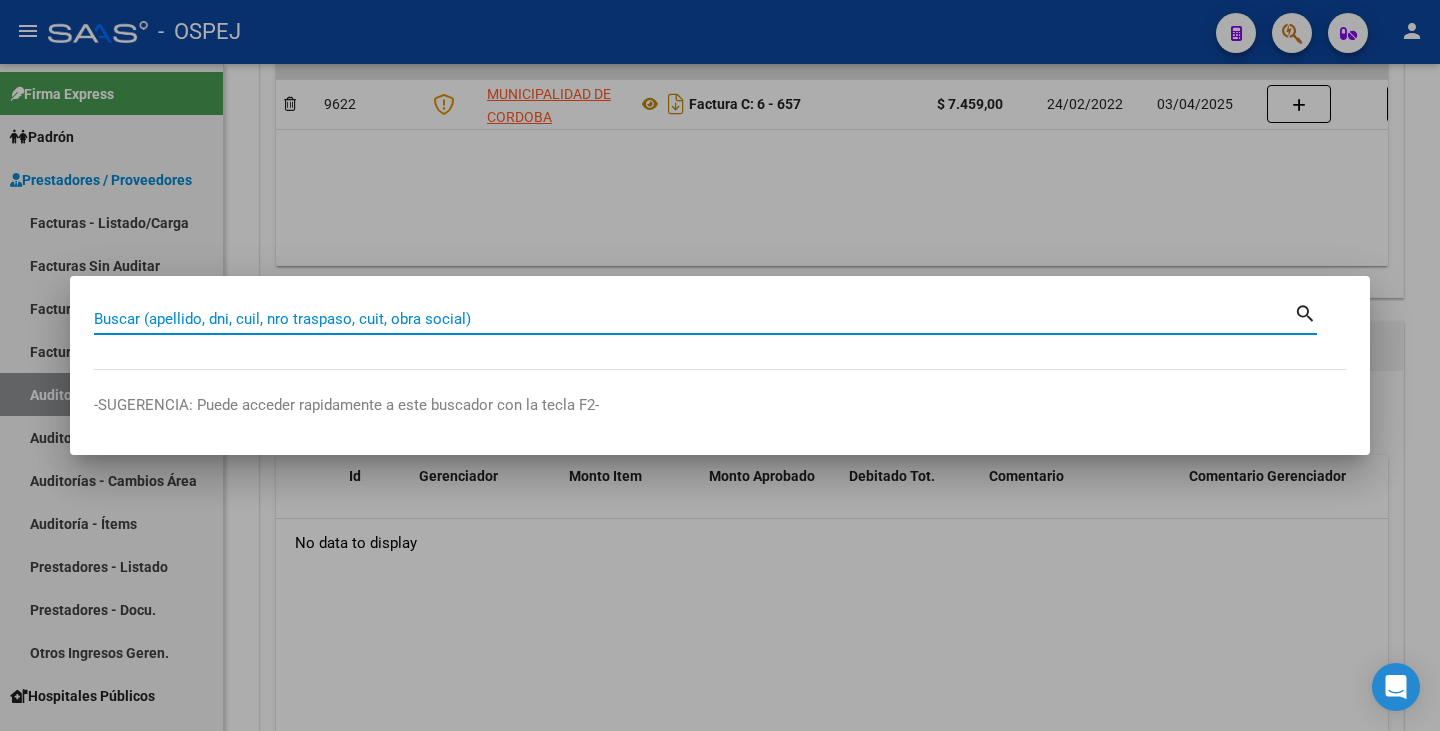 paste on "27418871533" 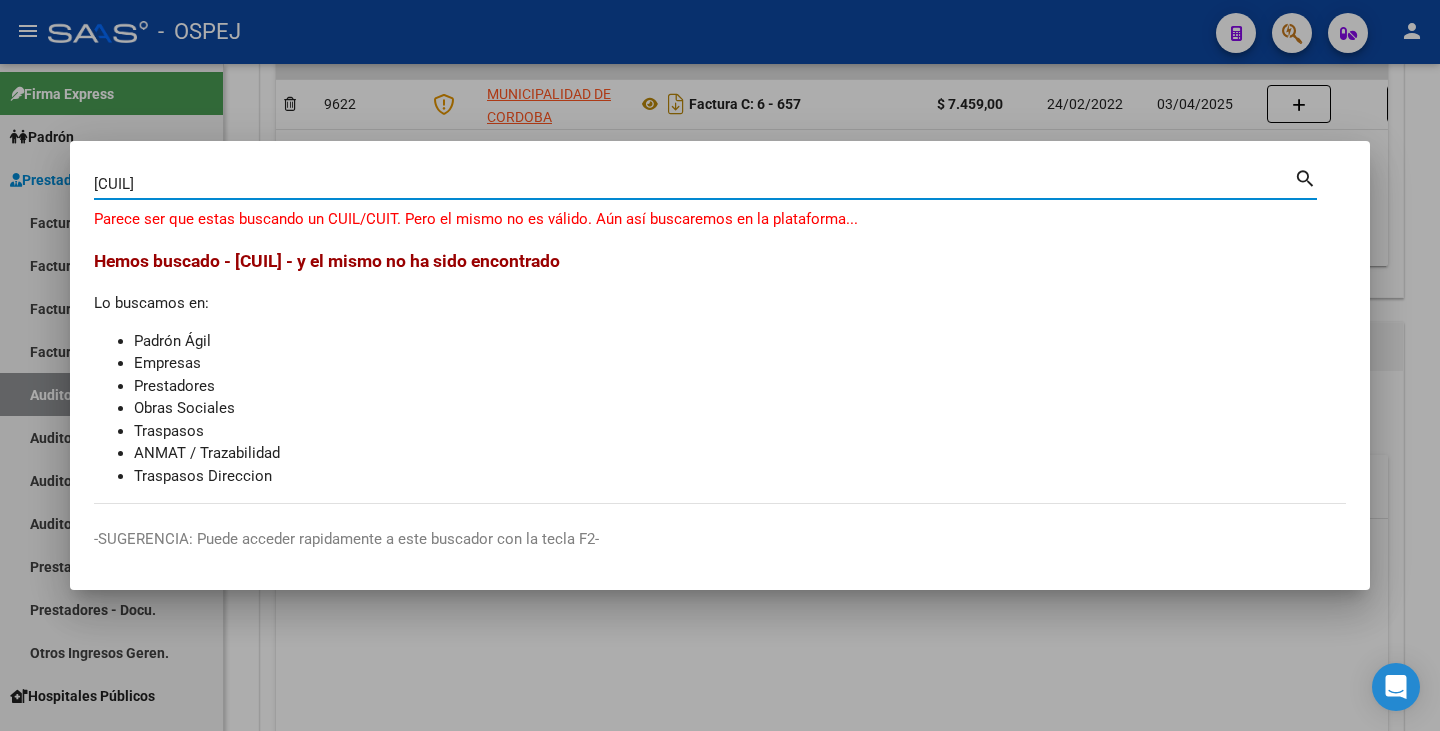 click on "2741887153" at bounding box center [694, 184] 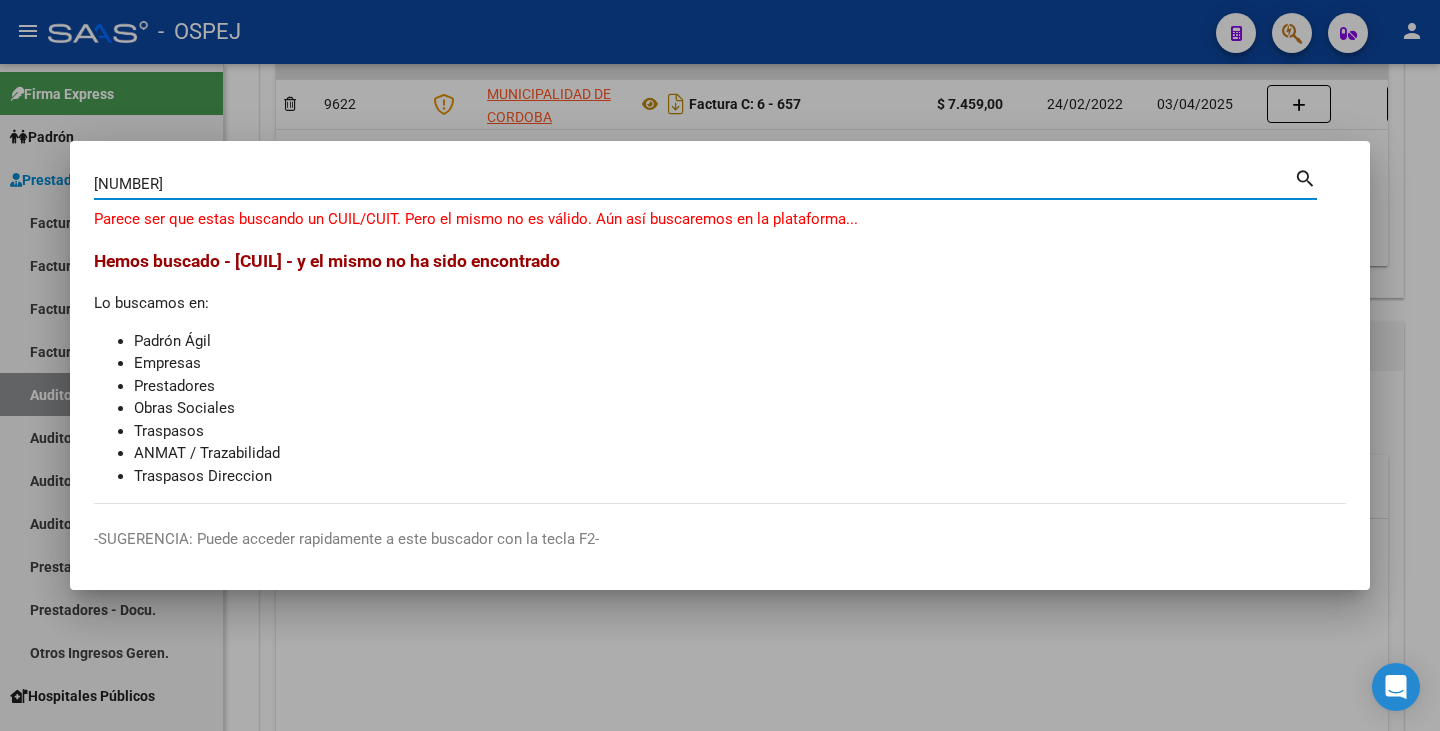 type on "41887153" 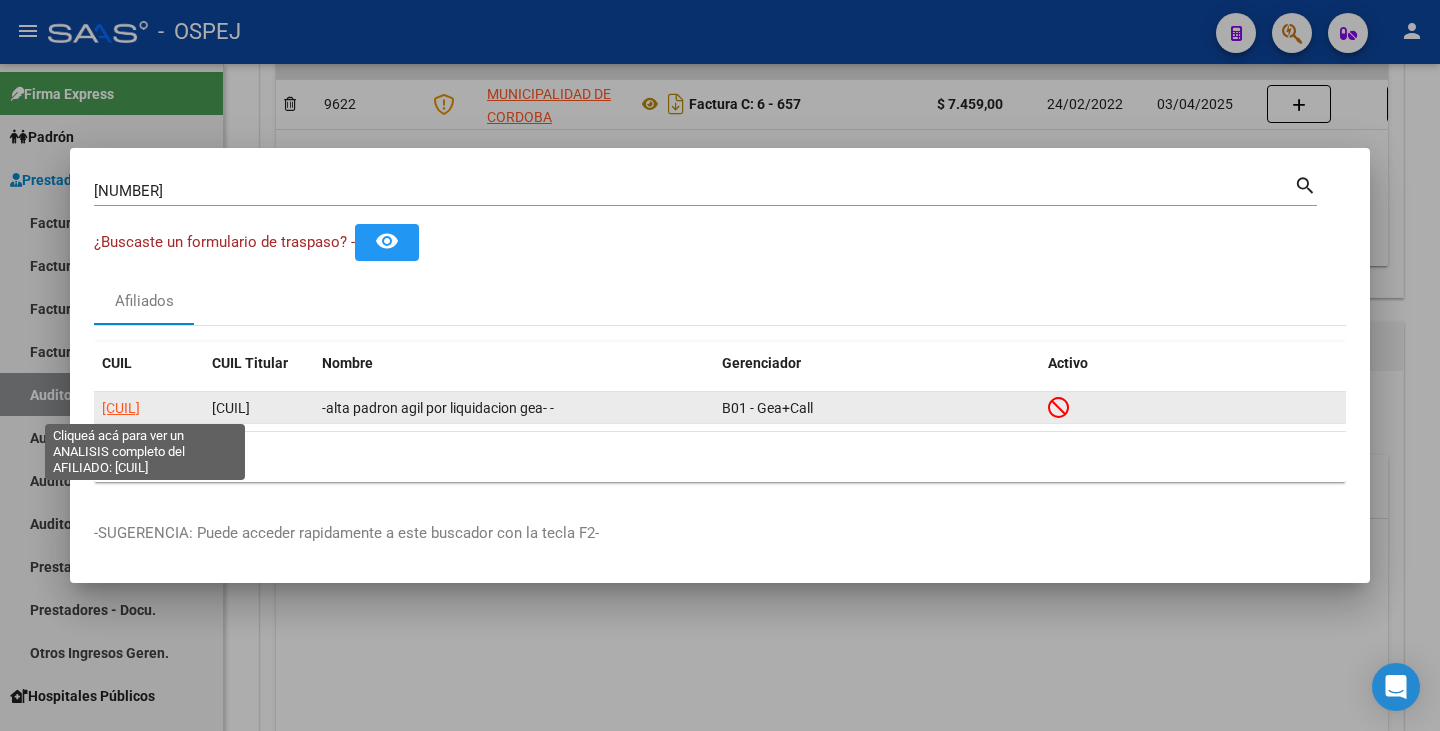 click on "27418871534" 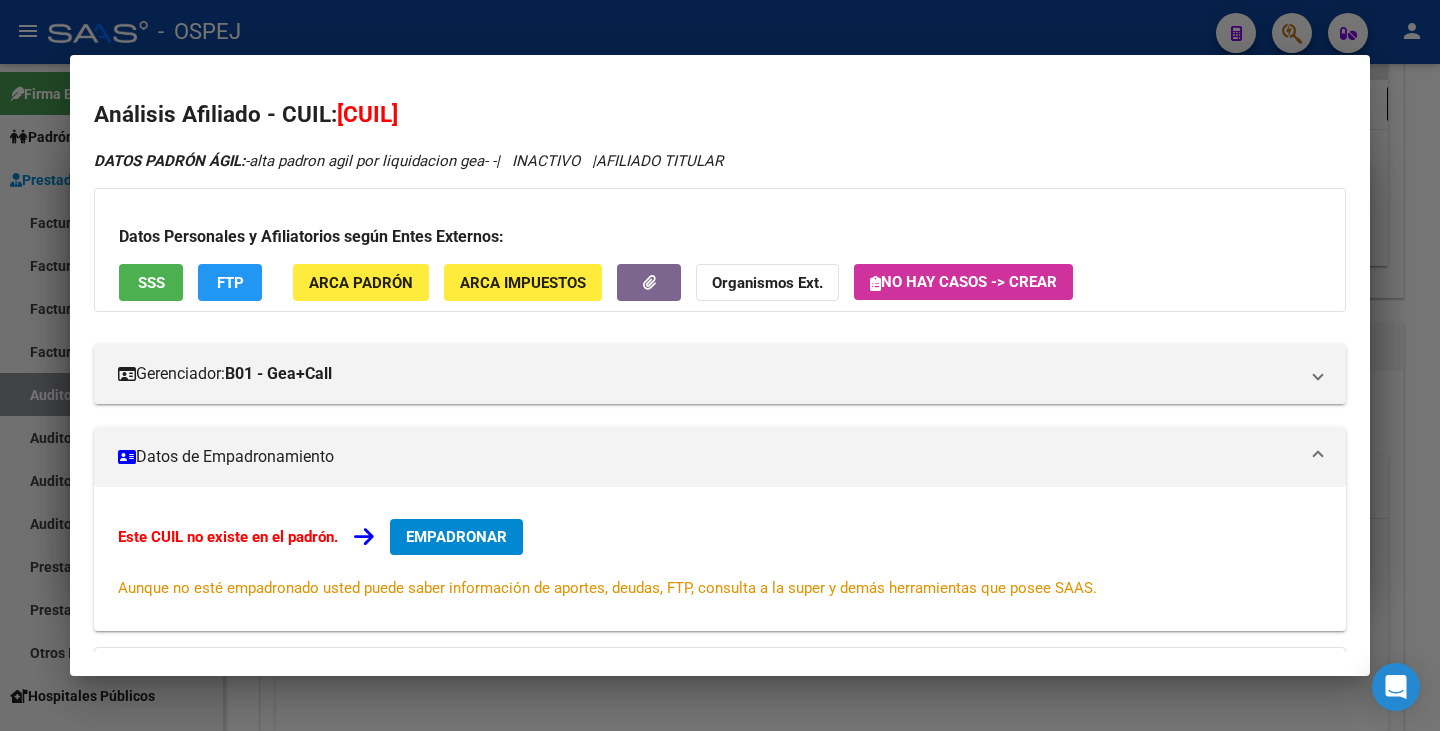 drag, startPoint x: 334, startPoint y: 111, endPoint x: 432, endPoint y: 120, distance: 98.4124 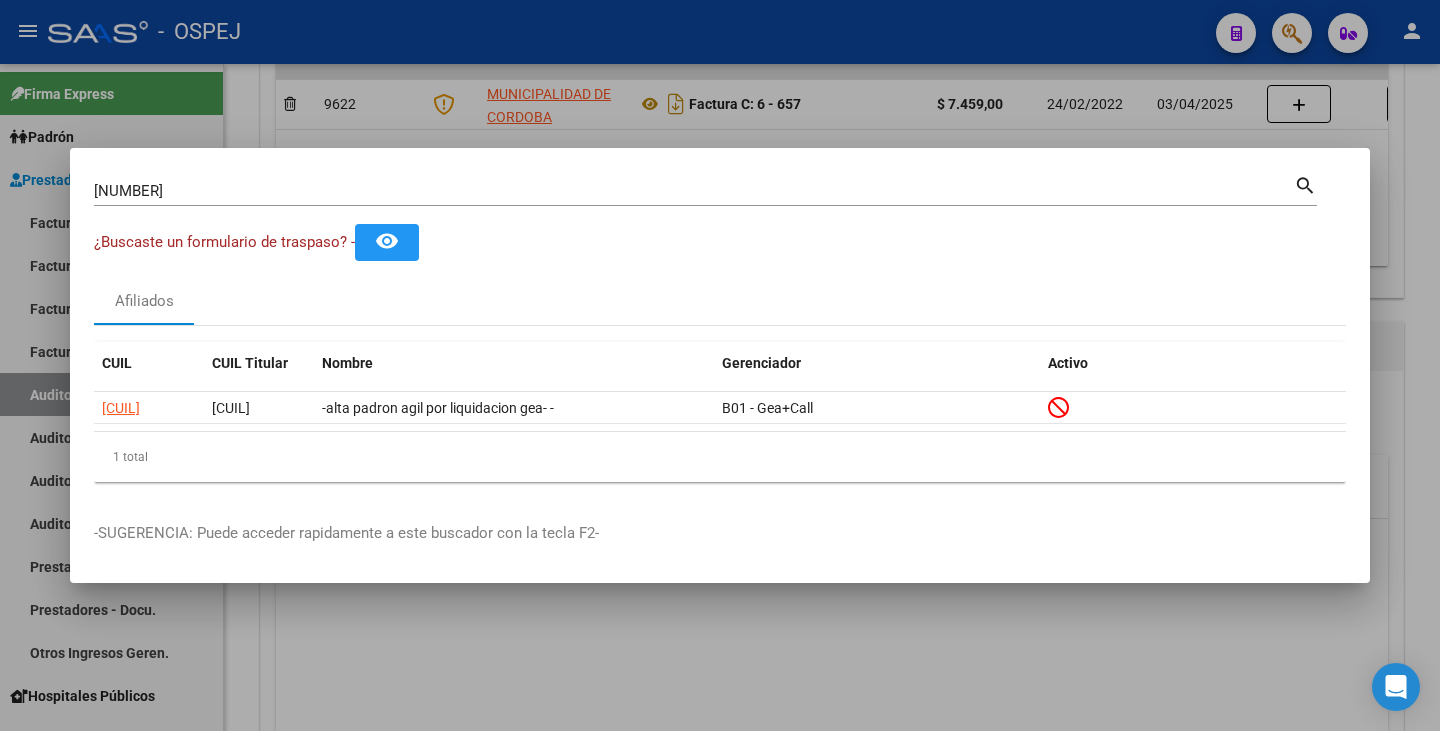 click at bounding box center [720, 365] 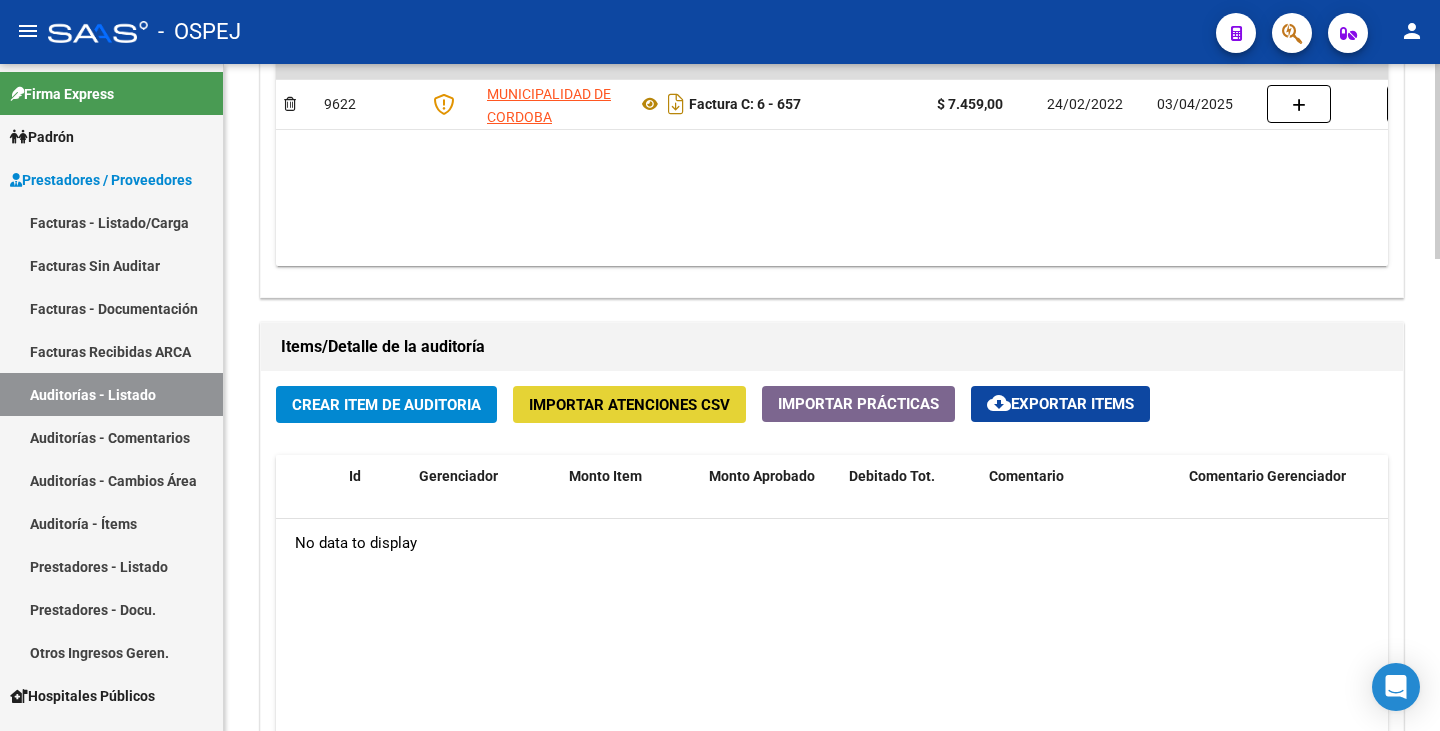 click on "Importar Atenciones CSV" 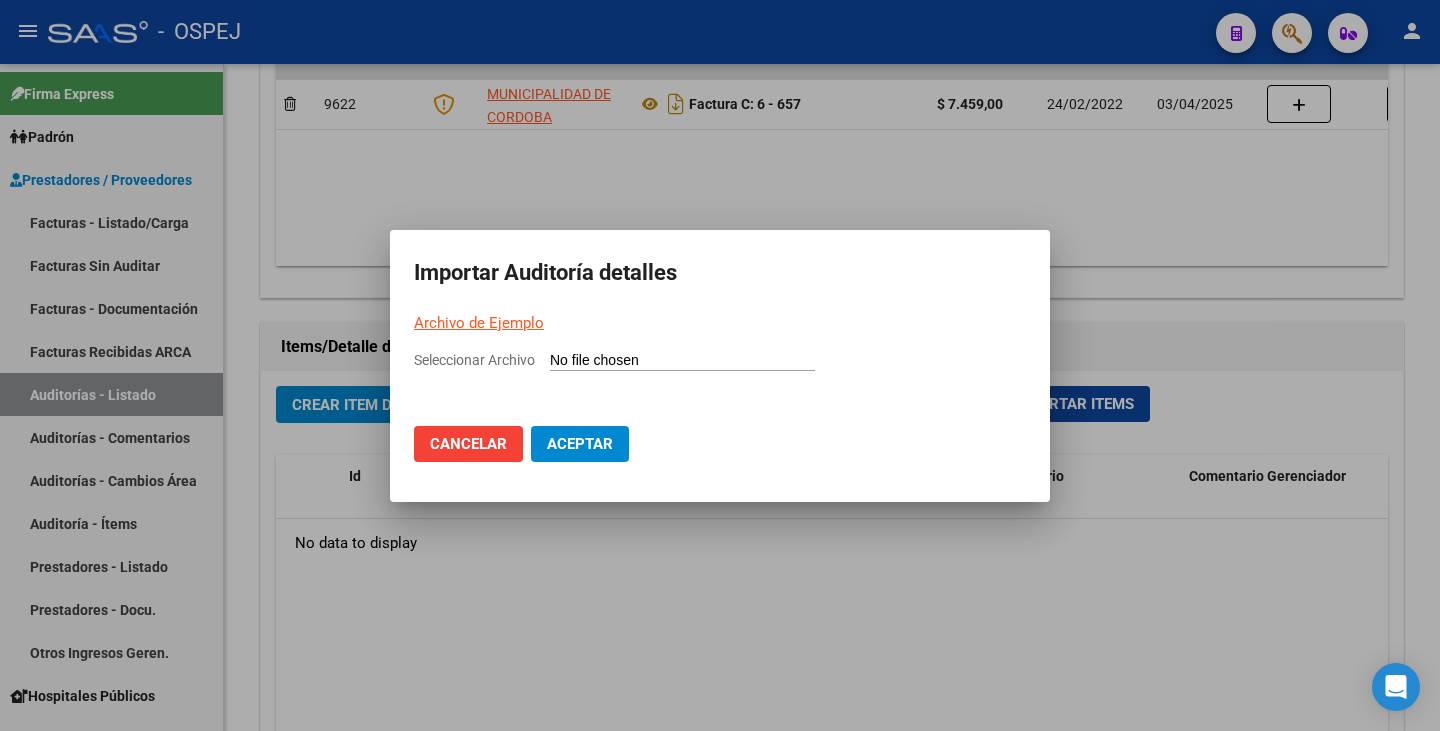 click on "Seleccionar Archivo" at bounding box center [682, 361] 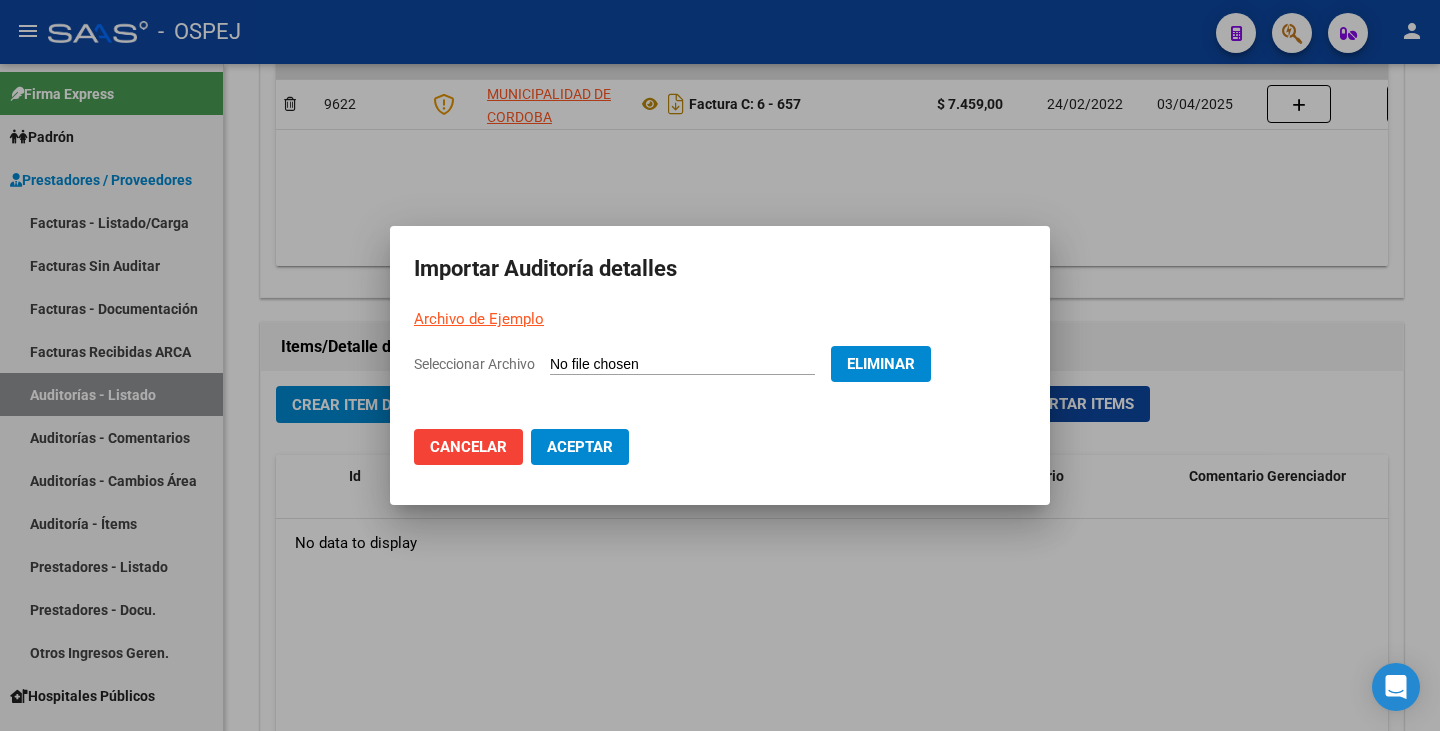 click on "Aceptar" 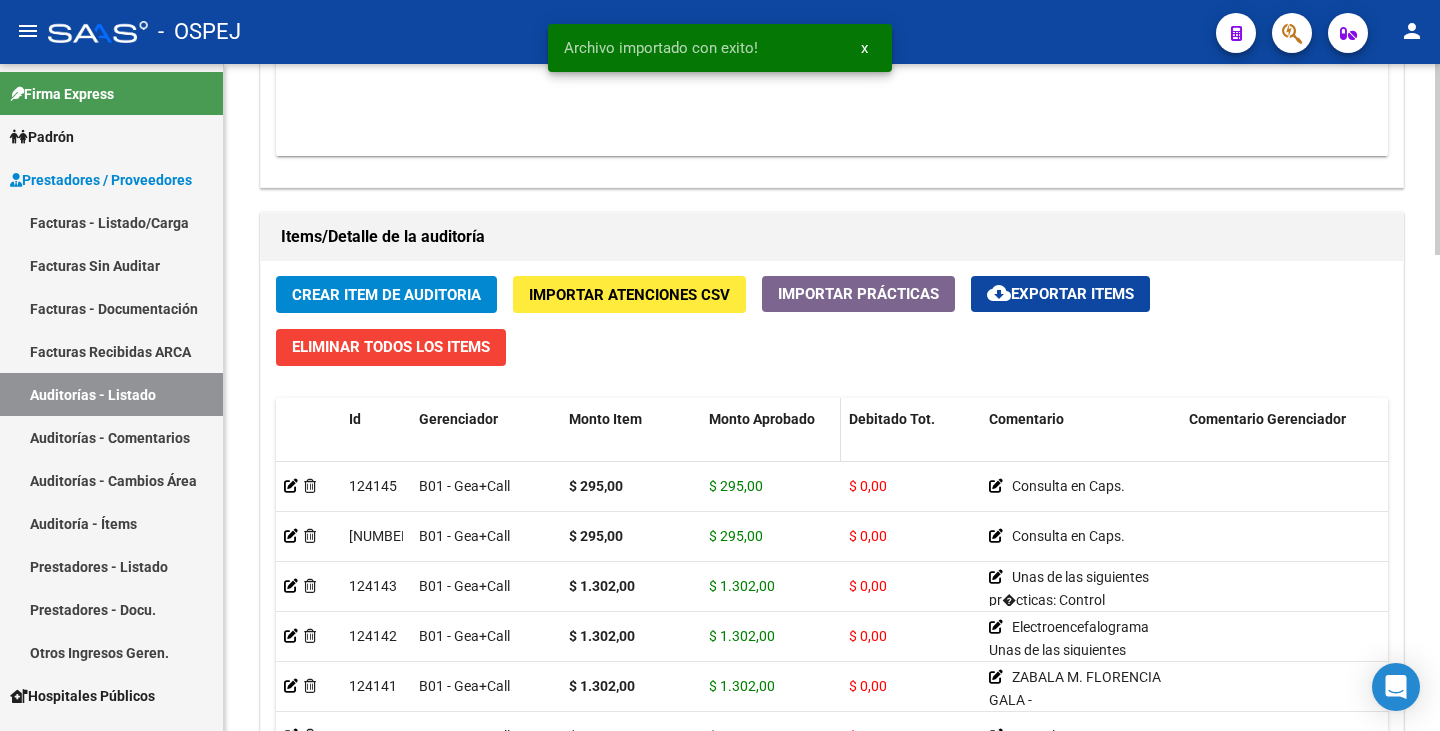 scroll, scrollTop: 1600, scrollLeft: 0, axis: vertical 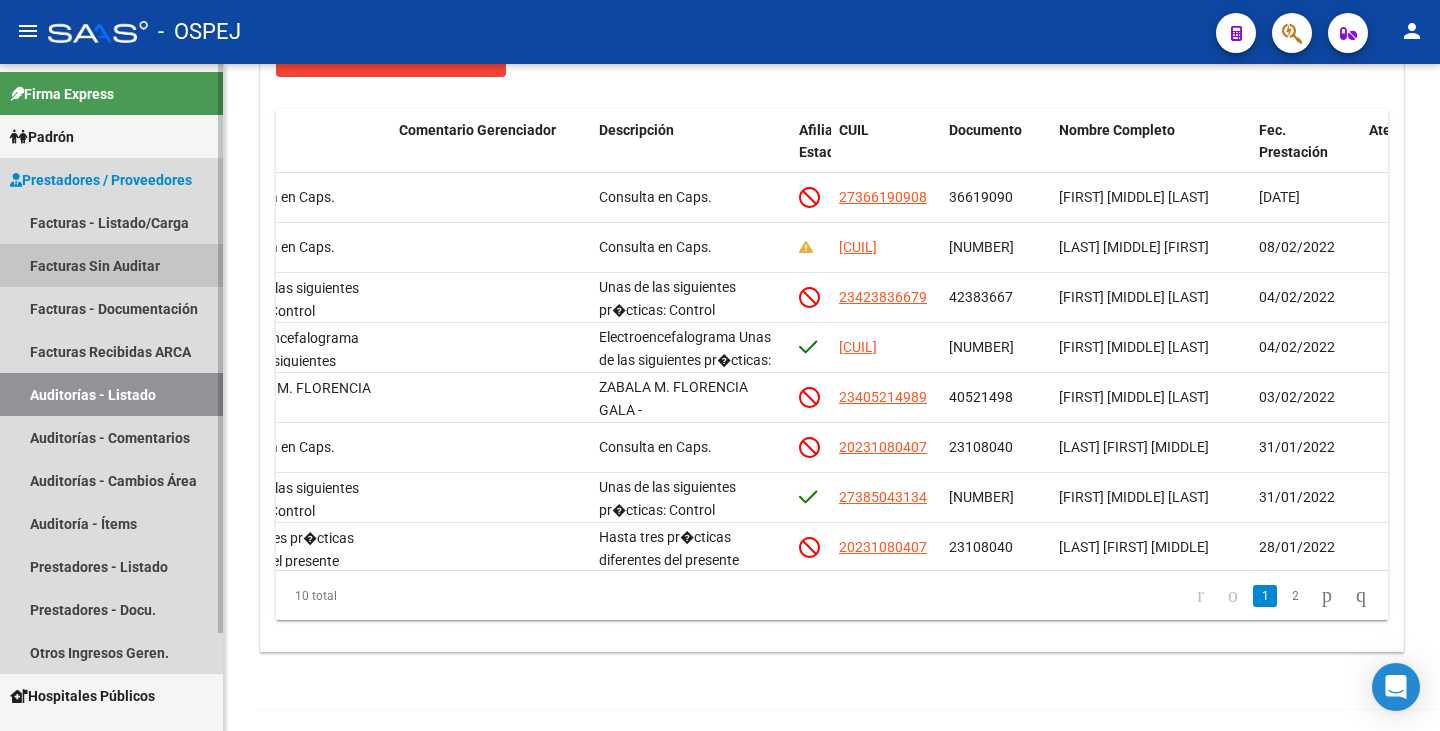 click on "Facturas Sin Auditar" at bounding box center (111, 265) 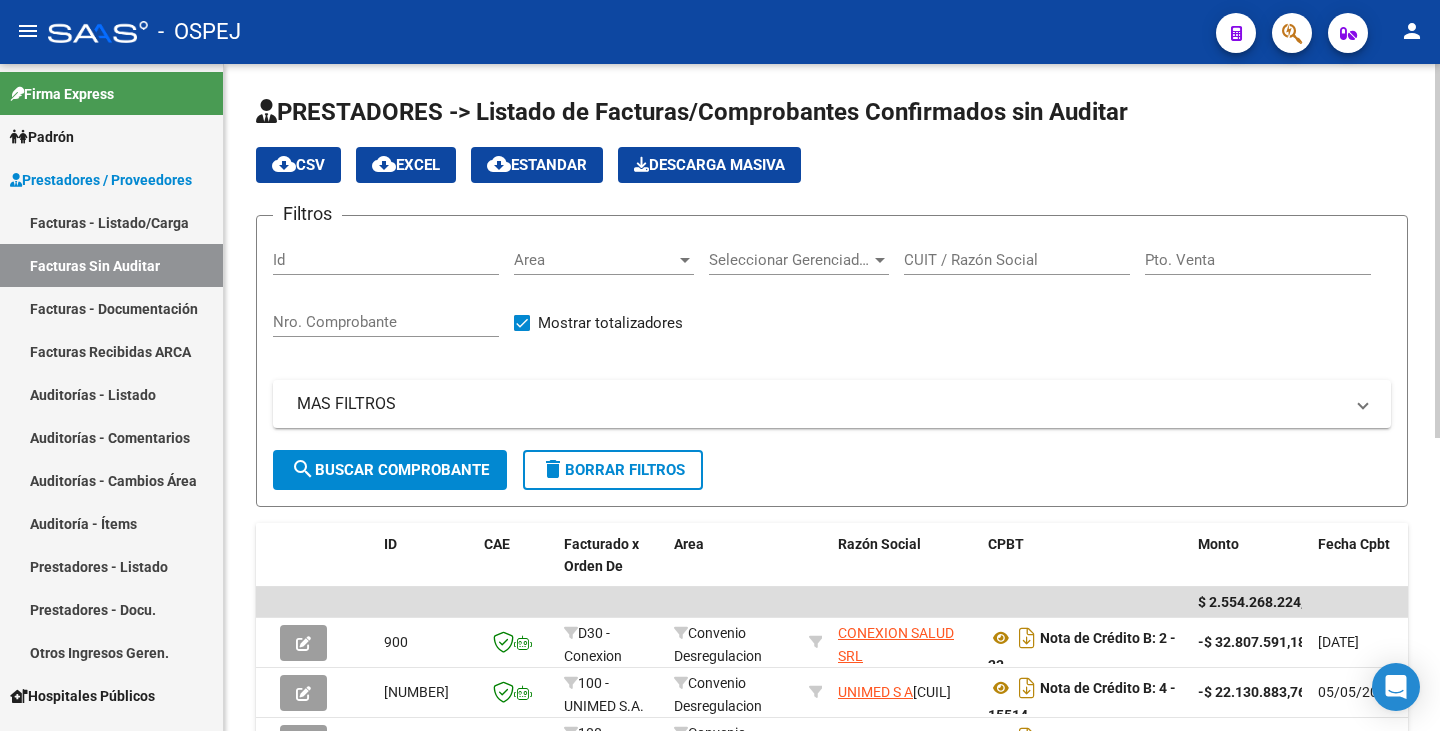 click on "Area Area" 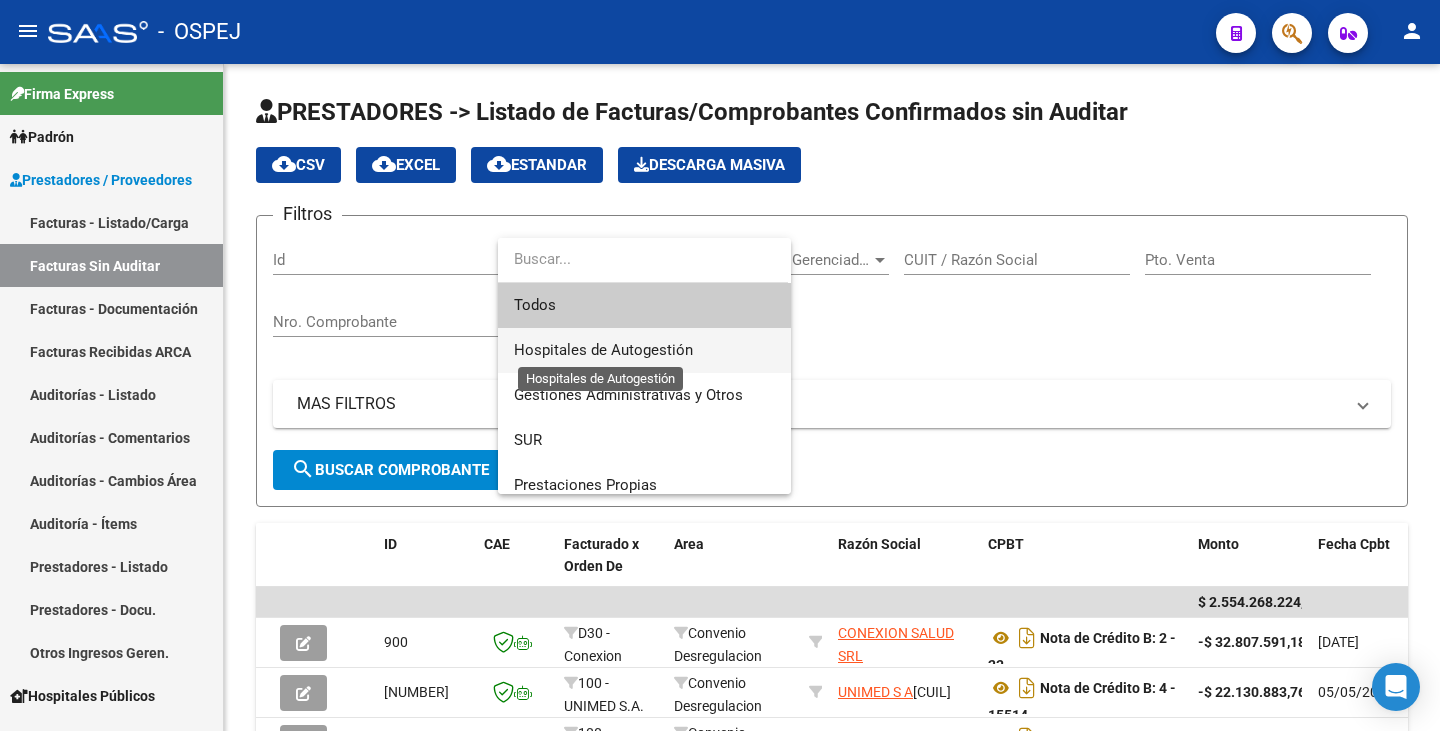 click on "Hospitales de Autogestión" at bounding box center [603, 350] 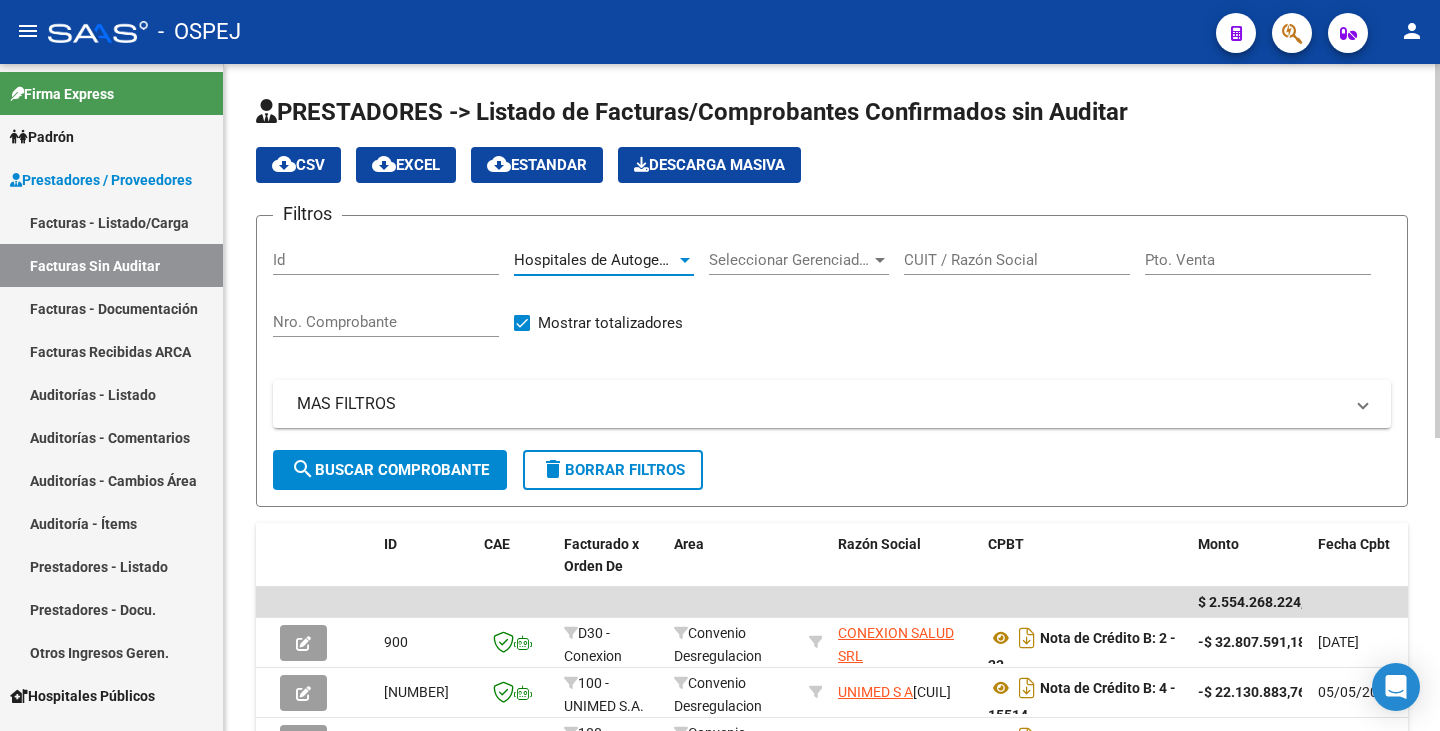 click on "CUIT / Razón Social" at bounding box center [1017, 260] 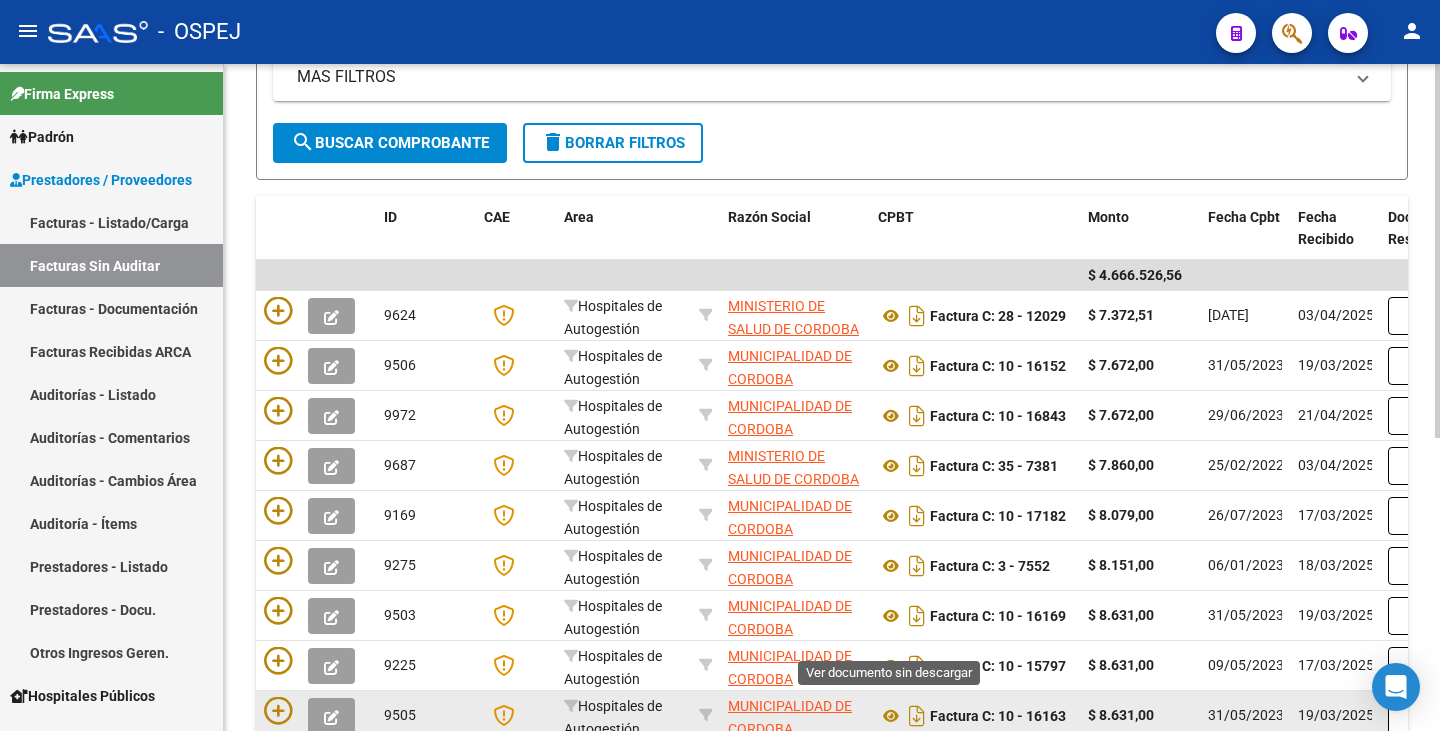scroll, scrollTop: 400, scrollLeft: 0, axis: vertical 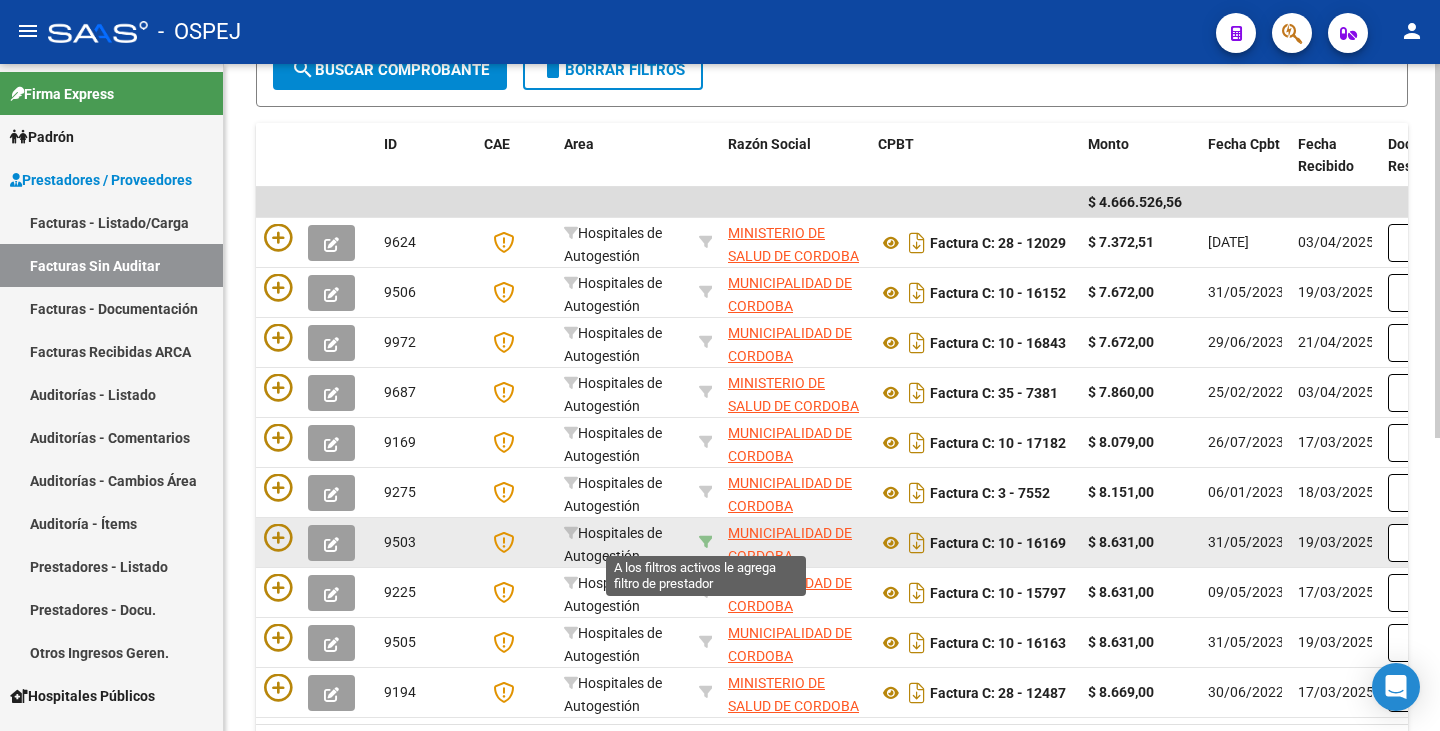 click 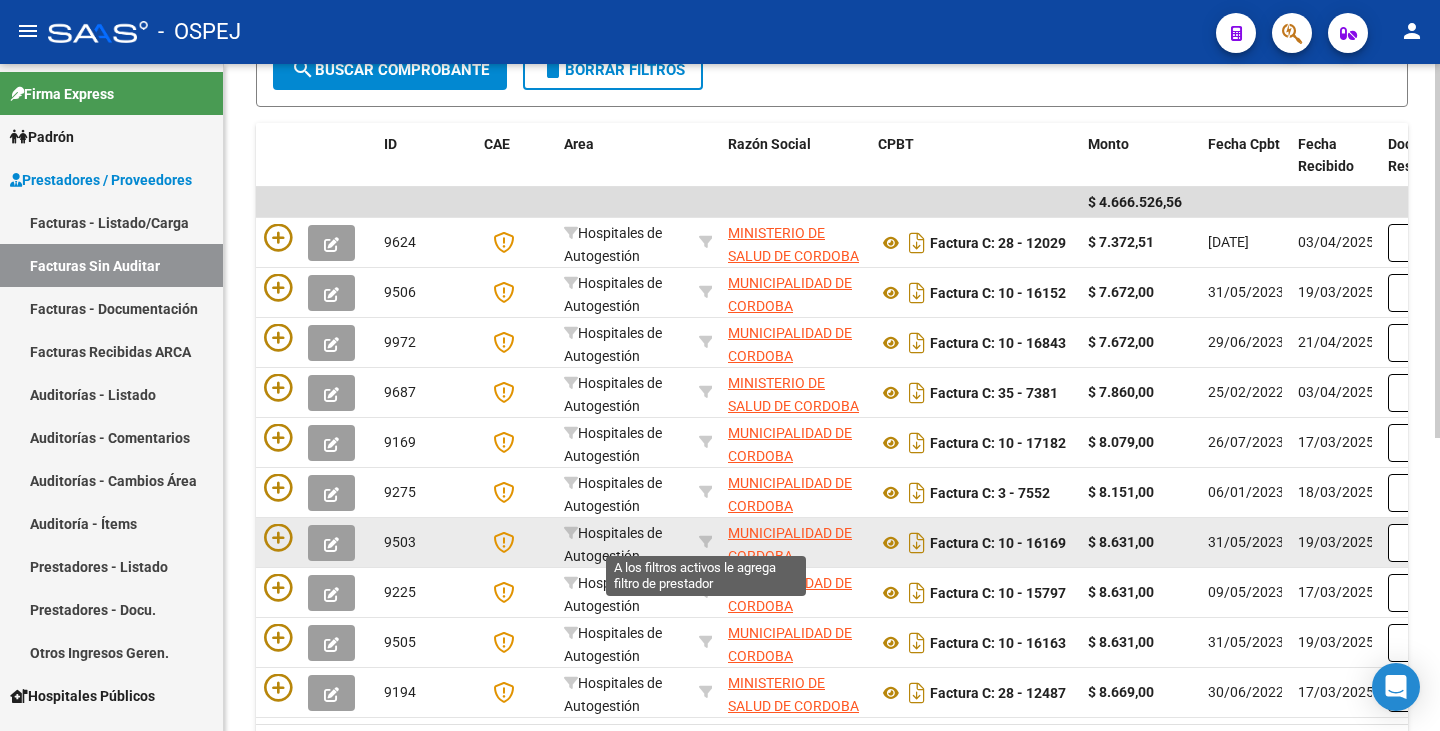 scroll, scrollTop: 402, scrollLeft: 0, axis: vertical 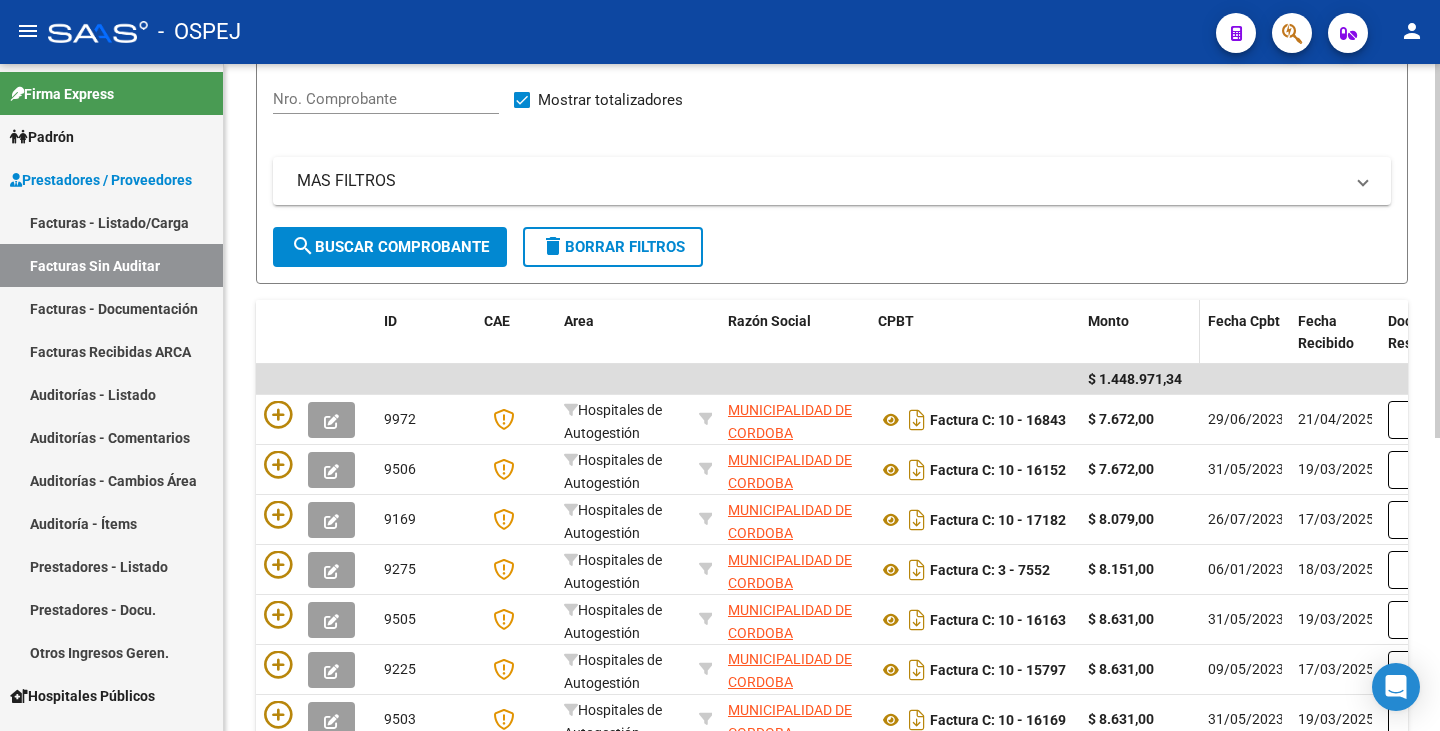 click on "Monto" 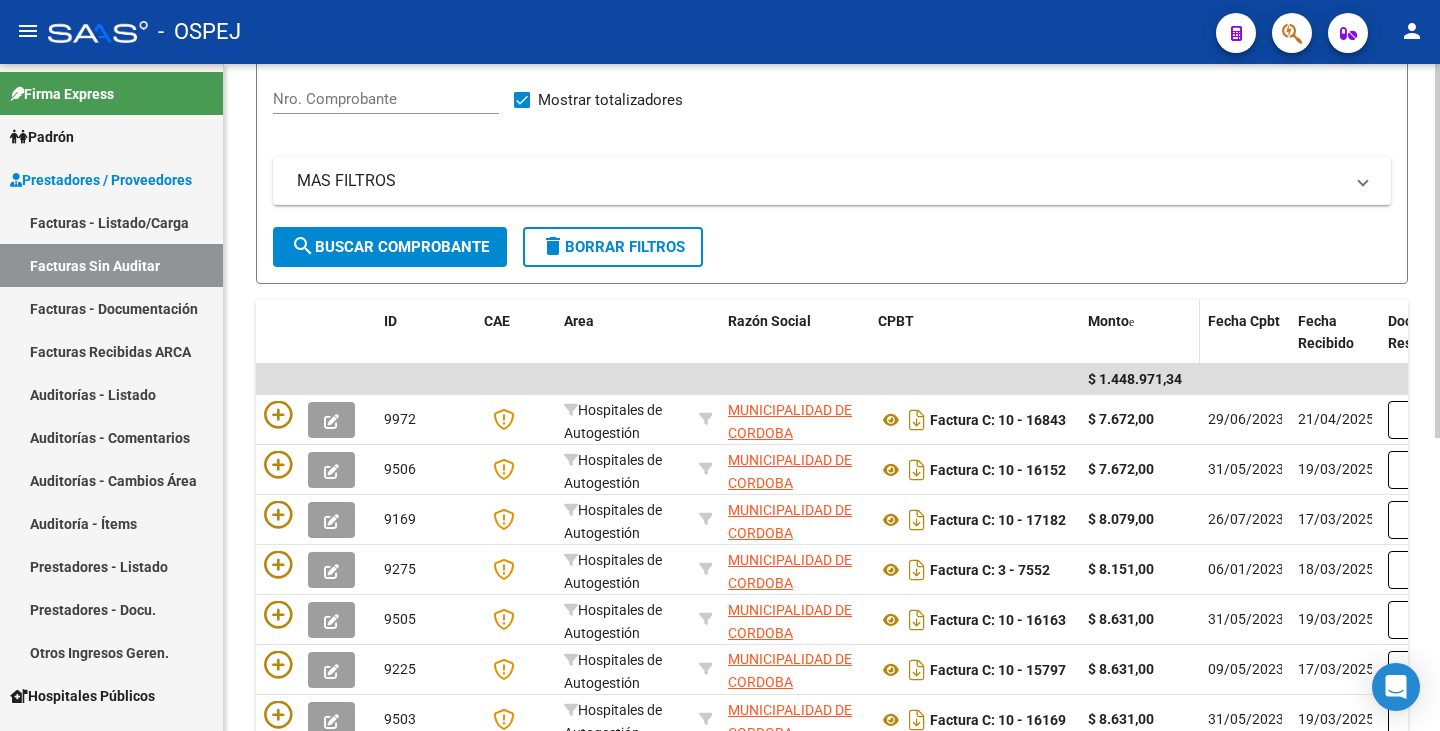 click on "Monto" 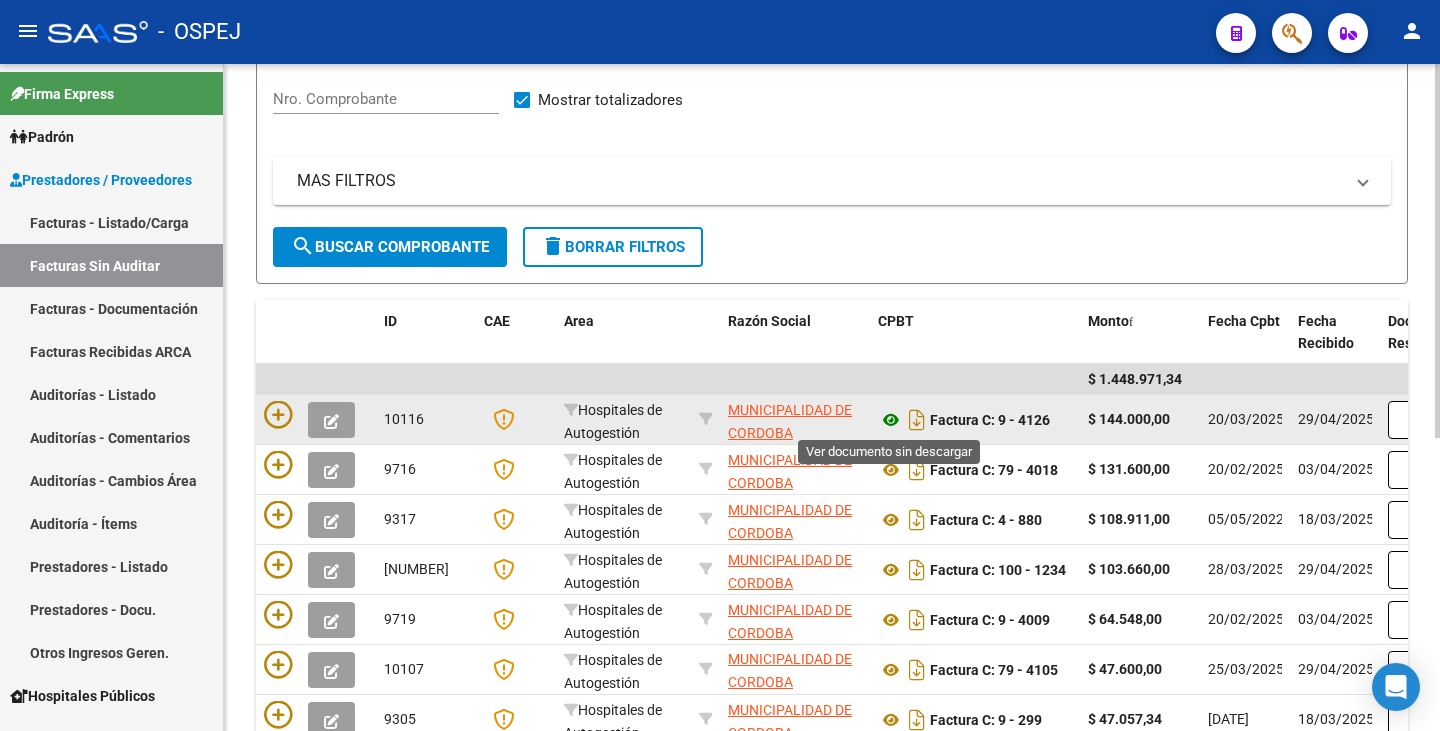 click 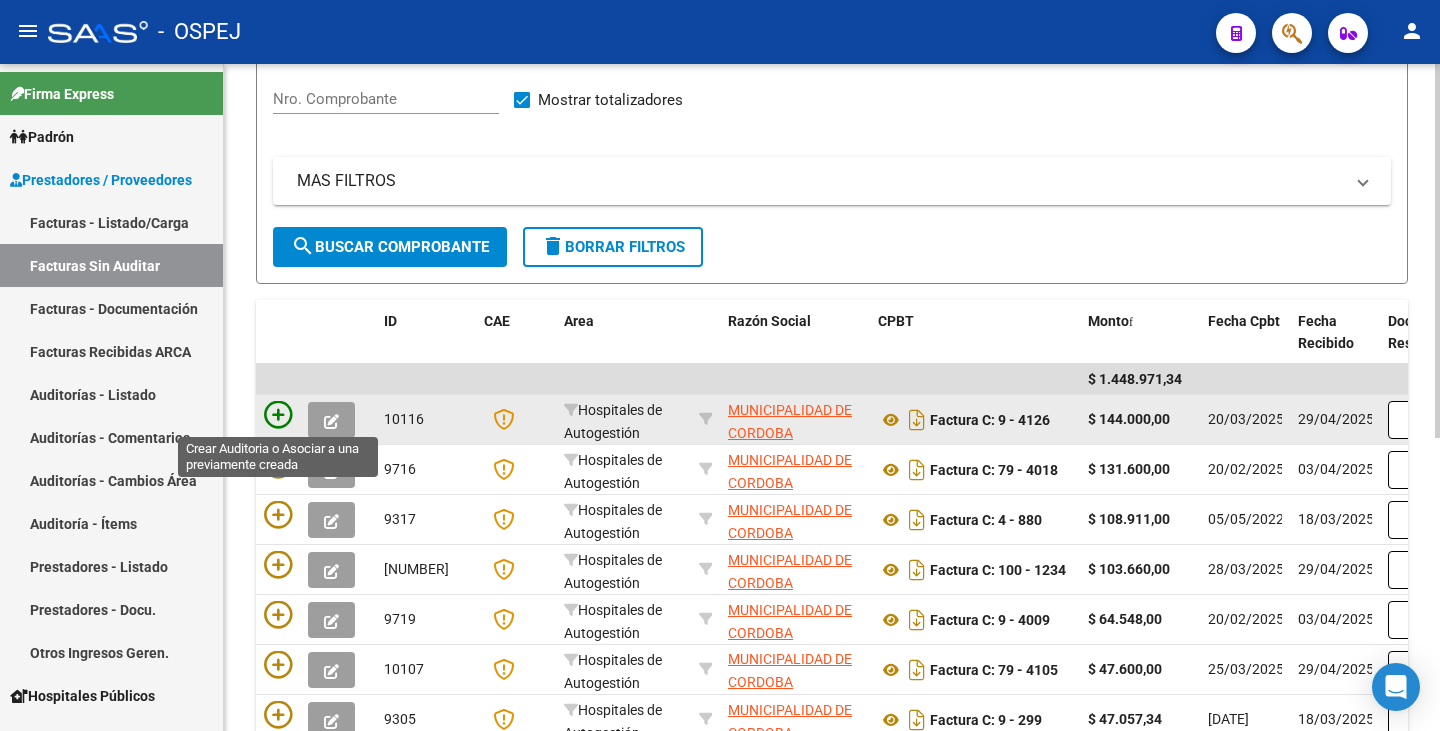 click 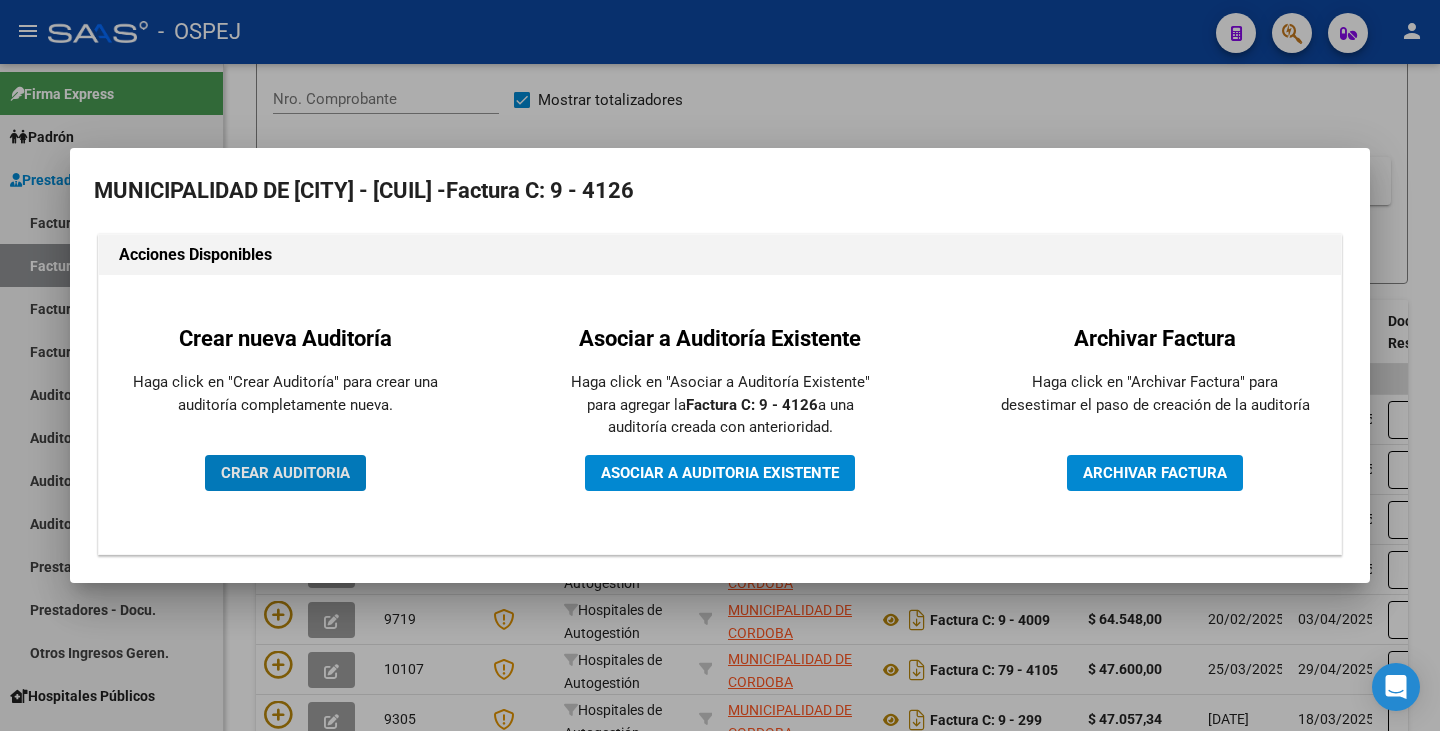 click on "CREAR AUDITORIA" at bounding box center (285, 473) 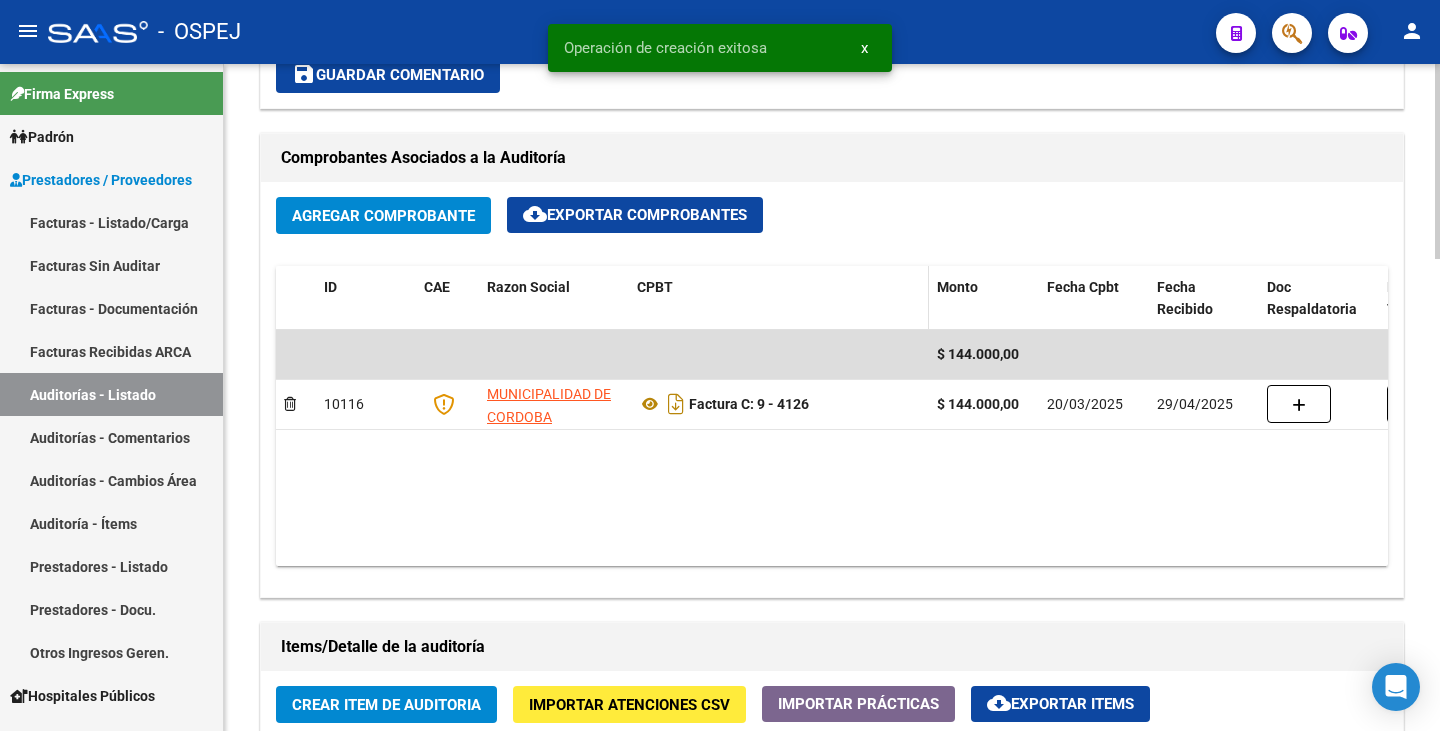 scroll, scrollTop: 1000, scrollLeft: 0, axis: vertical 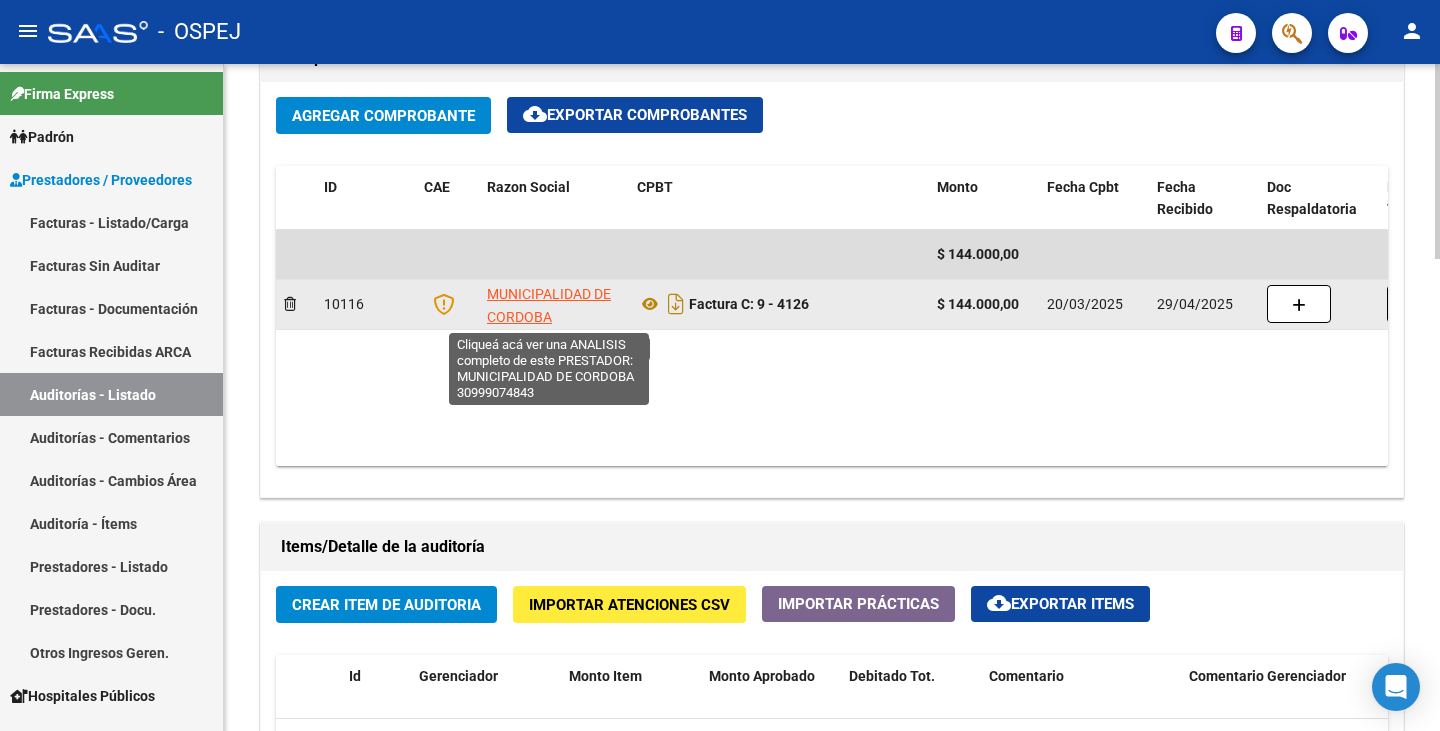 click on "MUNICIPALIDAD DE CORDOBA" 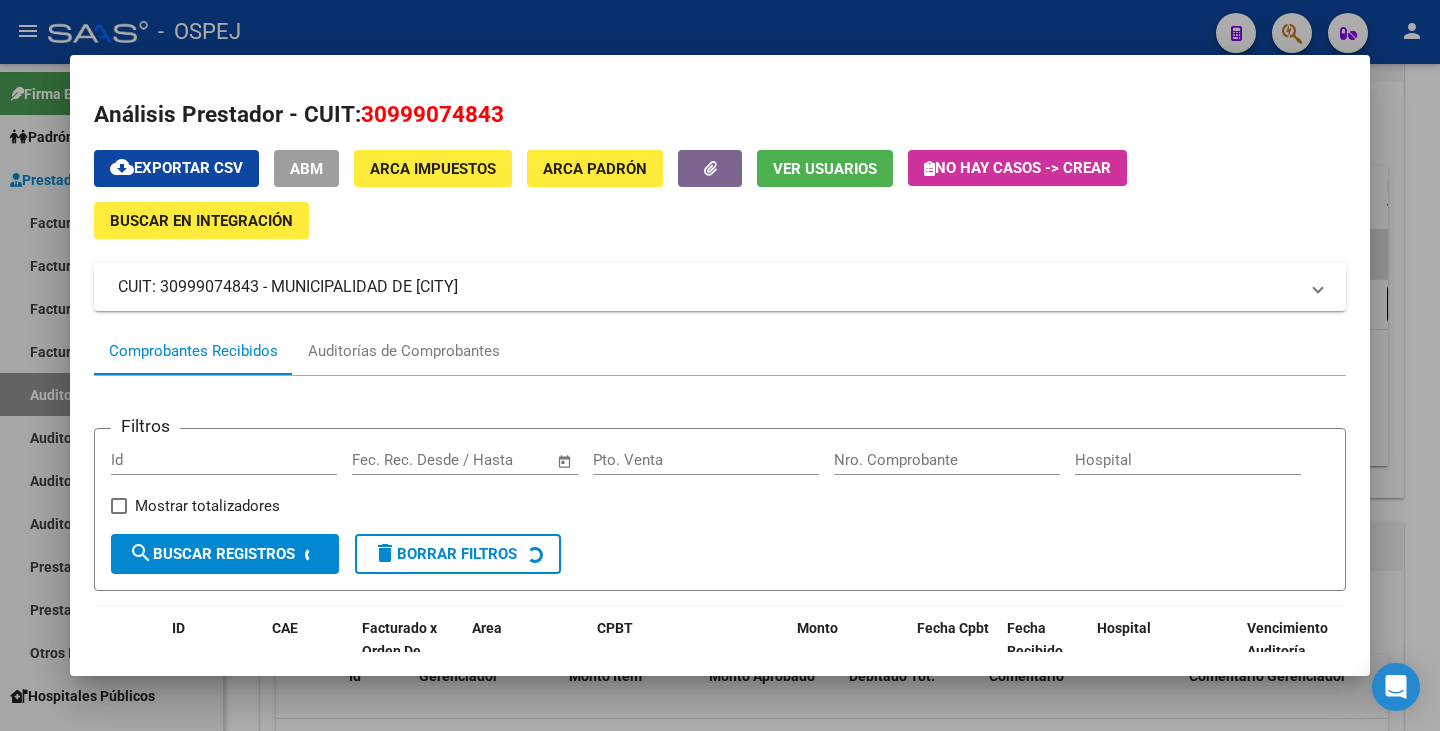 click at bounding box center (720, 365) 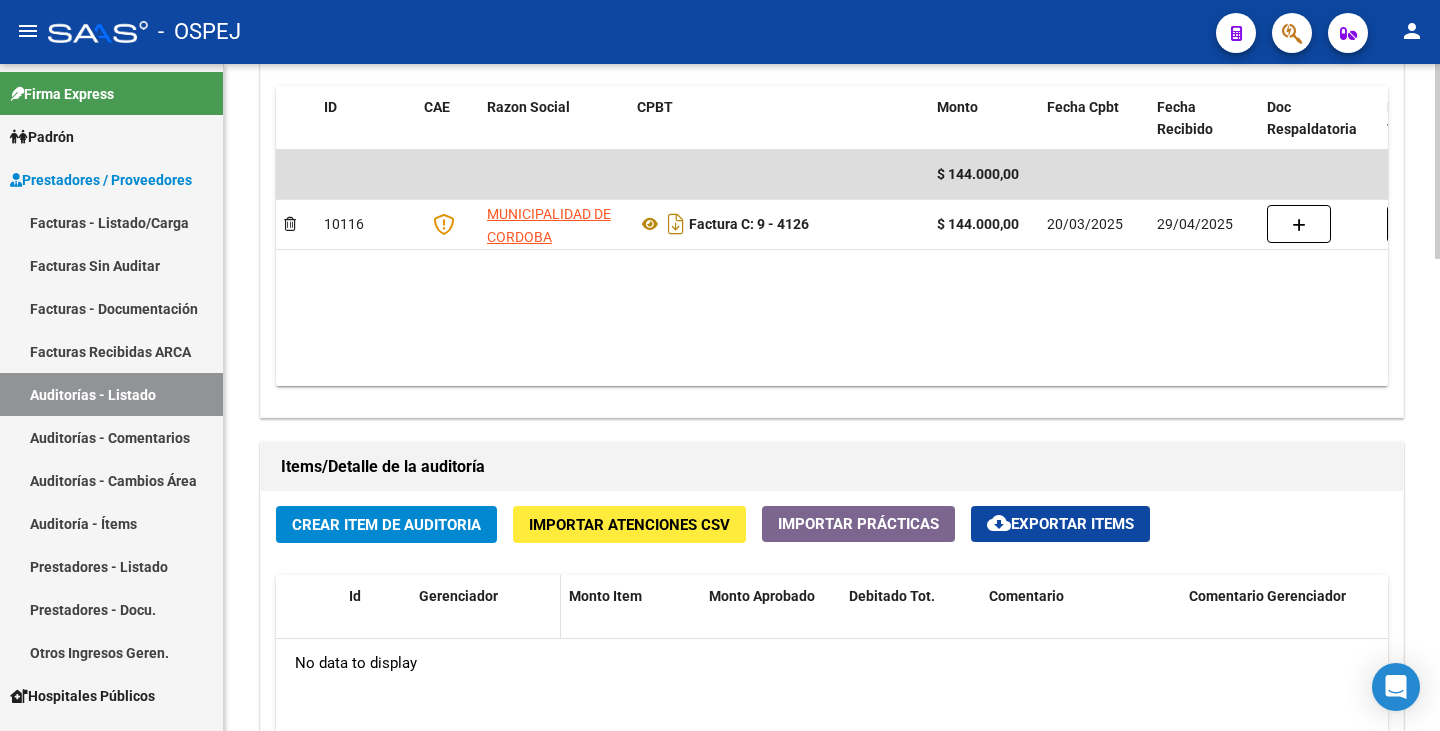 scroll, scrollTop: 1300, scrollLeft: 0, axis: vertical 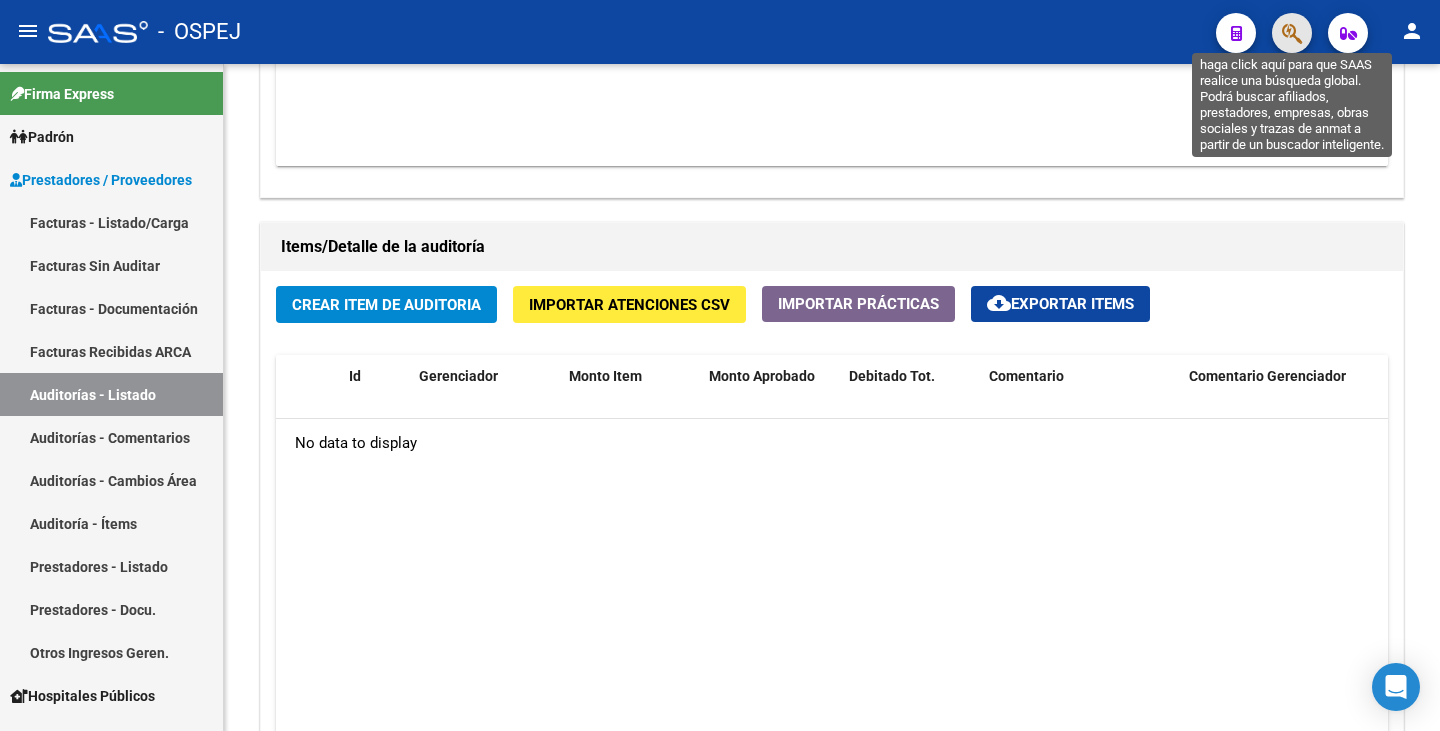 click 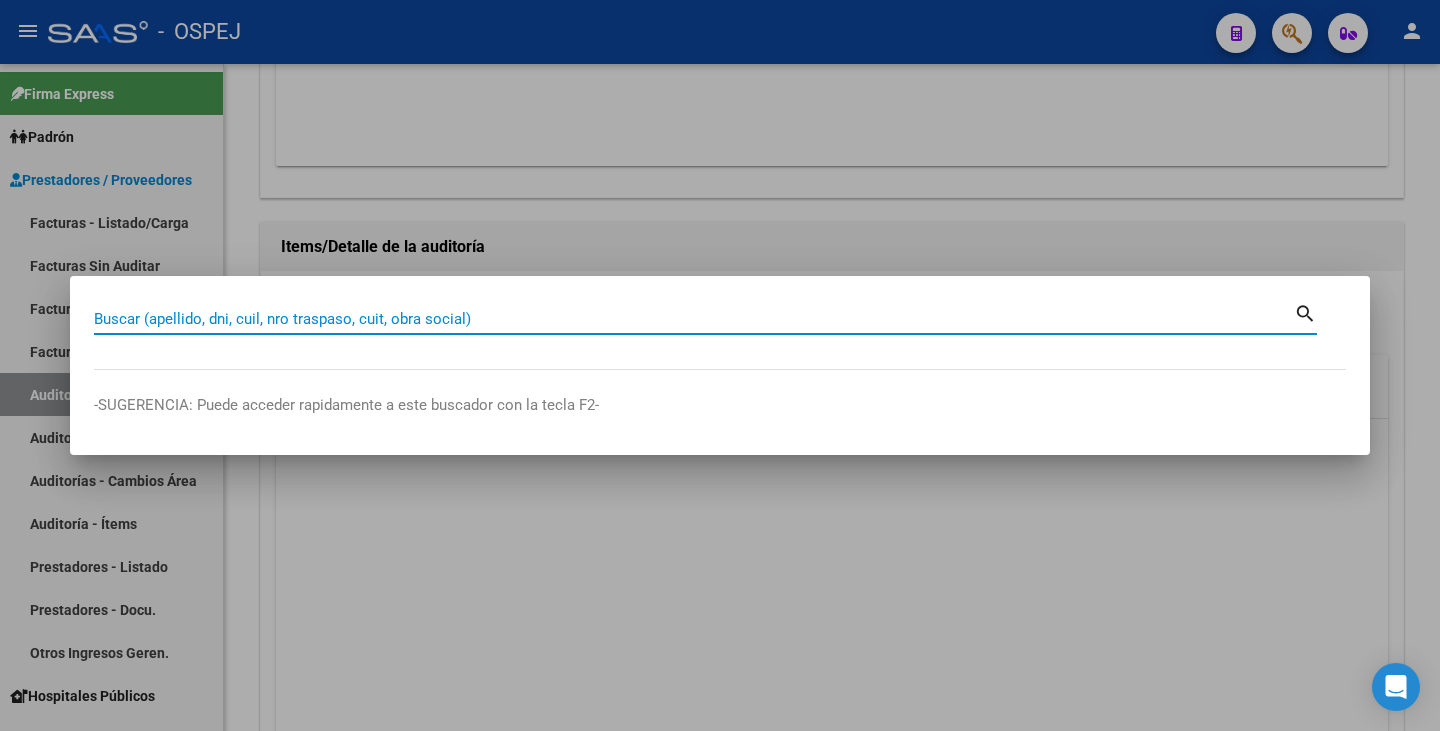 paste on "[DOCUMENT]" 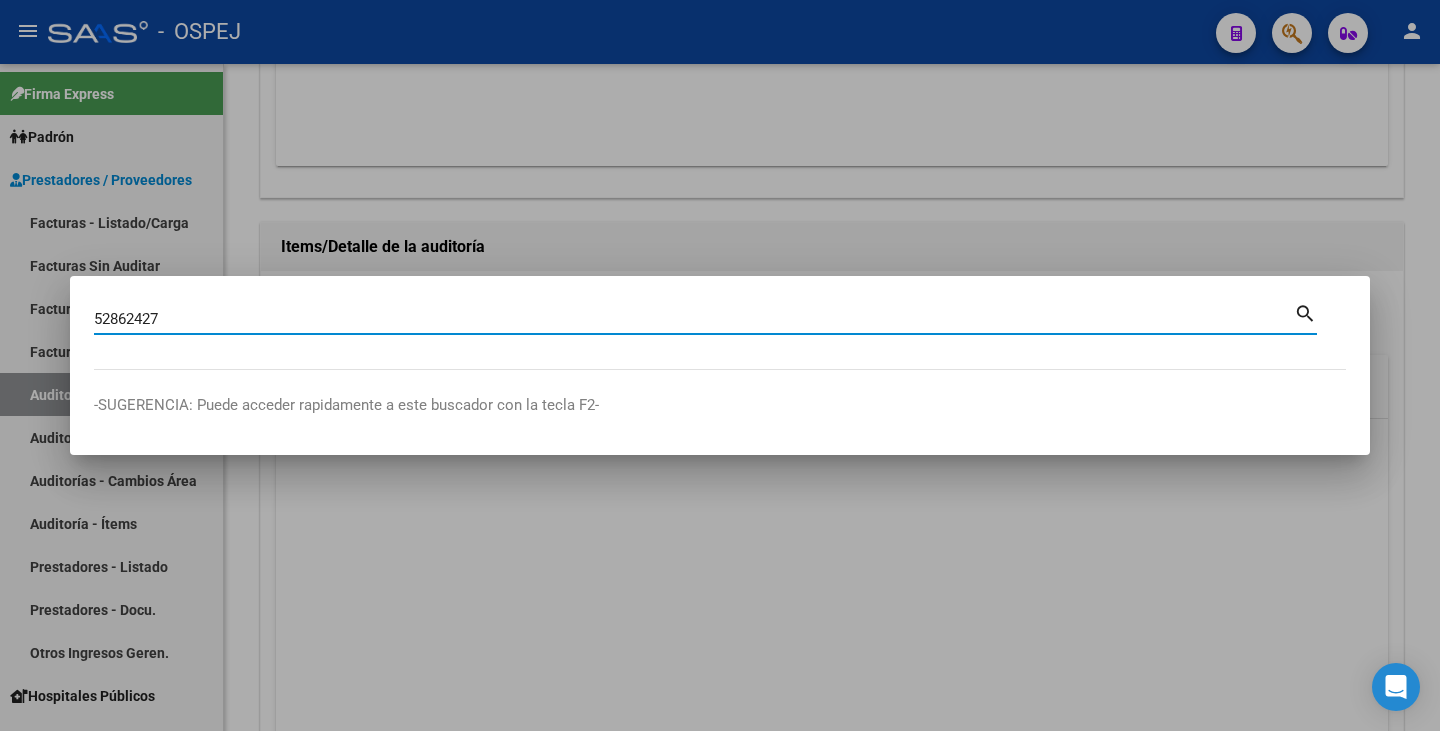 type on "[DOCUMENT]" 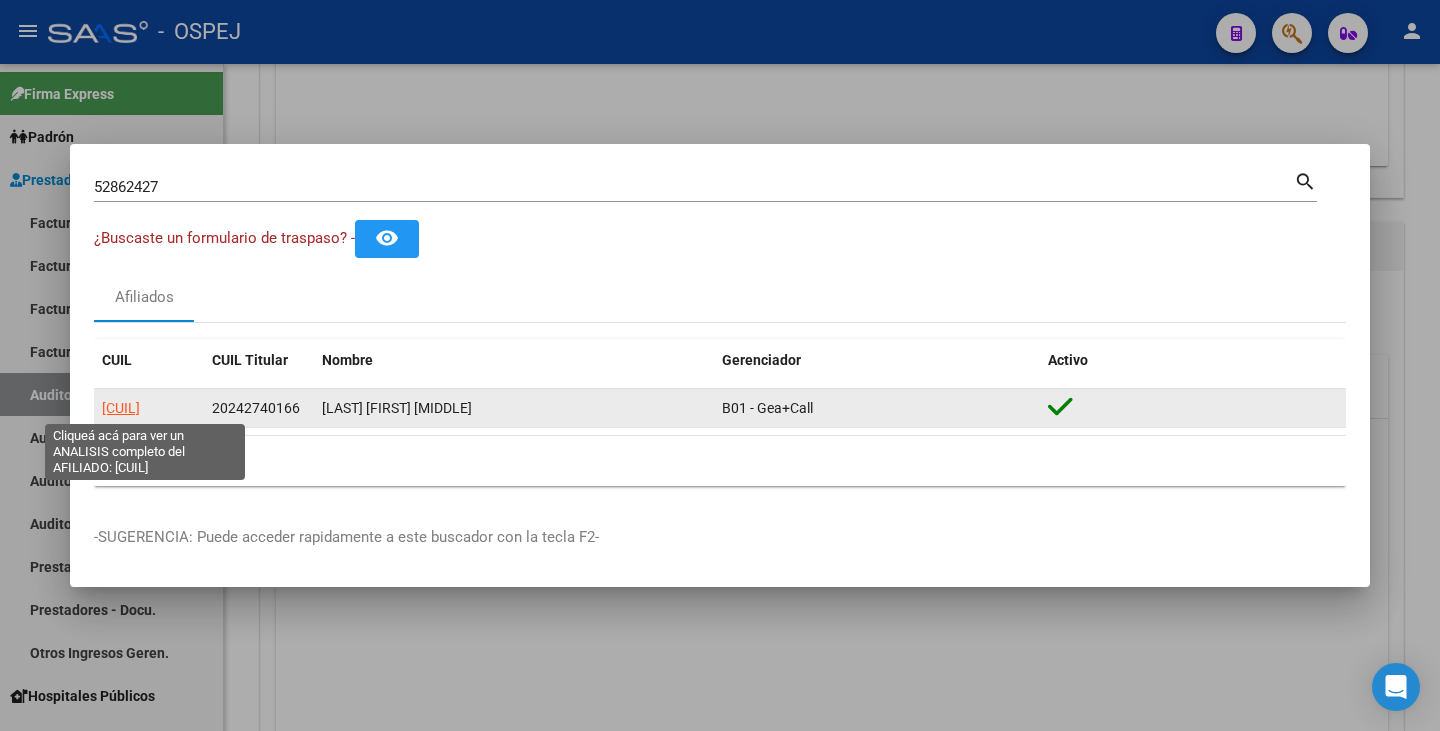 click on "[CUIL]" 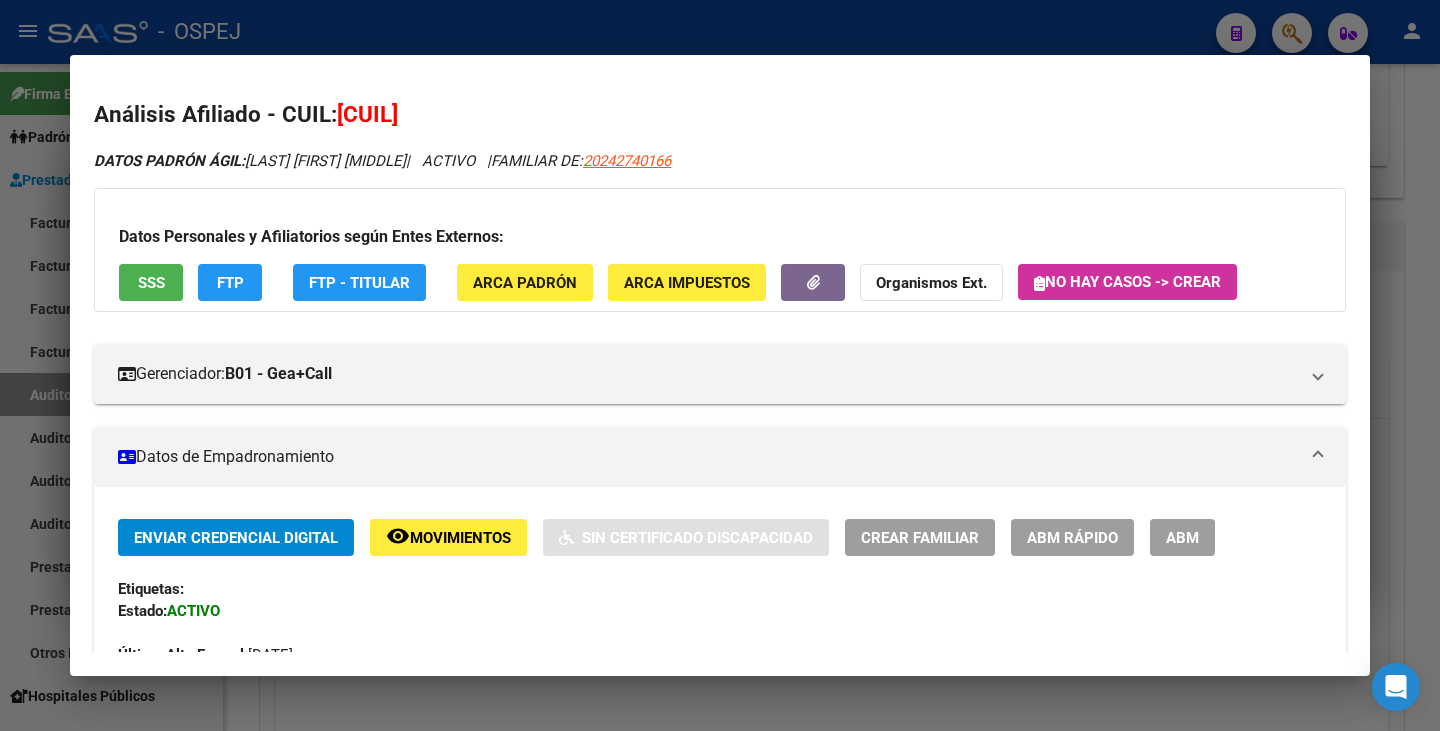 drag, startPoint x: 341, startPoint y: 109, endPoint x: 474, endPoint y: 119, distance: 133.37541 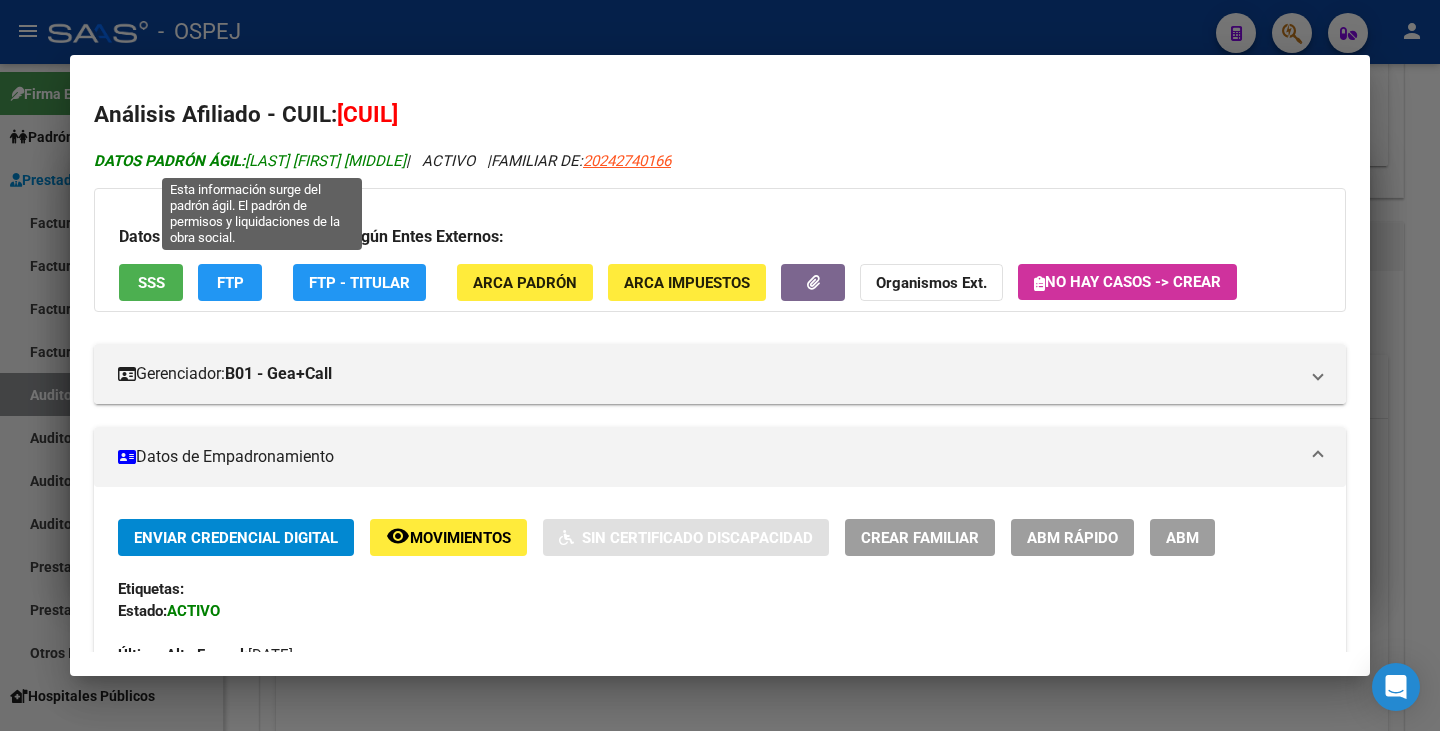 click on "DATOS PADRÓN ÁGIL:  ARAYA SAMUEL EZEQUIEL" at bounding box center [250, 161] 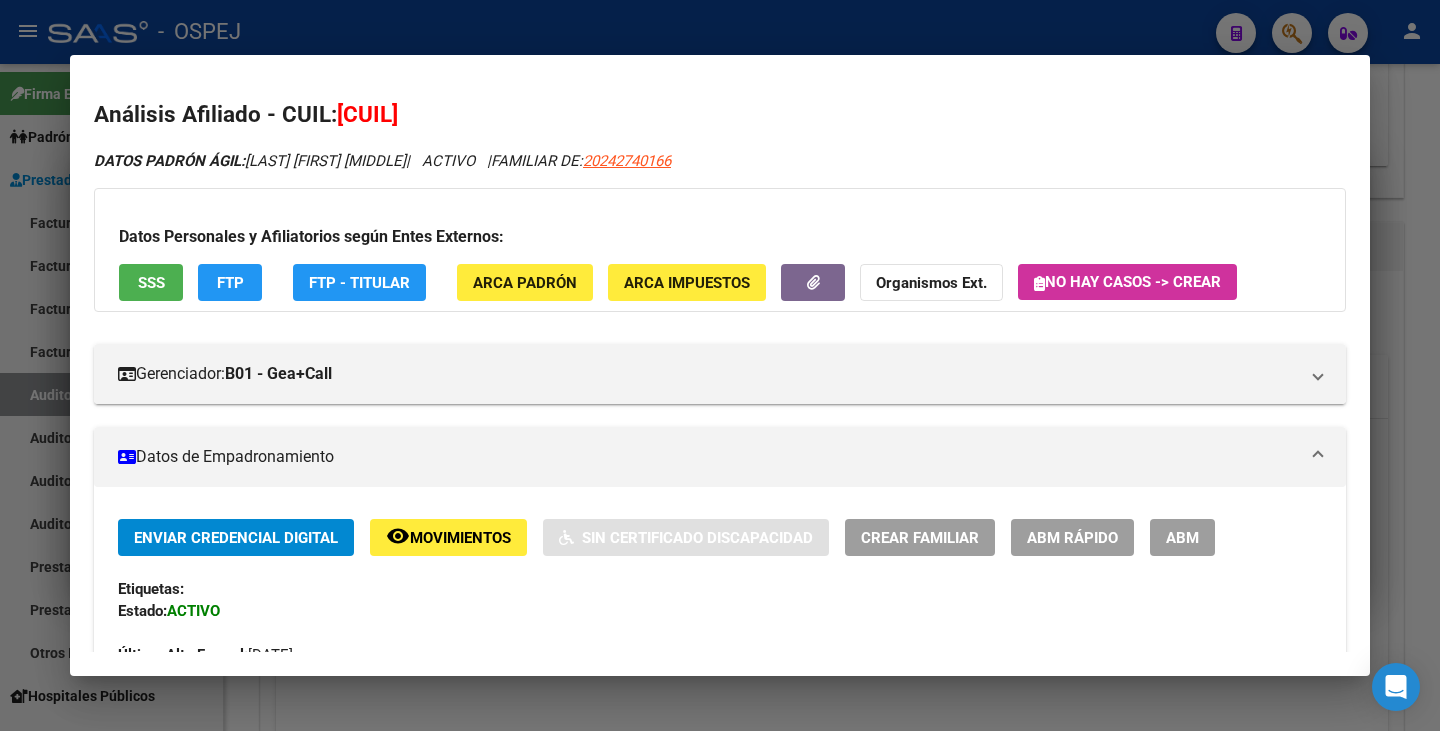 click at bounding box center (720, 365) 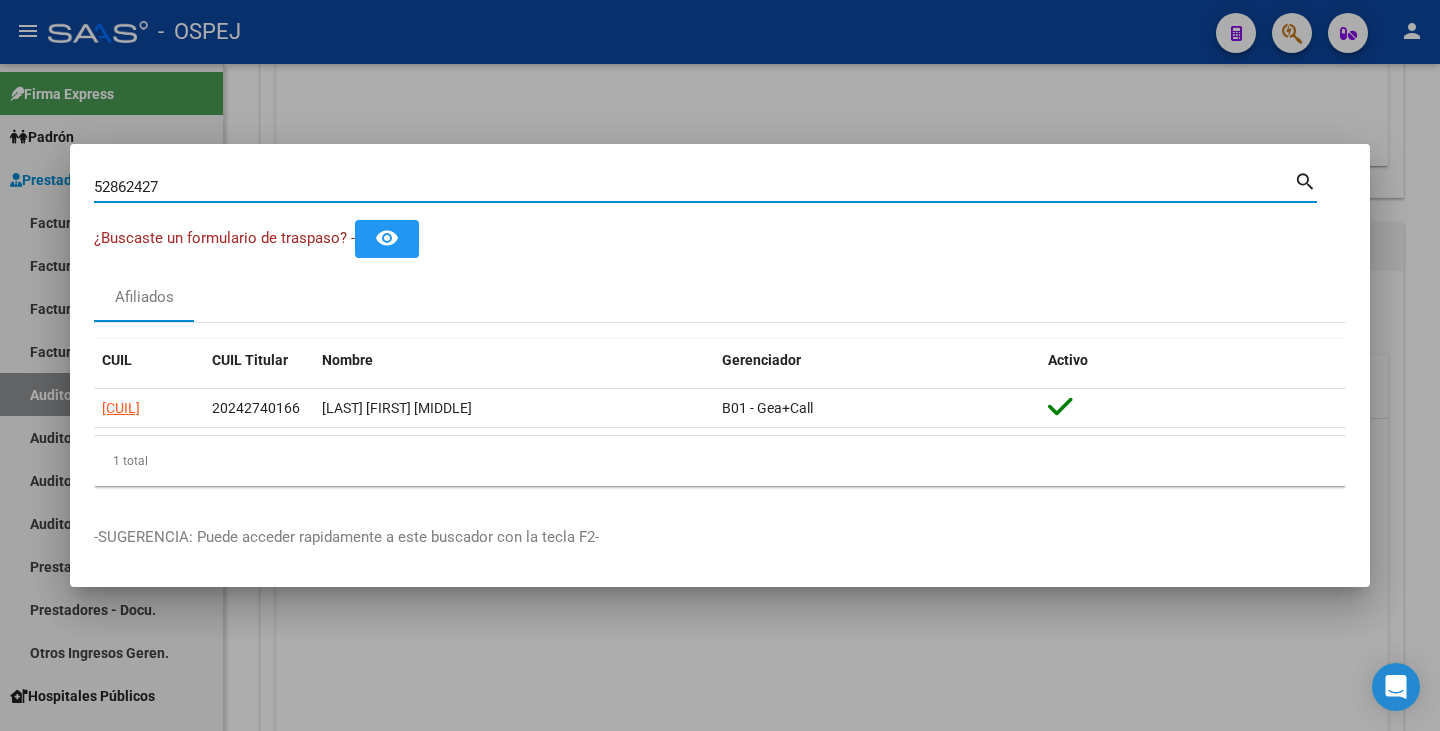 drag, startPoint x: 211, startPoint y: 182, endPoint x: 31, endPoint y: 158, distance: 181.59296 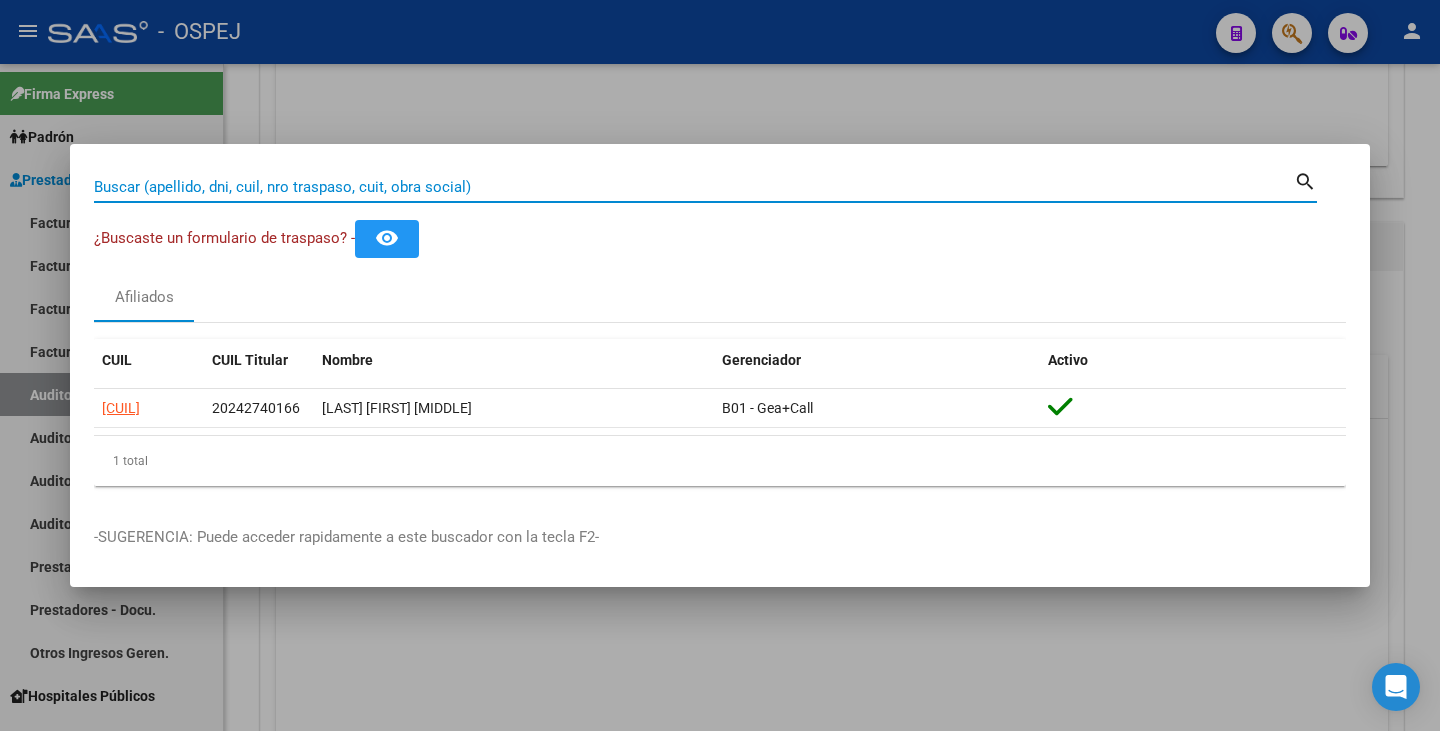paste on "33598702" 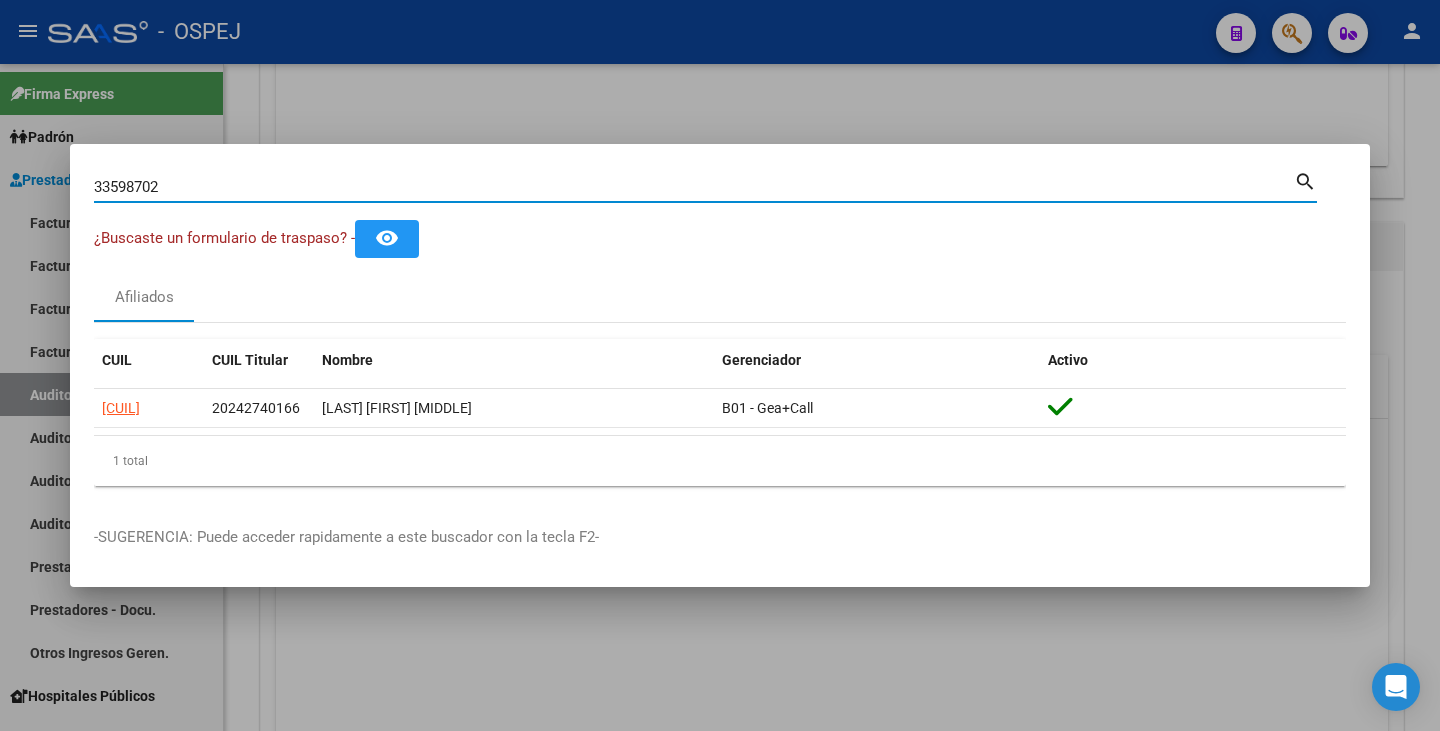 type on "33598702" 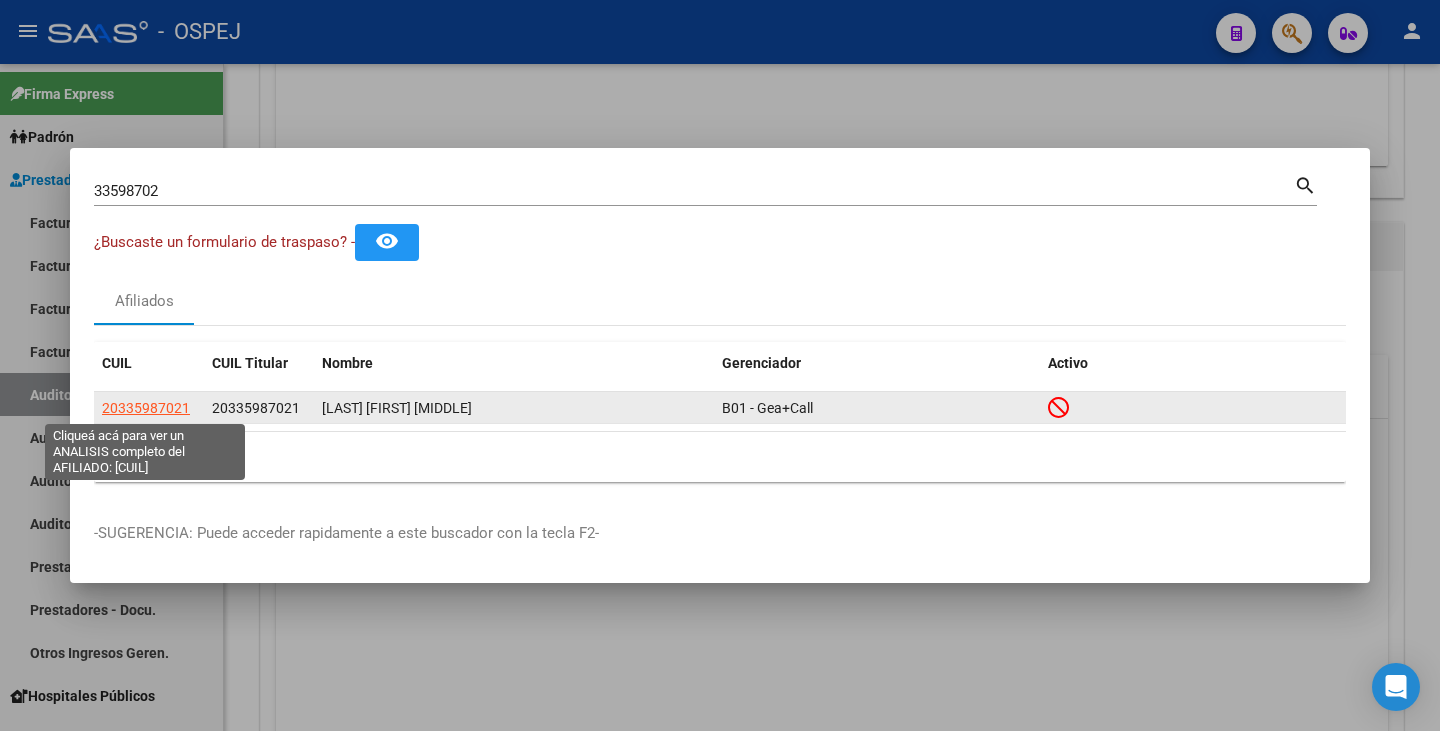 click on "[CUIL]" 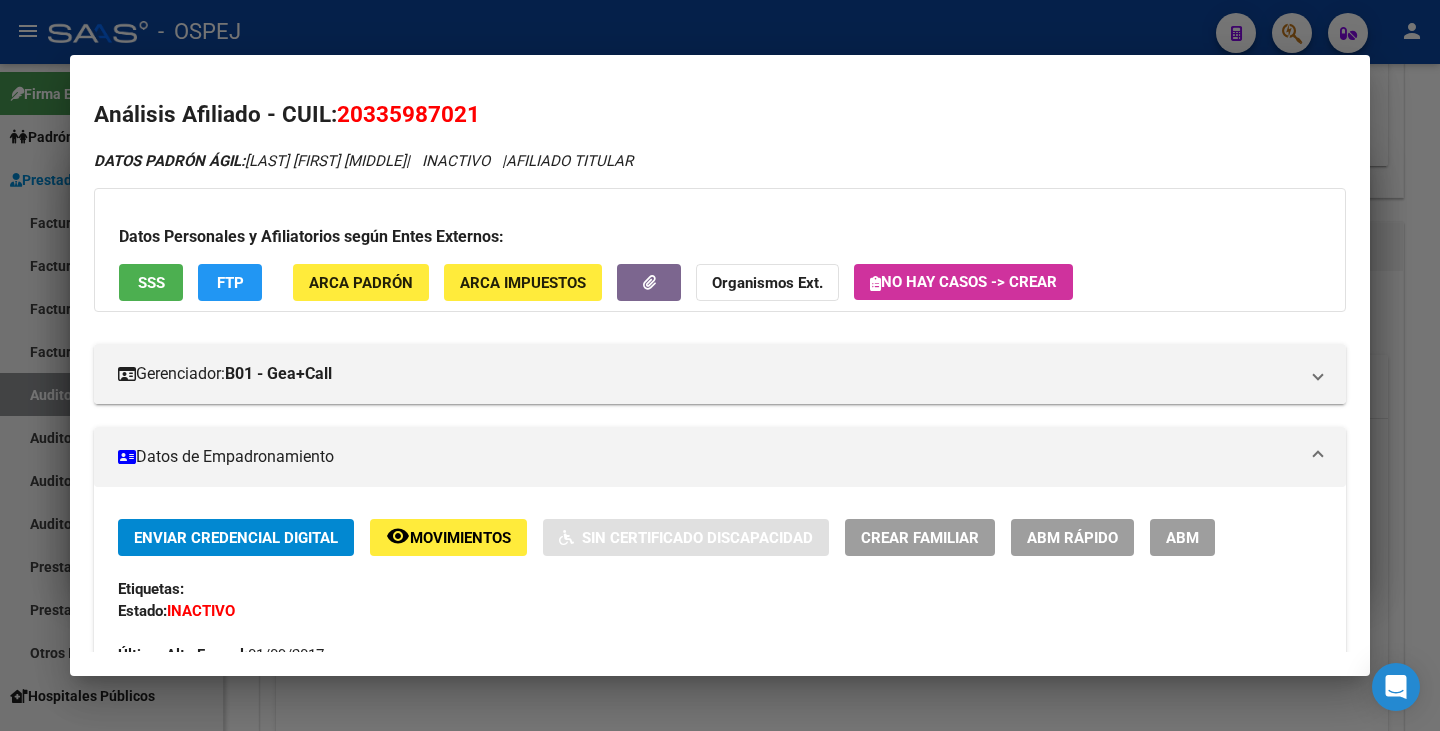 drag, startPoint x: 344, startPoint y: 123, endPoint x: 465, endPoint y: 120, distance: 121.037186 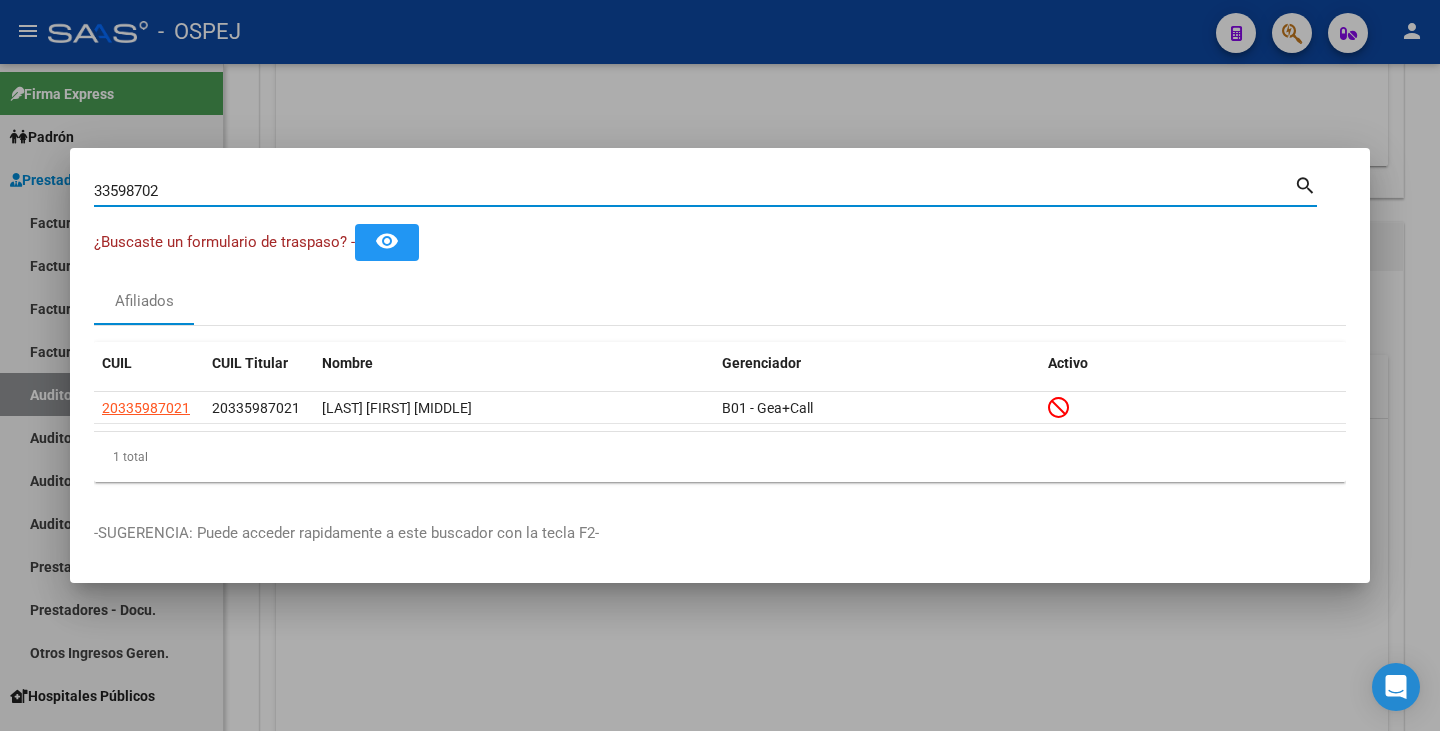 drag, startPoint x: 172, startPoint y: 193, endPoint x: 46, endPoint y: 160, distance: 130.24976 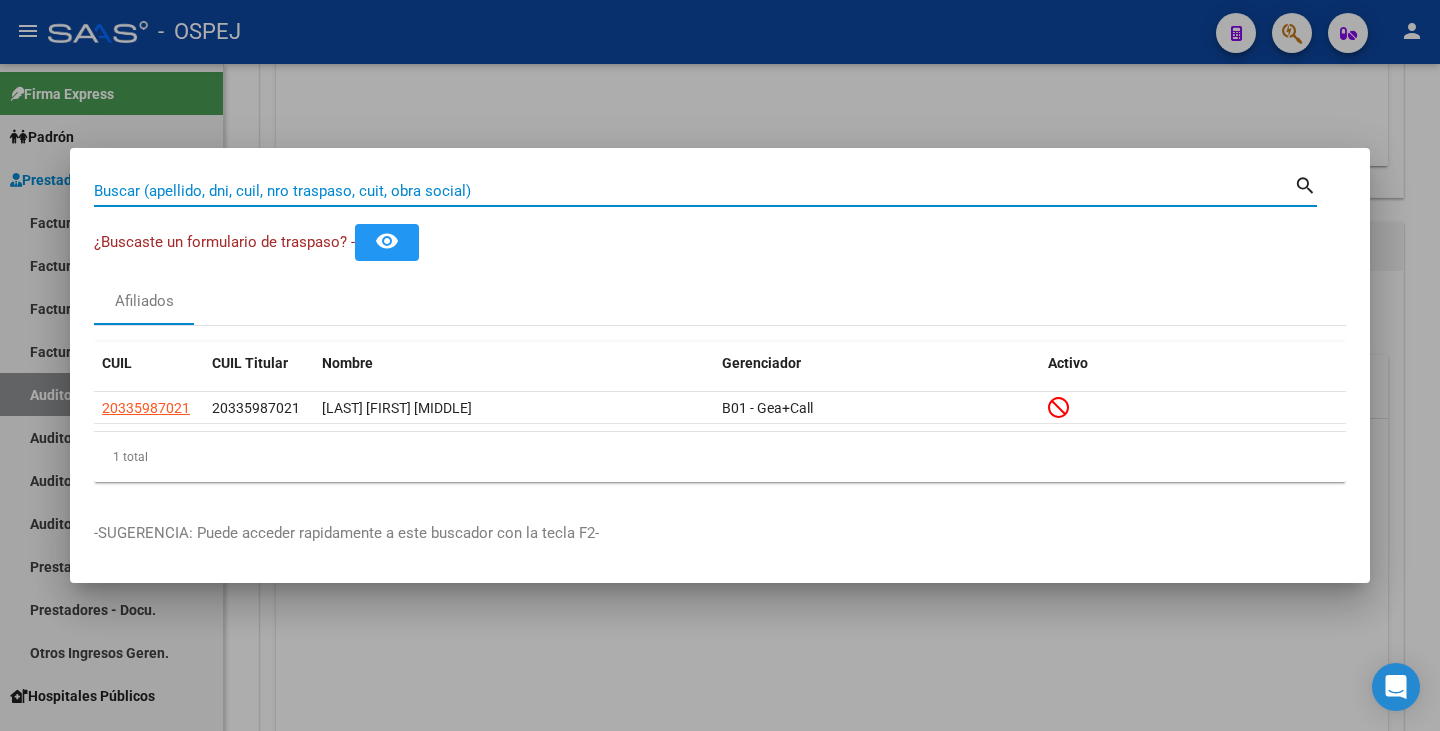 paste on "31901191" 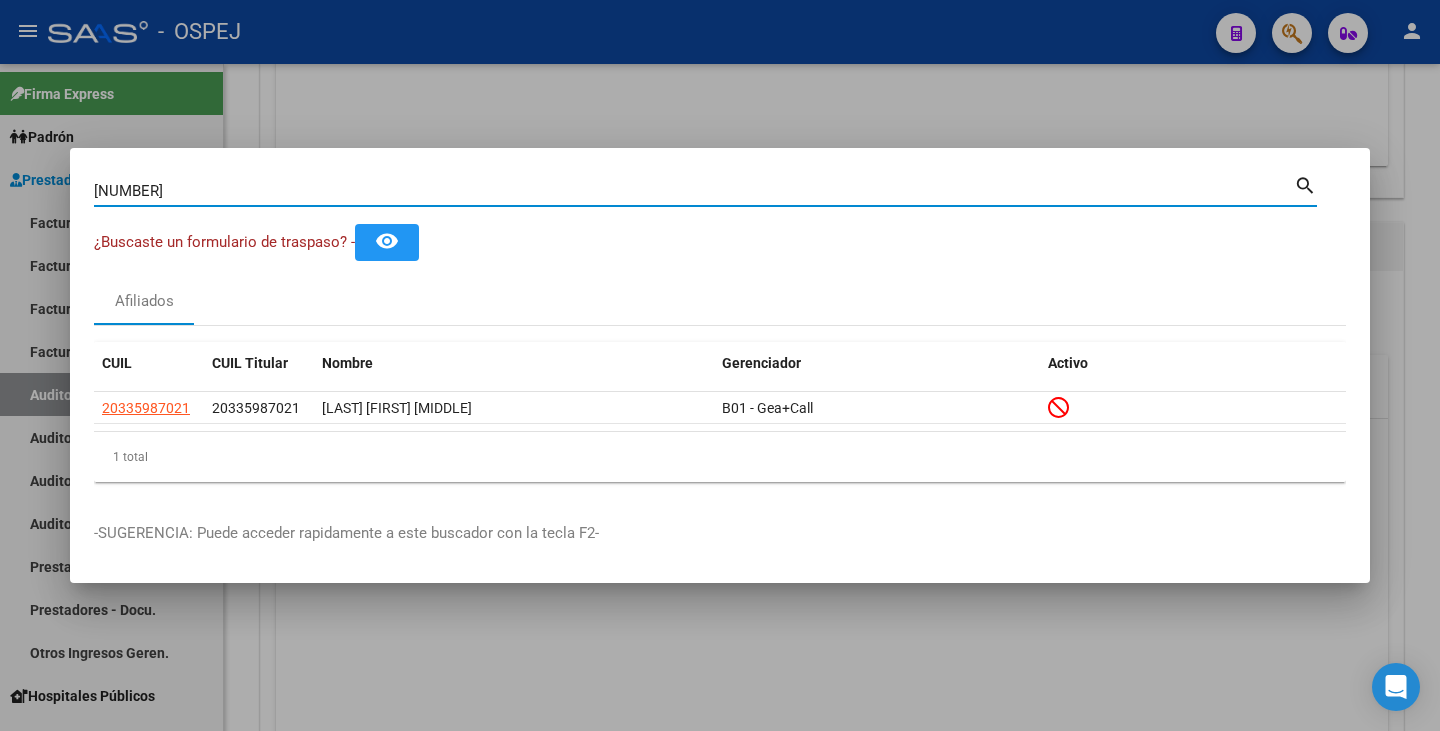 type on "31901191" 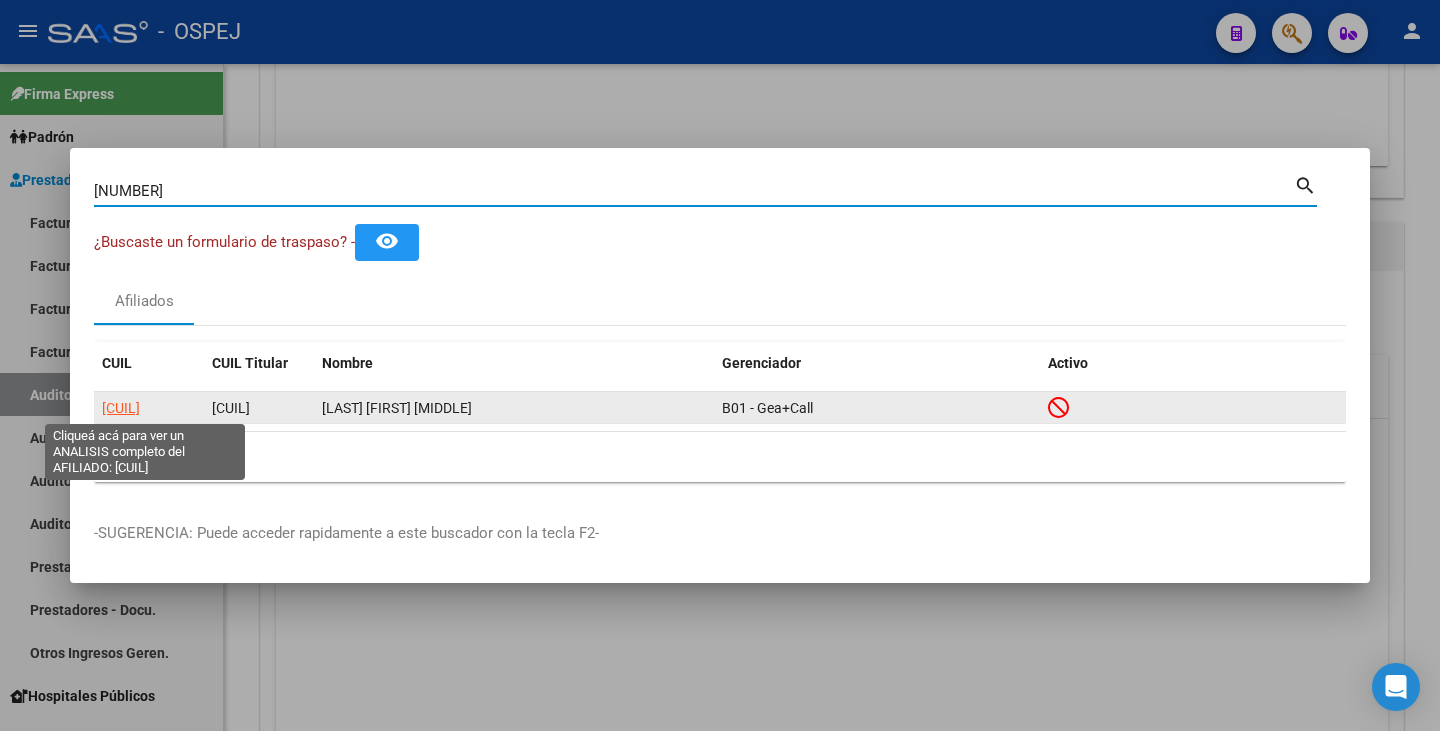 click on "[CUIL]" 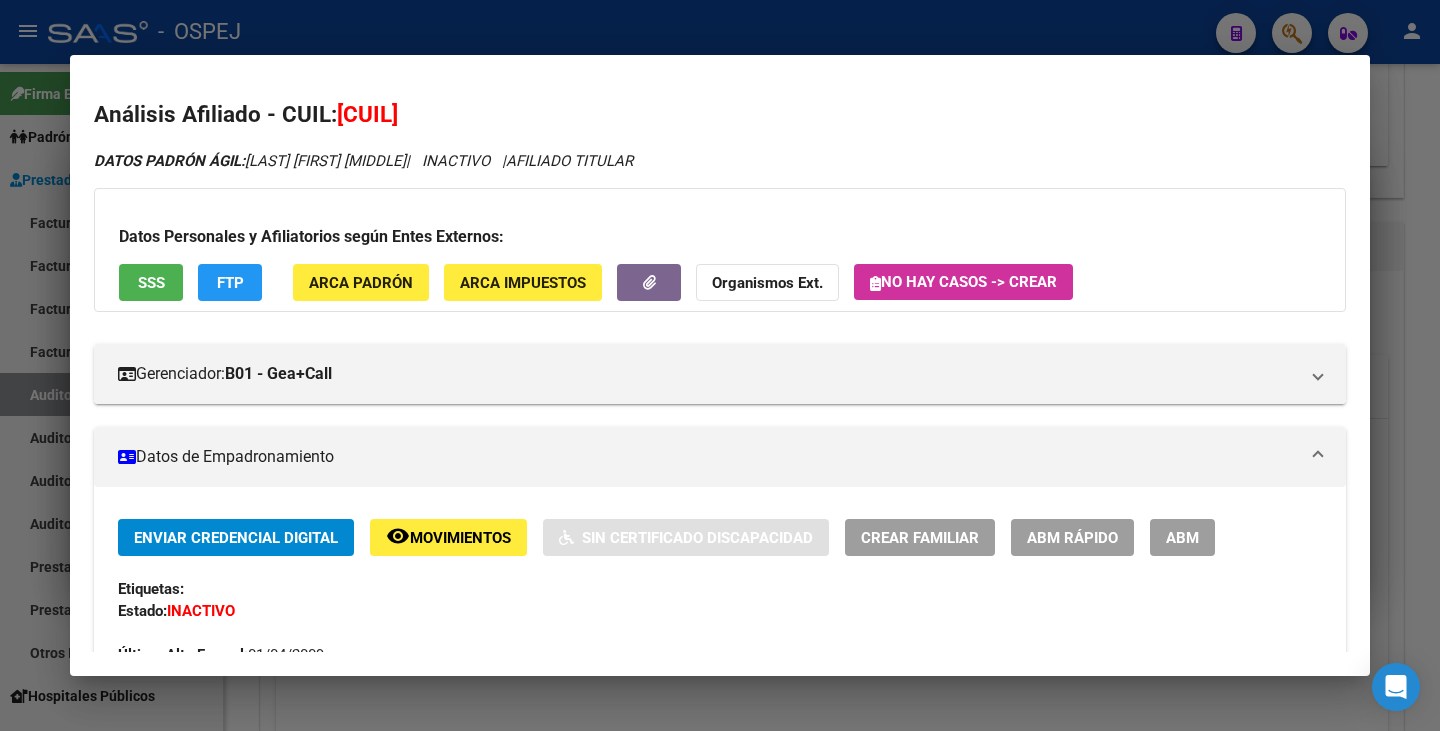 drag, startPoint x: 343, startPoint y: 112, endPoint x: 465, endPoint y: 109, distance: 122.03688 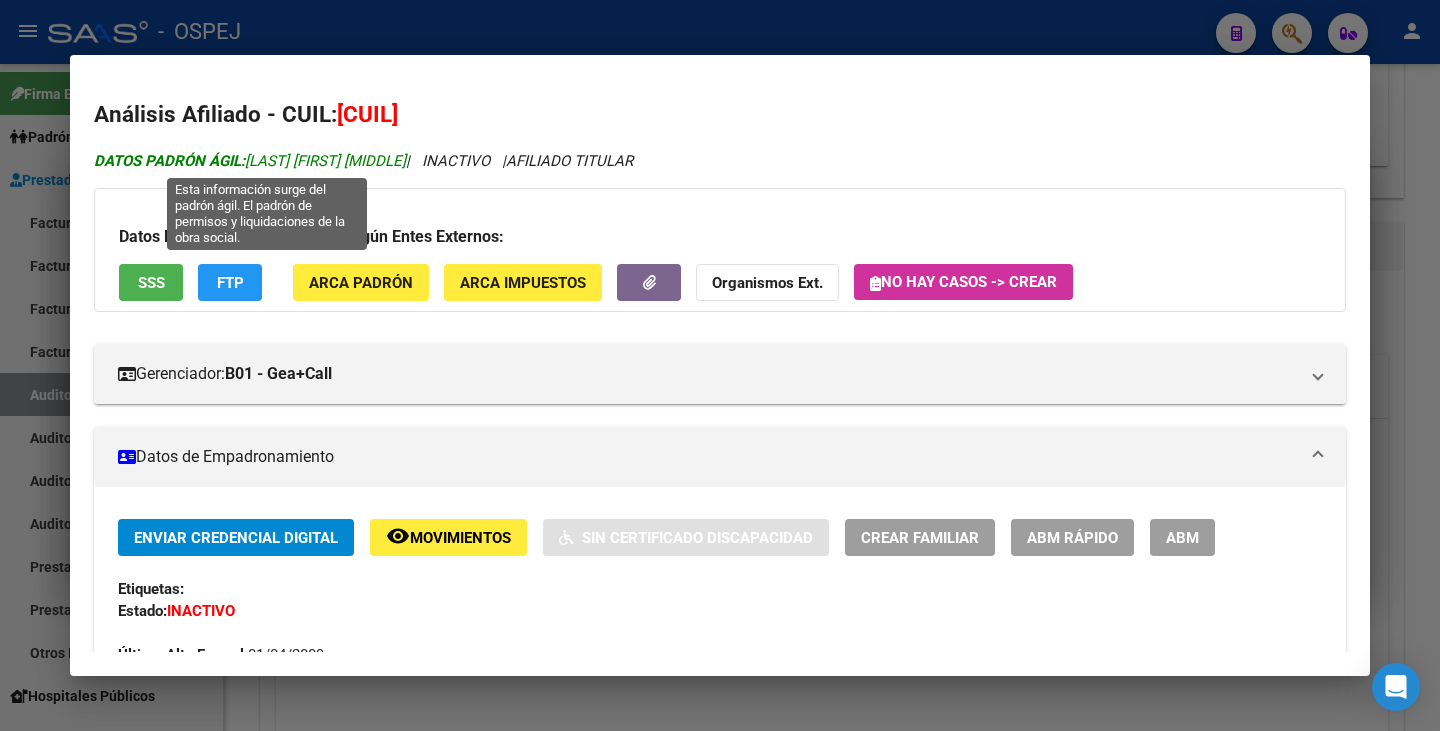 drag, startPoint x: 250, startPoint y: 161, endPoint x: 434, endPoint y: 163, distance: 184.01086 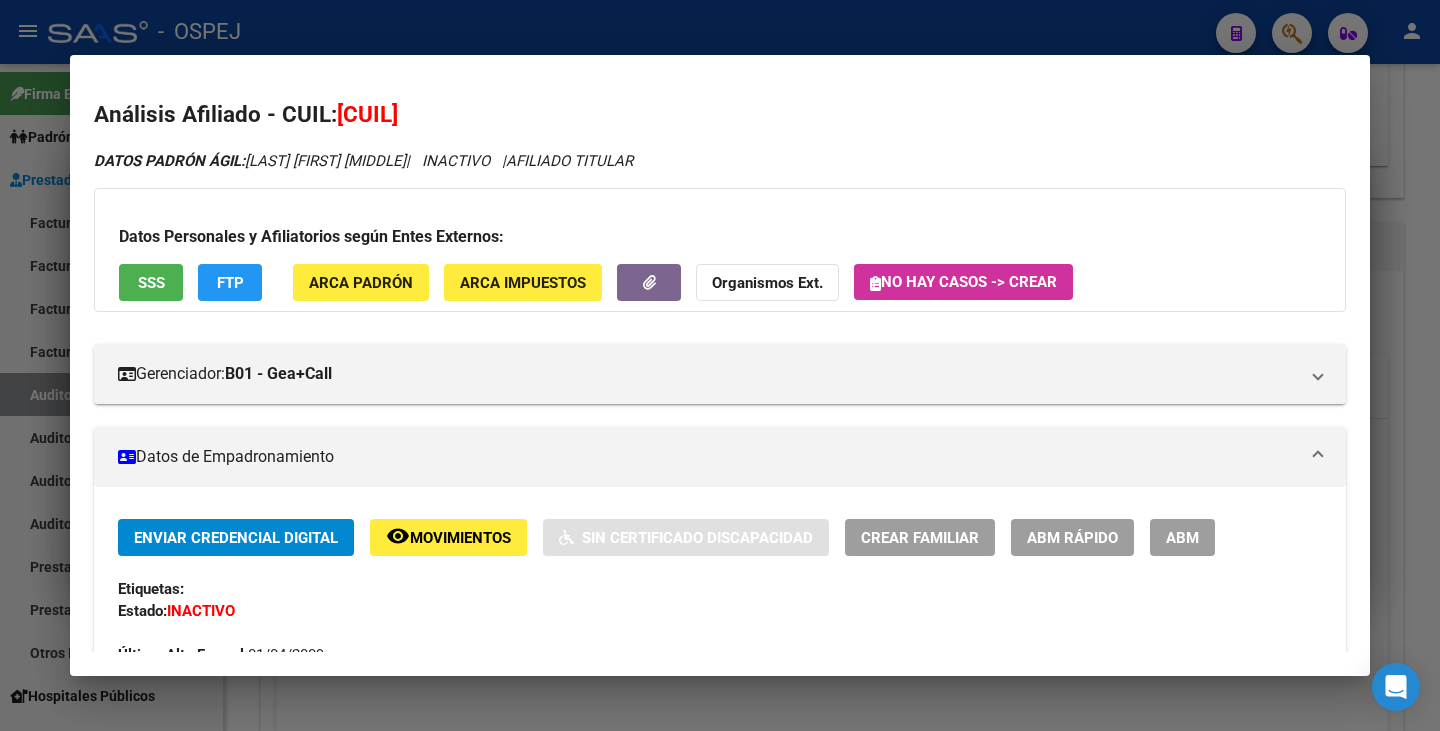 click at bounding box center (720, 365) 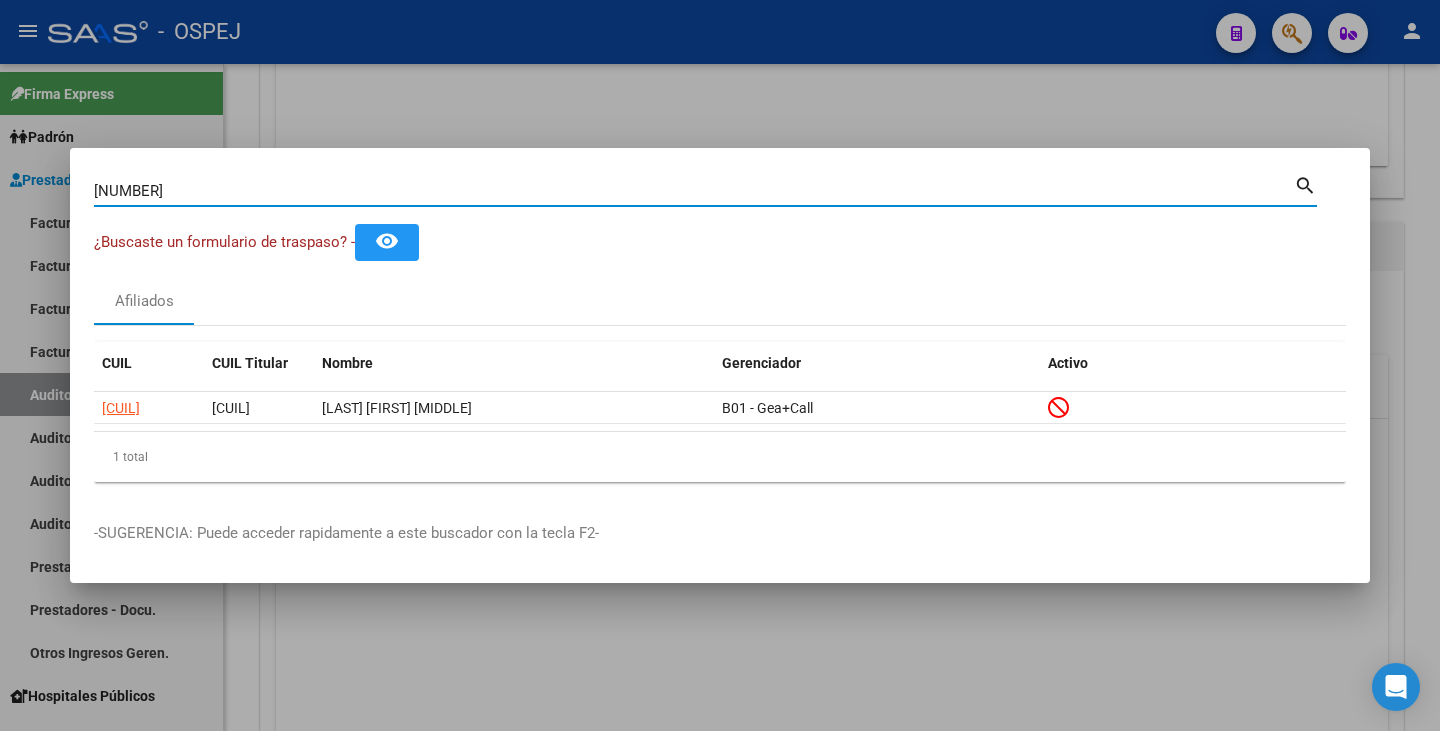 drag, startPoint x: 179, startPoint y: 187, endPoint x: 0, endPoint y: 175, distance: 179.40178 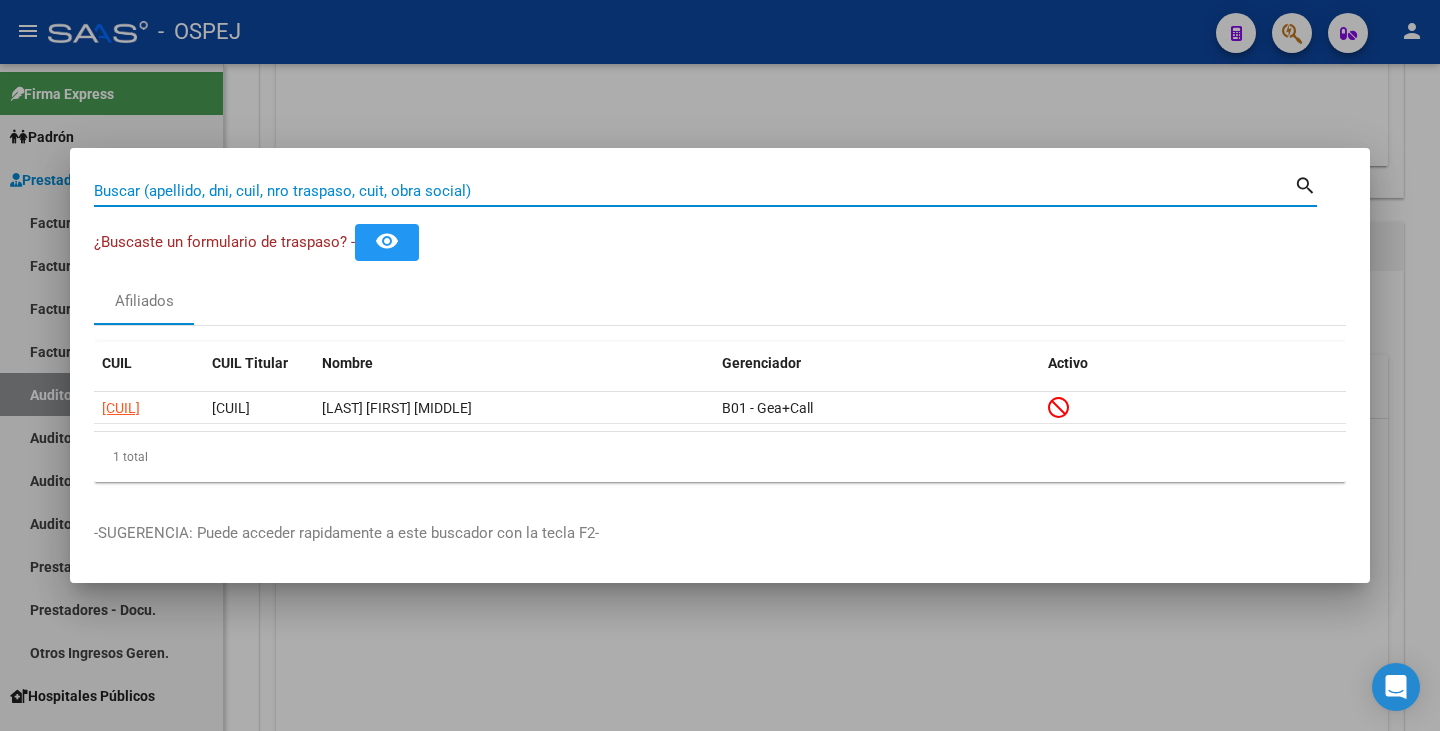 paste on "[NUMBER]" 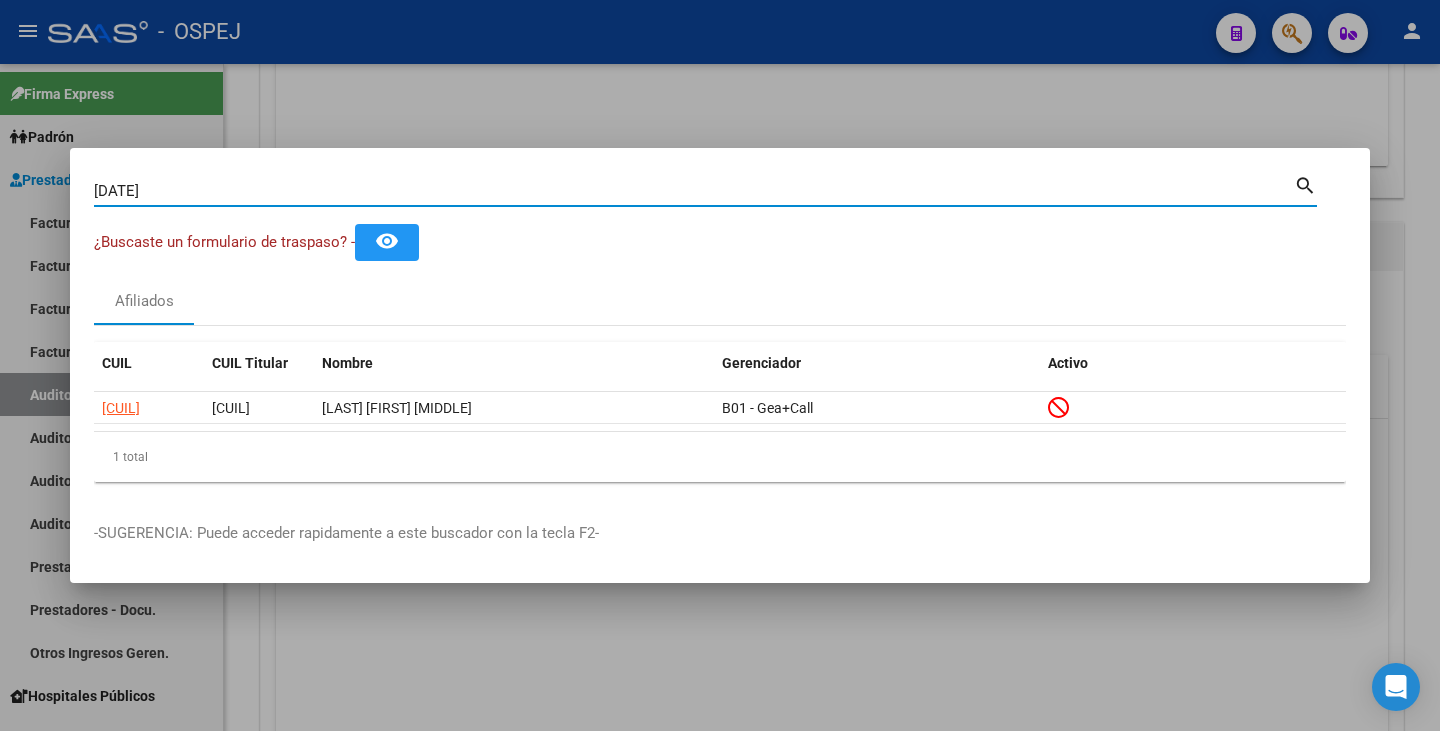 type on "[NUMBER]" 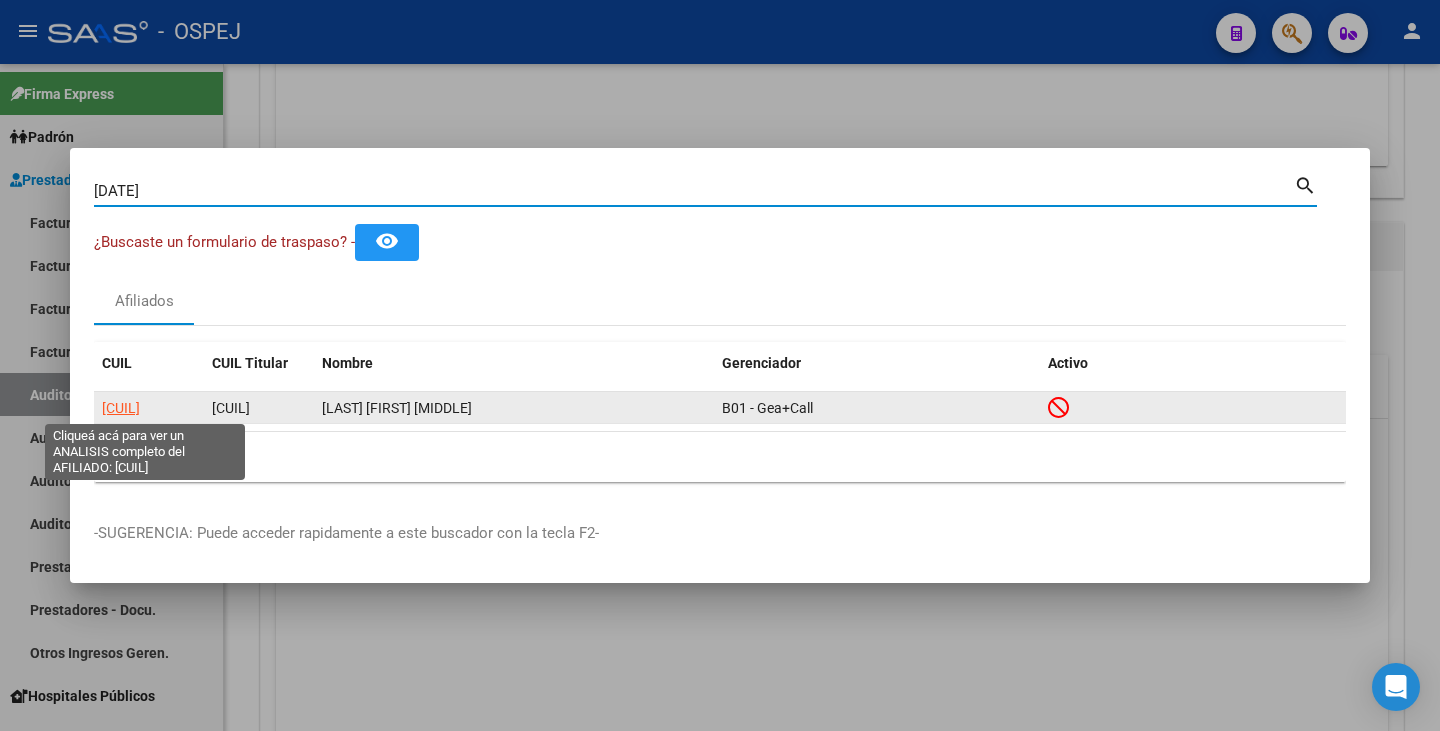 click on "[CUIL]" 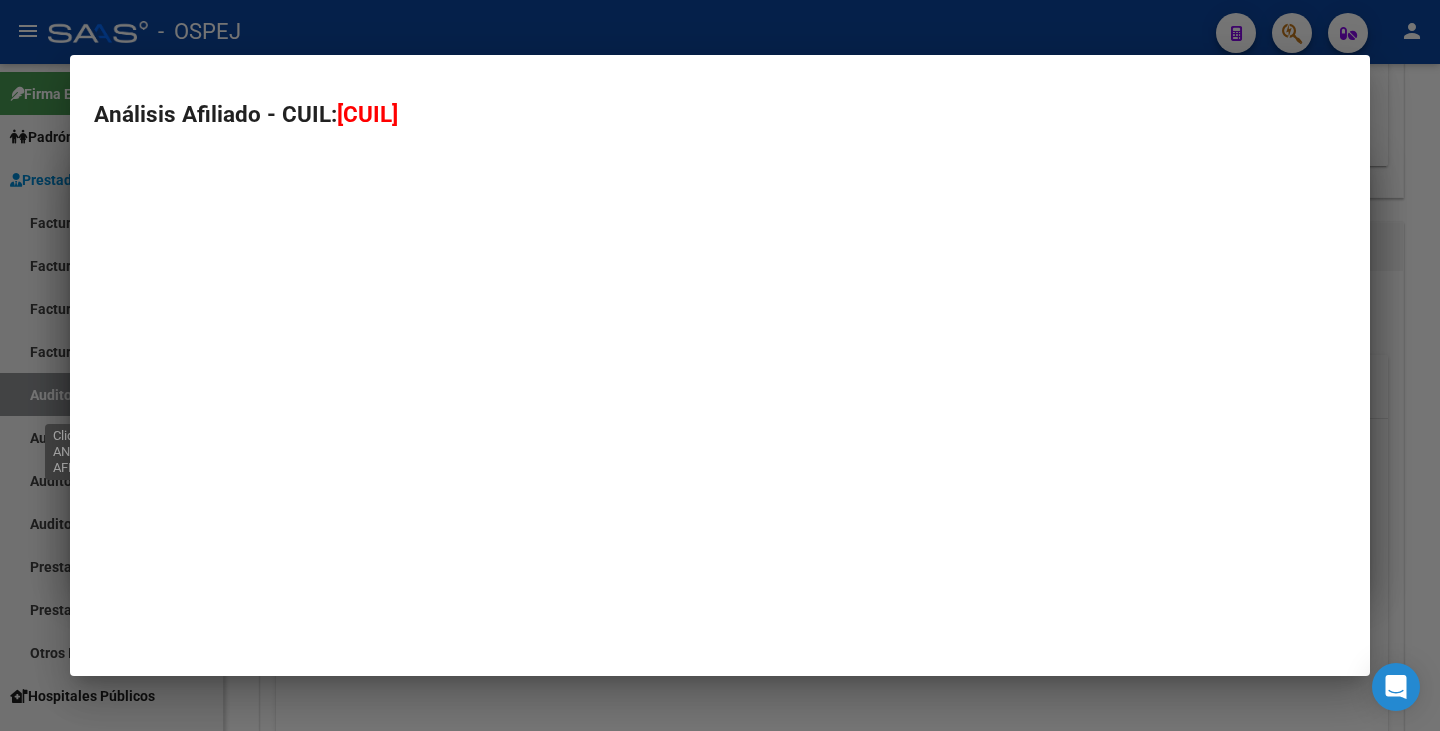 type on "[CUIL]" 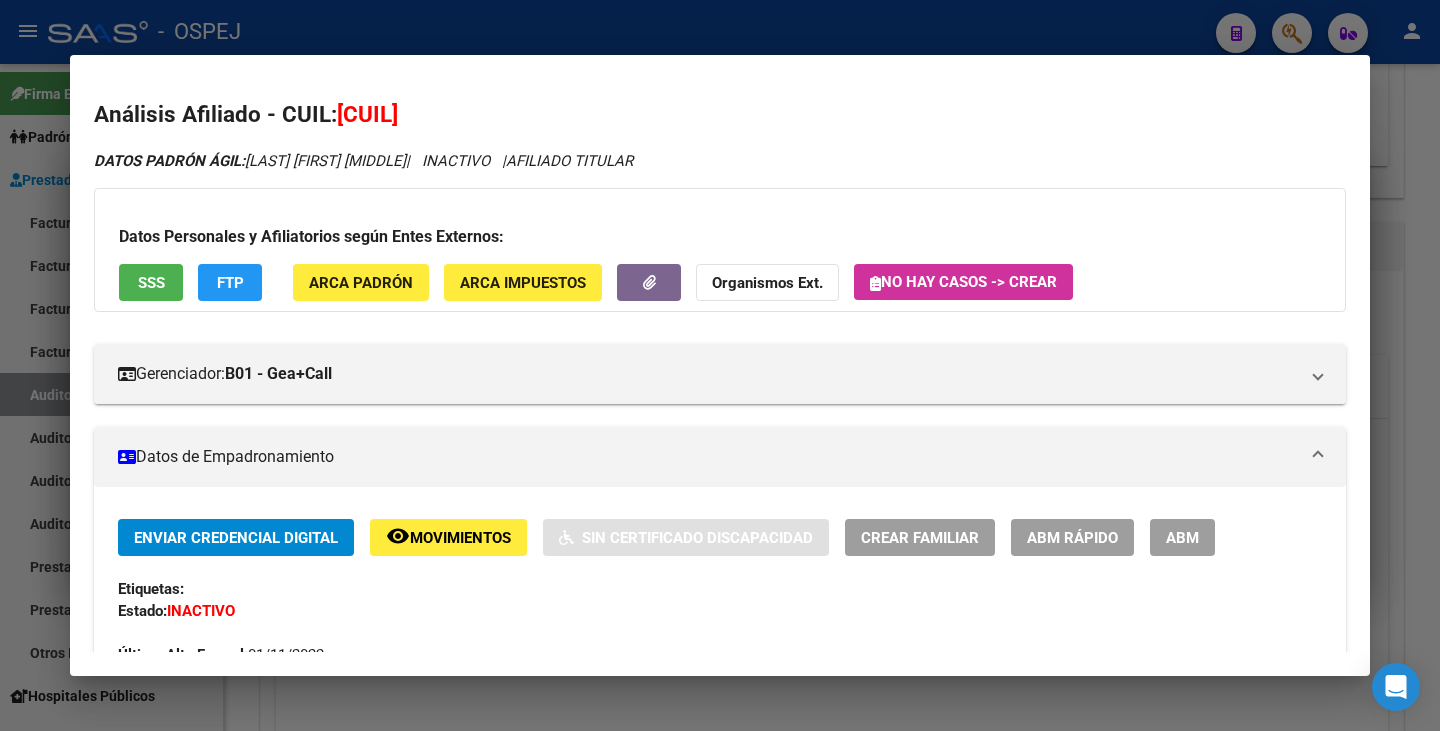 drag, startPoint x: 343, startPoint y: 117, endPoint x: 476, endPoint y: 102, distance: 133.84319 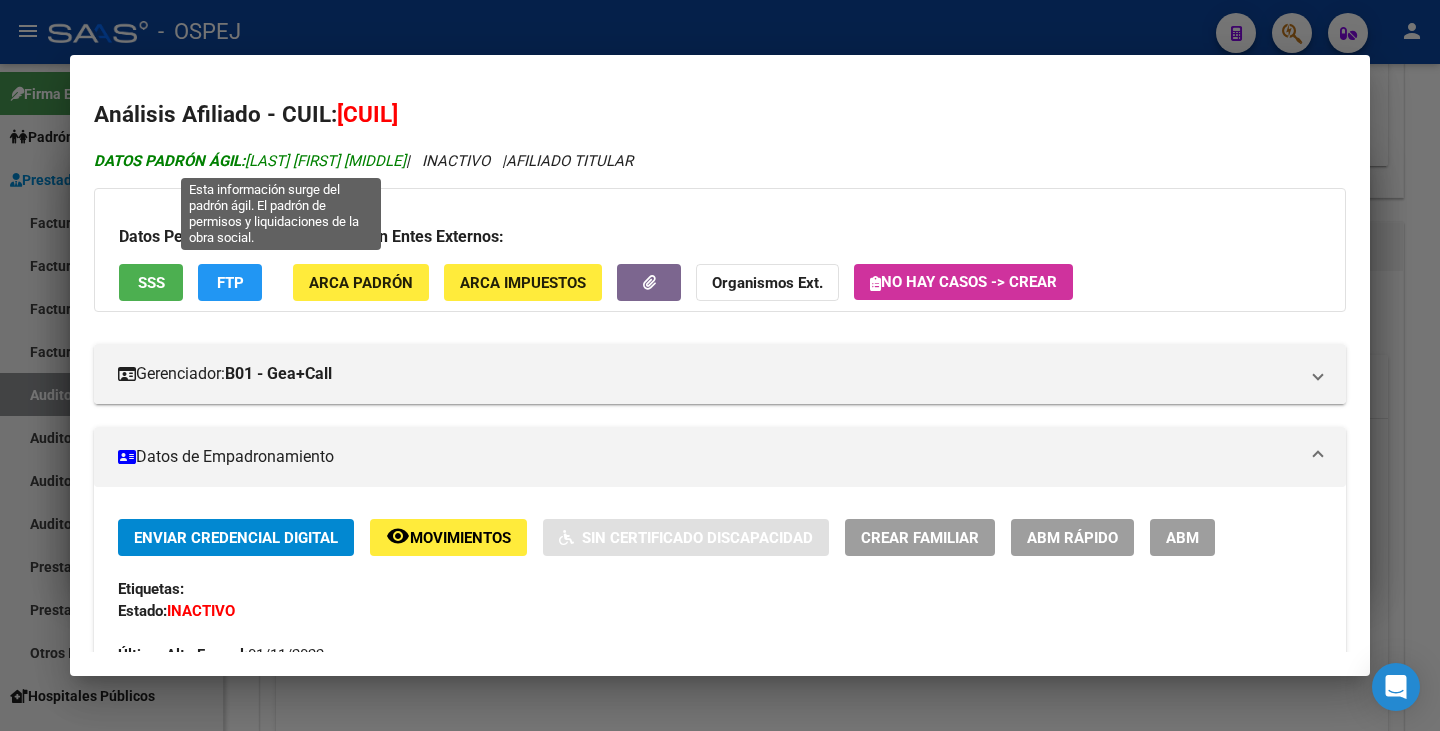 drag, startPoint x: 249, startPoint y: 155, endPoint x: 456, endPoint y: 165, distance: 207.24141 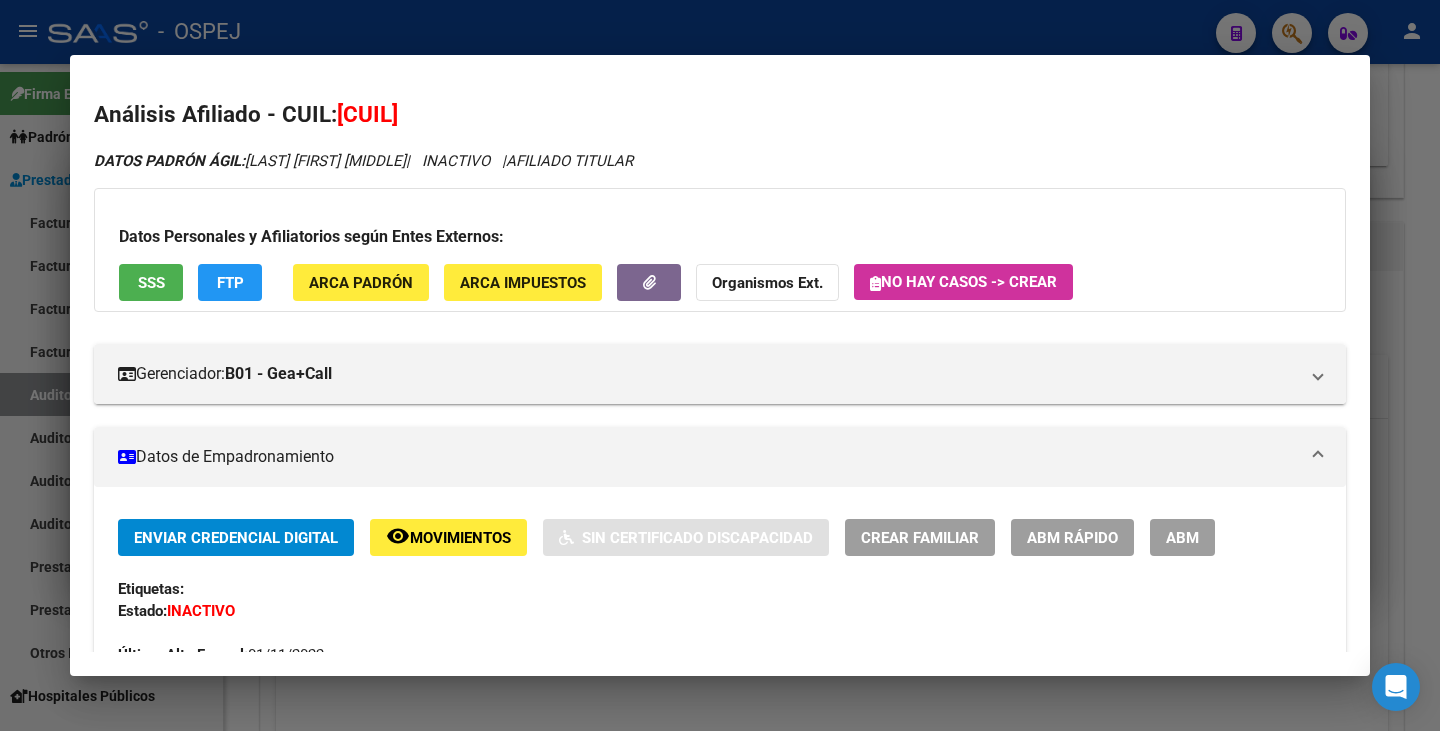 click at bounding box center (720, 365) 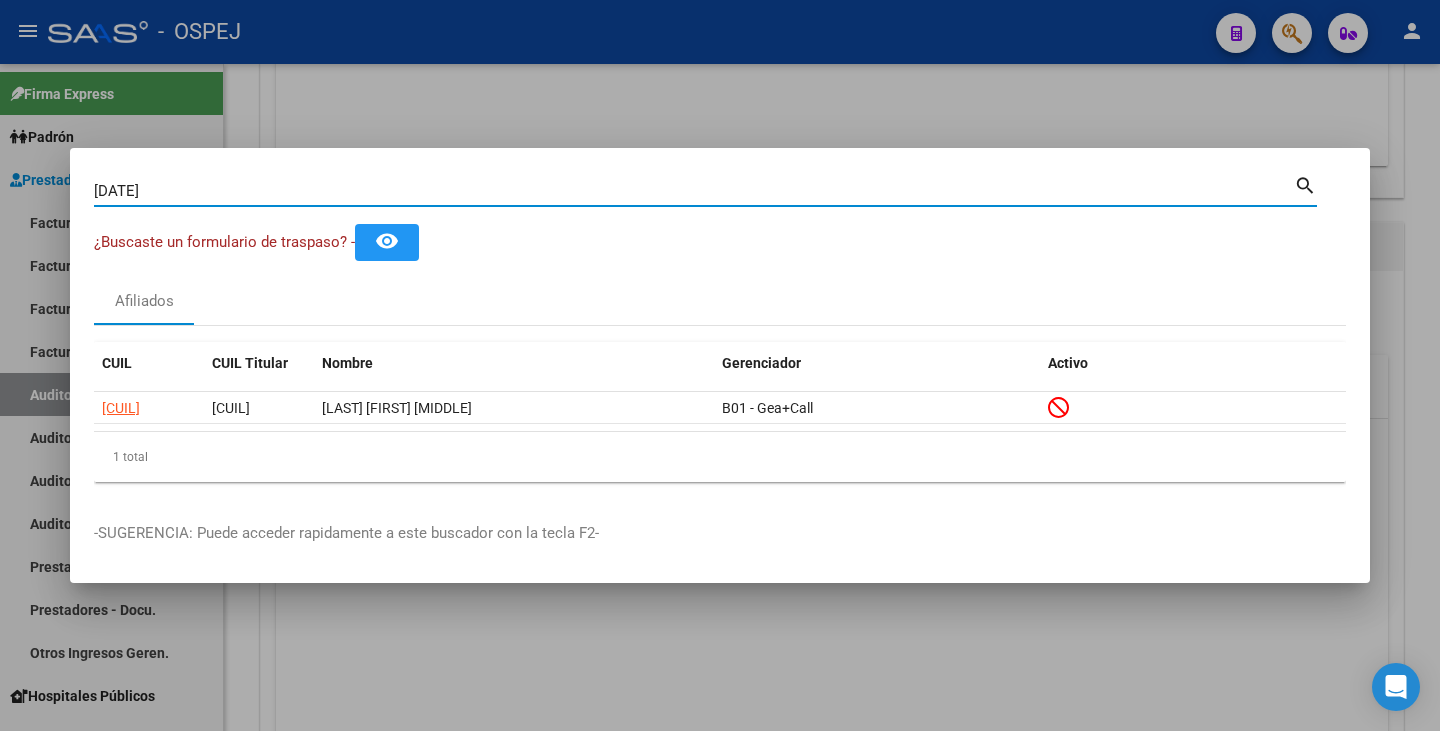 drag, startPoint x: 157, startPoint y: 197, endPoint x: 25, endPoint y: 210, distance: 132.63861 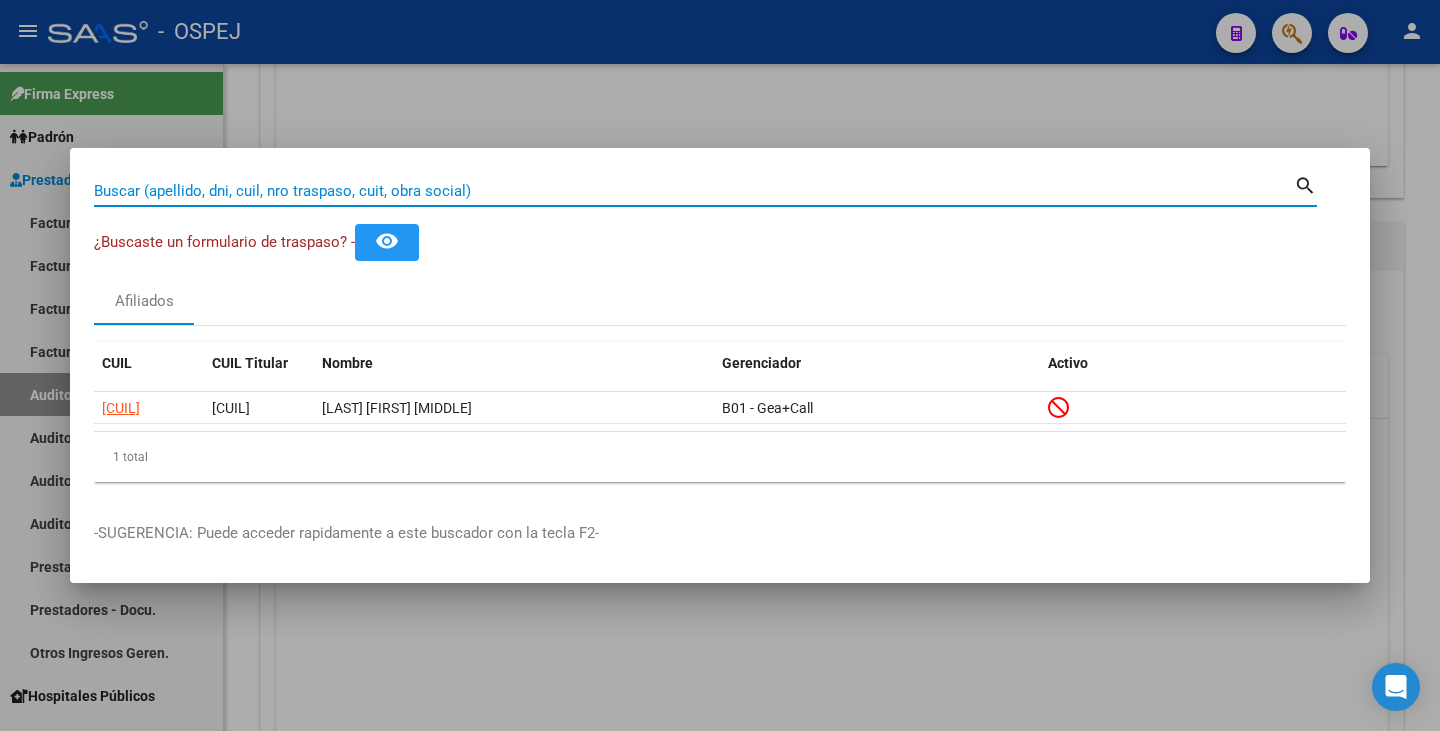paste on "[NUMBER]" 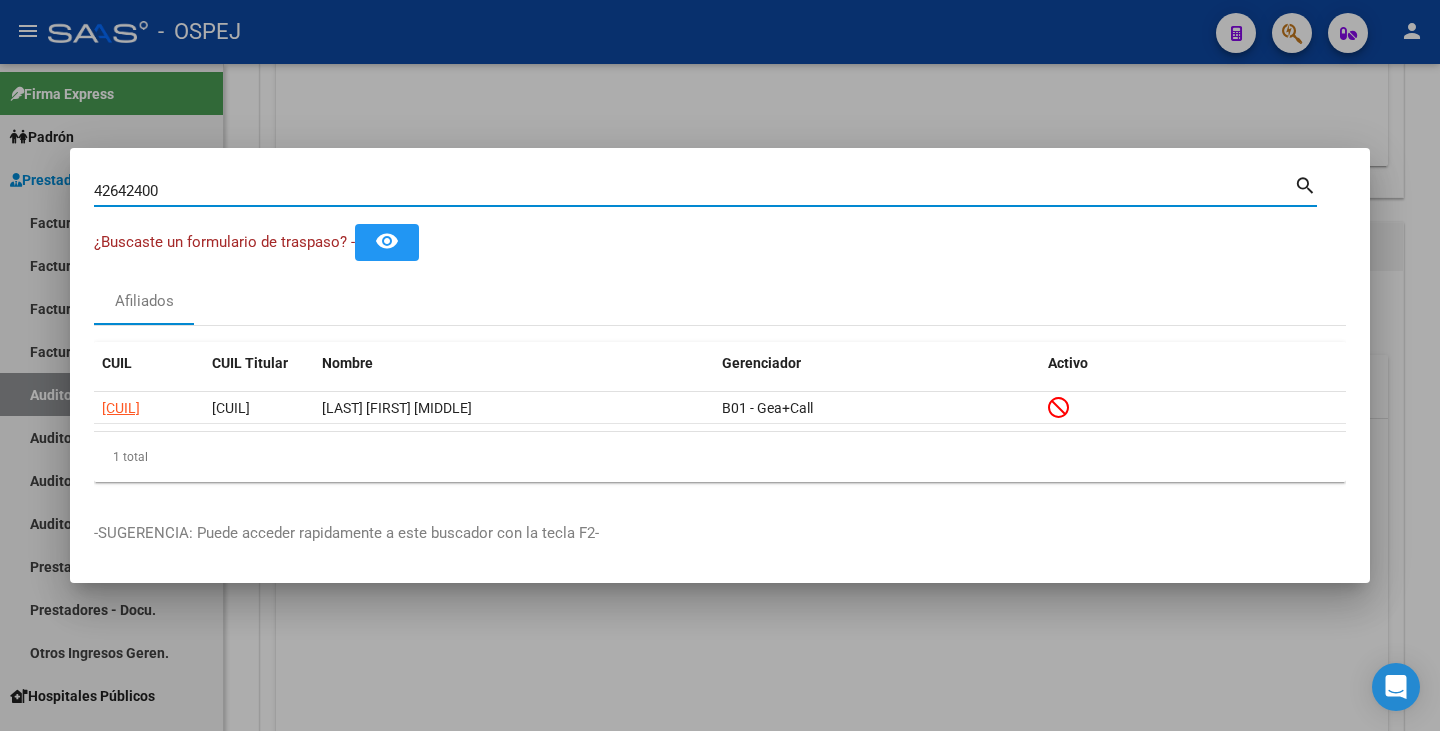 type on "[NUMBER]" 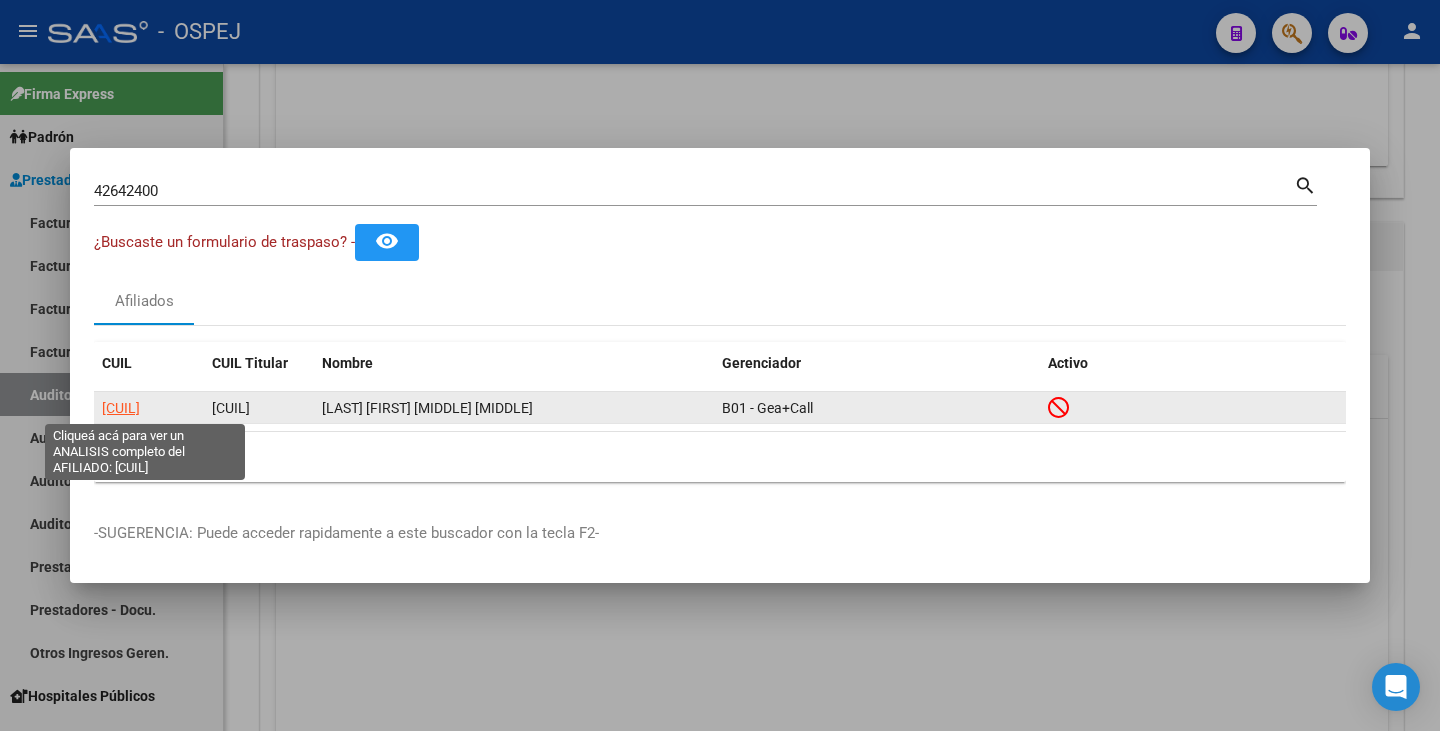 click on "[CUIL]" 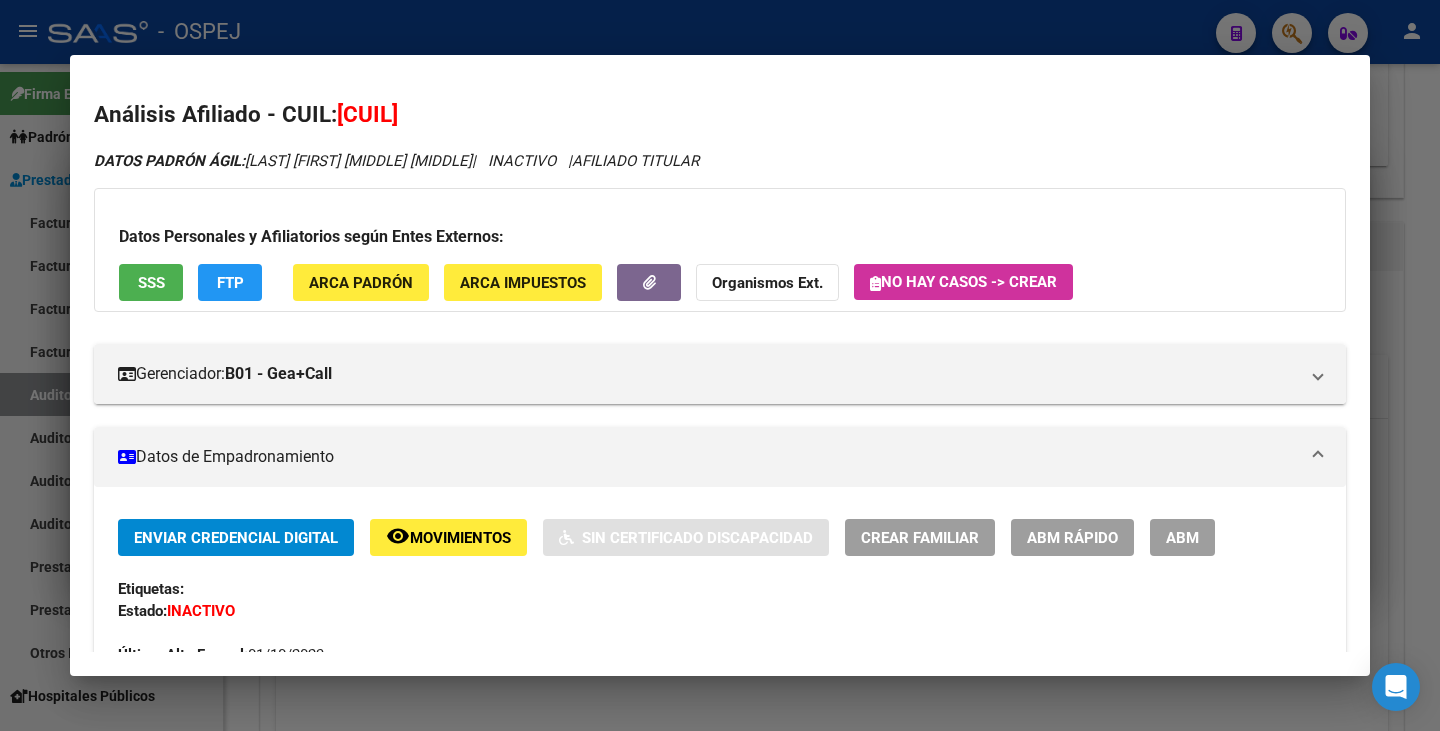 drag, startPoint x: 338, startPoint y: 110, endPoint x: 481, endPoint y: 102, distance: 143.2236 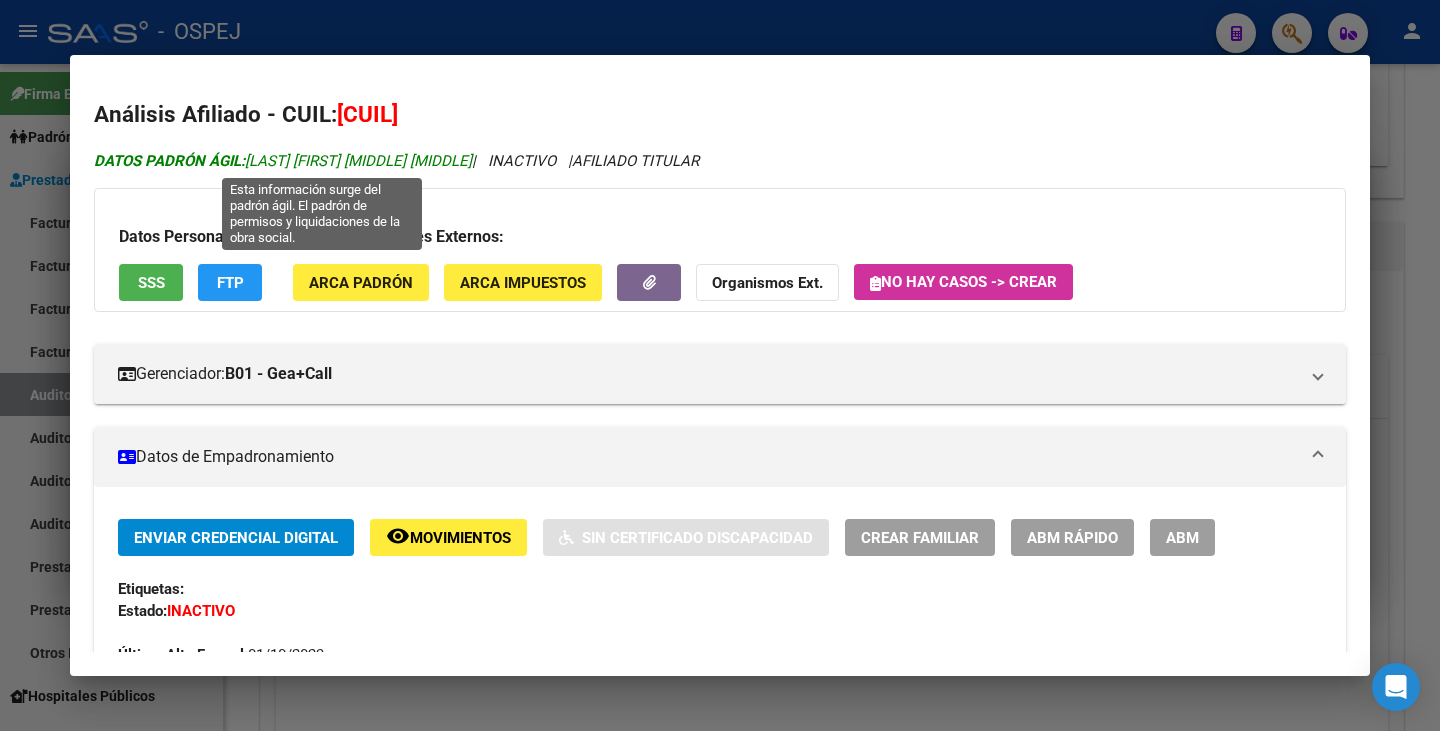drag, startPoint x: 250, startPoint y: 162, endPoint x: 550, endPoint y: 164, distance: 300.00665 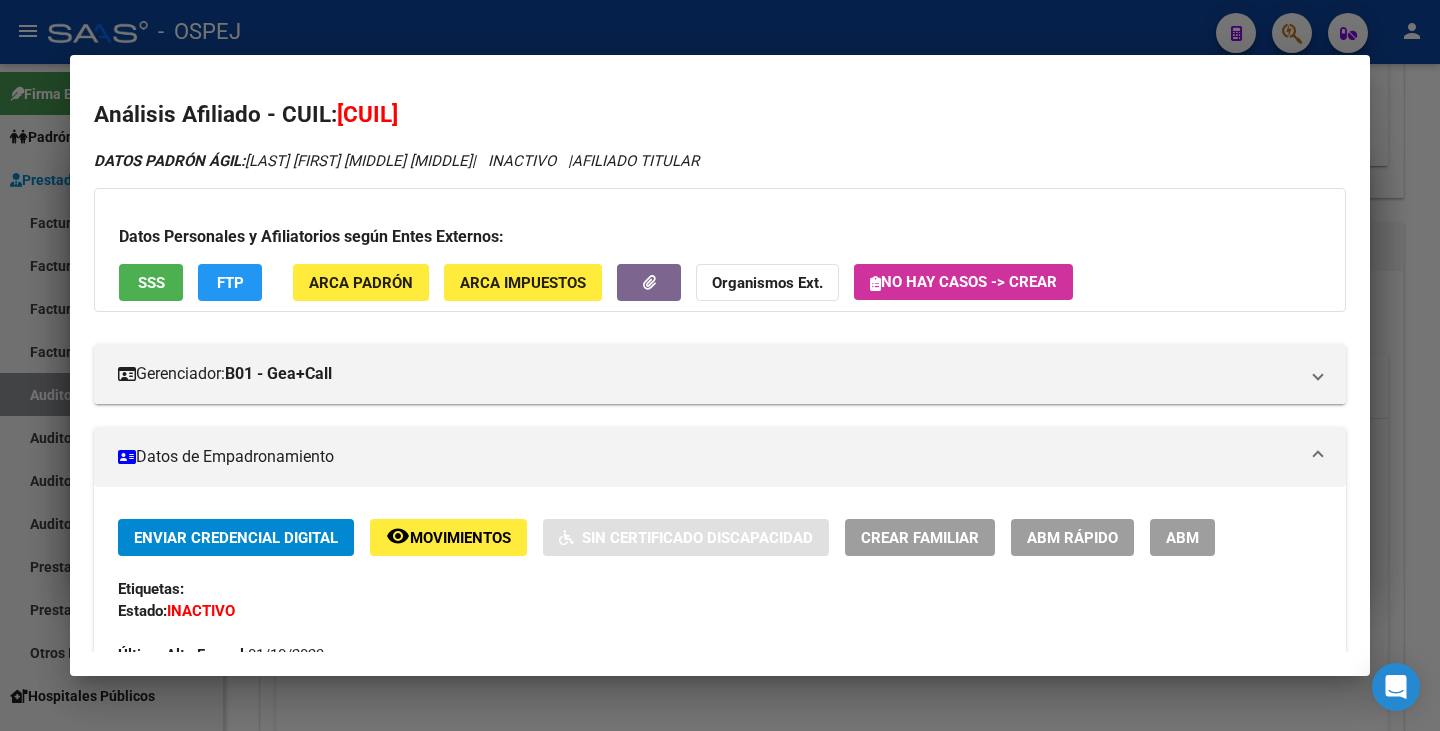 click at bounding box center [720, 365] 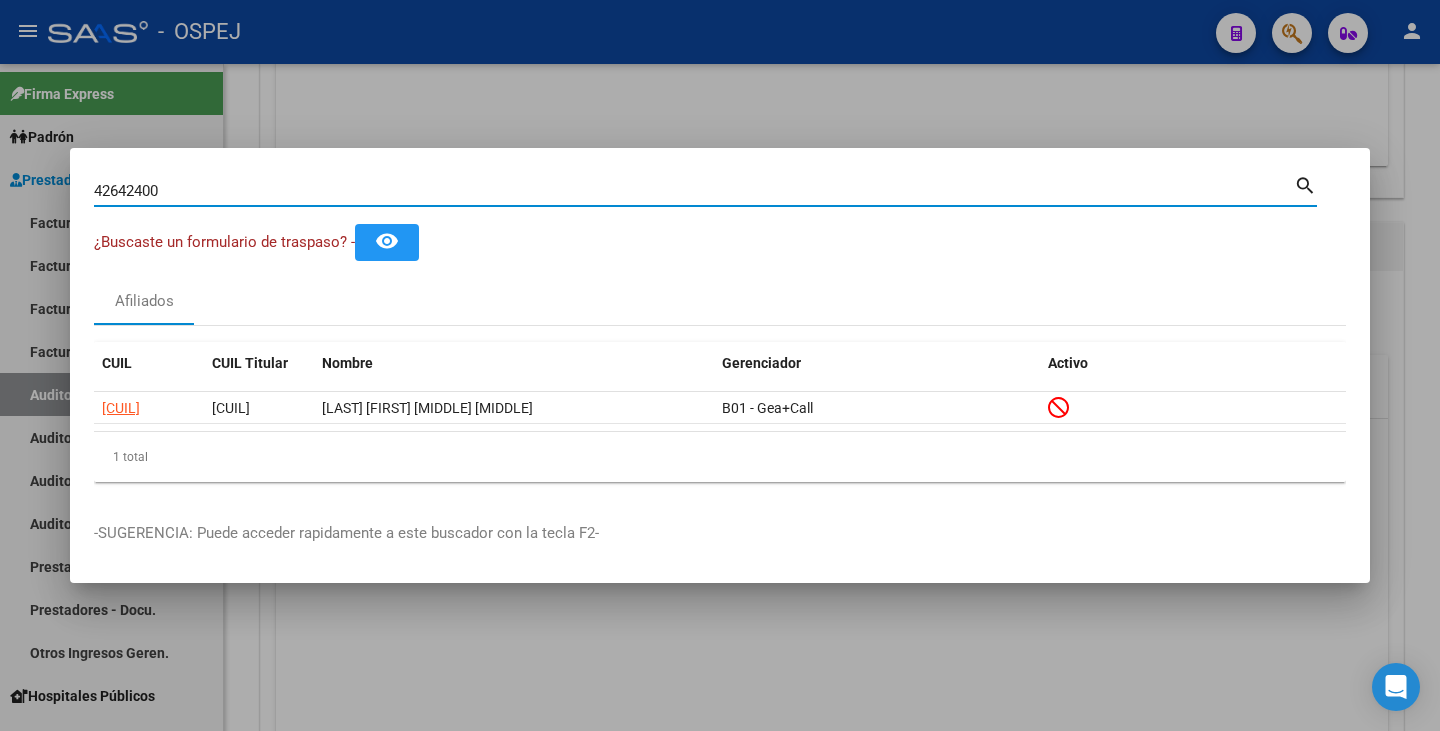 drag, startPoint x: 179, startPoint y: 182, endPoint x: 0, endPoint y: 137, distance: 184.56976 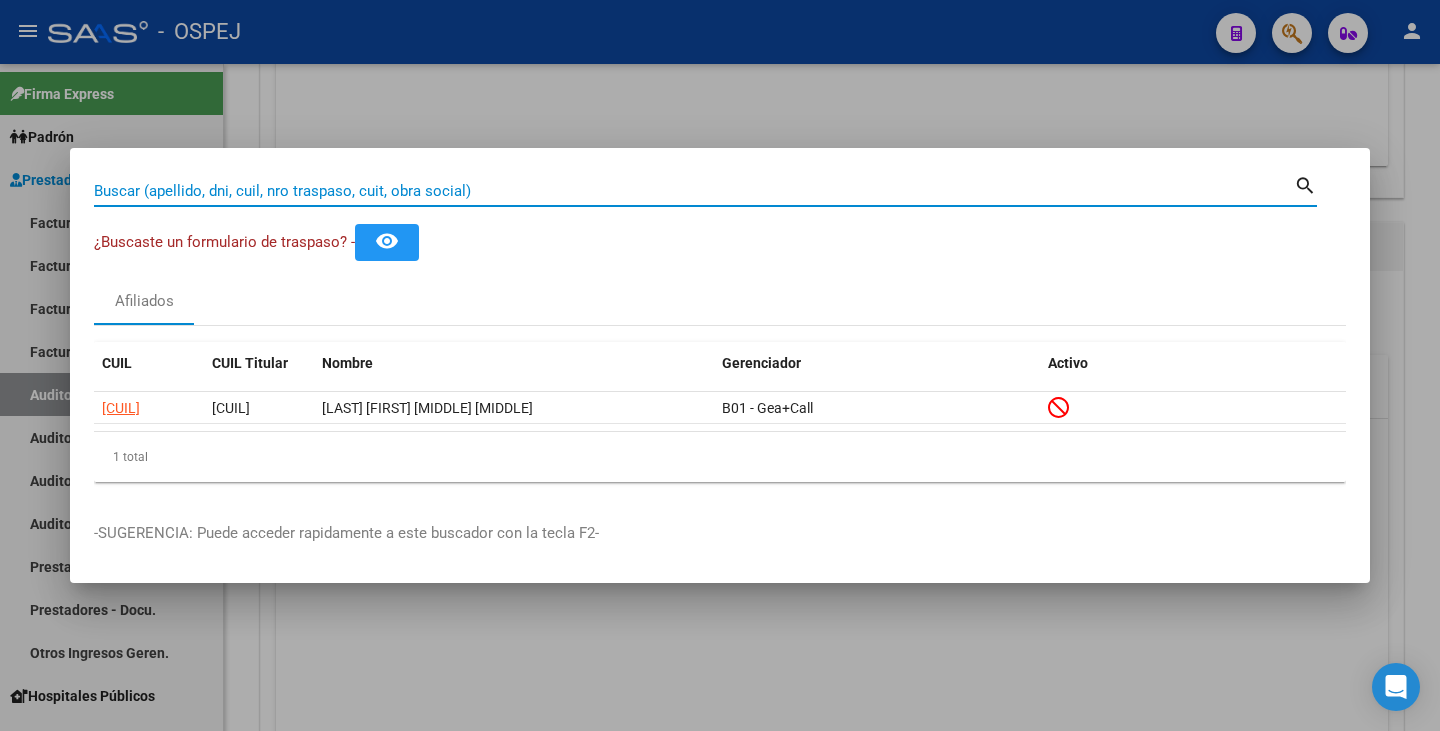paste on "[NUMBER]" 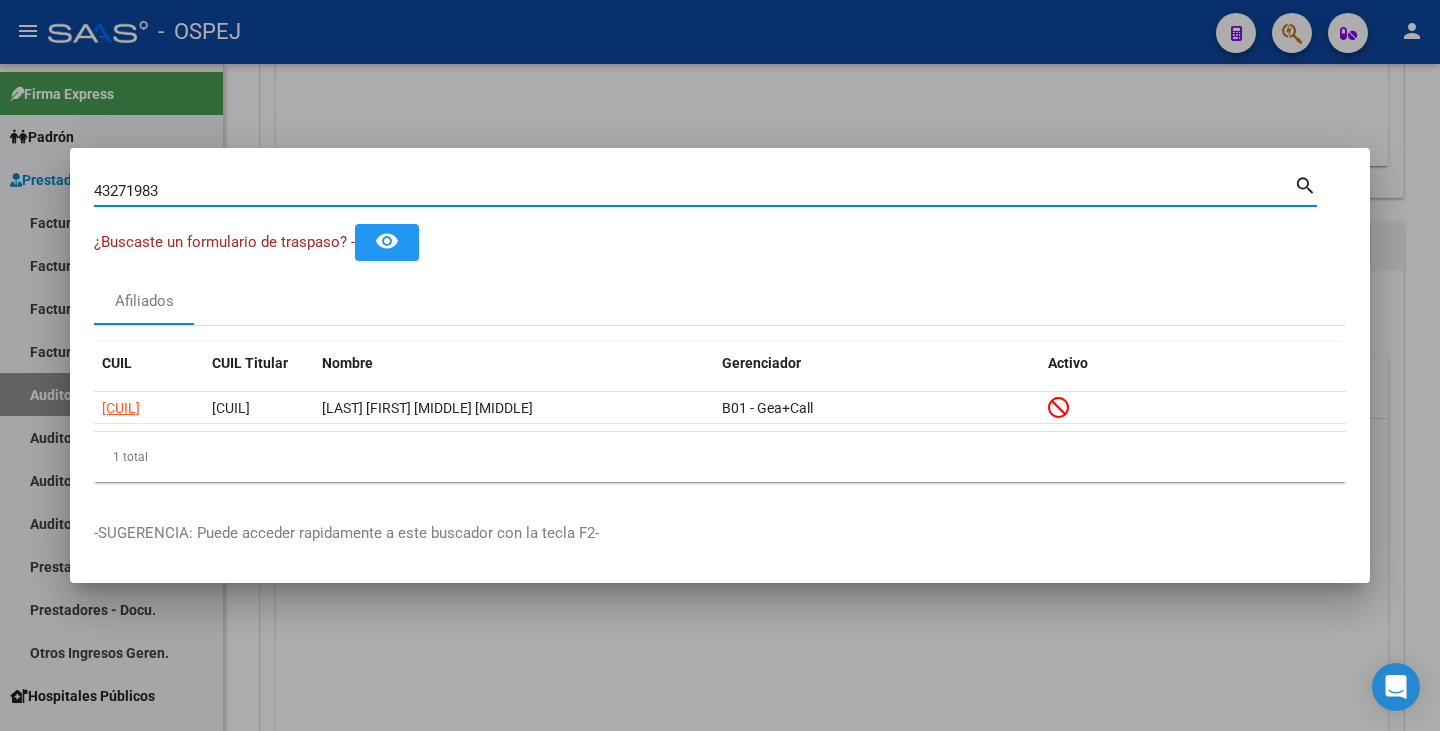 type on "[NUMBER]" 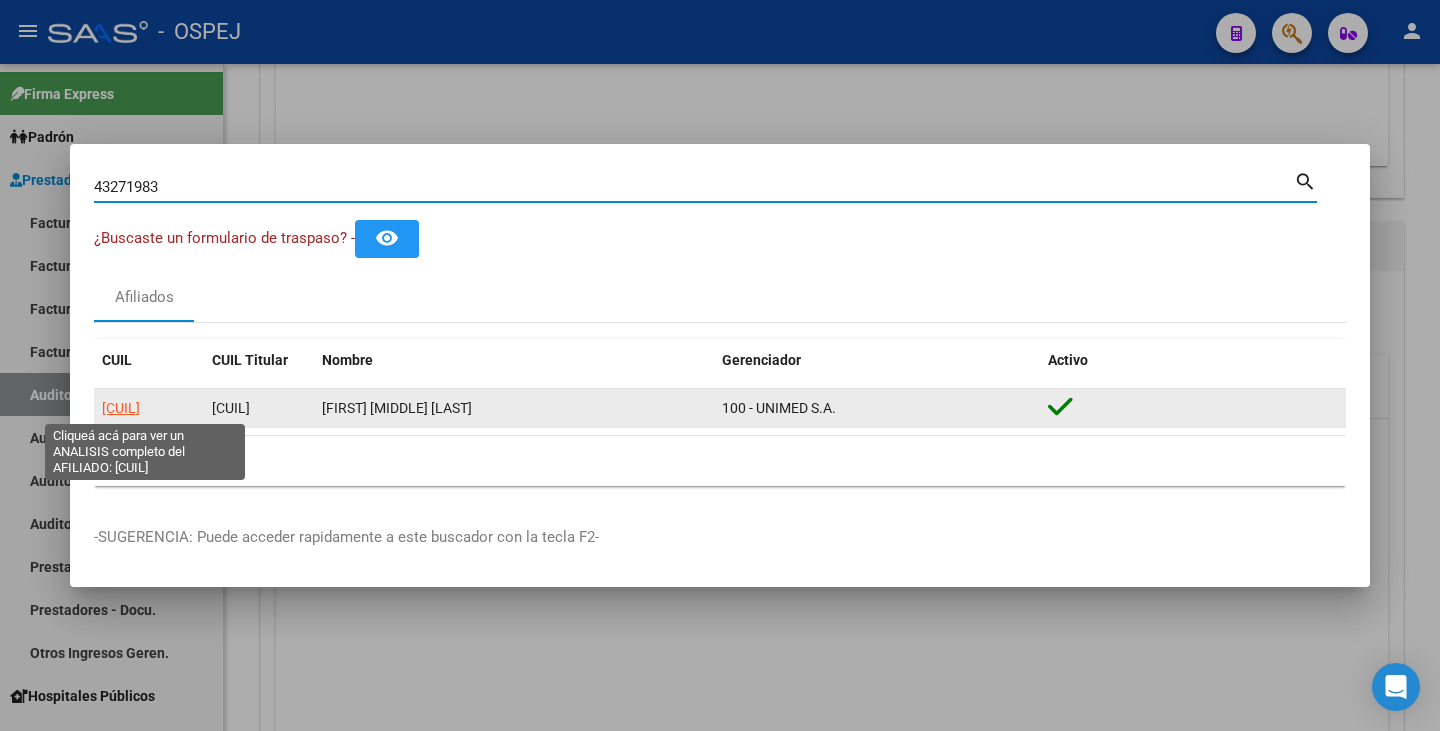 click on "[CUIL]" 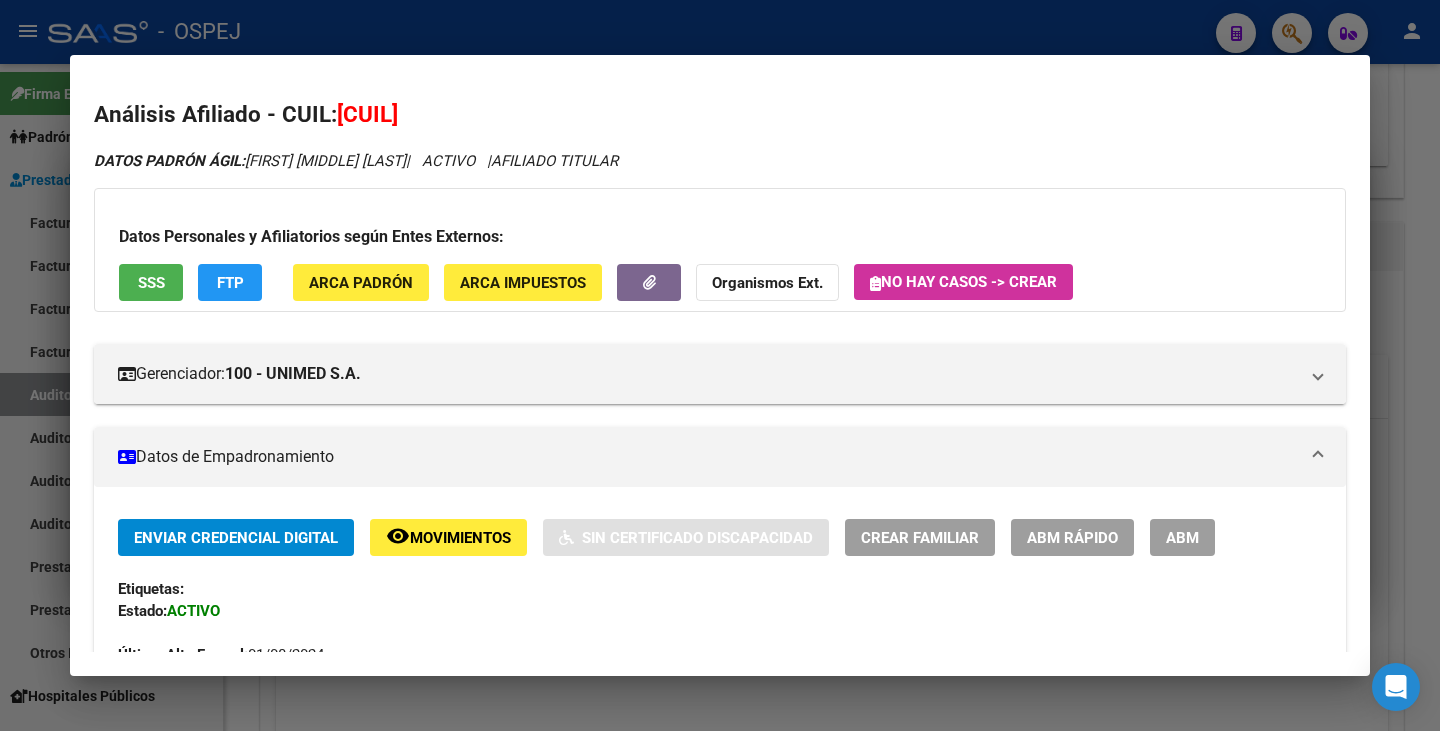 drag, startPoint x: 343, startPoint y: 107, endPoint x: 475, endPoint y: 118, distance: 132.45753 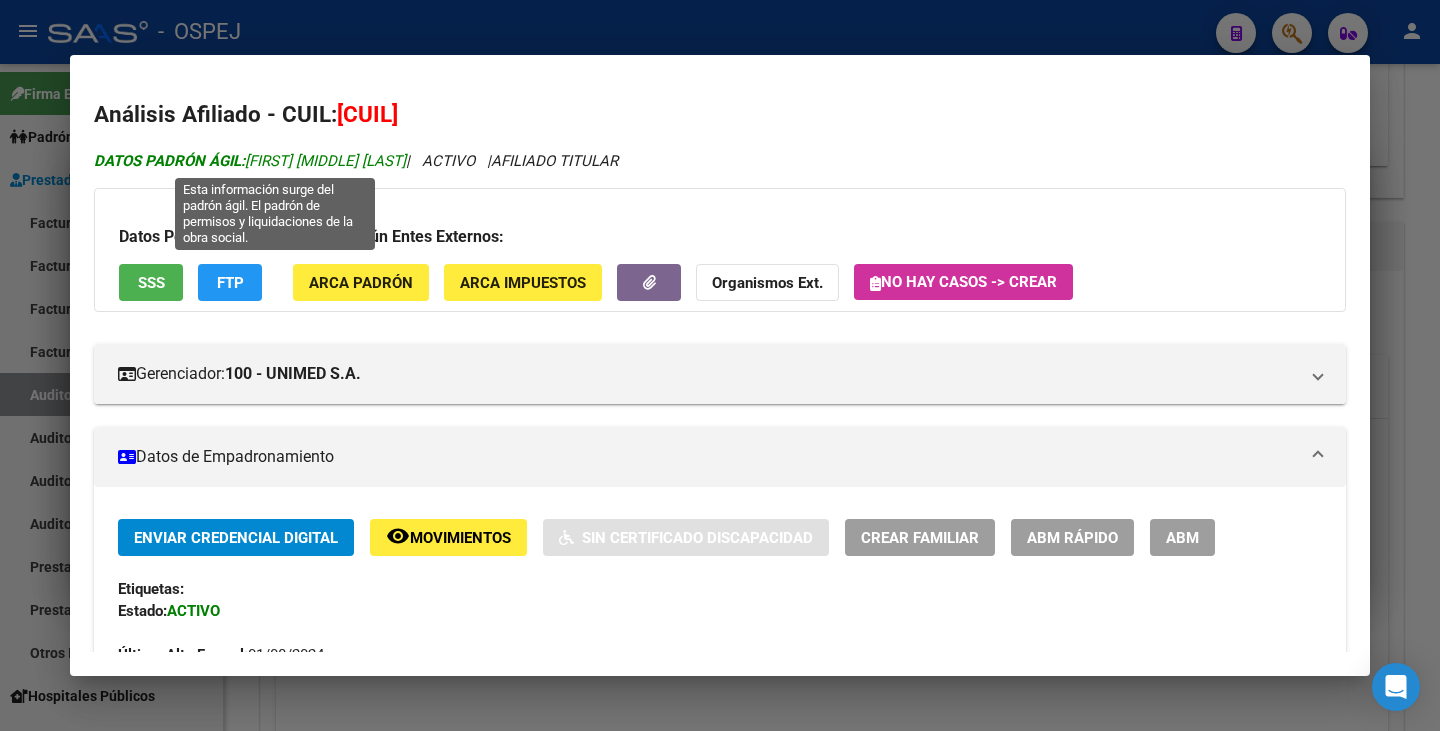 drag, startPoint x: 253, startPoint y: 154, endPoint x: 449, endPoint y: 159, distance: 196.06377 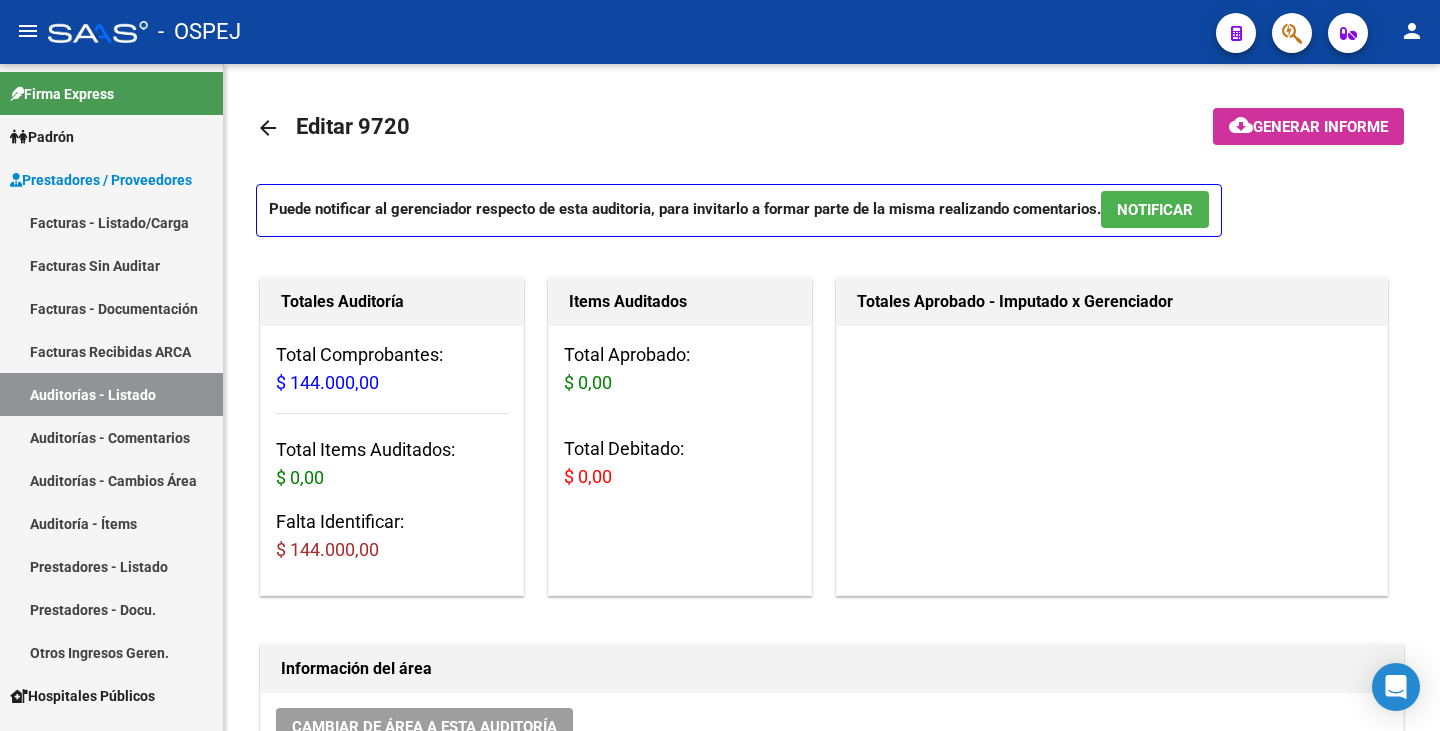 scroll, scrollTop: 0, scrollLeft: 0, axis: both 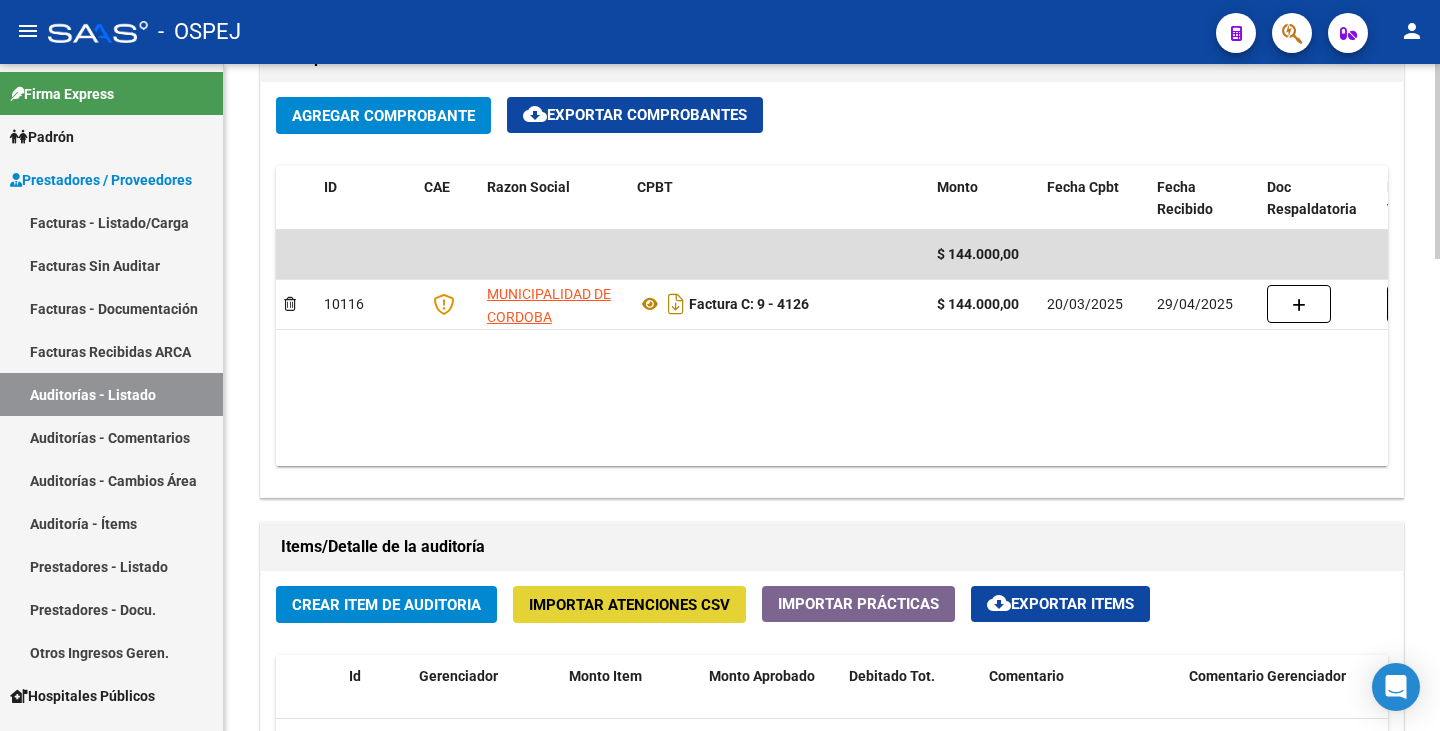 click on "Importar Atenciones CSV" 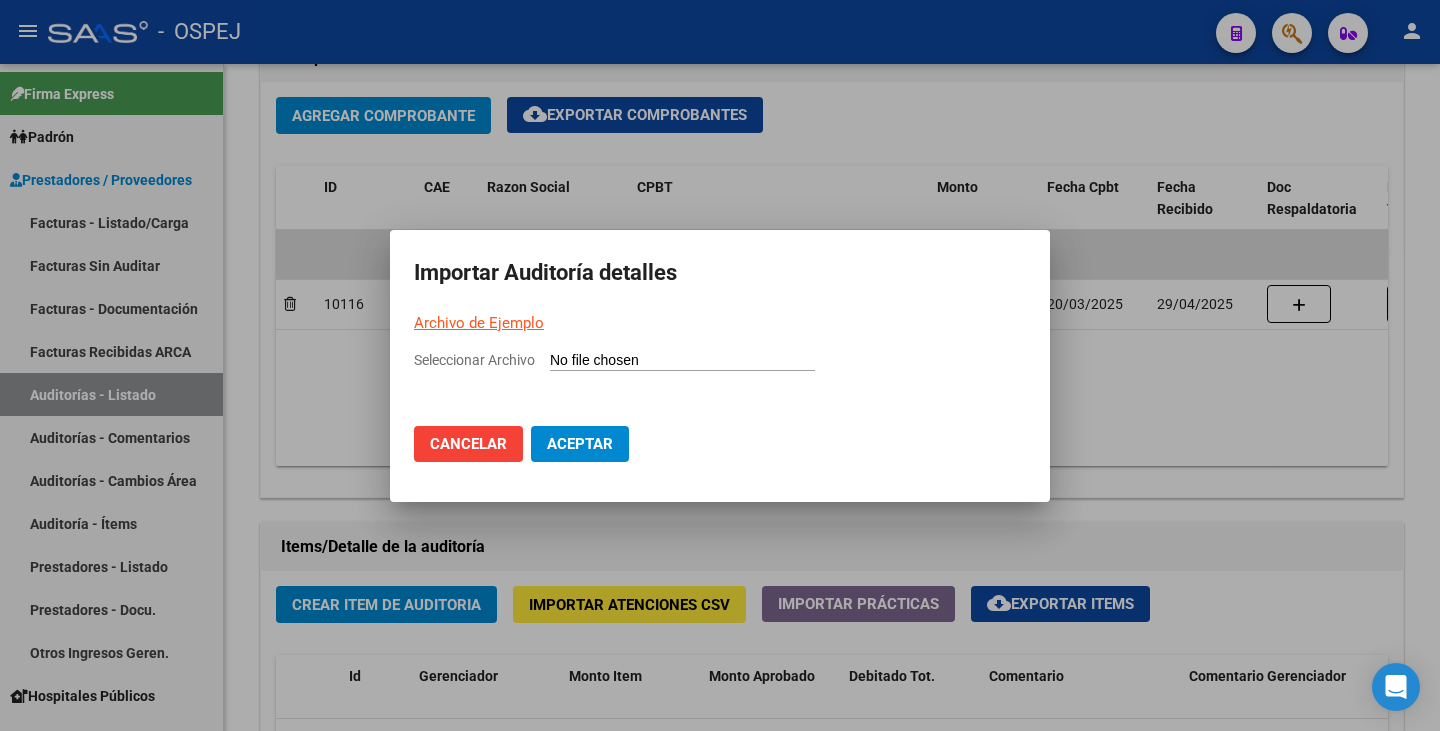 click on "Seleccionar Archivo" at bounding box center (682, 361) 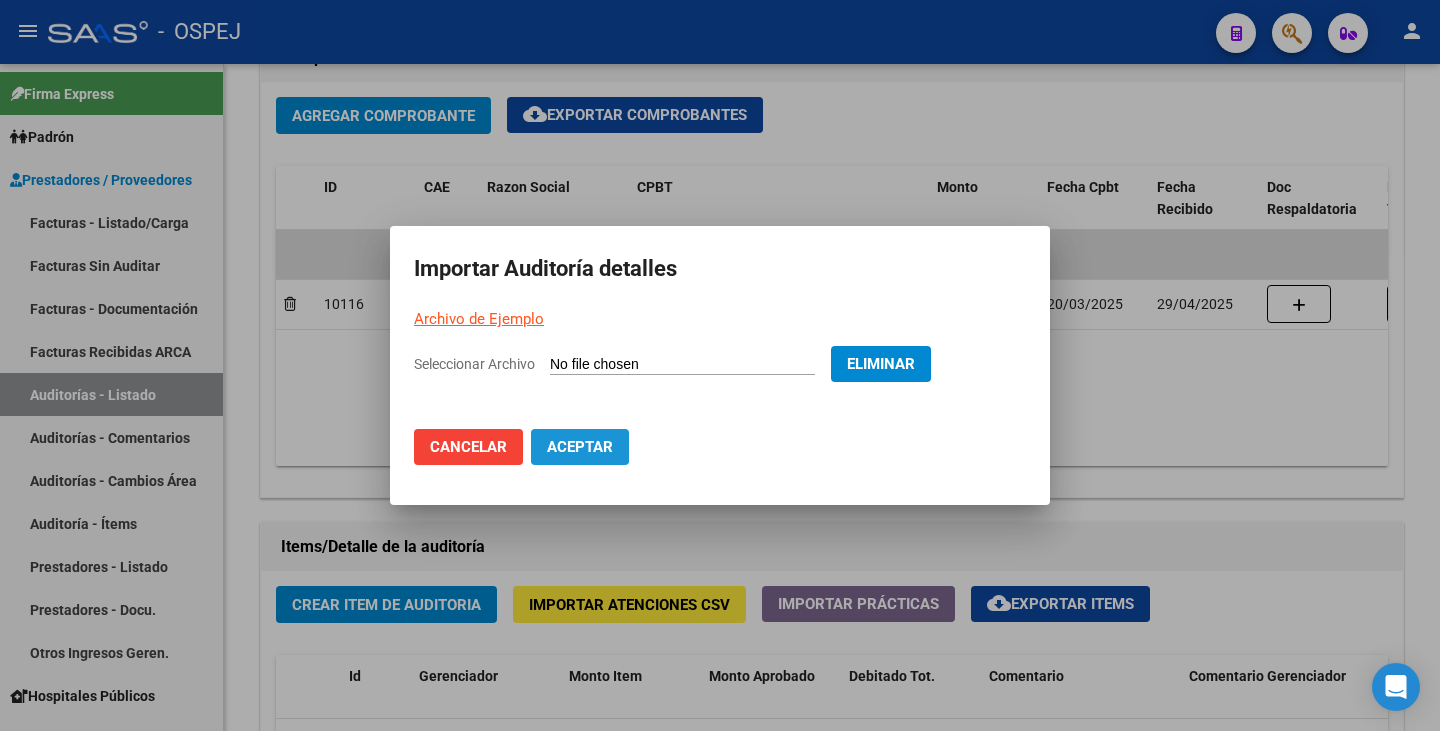 click on "Aceptar" 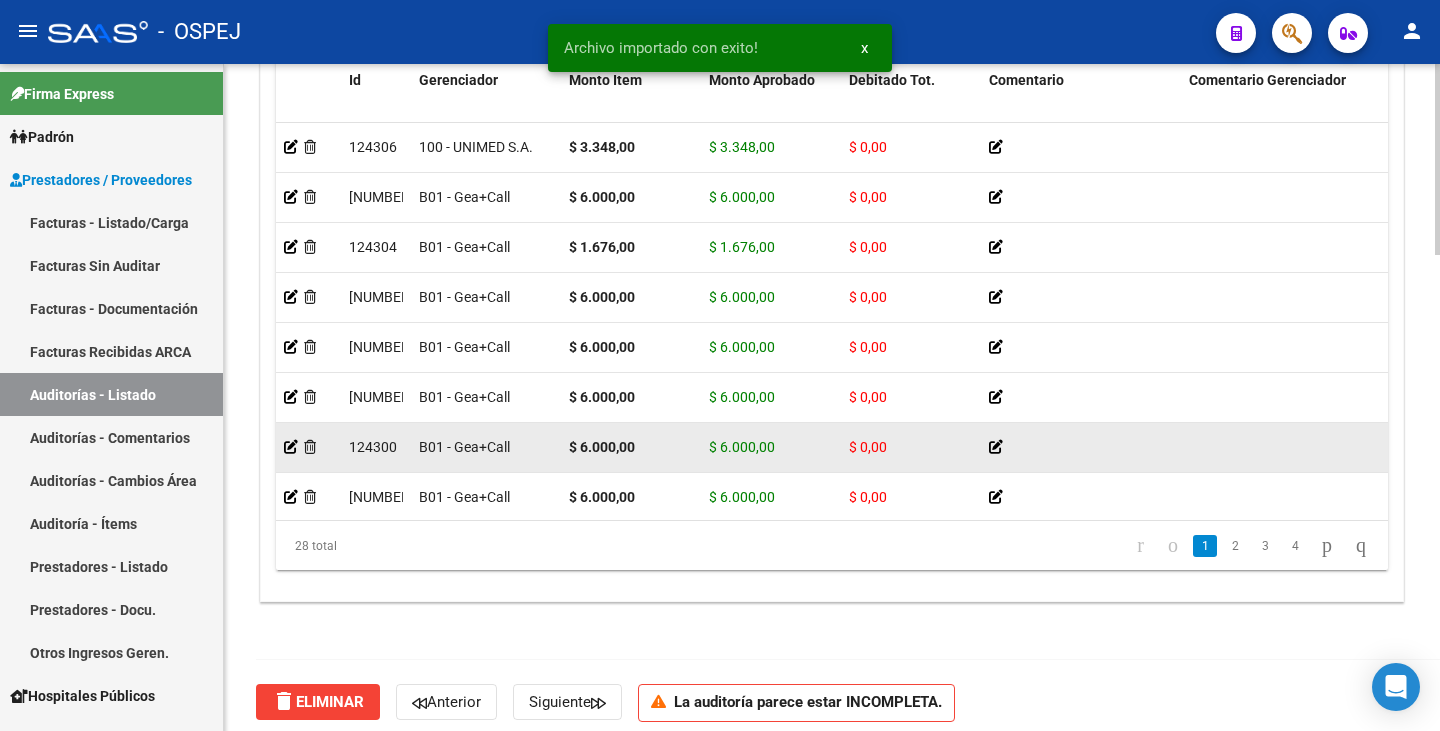 scroll, scrollTop: 1663, scrollLeft: 0, axis: vertical 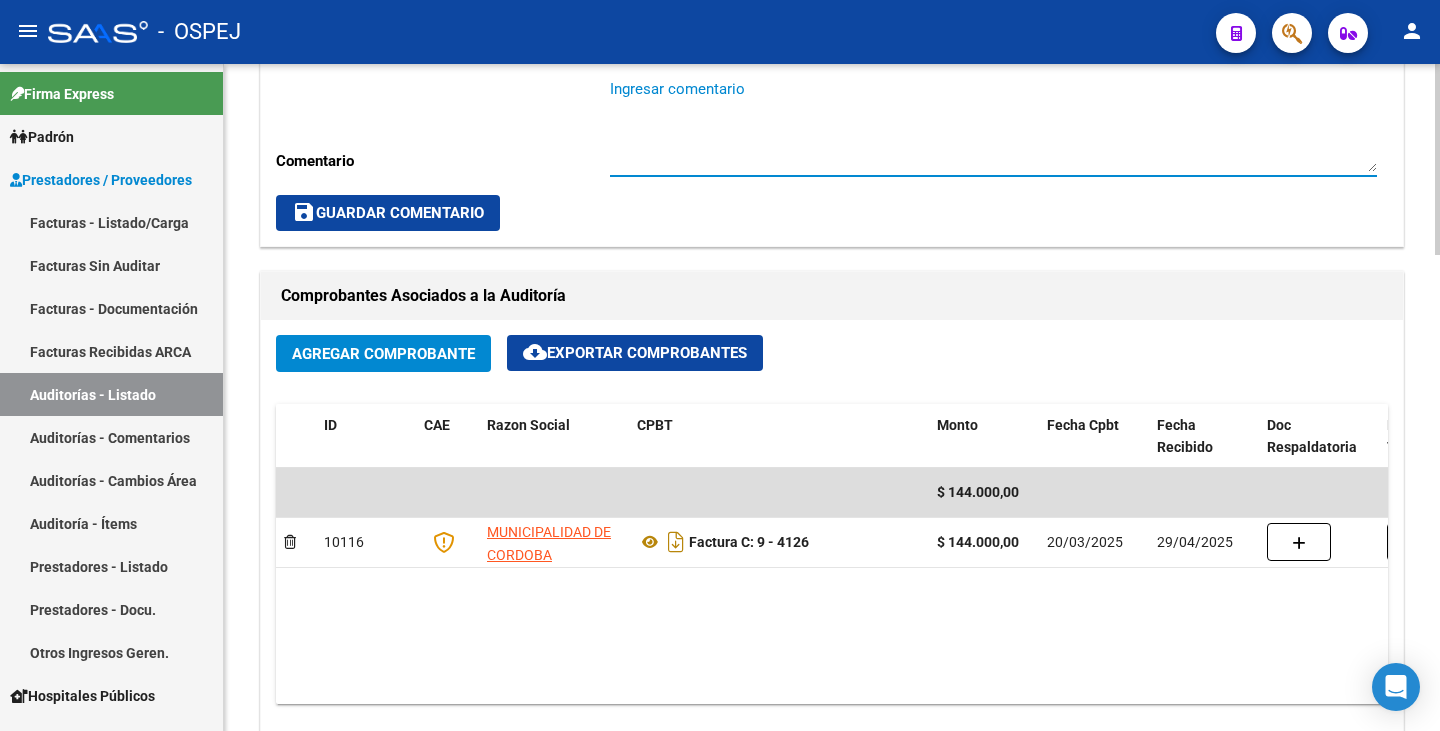click on "Ingresar comentario" at bounding box center [993, 125] 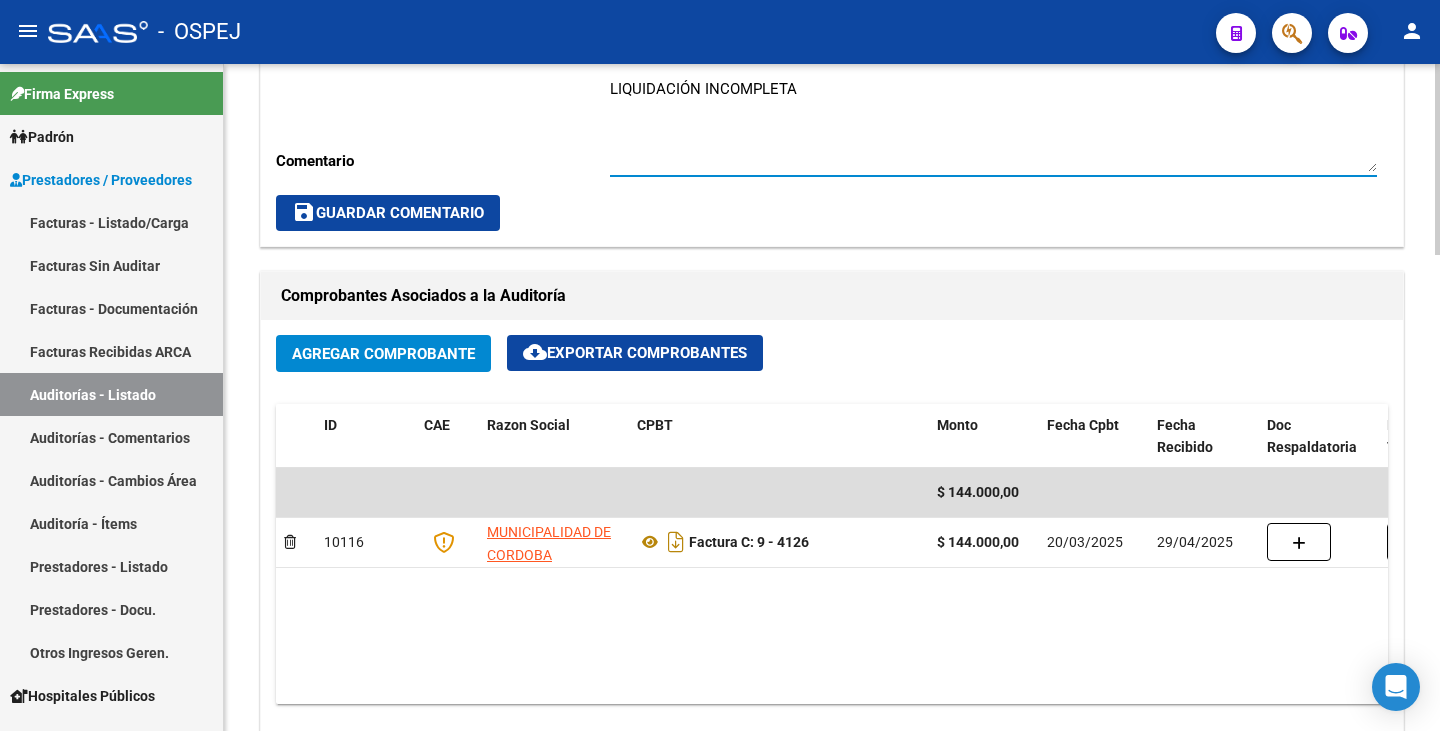 type on "LIQUIDACIÓN INCOMPLETA" 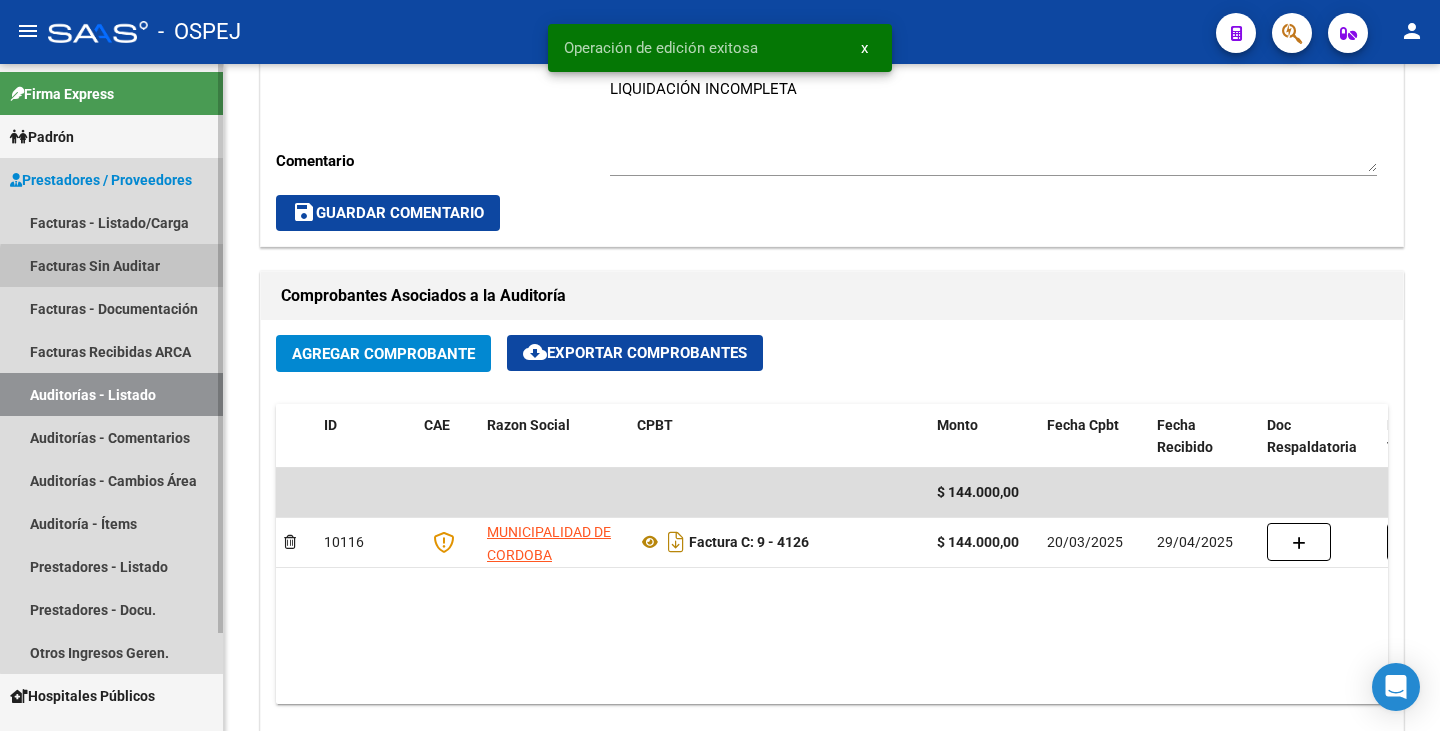 click on "Facturas Sin Auditar" at bounding box center [111, 265] 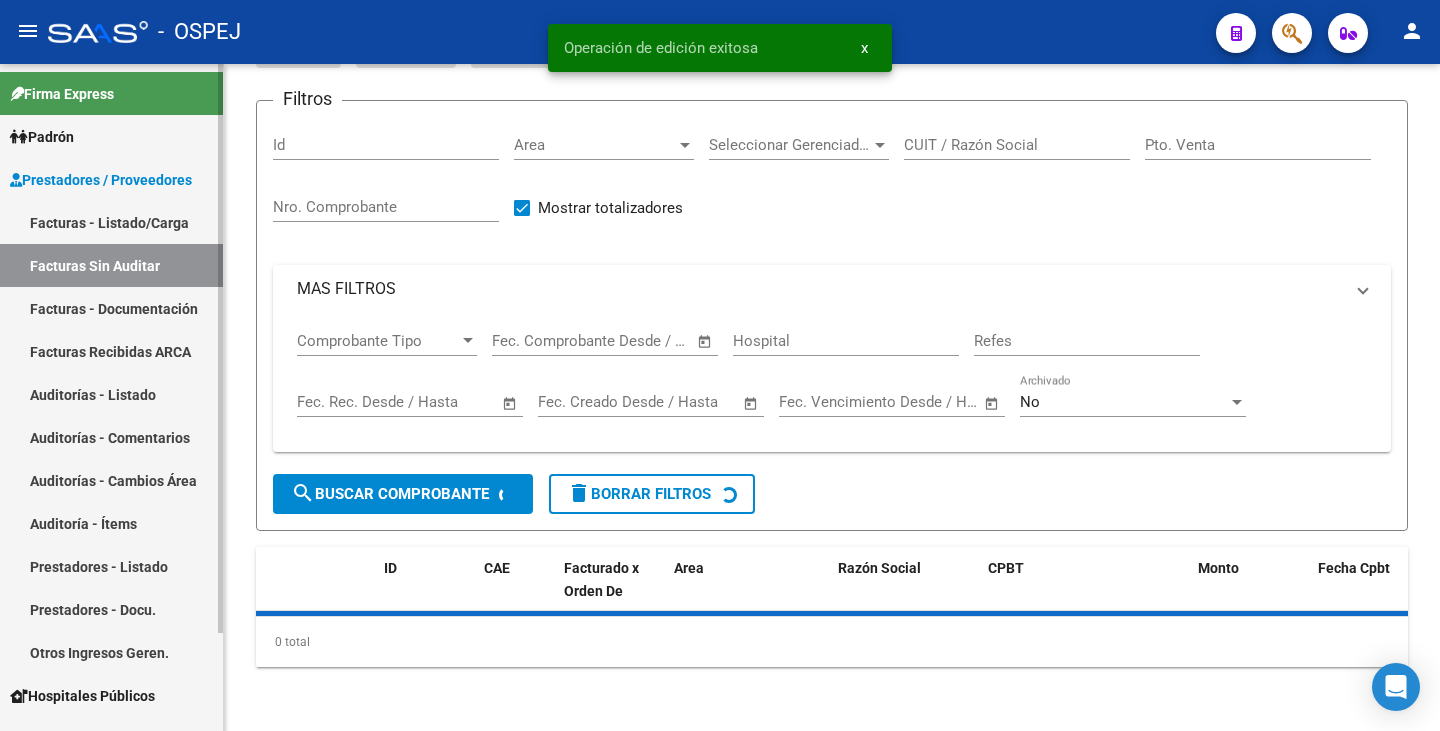 scroll, scrollTop: 0, scrollLeft: 0, axis: both 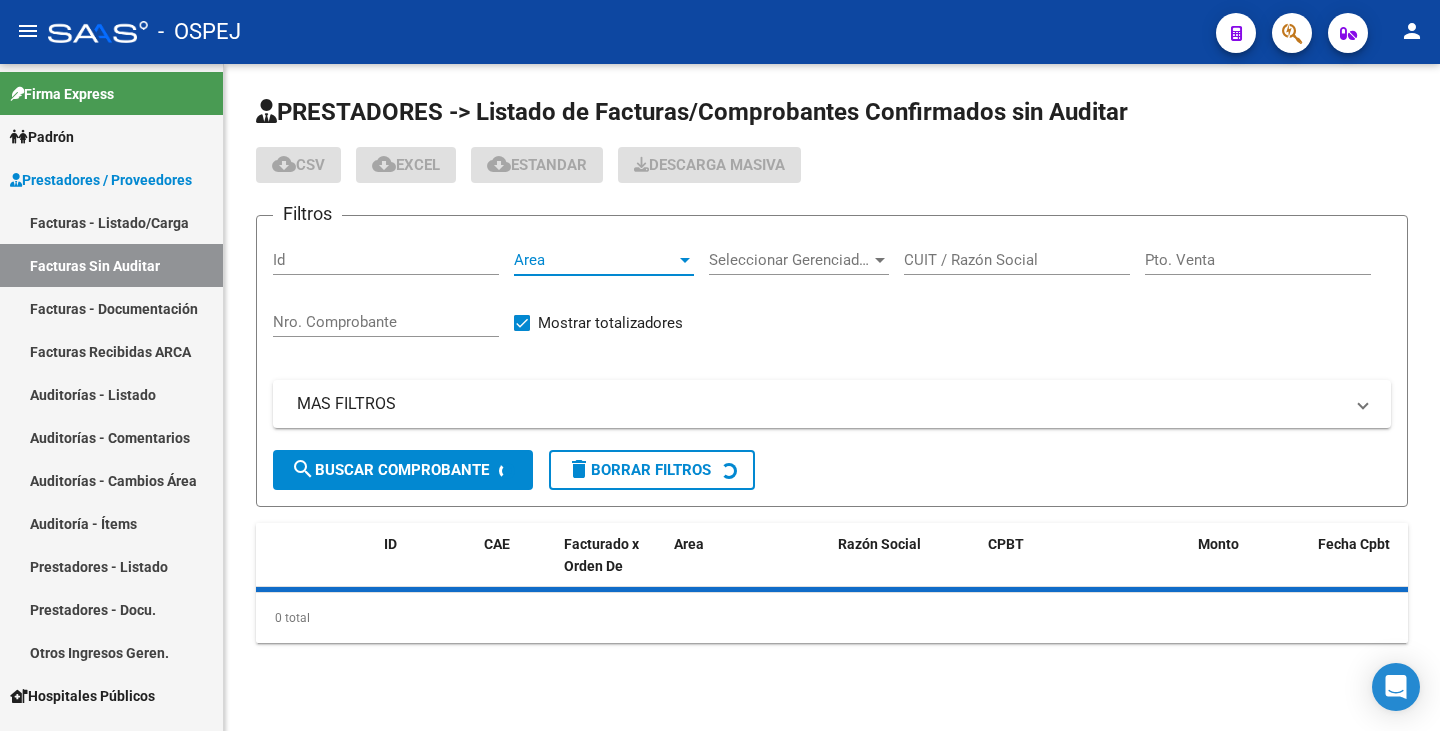 click on "Area" at bounding box center [595, 260] 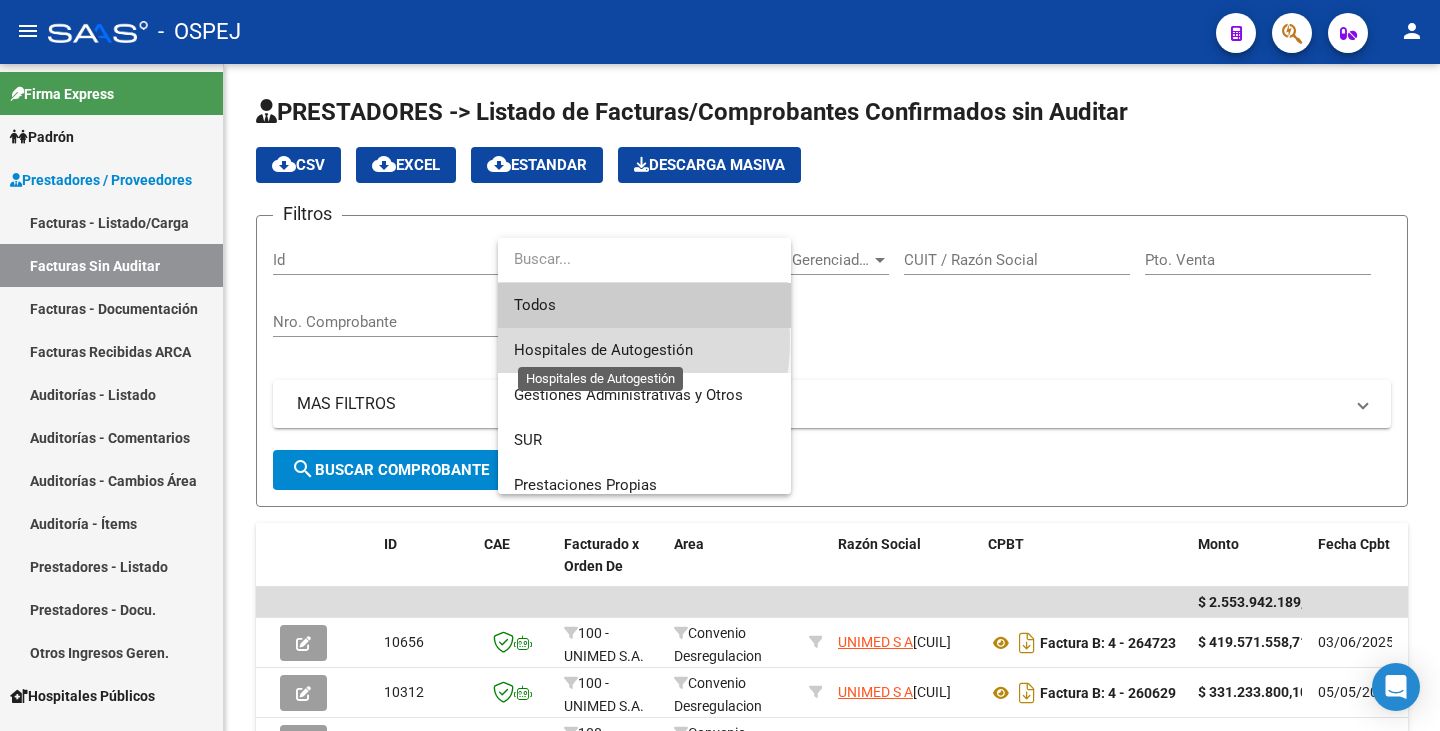 click on "Hospitales de Autogestión" at bounding box center [603, 350] 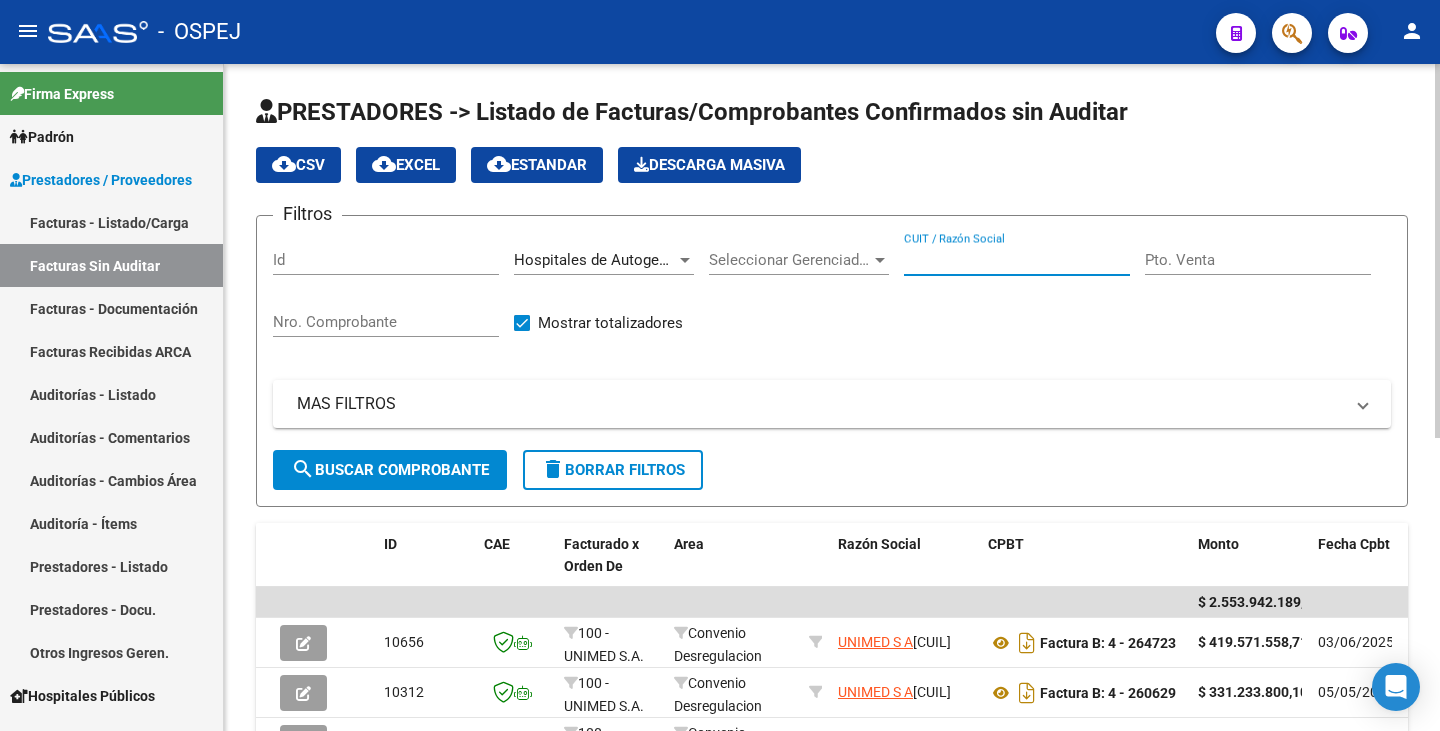 click on "CUIT / Razón Social" at bounding box center (1017, 260) 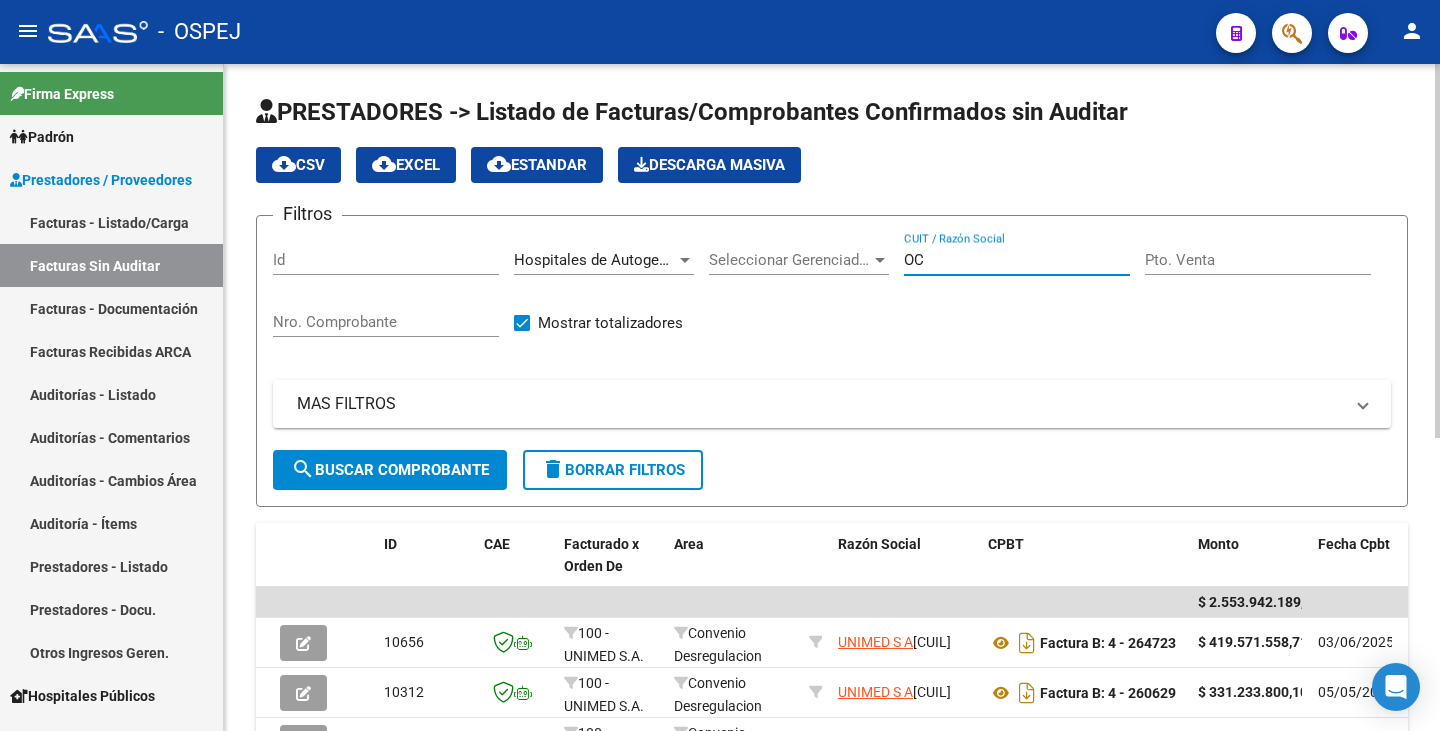 type on "O" 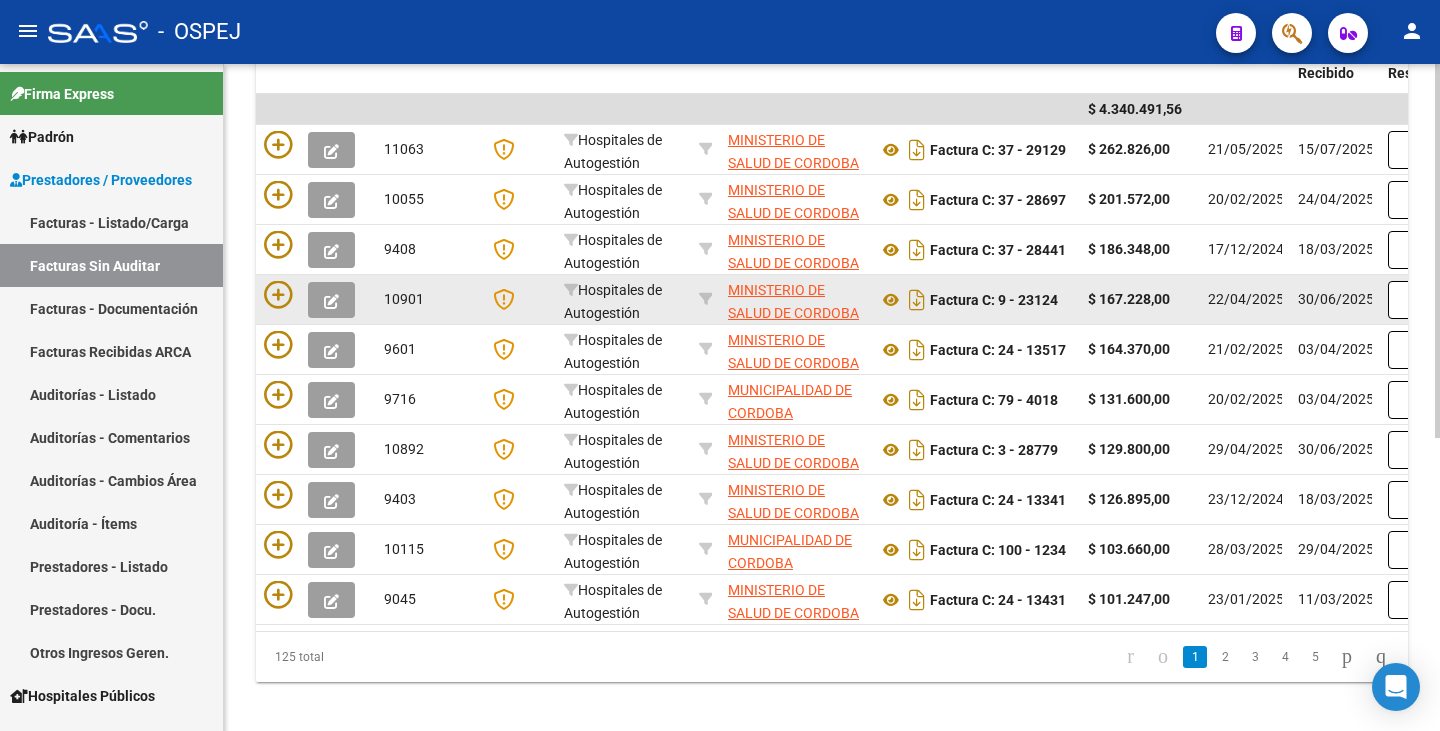 scroll, scrollTop: 500, scrollLeft: 0, axis: vertical 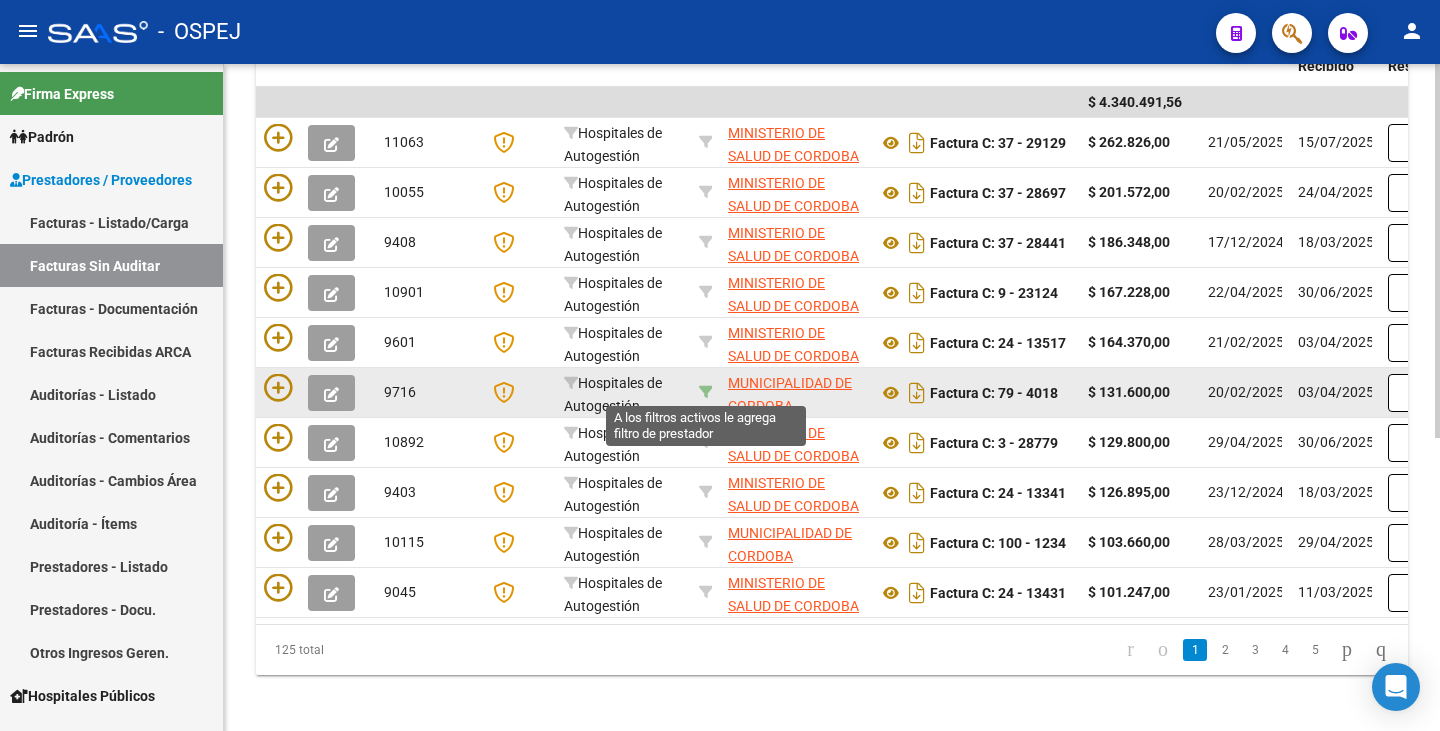 click 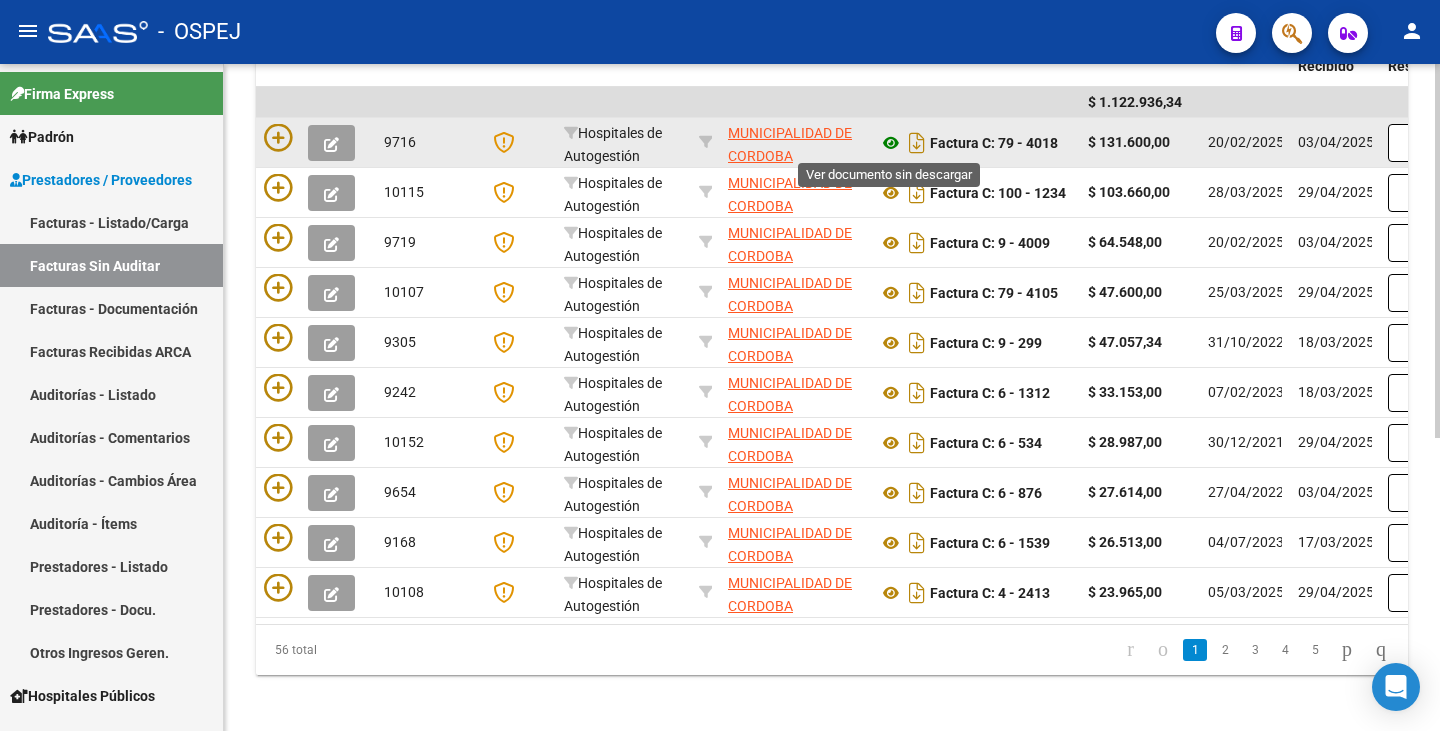click 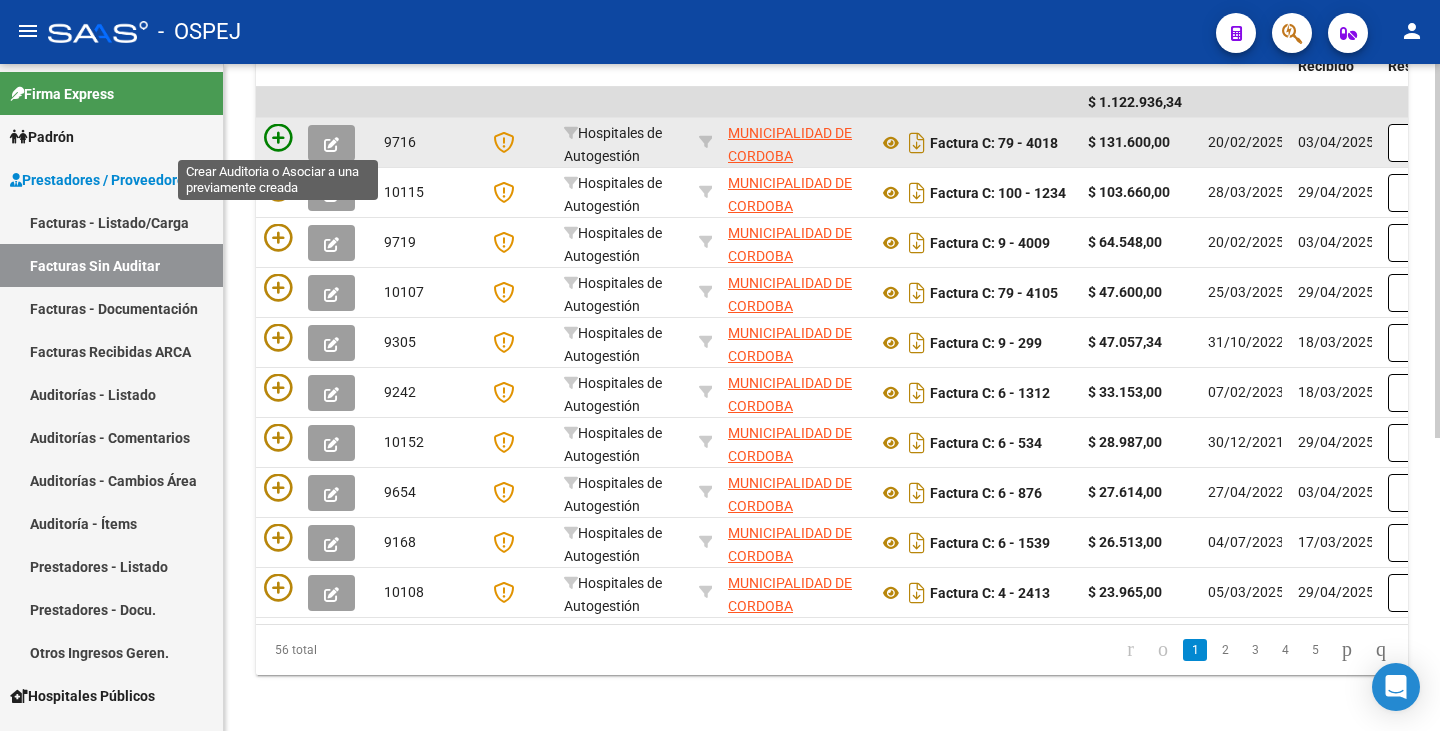 click 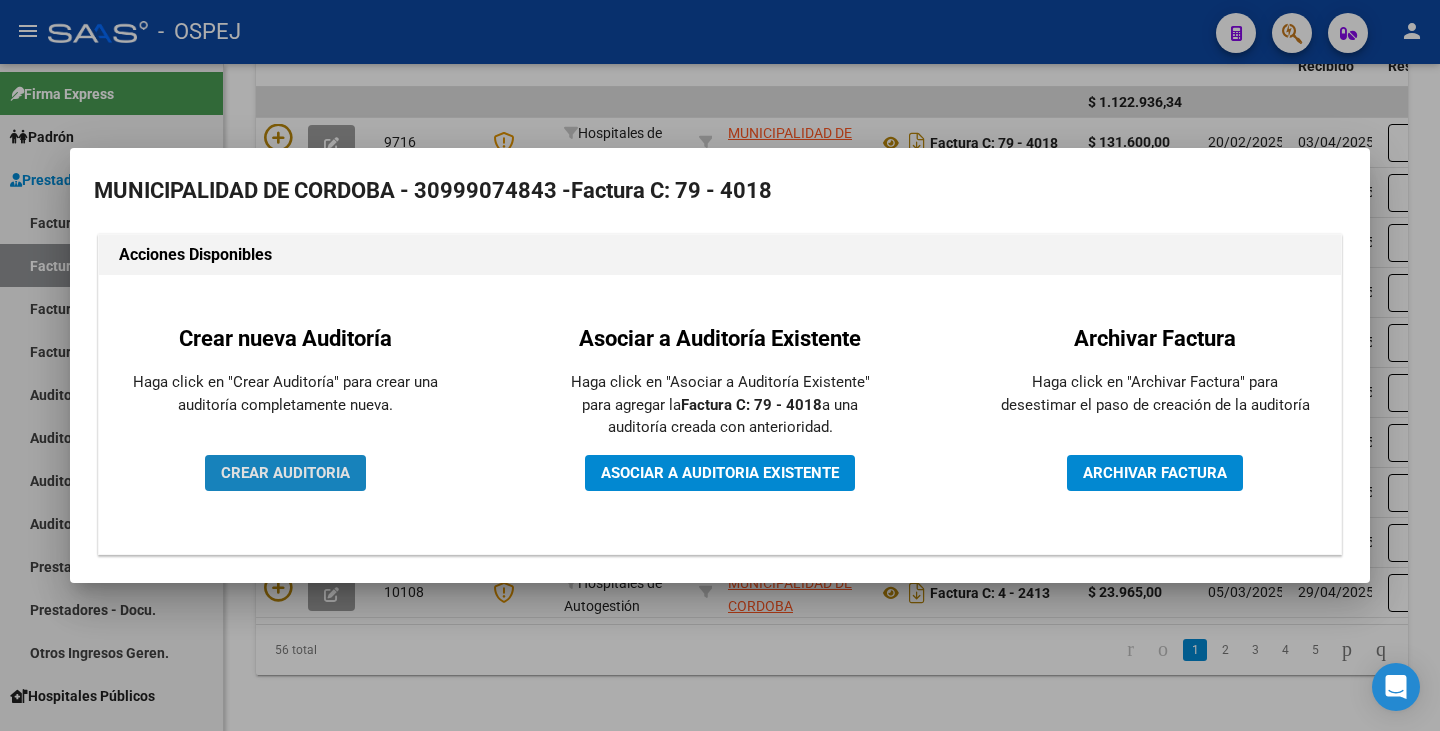 click on "CREAR AUDITORIA" at bounding box center [285, 473] 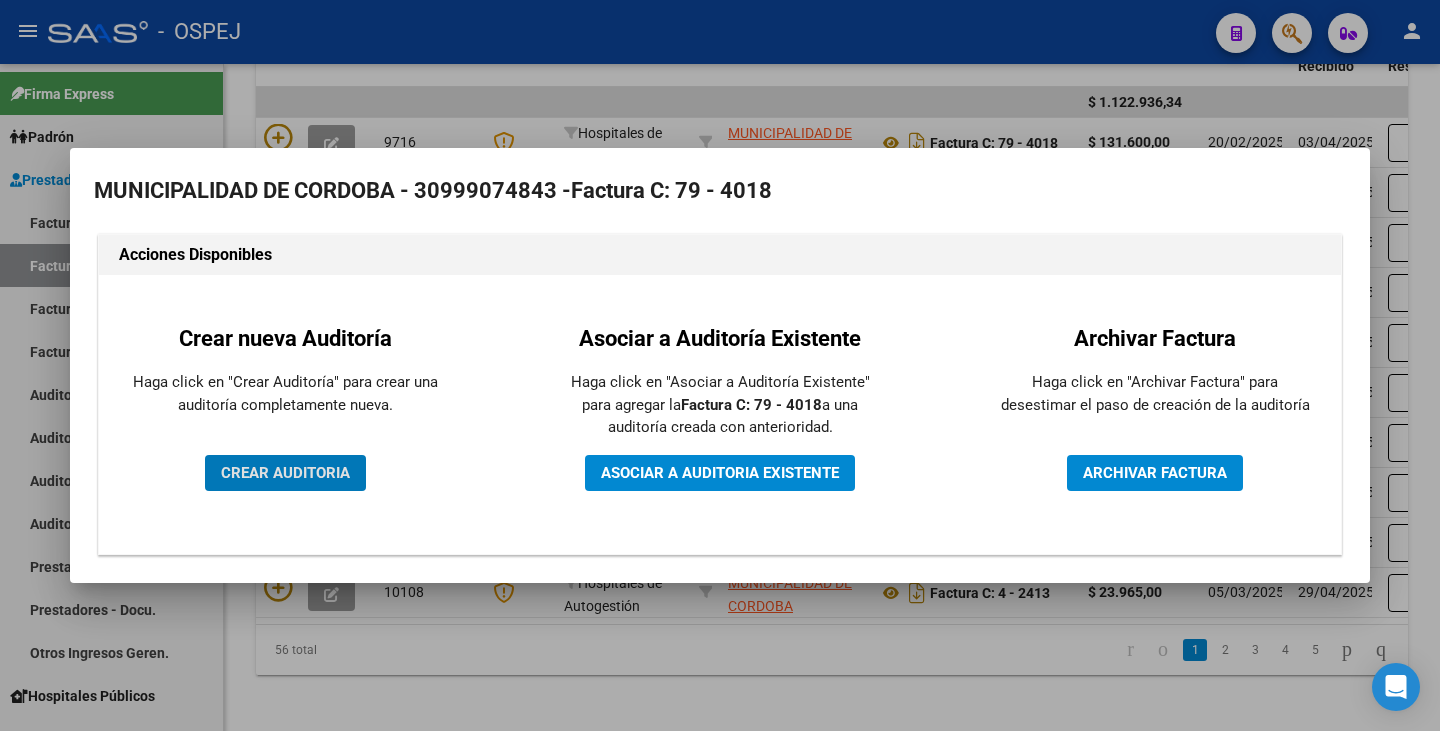 scroll, scrollTop: 402, scrollLeft: 0, axis: vertical 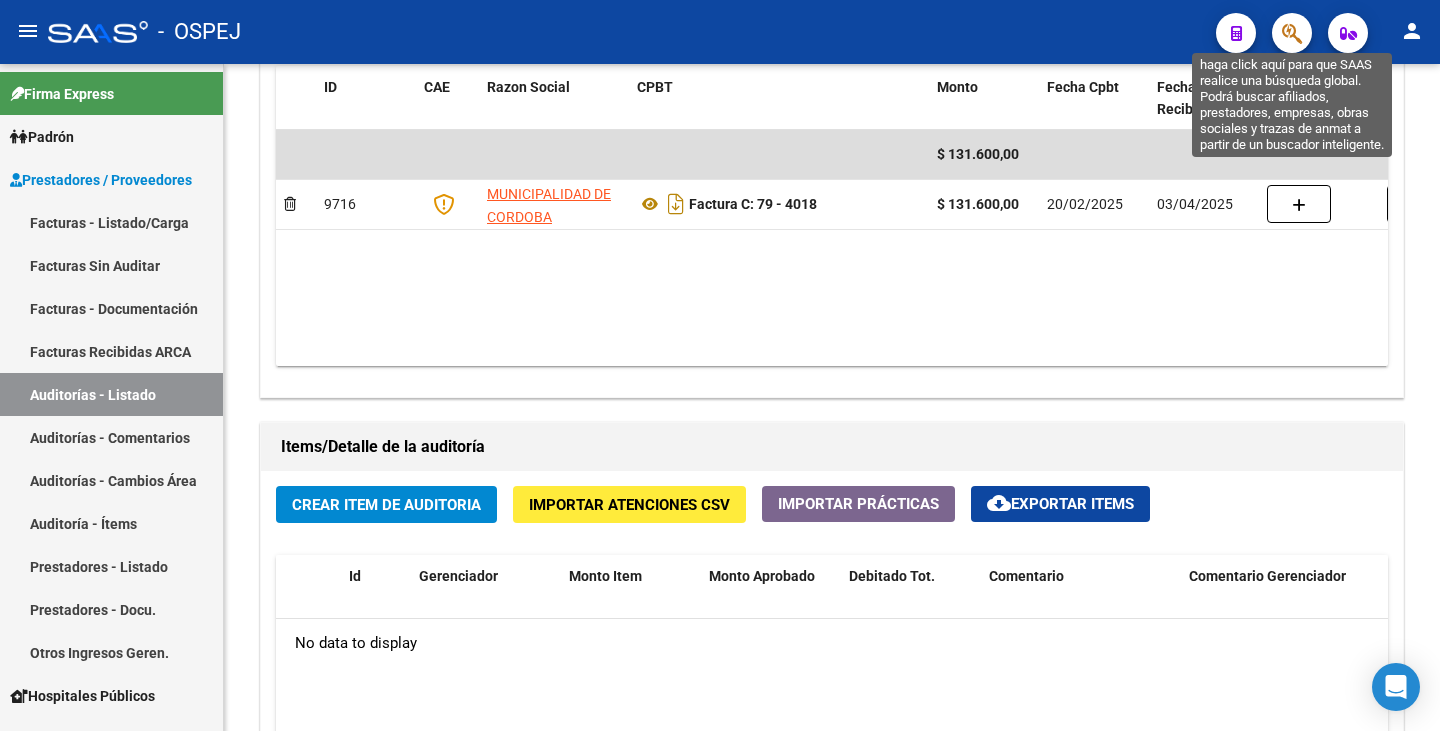 click 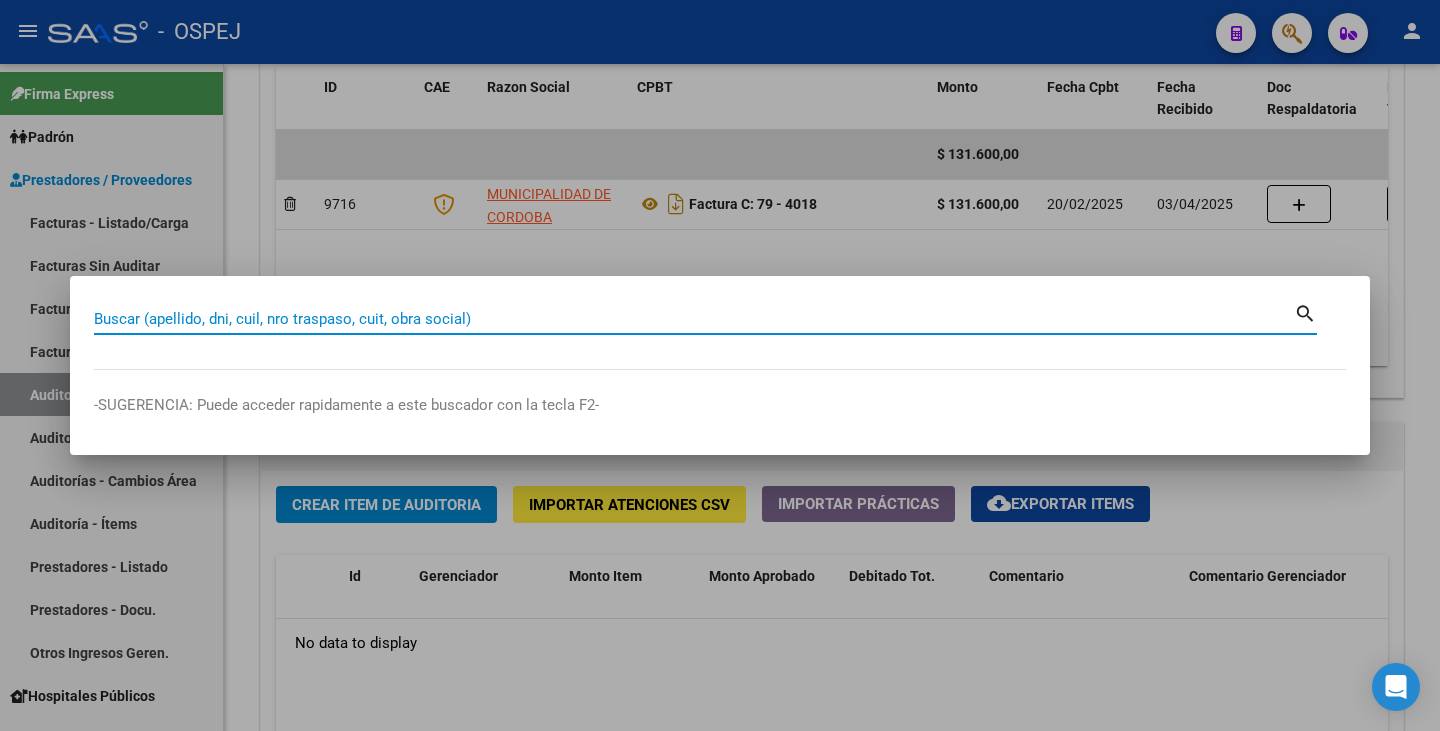 paste on "56765614" 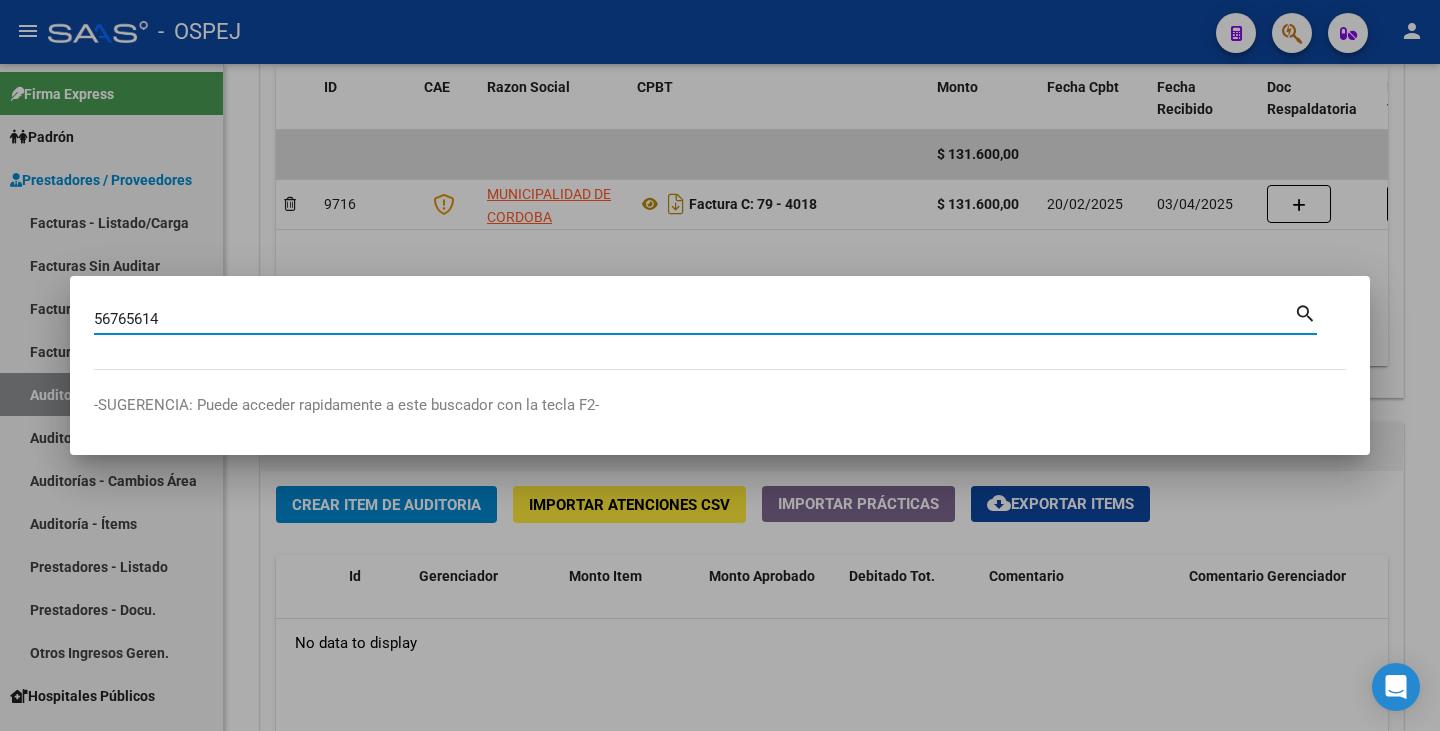 type on "56765614" 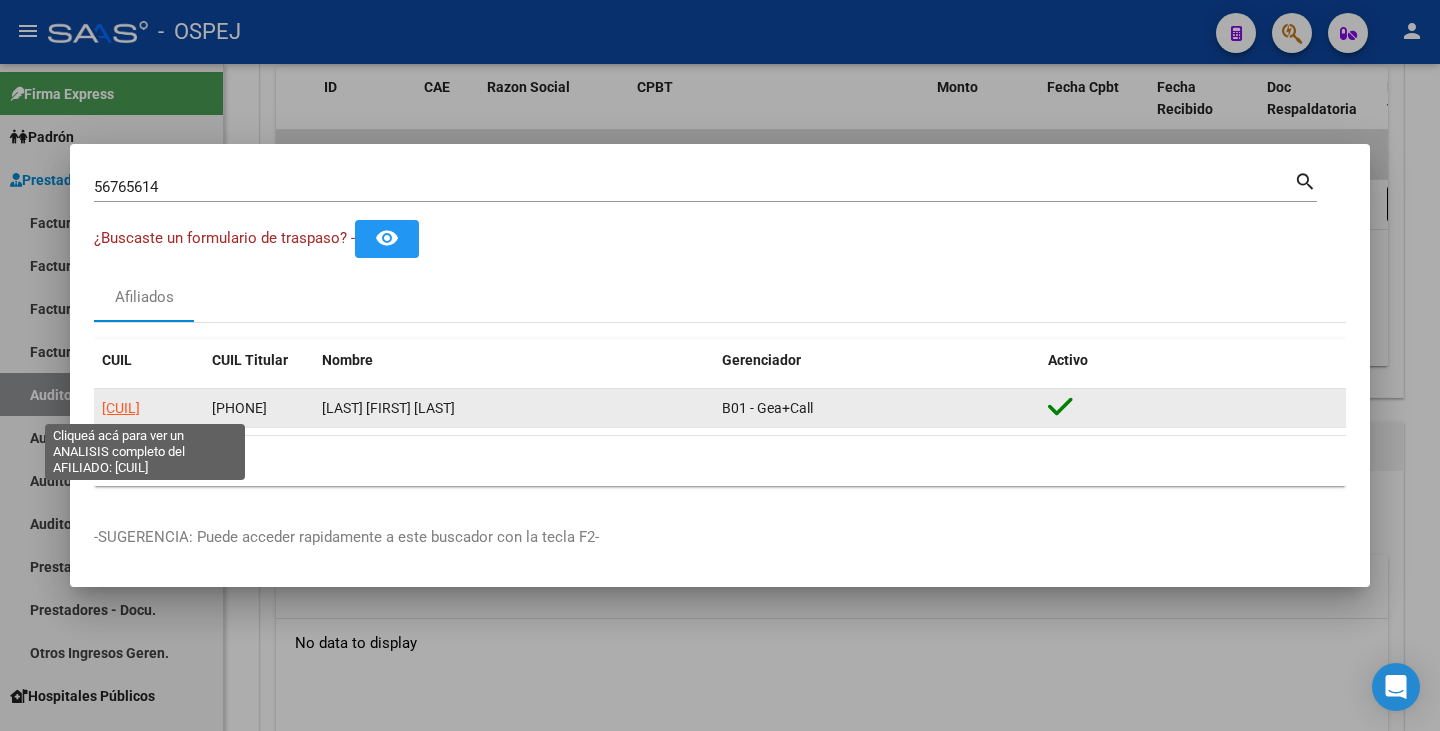 click on "[CUIL]" 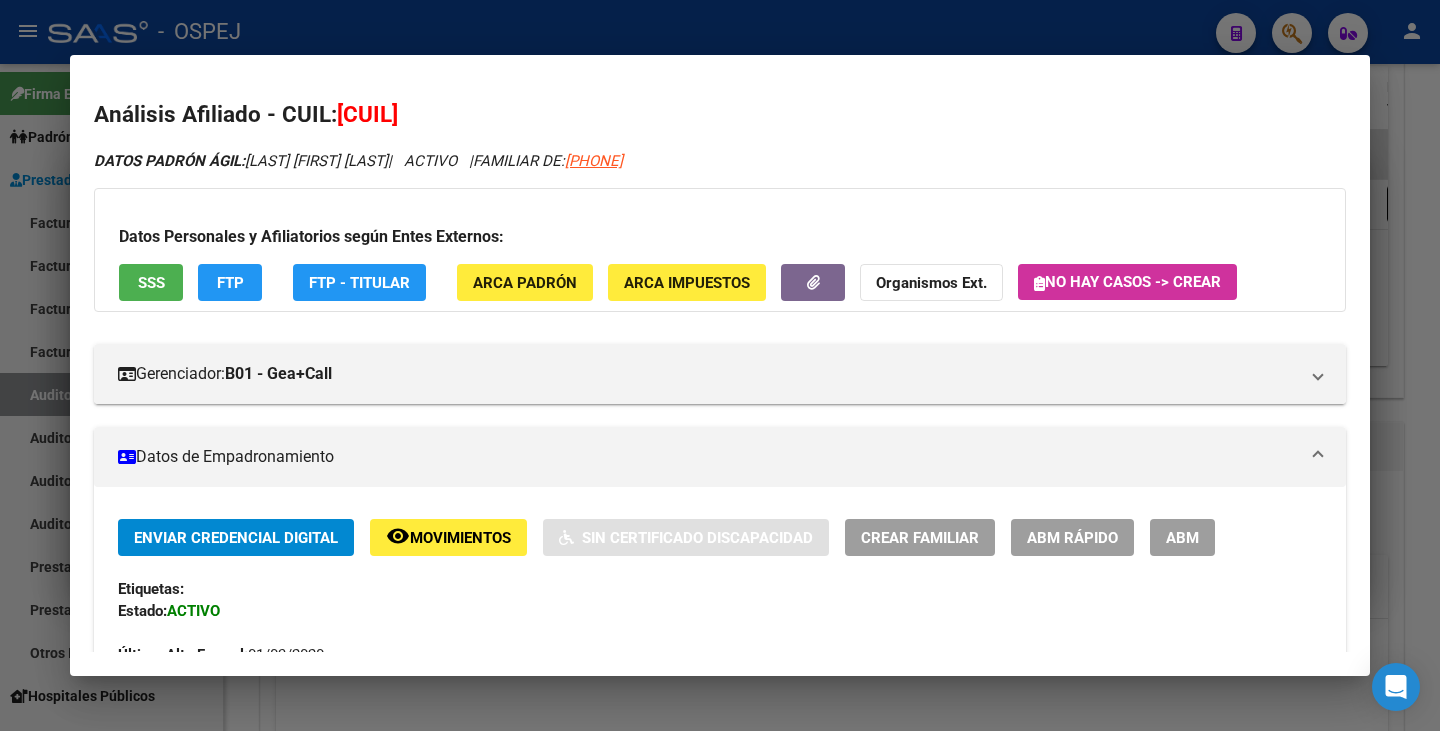 drag, startPoint x: 339, startPoint y: 117, endPoint x: 477, endPoint y: 106, distance: 138.43771 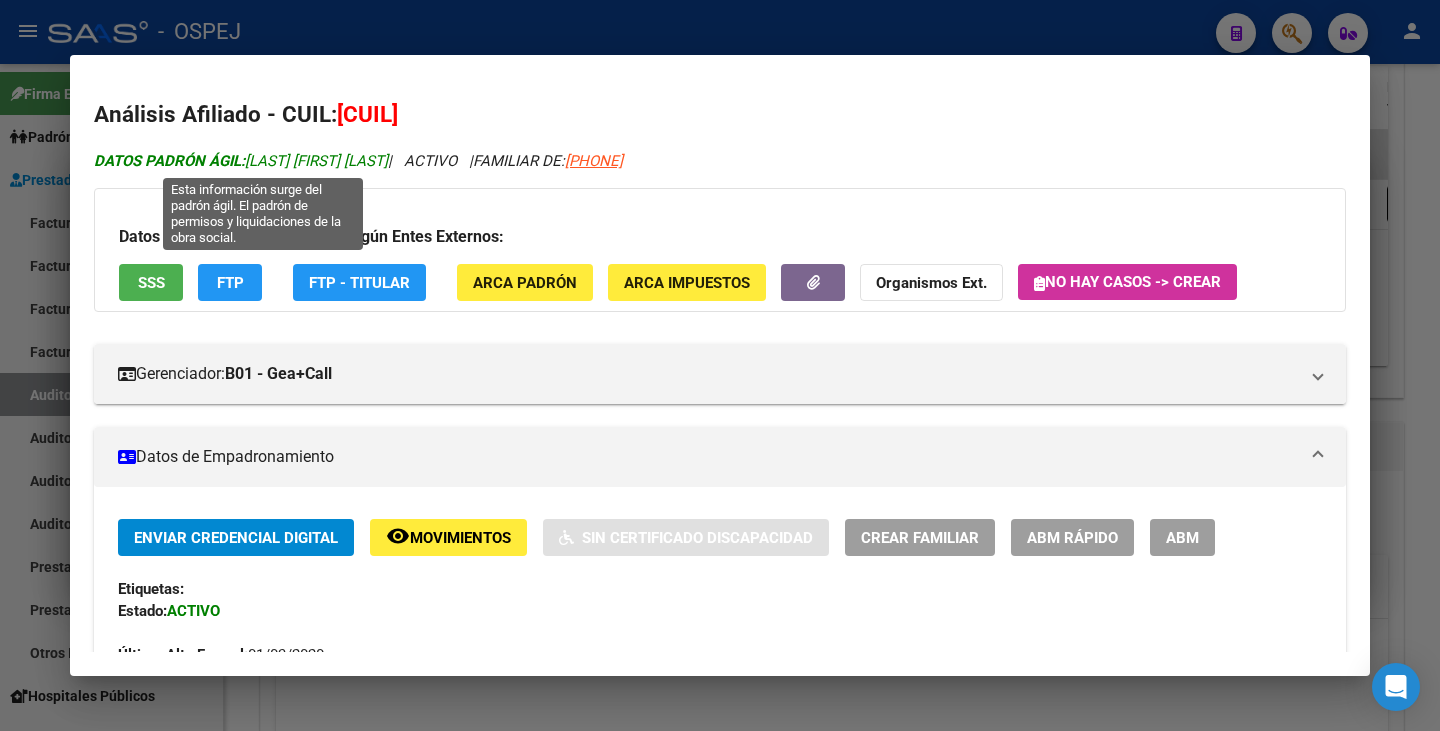 drag, startPoint x: 249, startPoint y: 158, endPoint x: 426, endPoint y: 159, distance: 177.00282 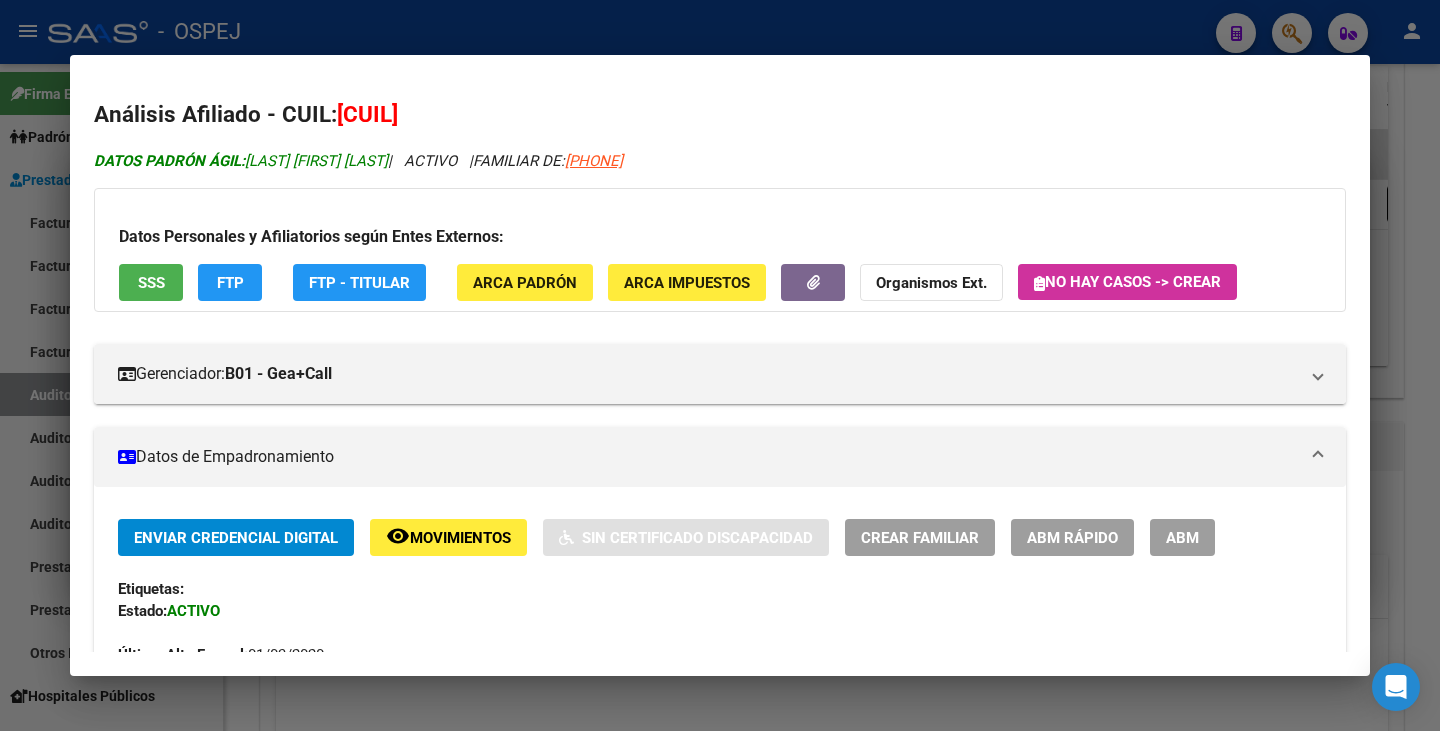 copy on "[LAST] [FIRST] [LAST]" 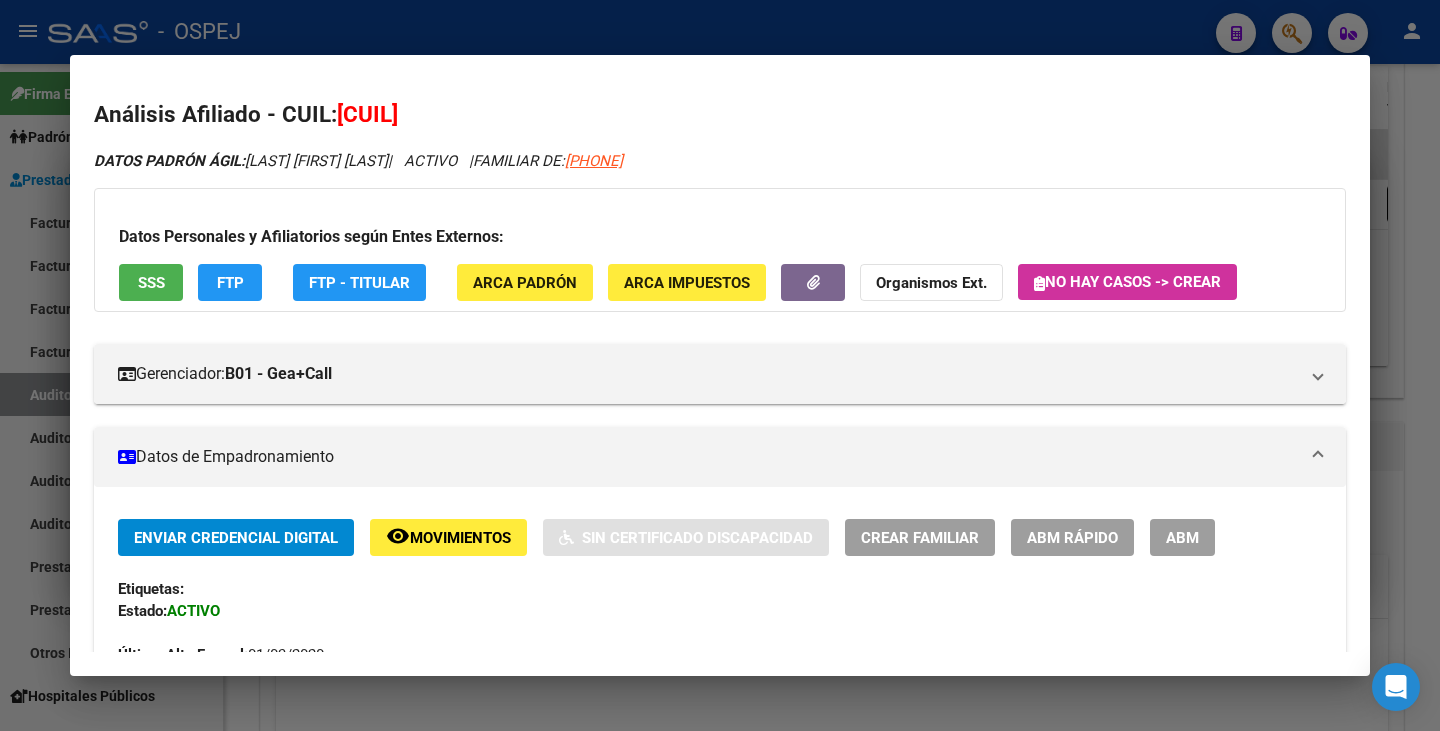 click at bounding box center (720, 365) 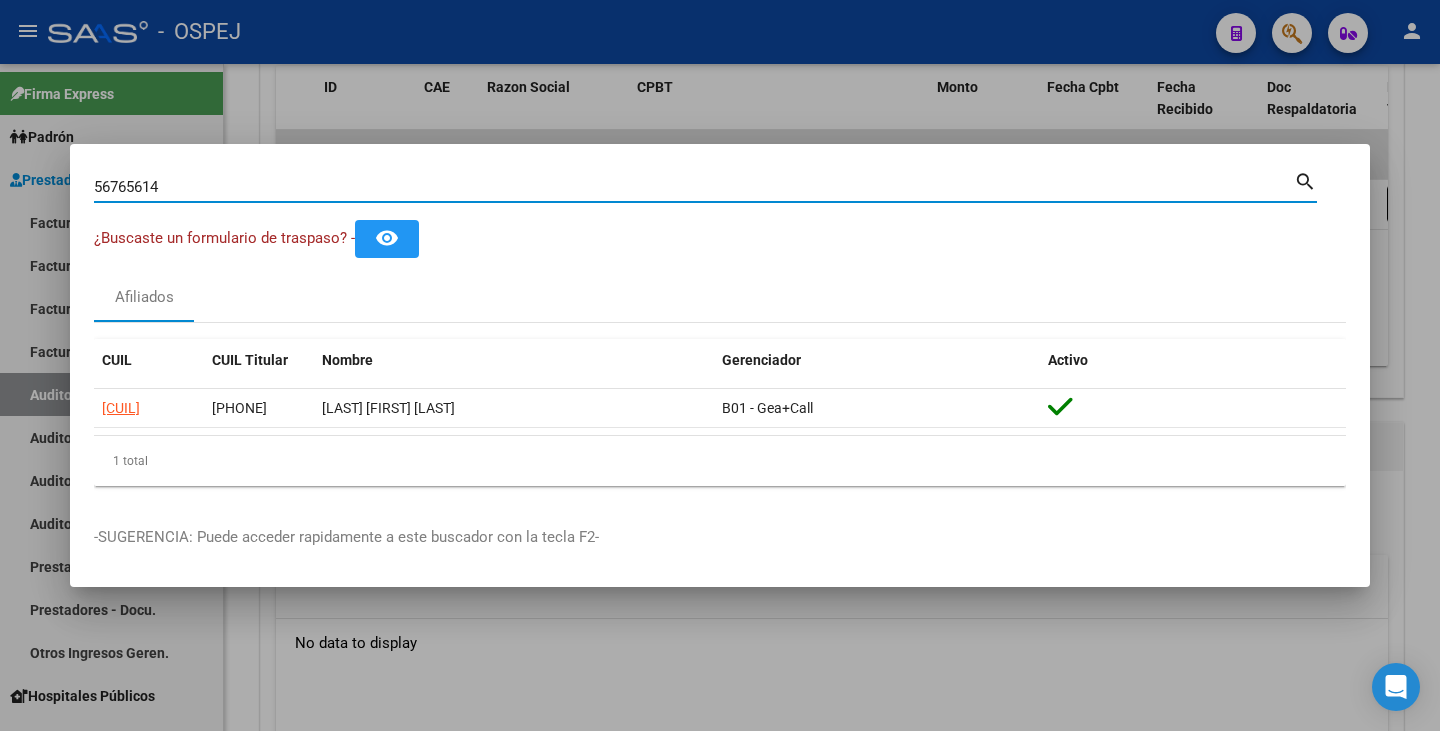 drag, startPoint x: 186, startPoint y: 180, endPoint x: 21, endPoint y: 151, distance: 167.5291 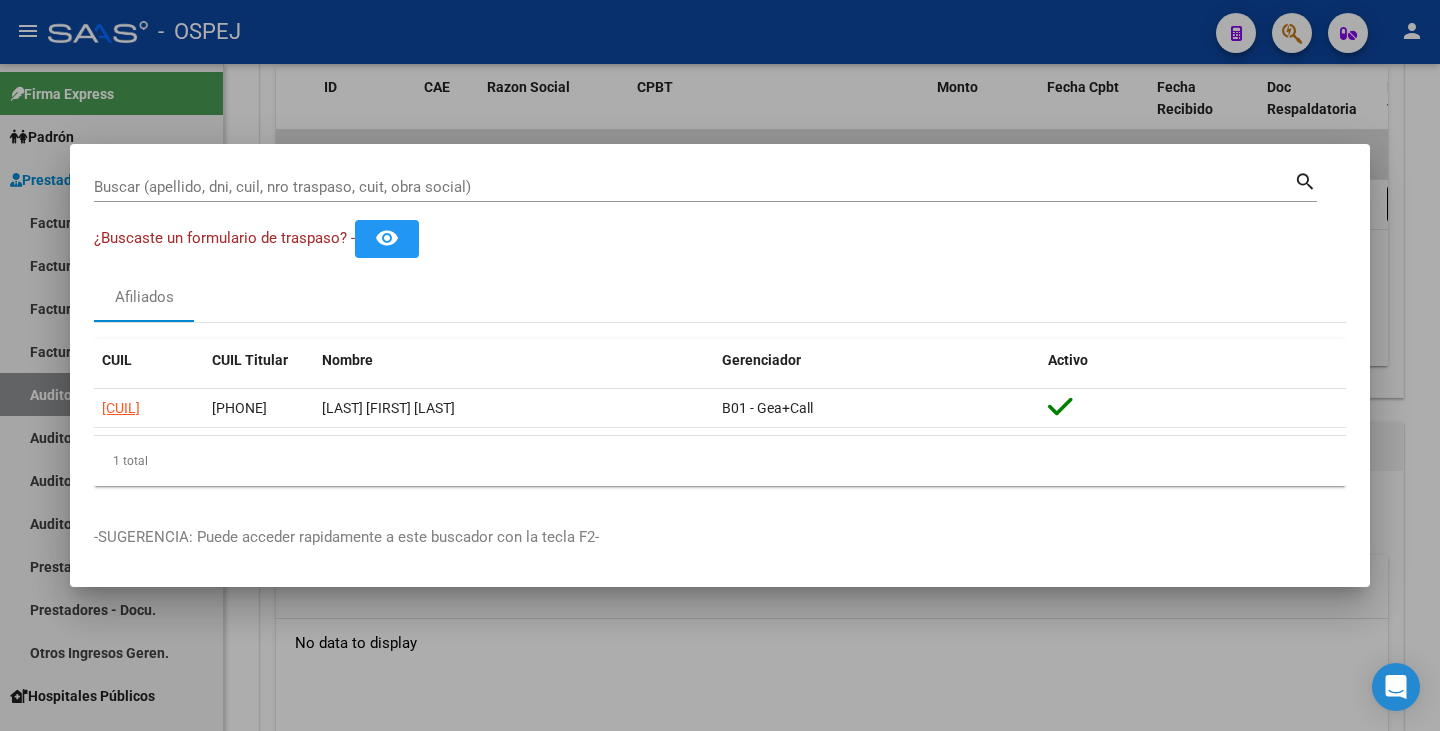 drag, startPoint x: 92, startPoint y: 192, endPoint x: 101, endPoint y: 186, distance: 10.816654 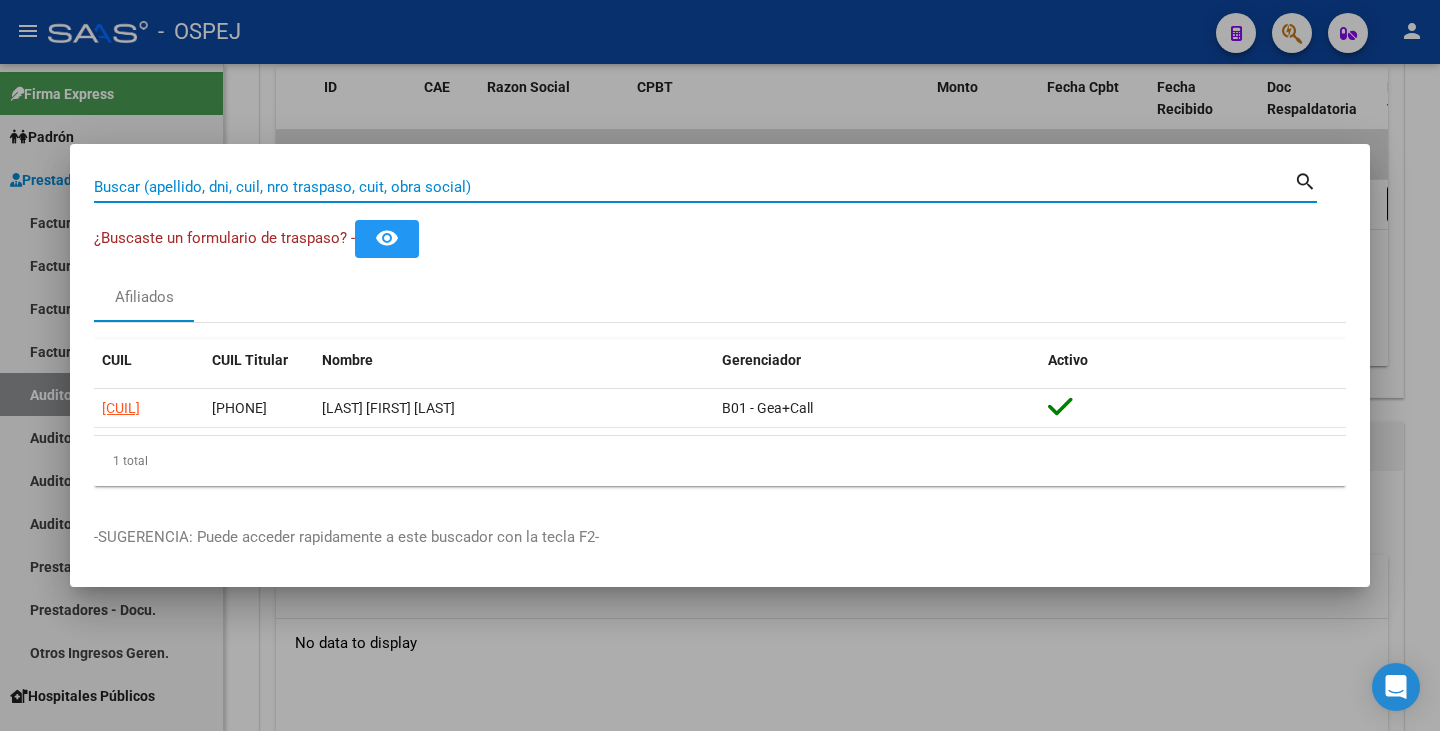 paste on "[NUMBER]" 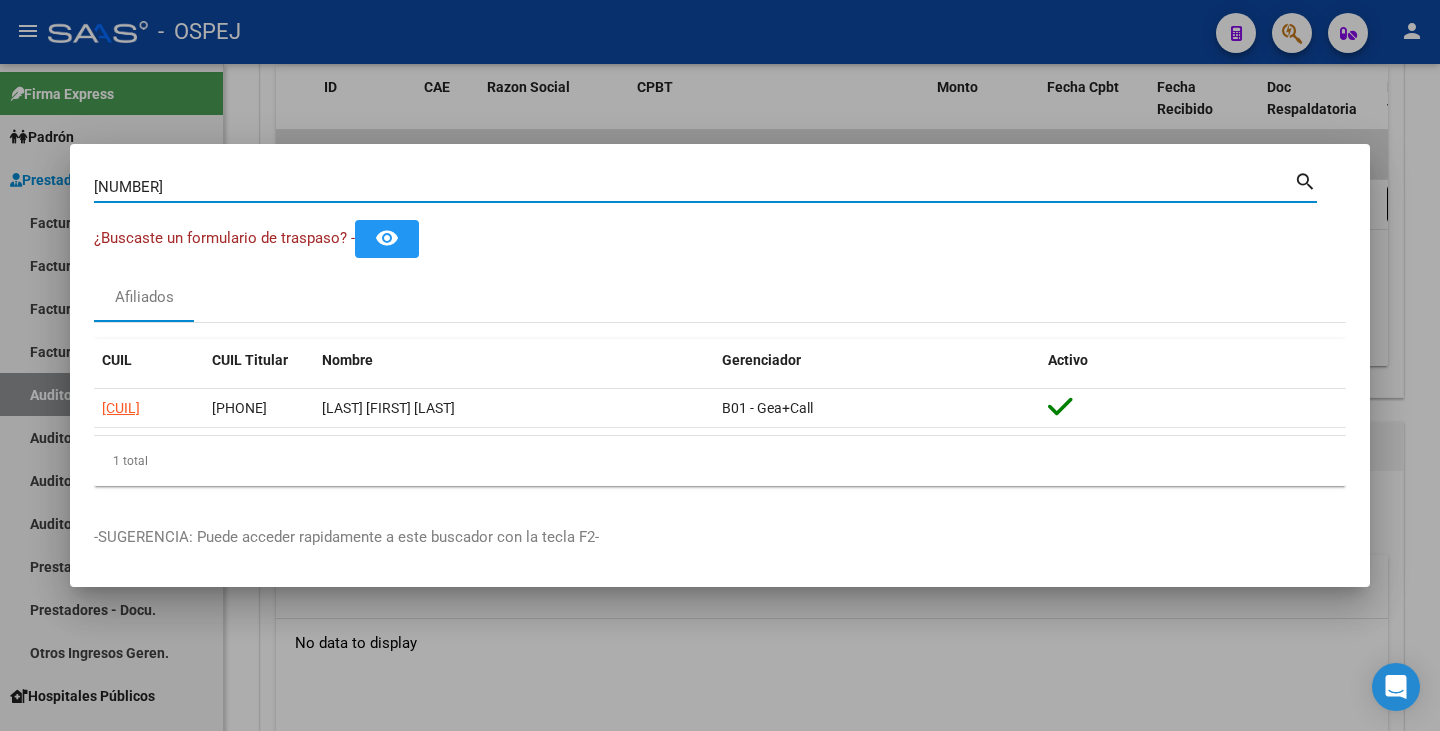 type on "[NUMBER]" 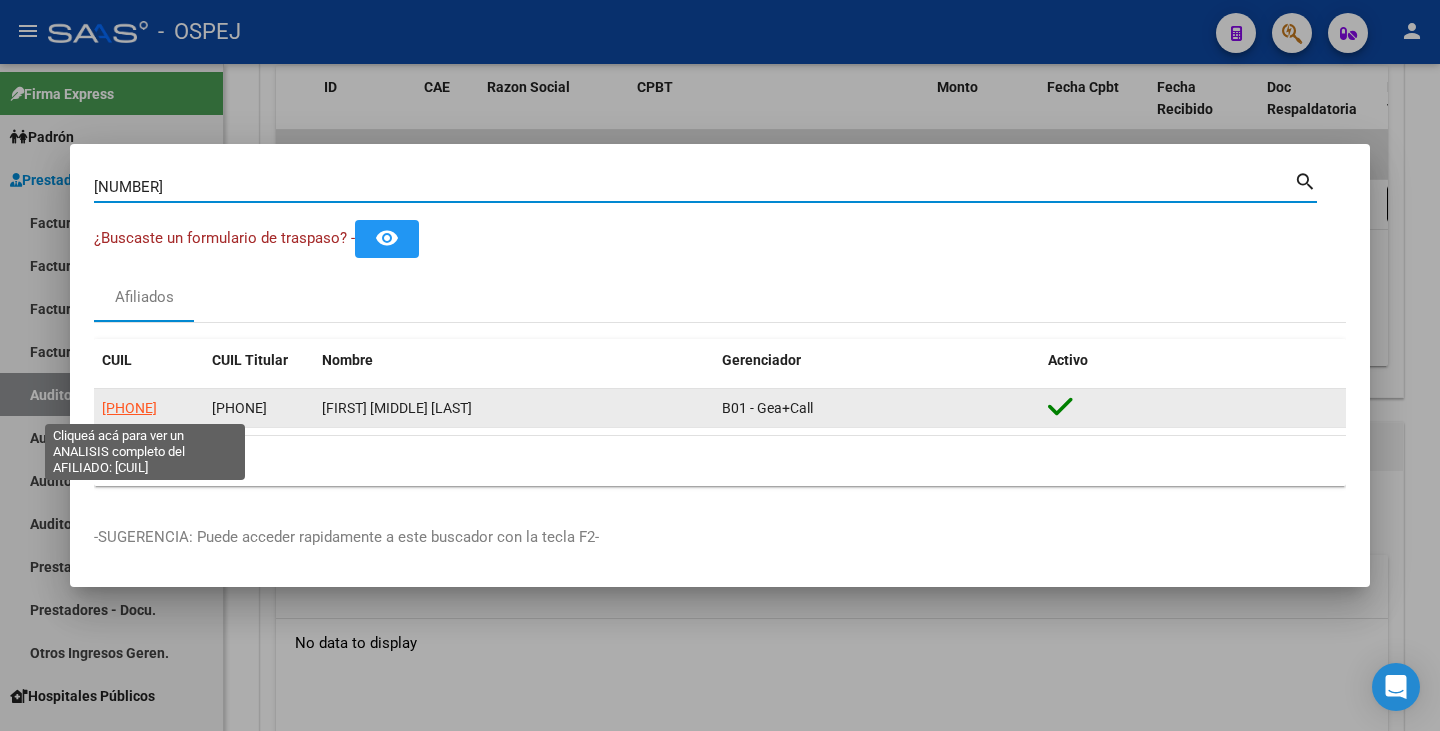 click on "[PHONE]" 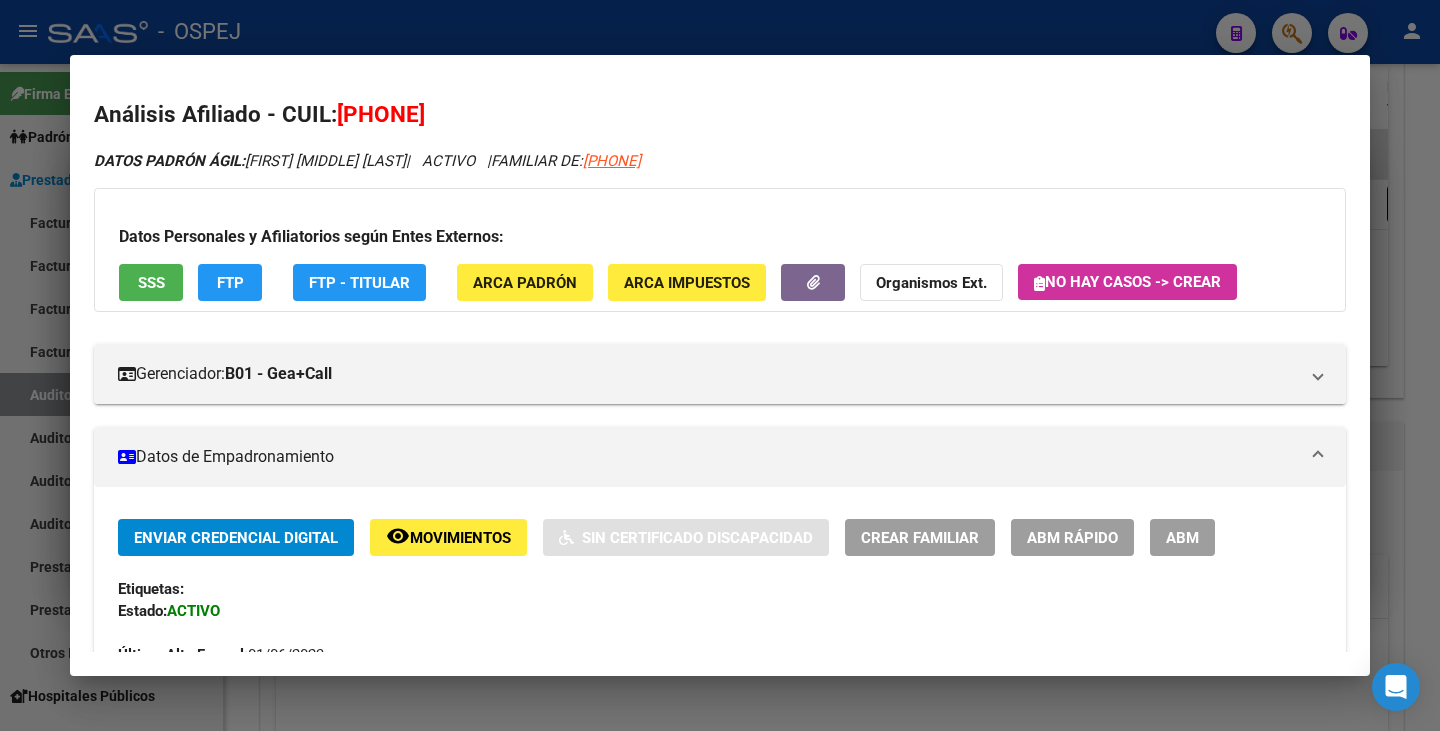 drag, startPoint x: 343, startPoint y: 110, endPoint x: 482, endPoint y: 97, distance: 139.60658 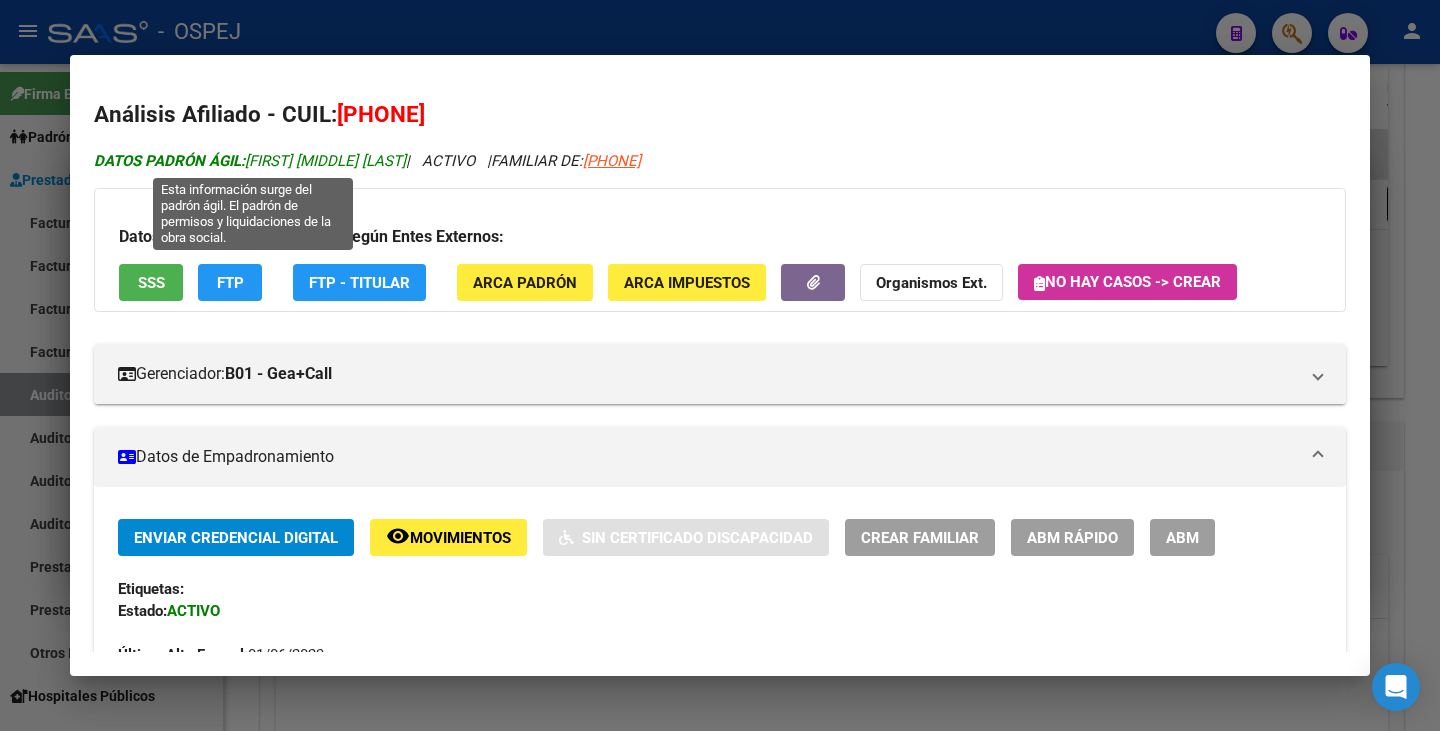 drag, startPoint x: 250, startPoint y: 155, endPoint x: 406, endPoint y: 161, distance: 156.11534 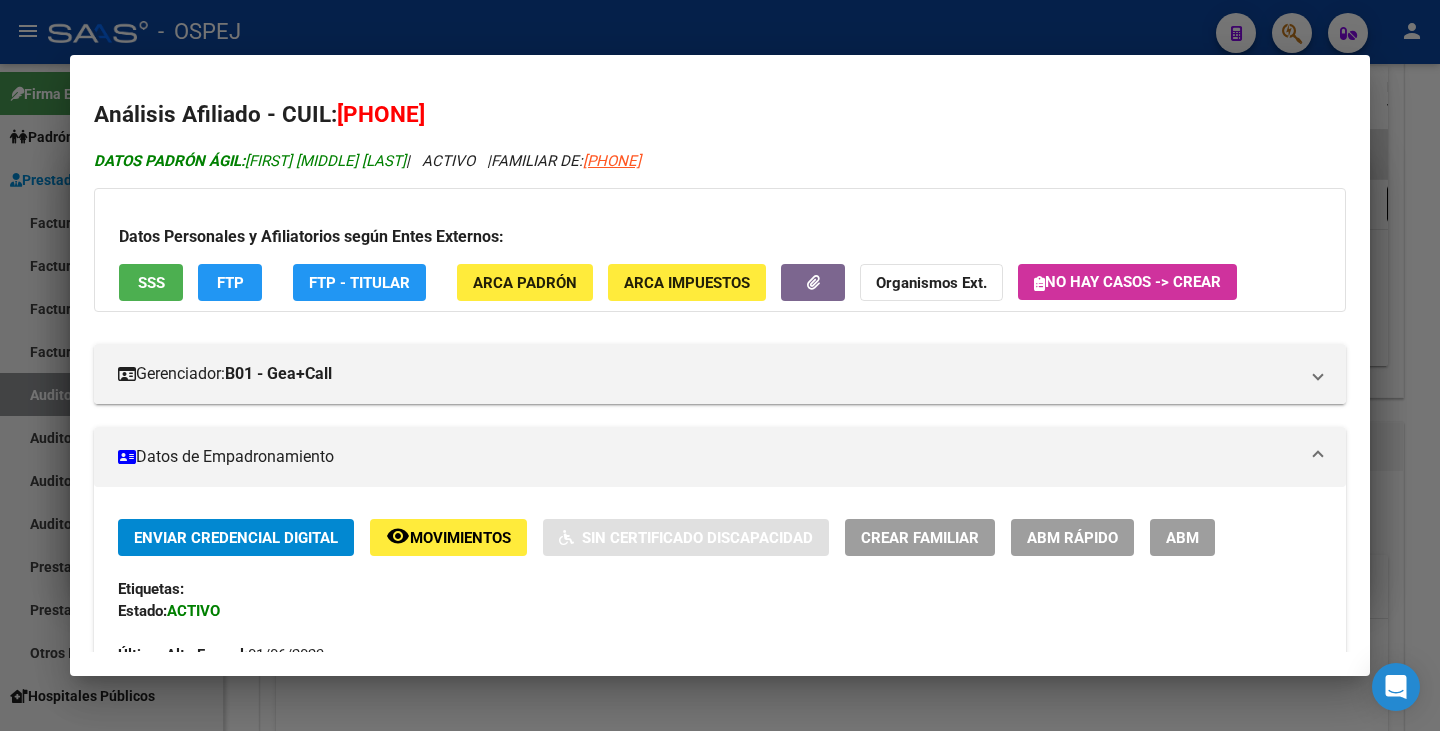 copy on "[FIRST] [MIDDLE] [LAST]" 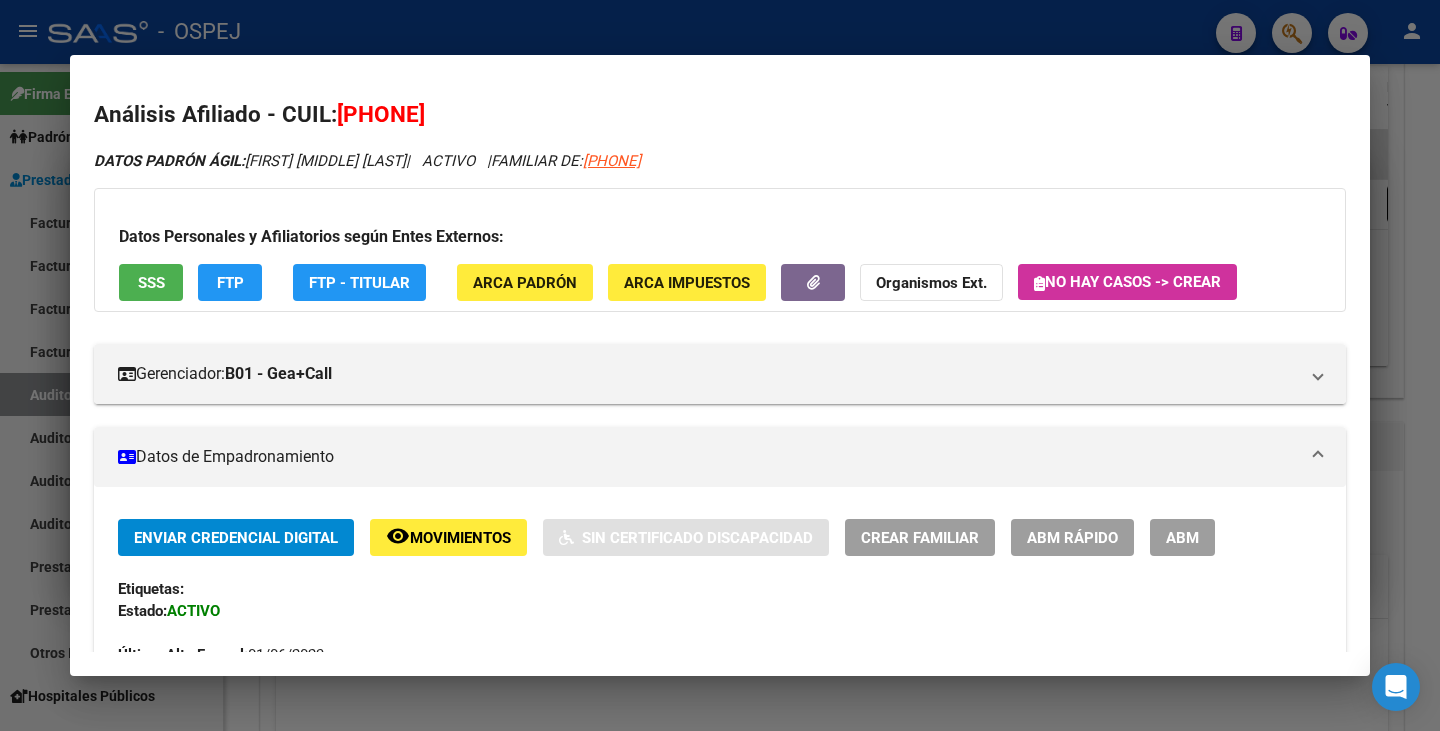 click at bounding box center (720, 365) 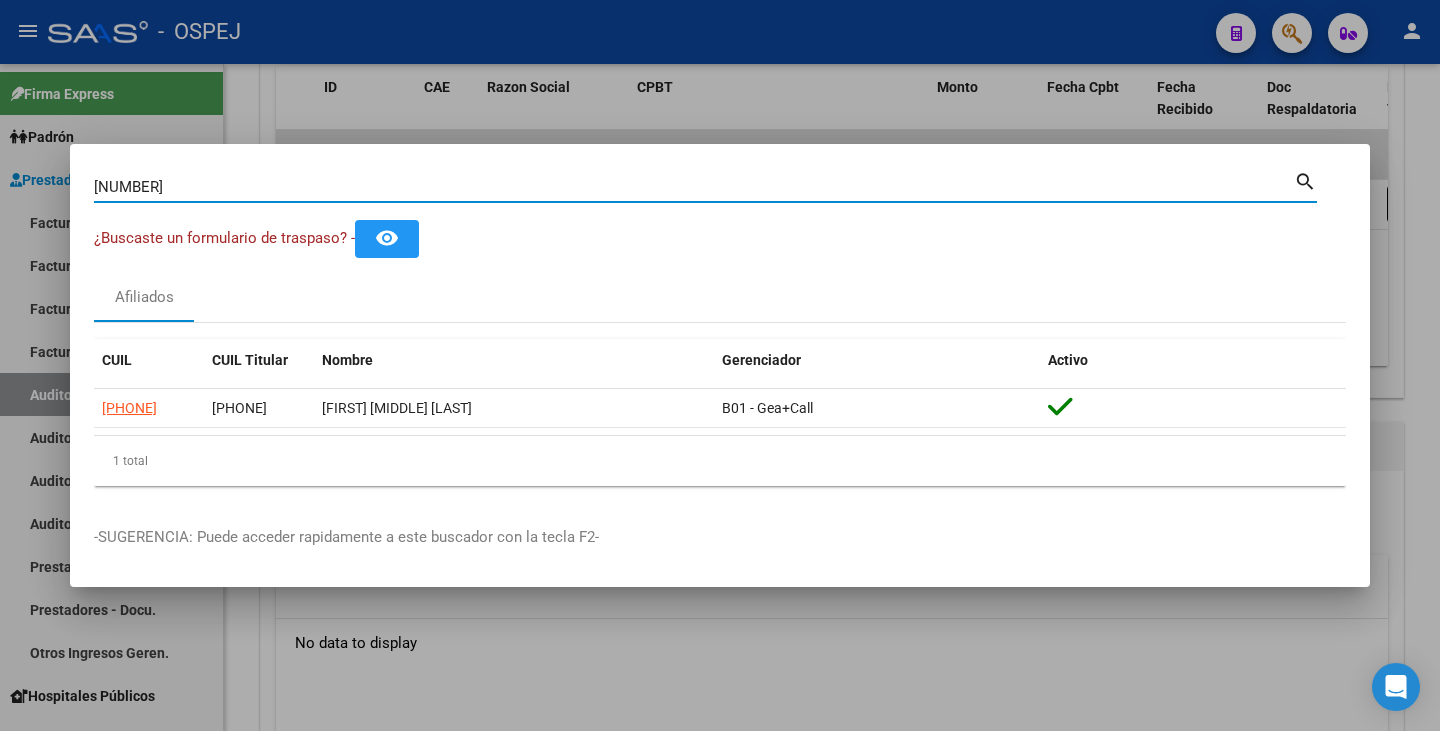 drag, startPoint x: 170, startPoint y: 179, endPoint x: 76, endPoint y: 169, distance: 94.53042 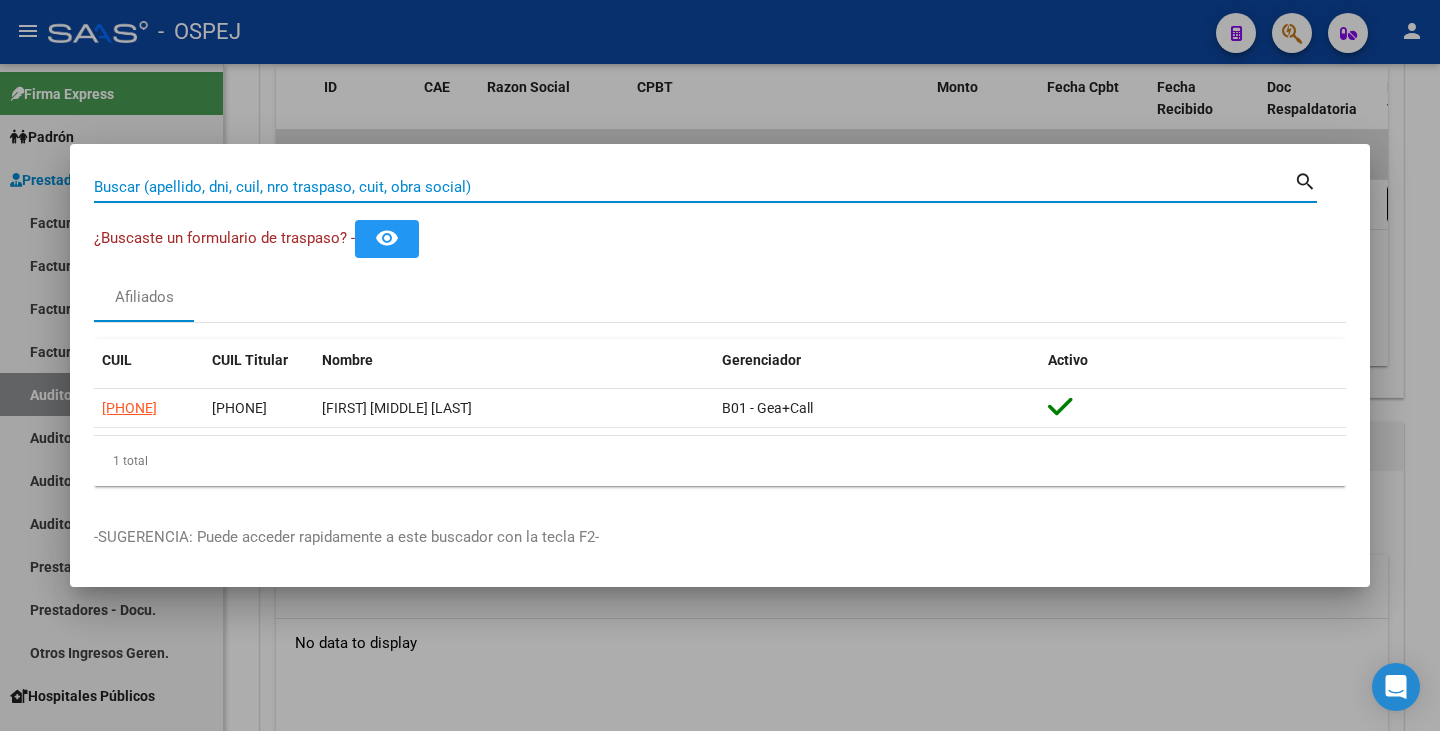 paste on "[NUMBER]" 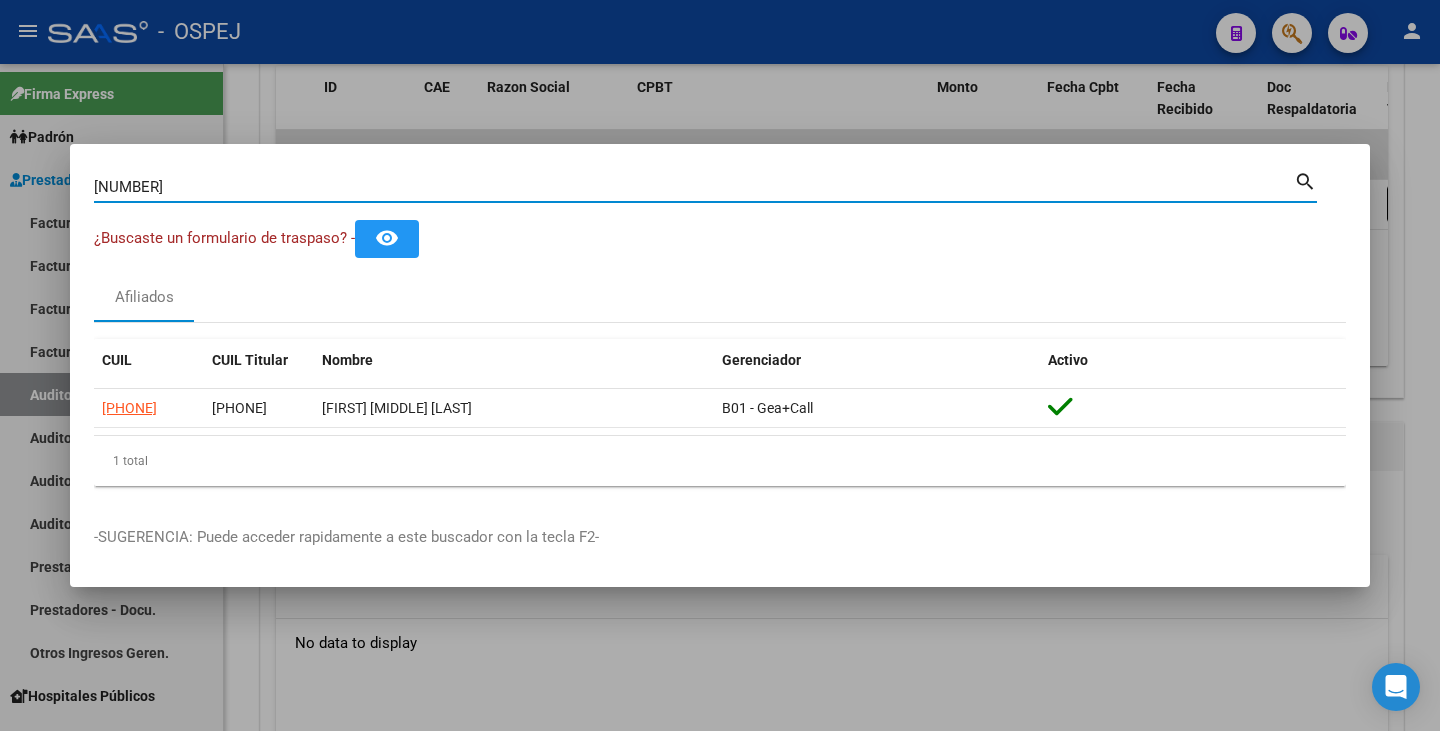 type on "[NUMBER]" 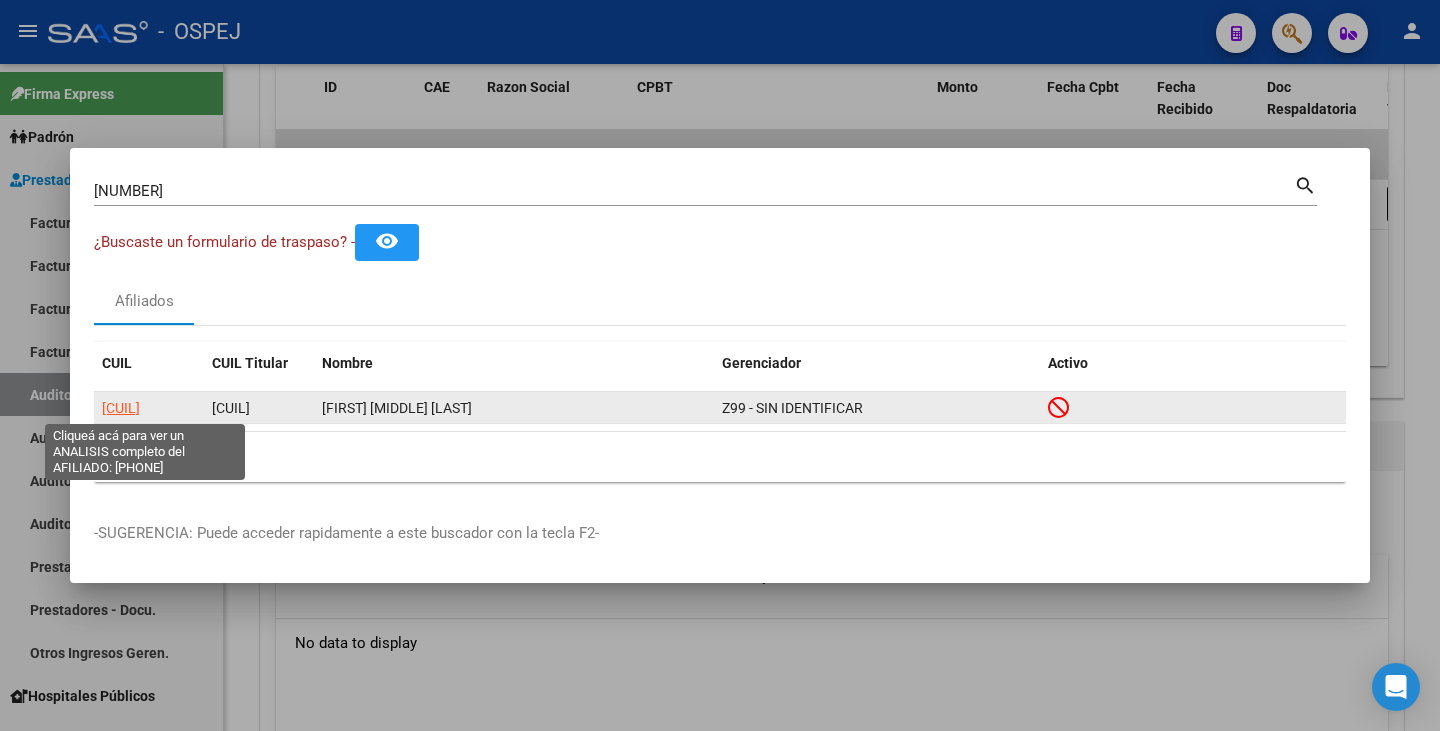 click on "[CUIL]" 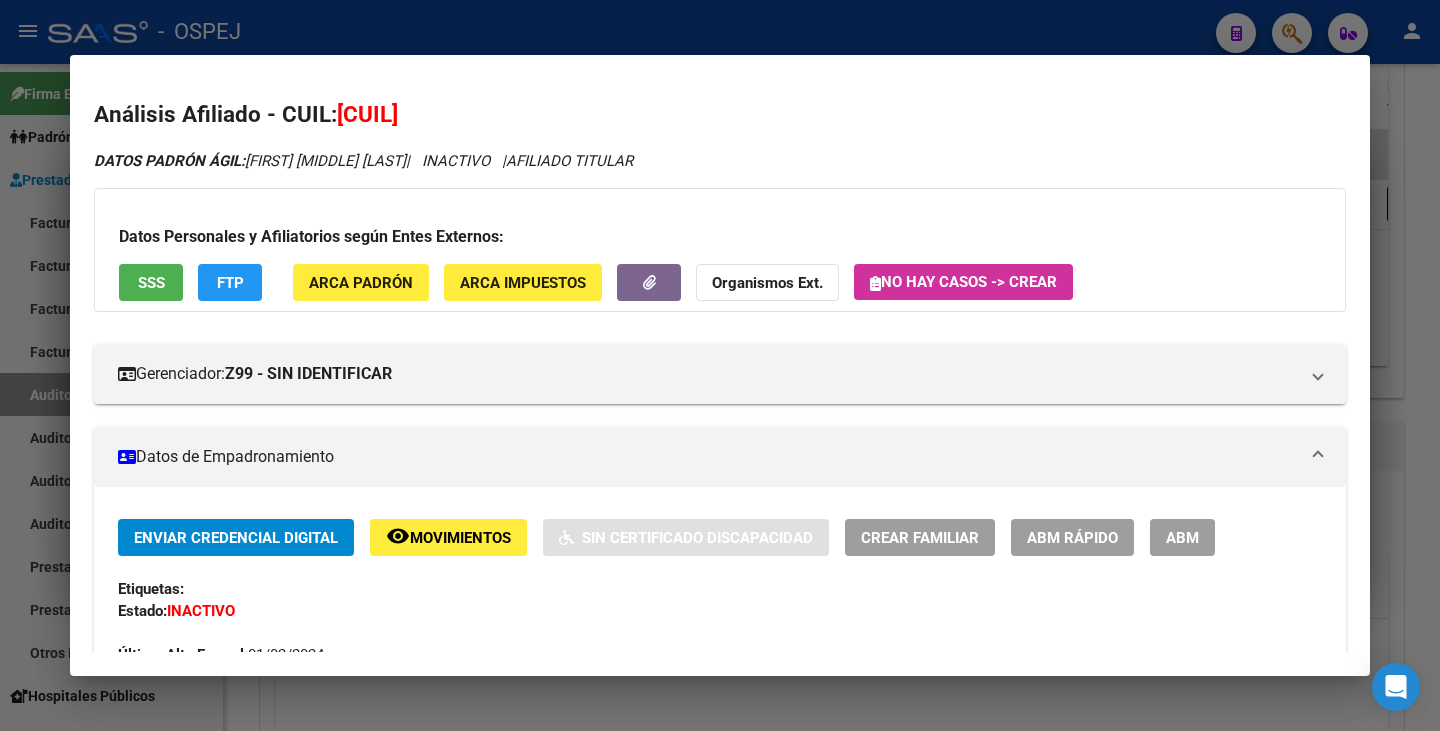 drag, startPoint x: 476, startPoint y: 111, endPoint x: 339, endPoint y: 96, distance: 137.81873 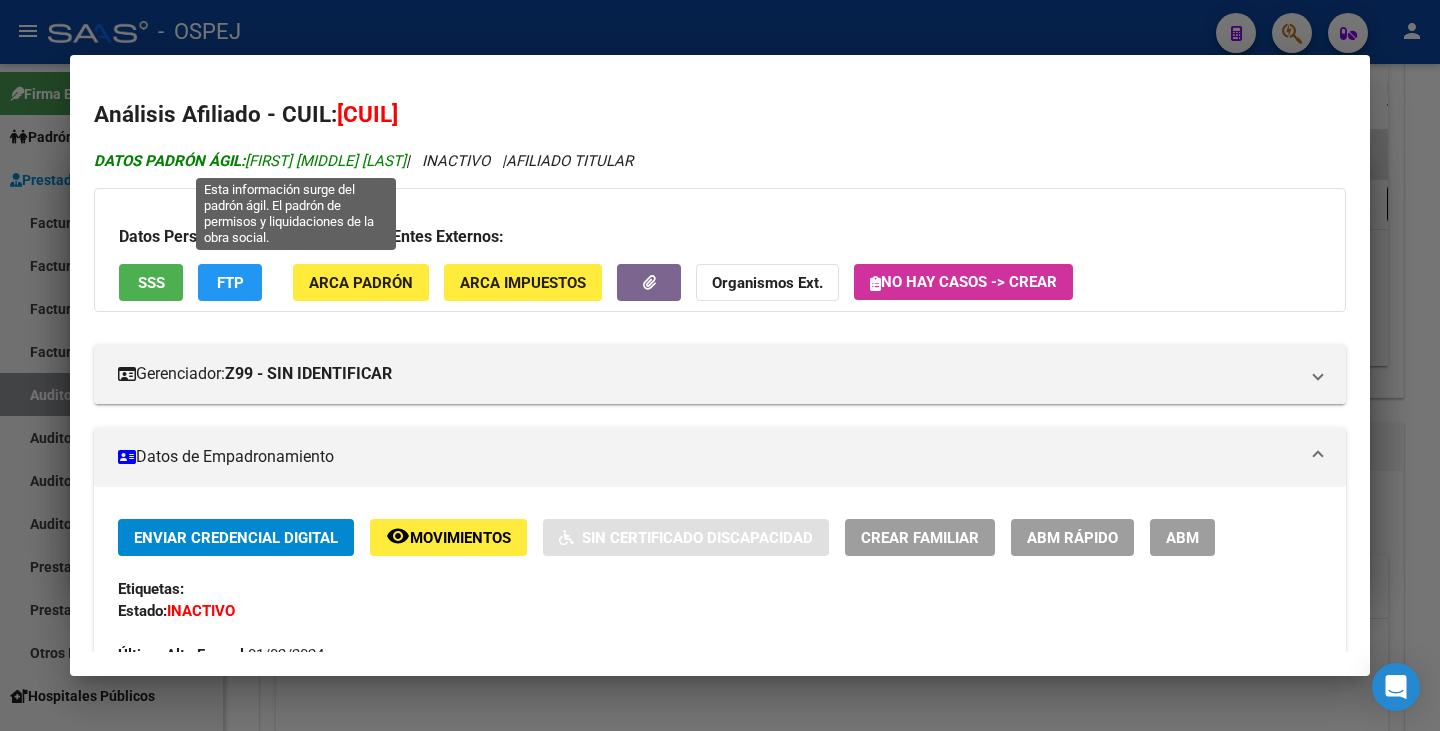 drag, startPoint x: 250, startPoint y: 162, endPoint x: 490, endPoint y: 166, distance: 240.03333 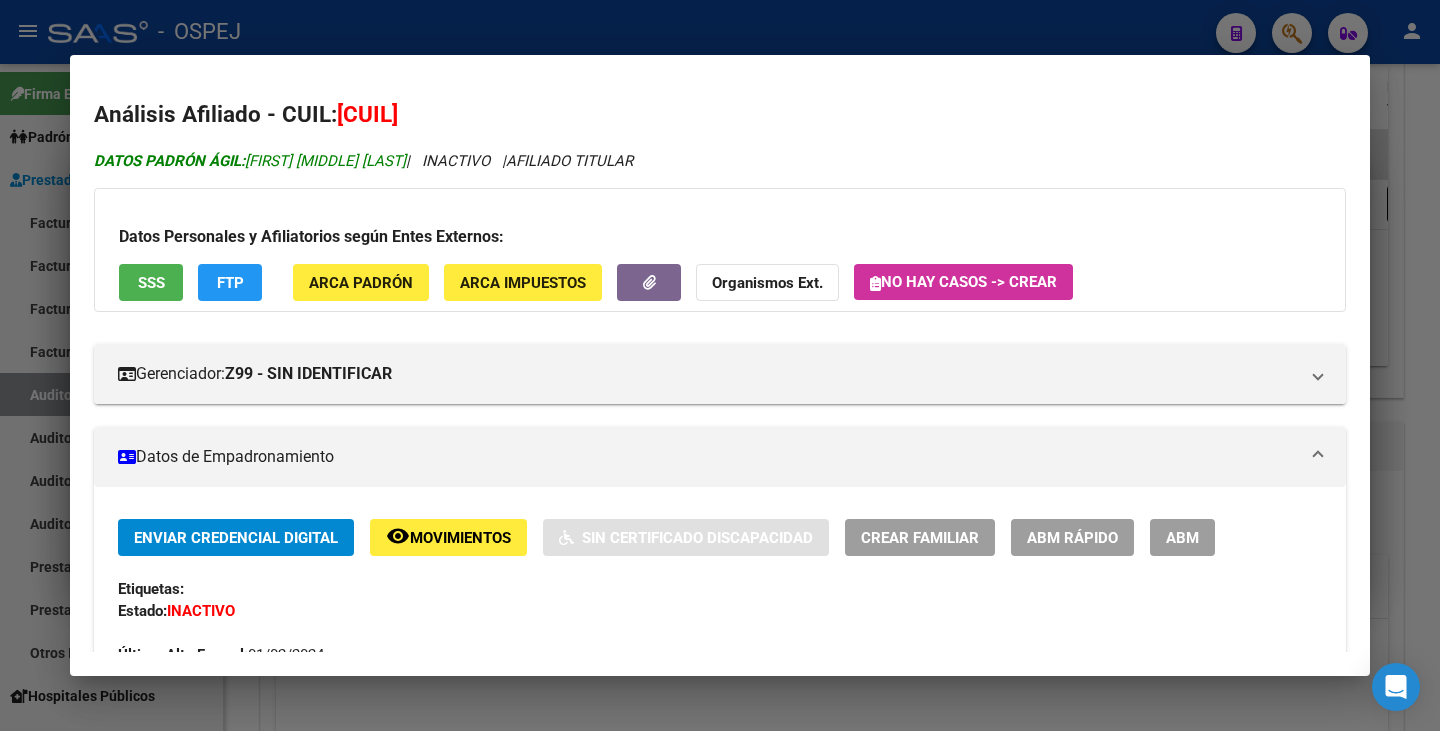 copy on "[FIRST] [MIDDLE] [LAST]" 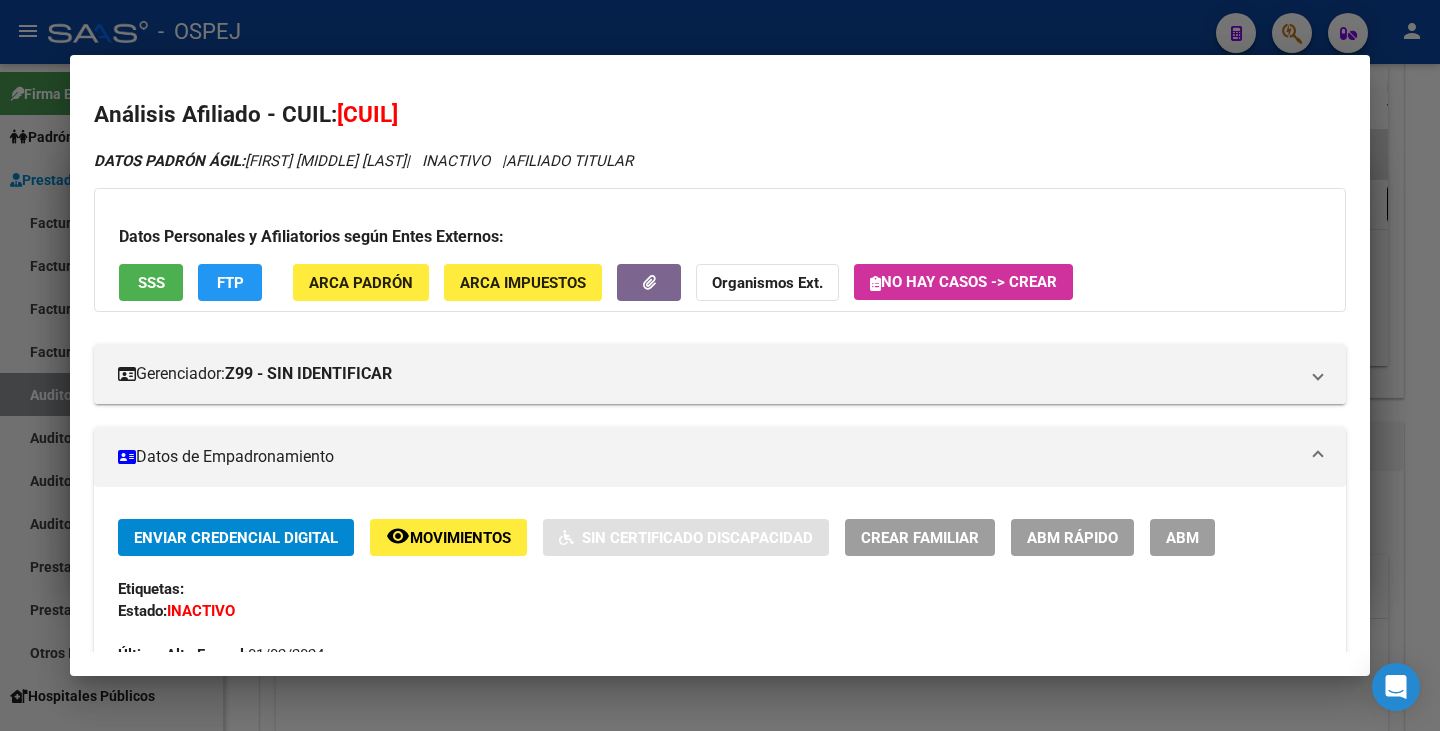 click at bounding box center [720, 365] 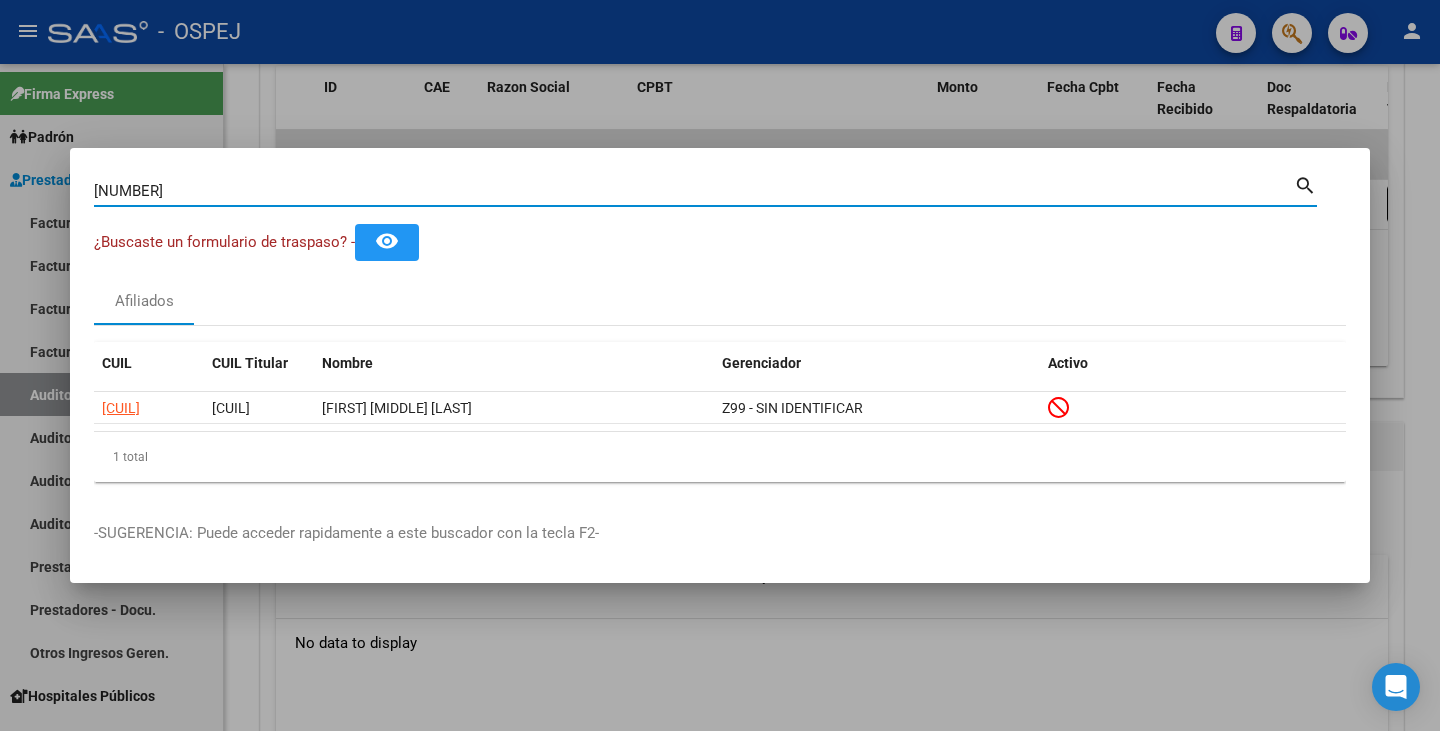 drag, startPoint x: 212, startPoint y: 186, endPoint x: 0, endPoint y: 216, distance: 214.11212 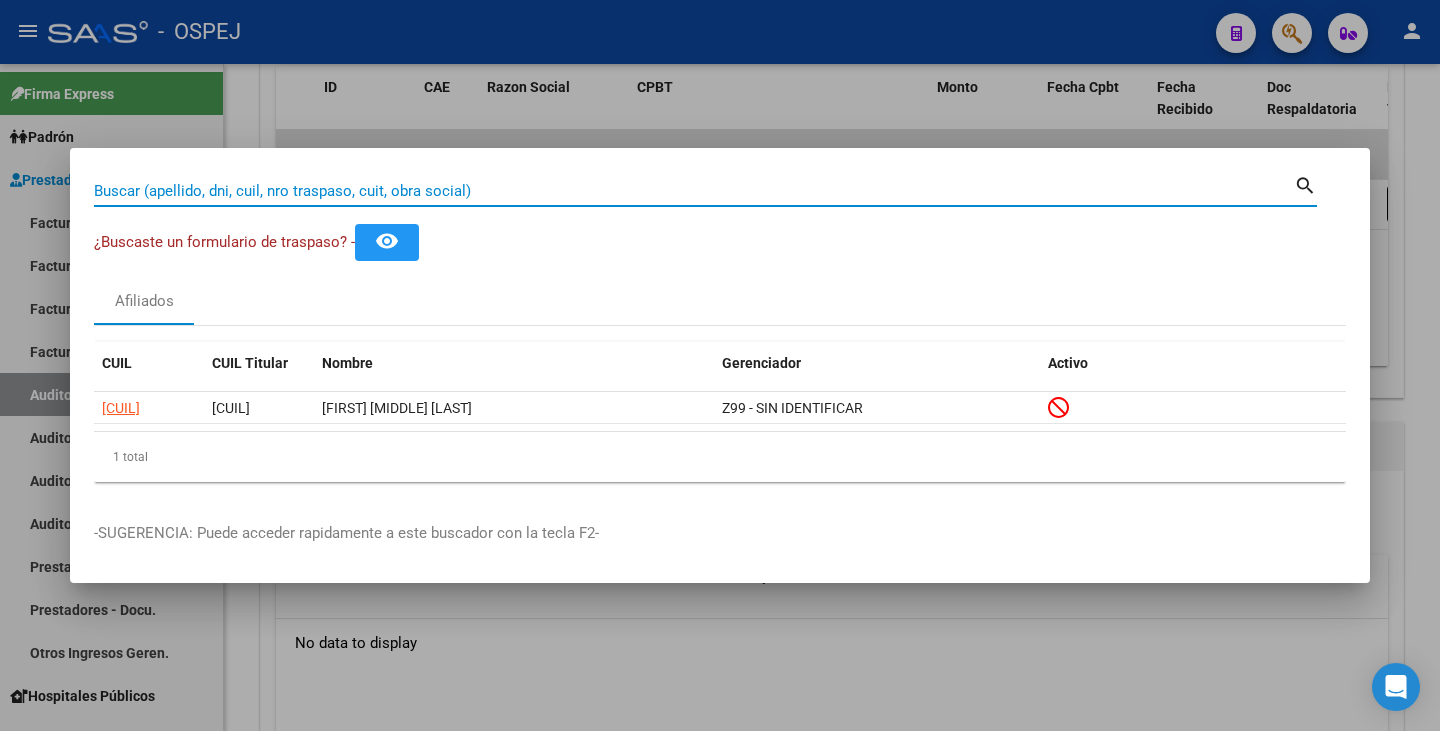 paste on "[NUMBER]" 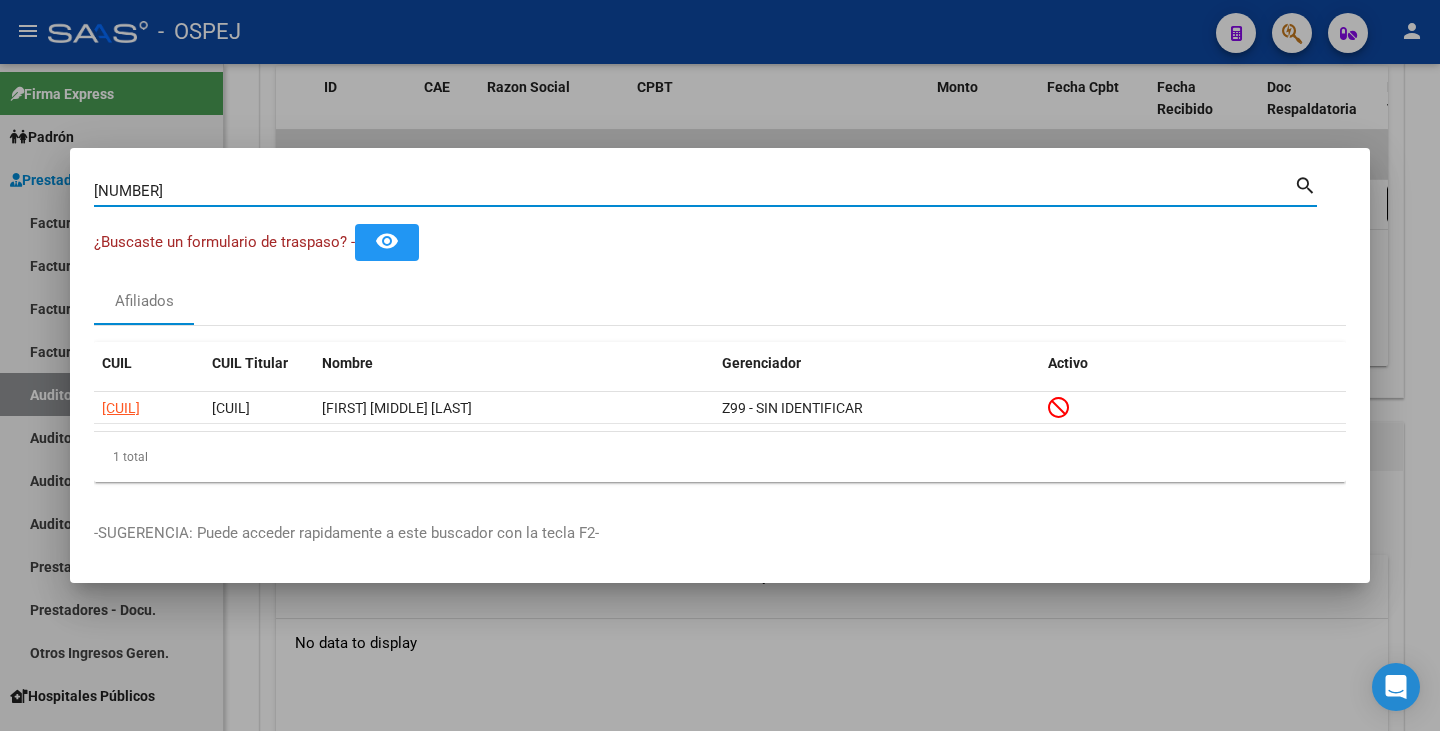 type on "[NUMBER]" 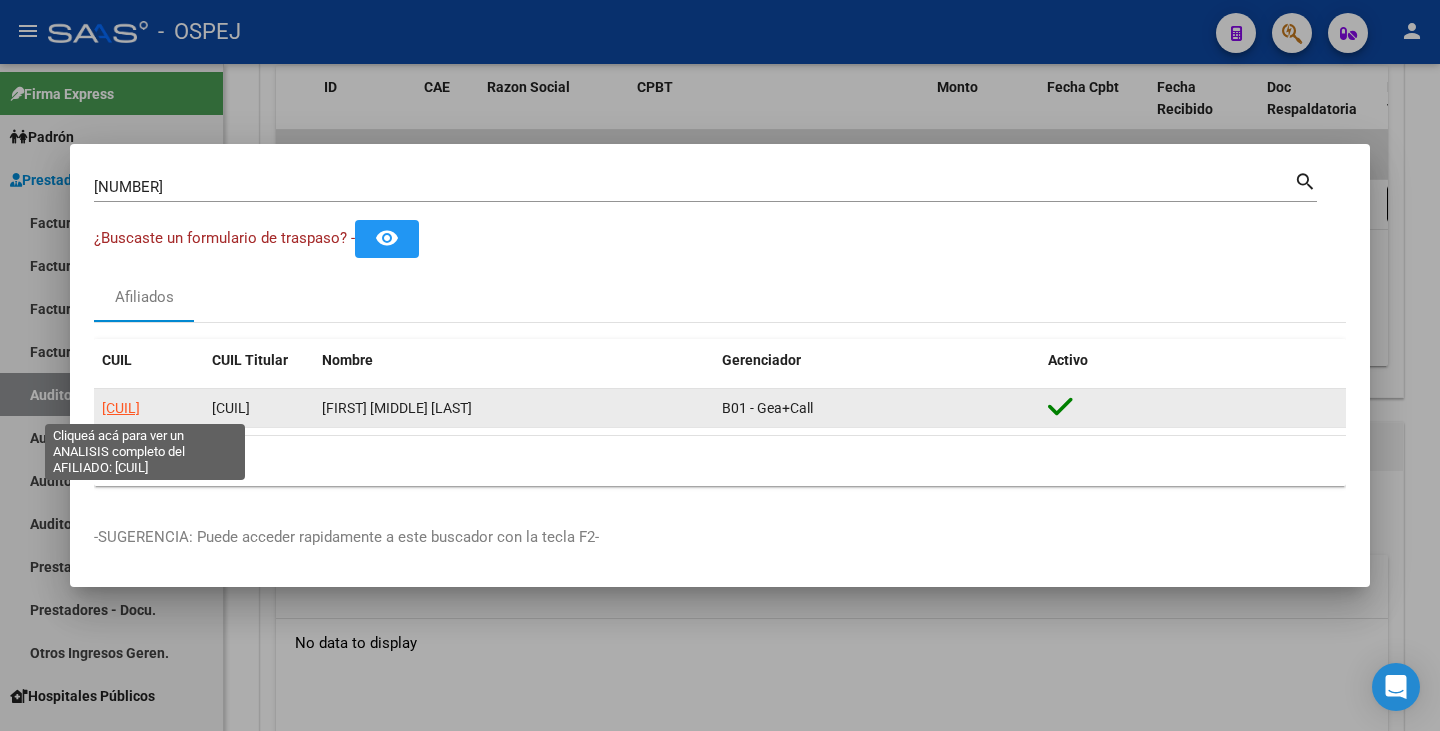 click on "[CUIL]" 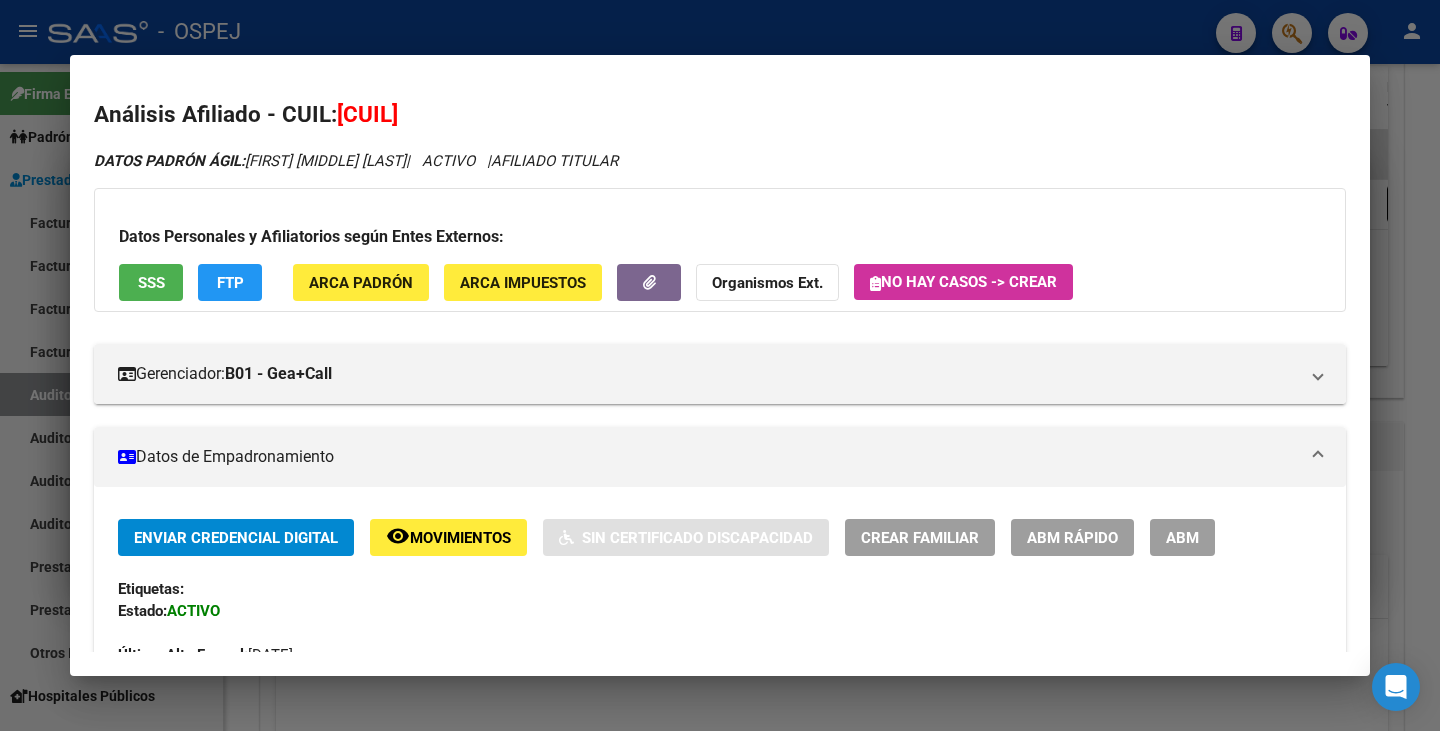 drag, startPoint x: 345, startPoint y: 109, endPoint x: 471, endPoint y: 97, distance: 126.57014 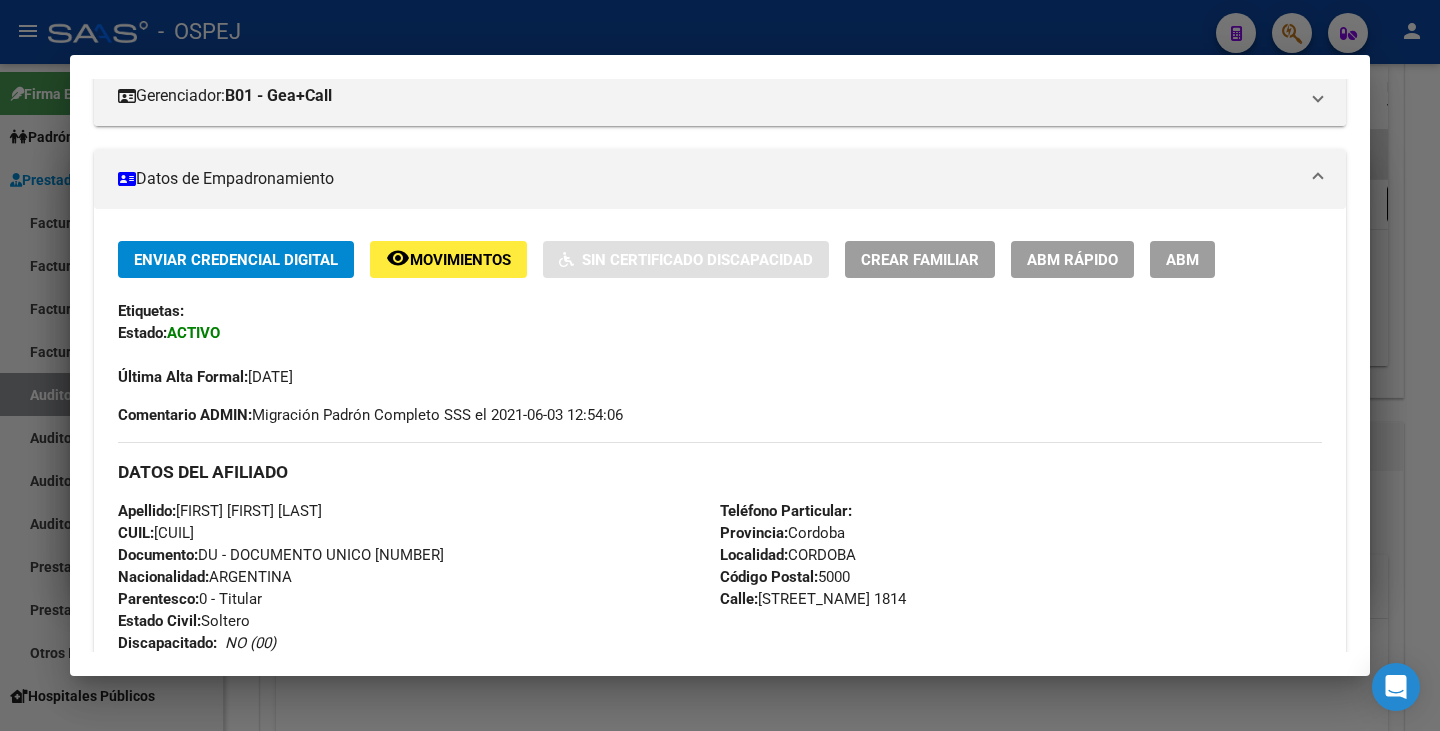 scroll, scrollTop: 400, scrollLeft: 0, axis: vertical 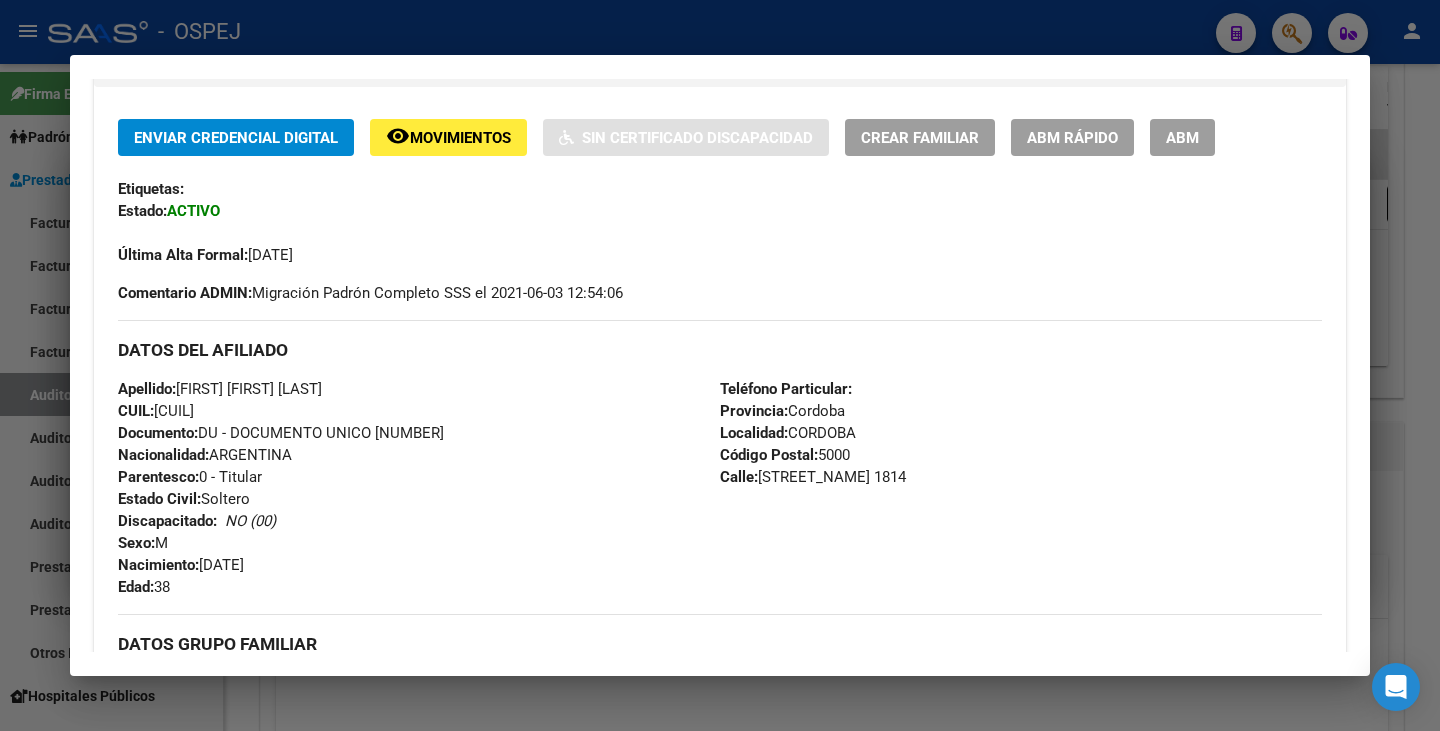 click on "Última Alta Formal:  01/07/2018" at bounding box center (720, 244) 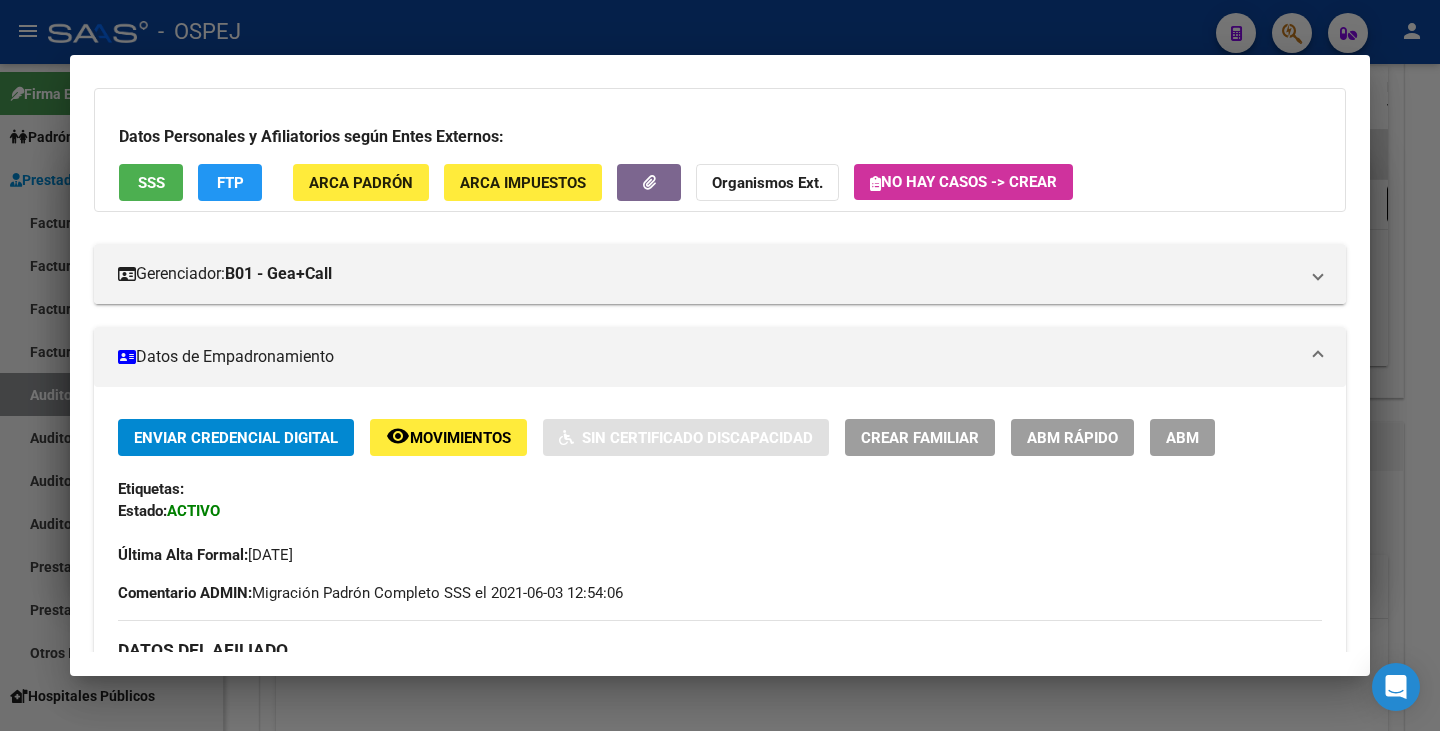 scroll, scrollTop: 0, scrollLeft: 0, axis: both 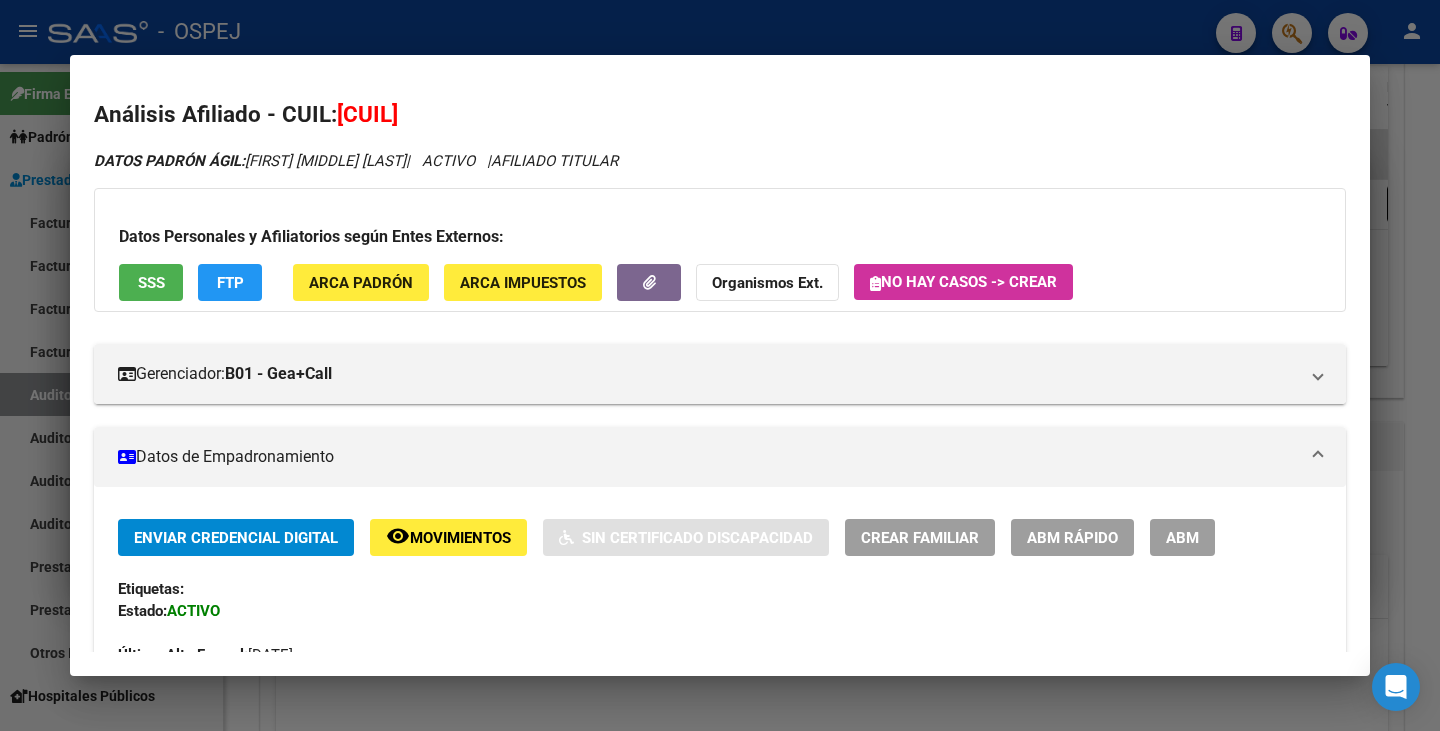 drag, startPoint x: 252, startPoint y: 164, endPoint x: 468, endPoint y: 149, distance: 216.5202 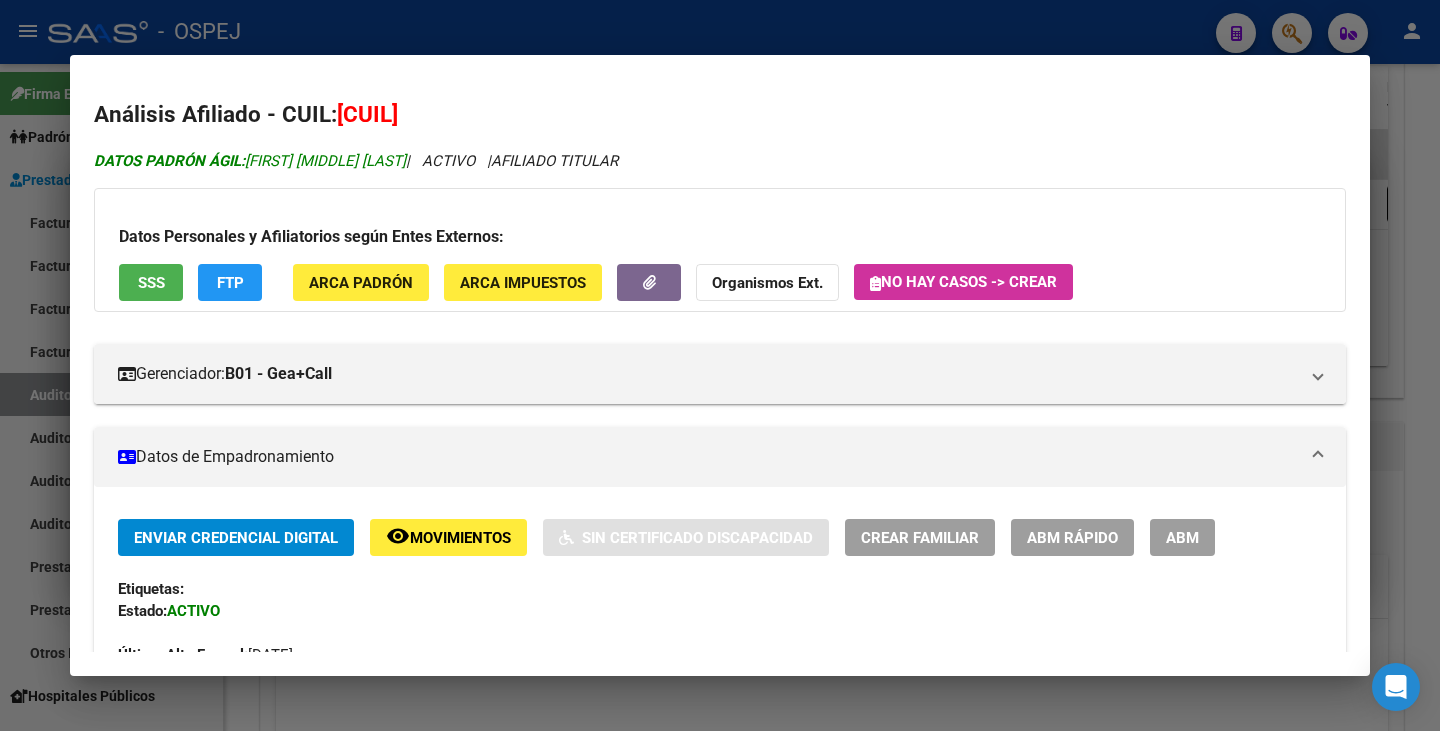 copy on "[FIRST] [MIDDLE] [LAST]" 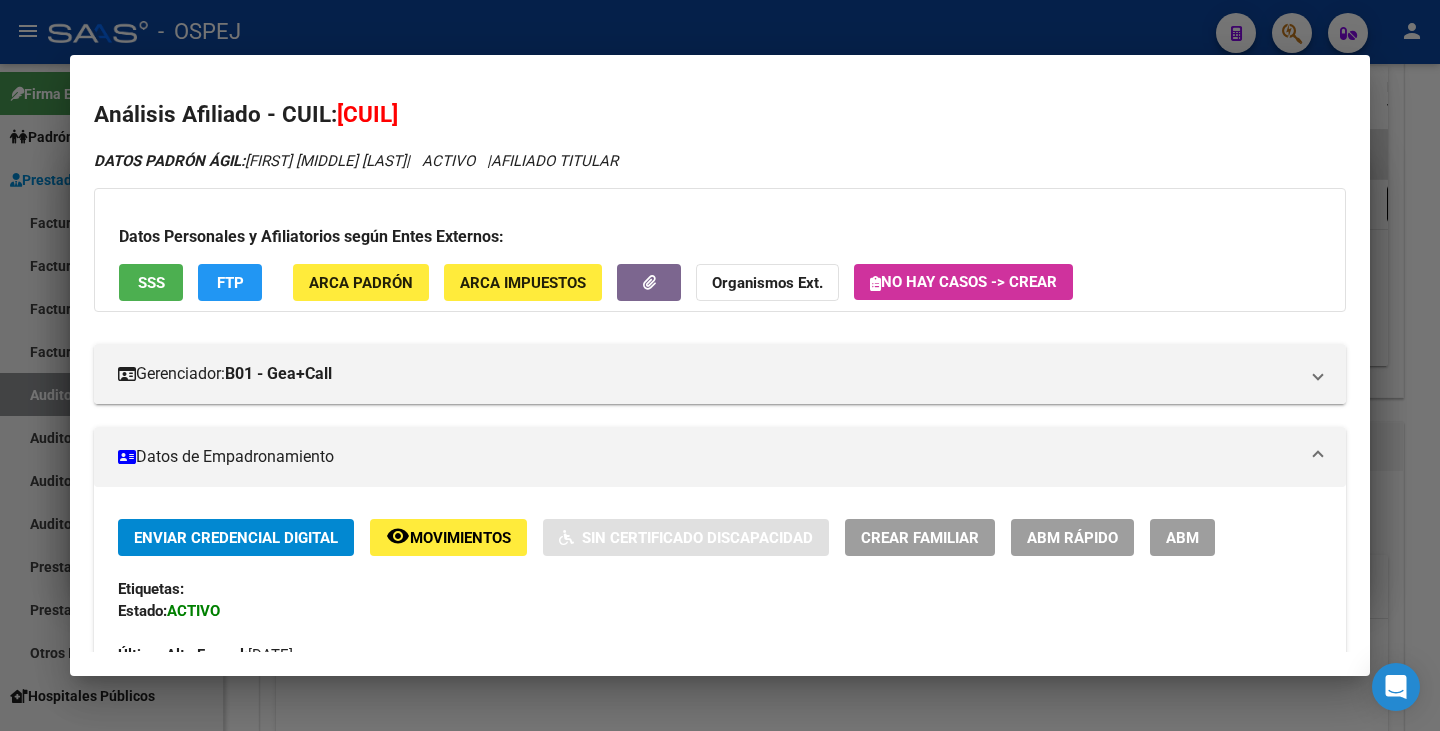 click at bounding box center (720, 365) 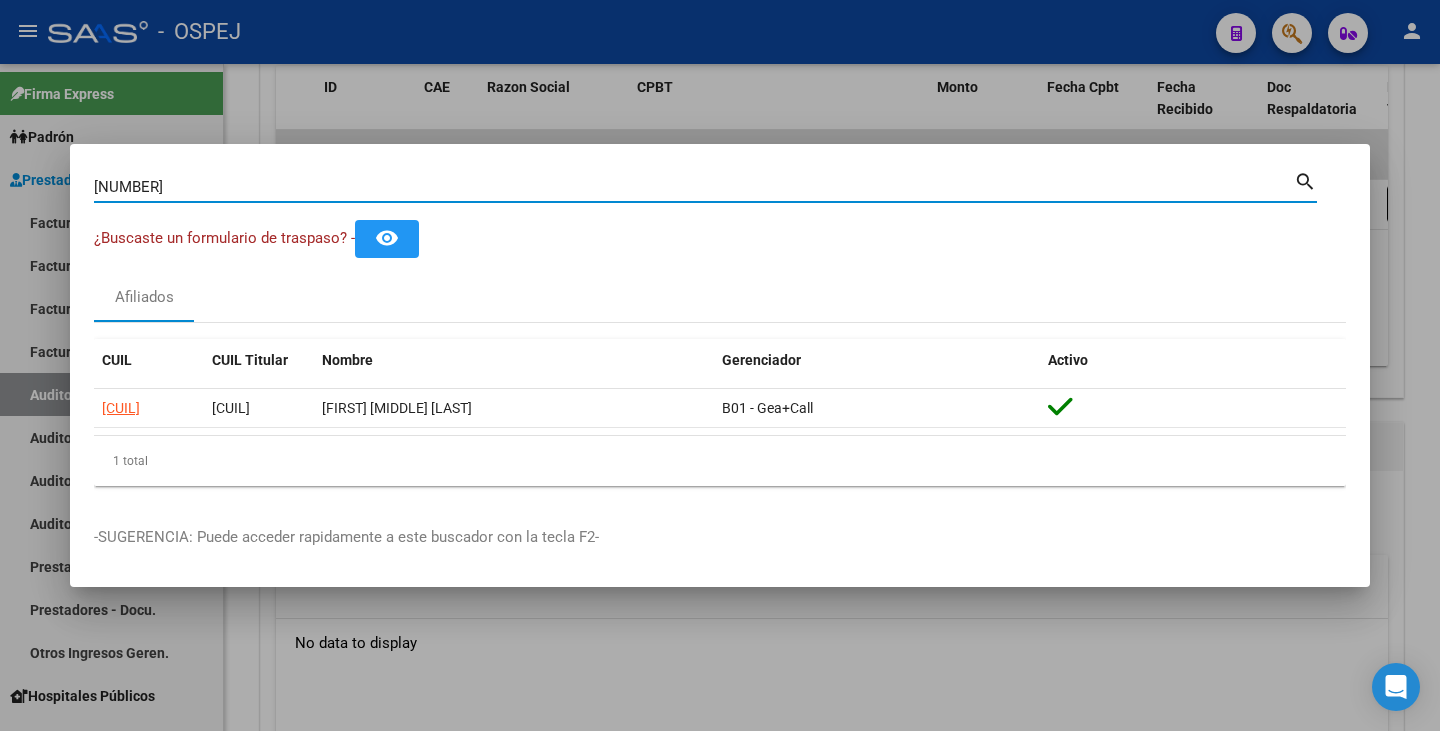 drag, startPoint x: 184, startPoint y: 187, endPoint x: 0, endPoint y: 179, distance: 184.17383 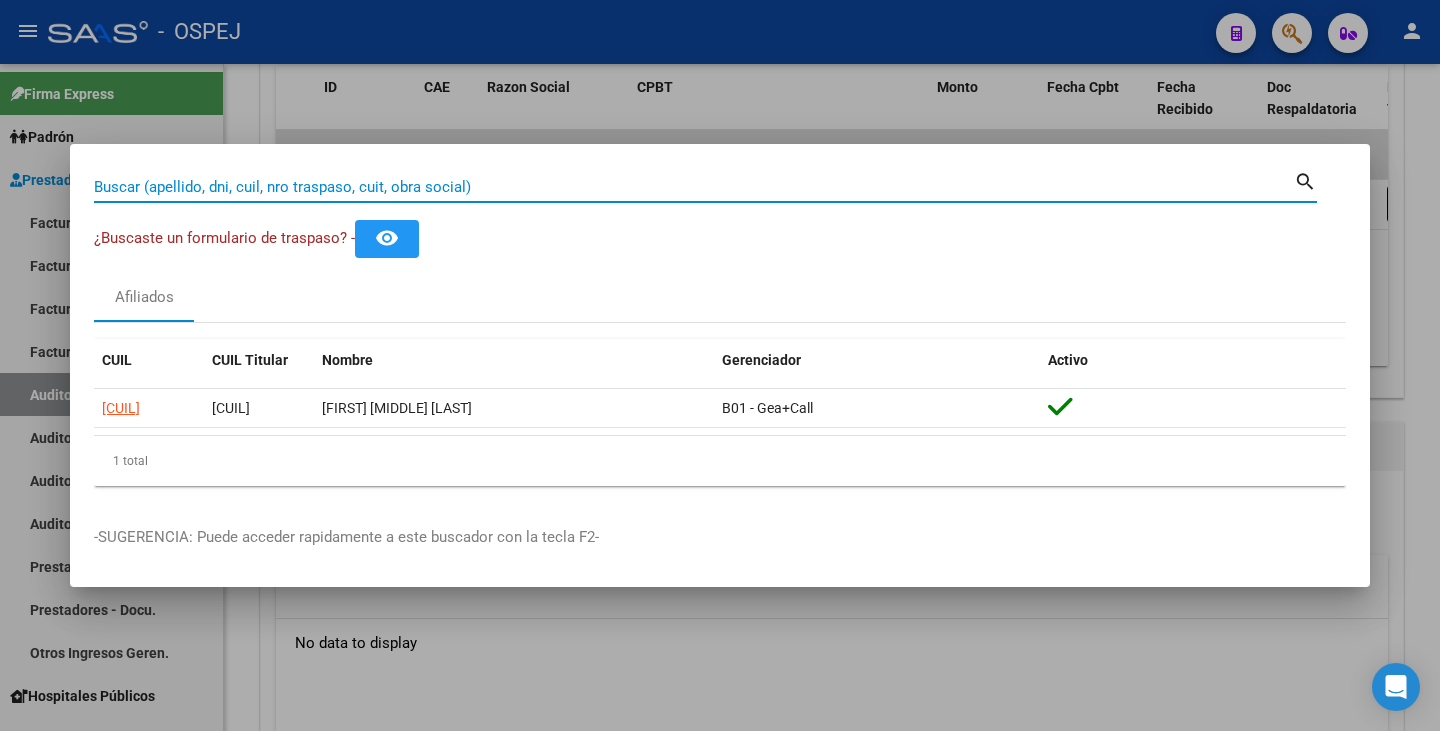 paste on "[NUMBER]" 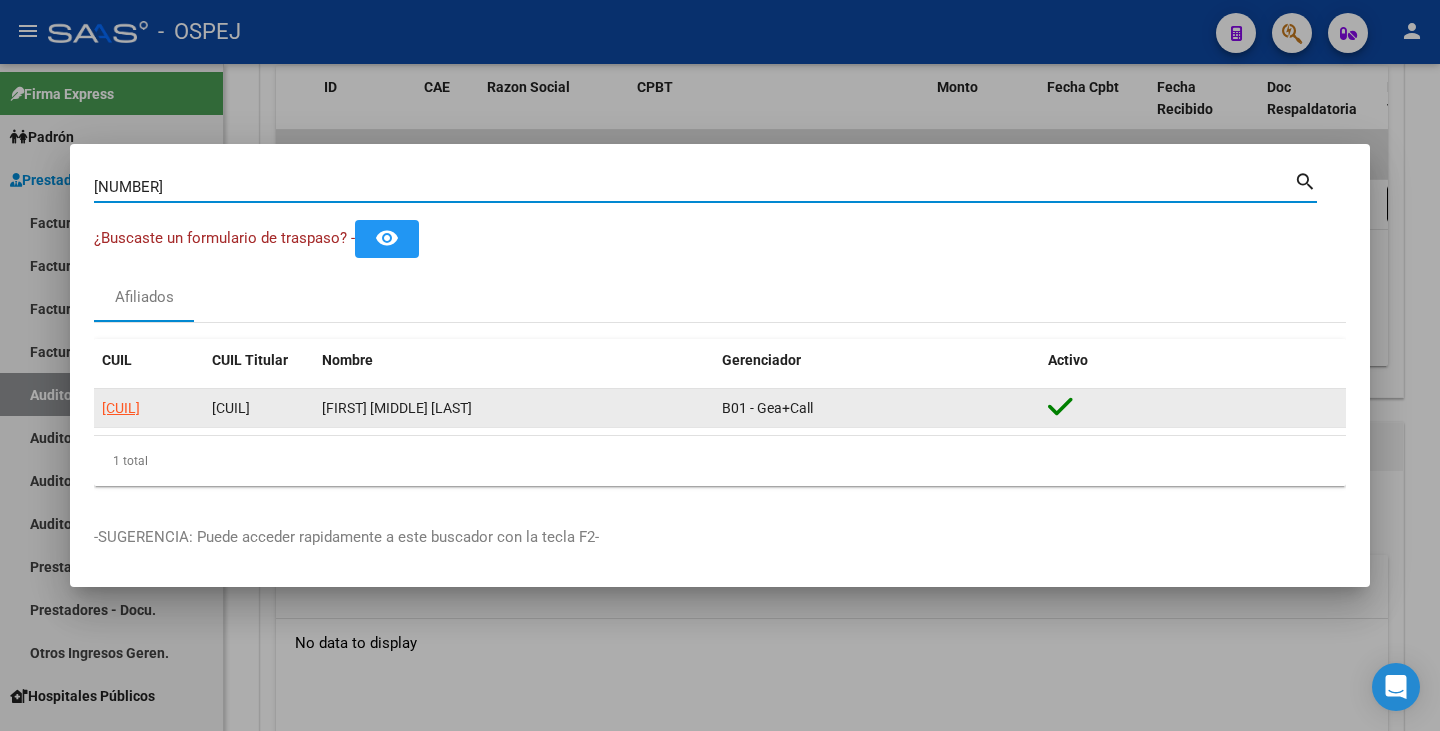 type on "[NUMBER]" 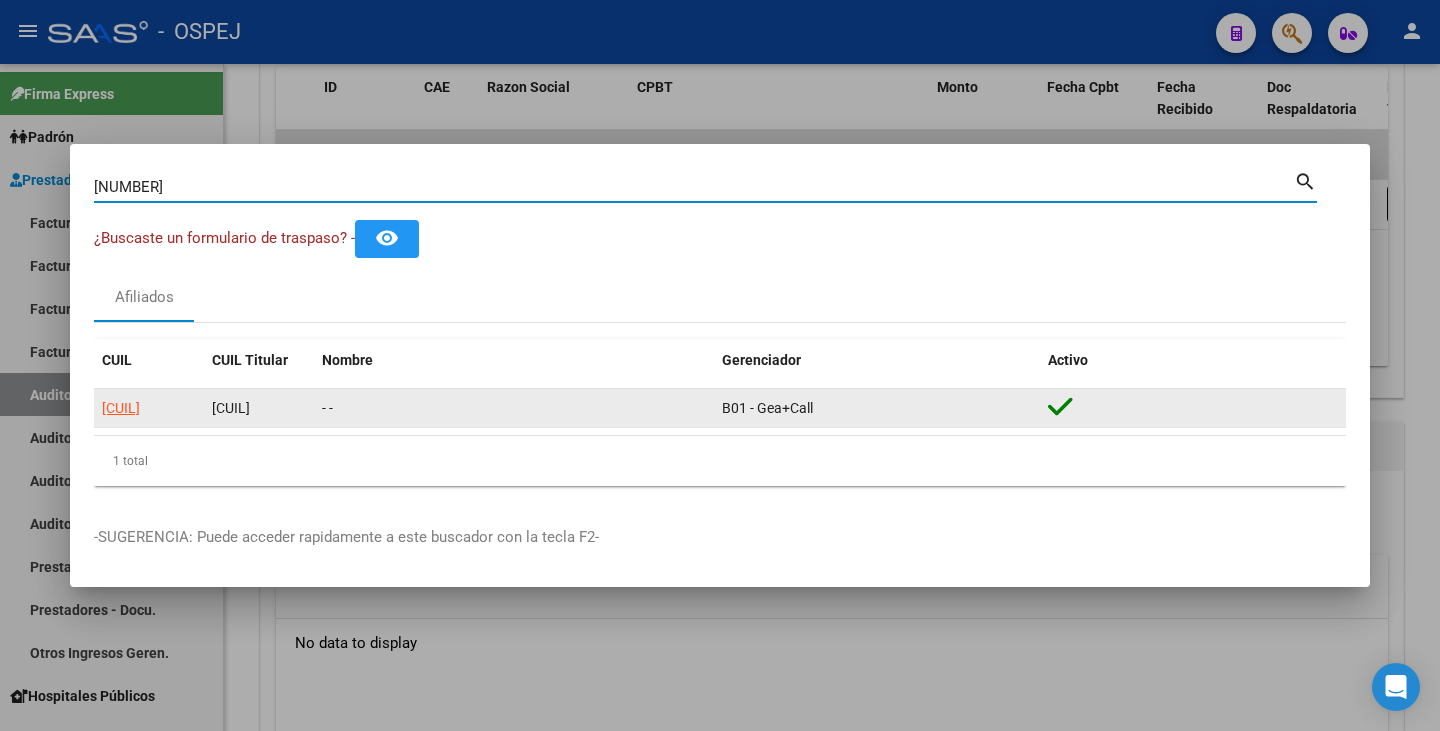 click on "[CUIL]" 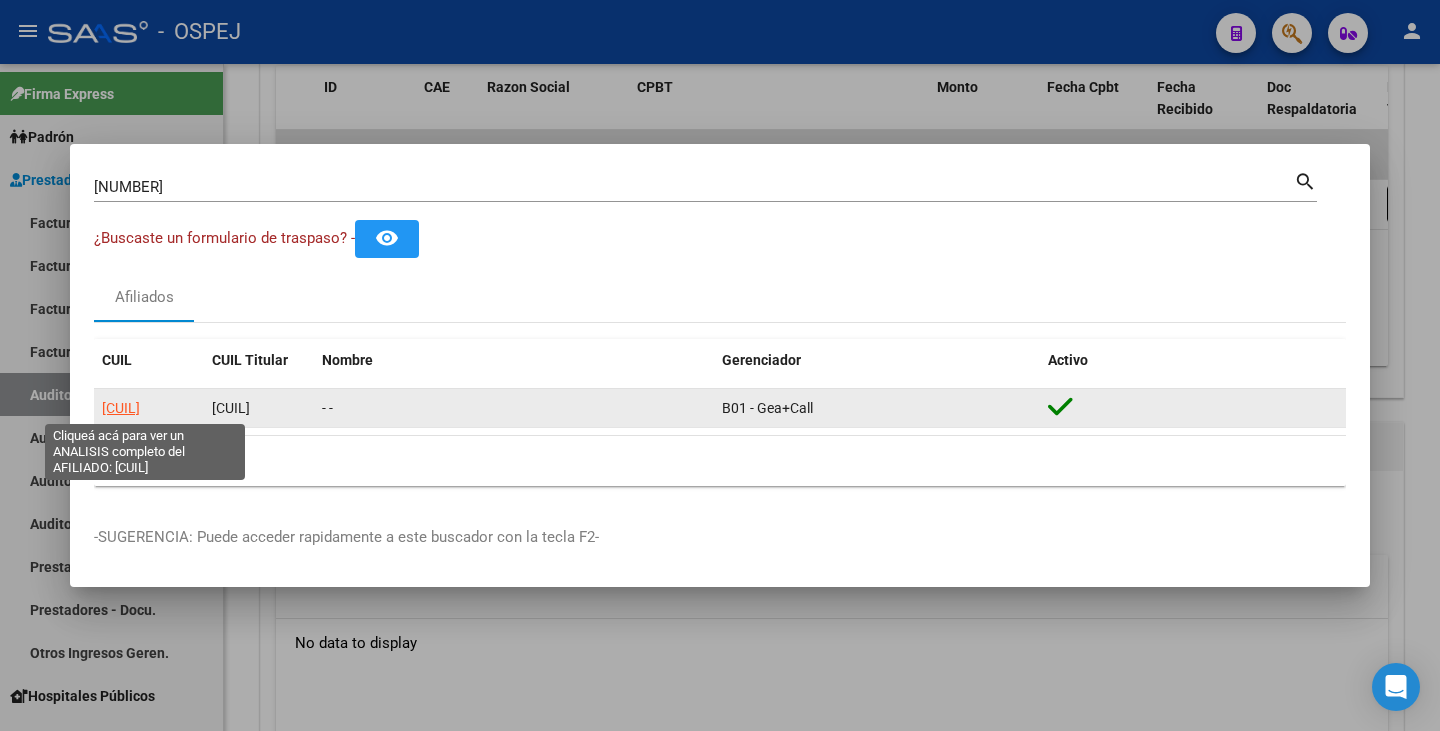 click on "[CUIL]" 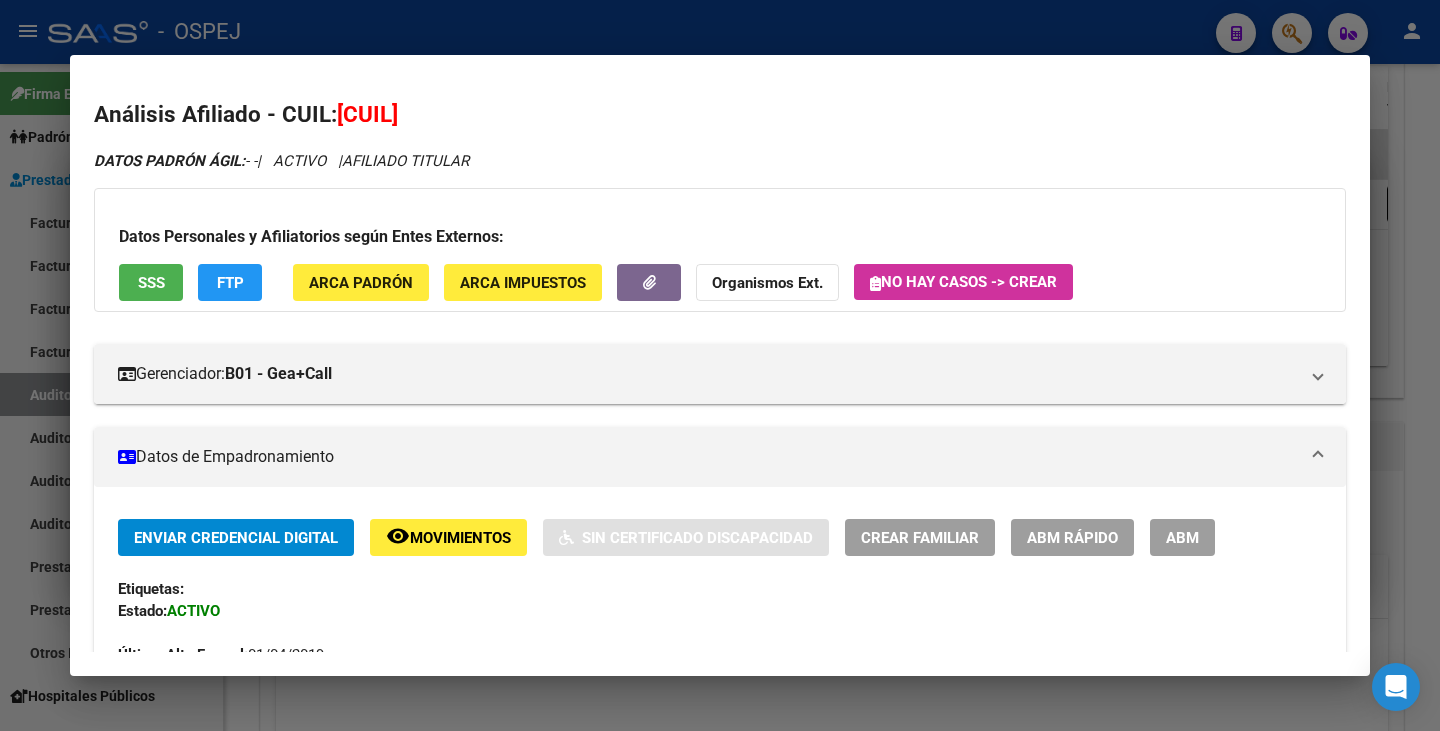 click on "ABM Rápido" 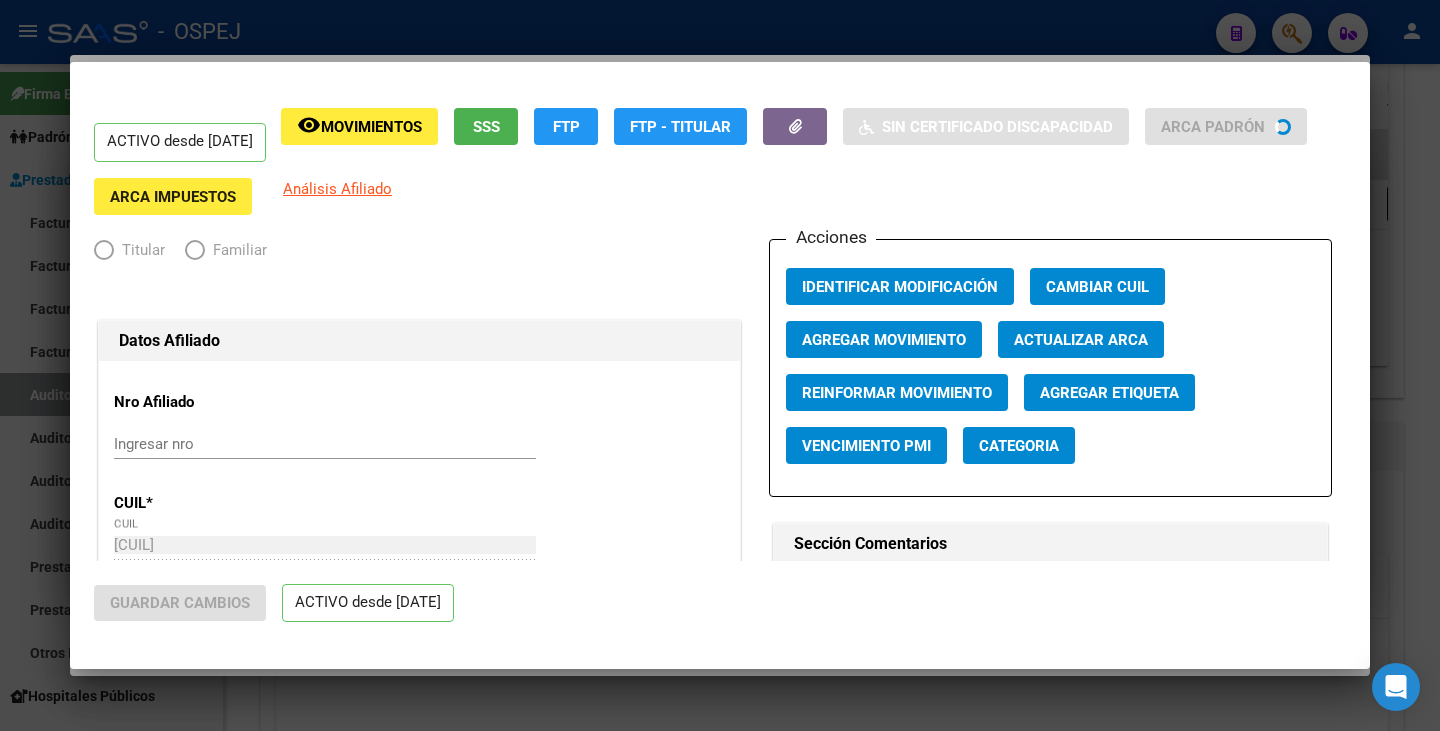 radio on "true" 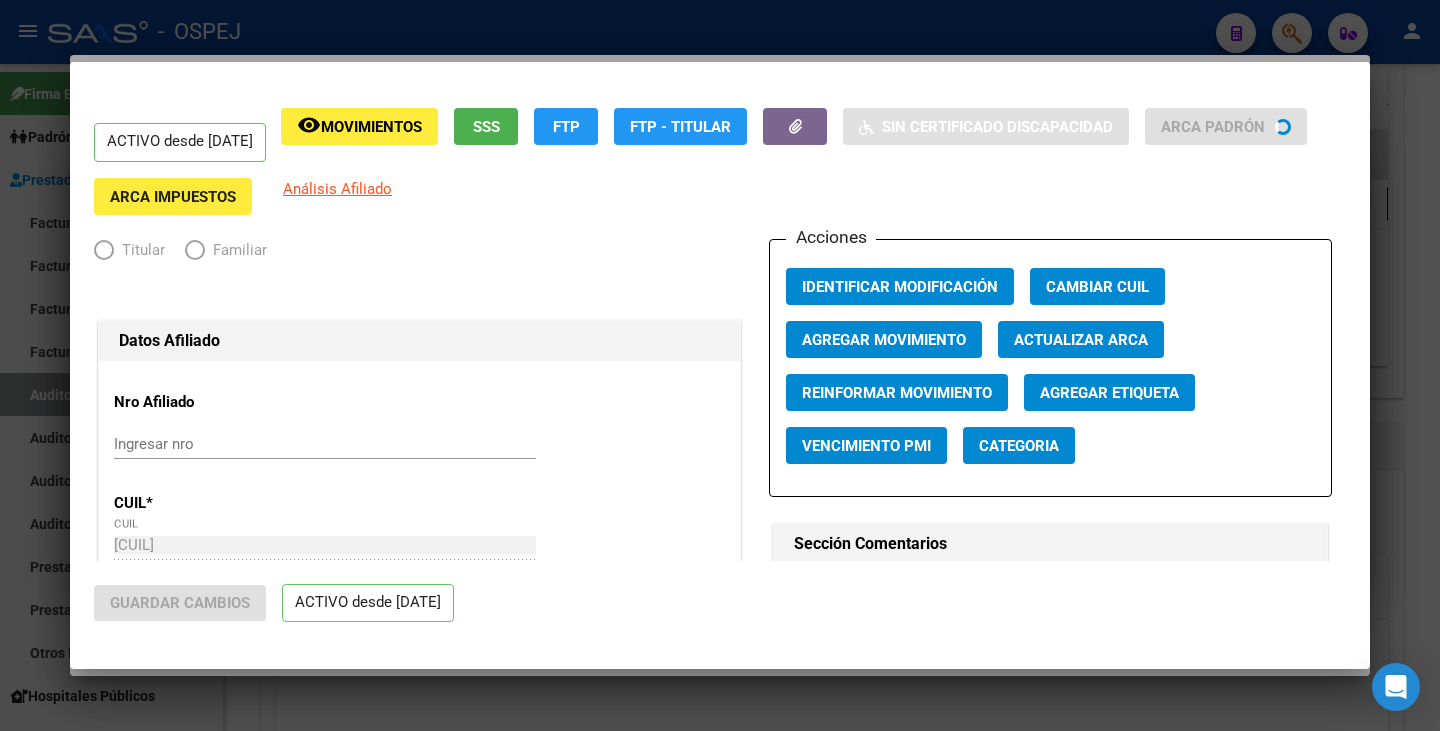 type on "[TAX_ID]" 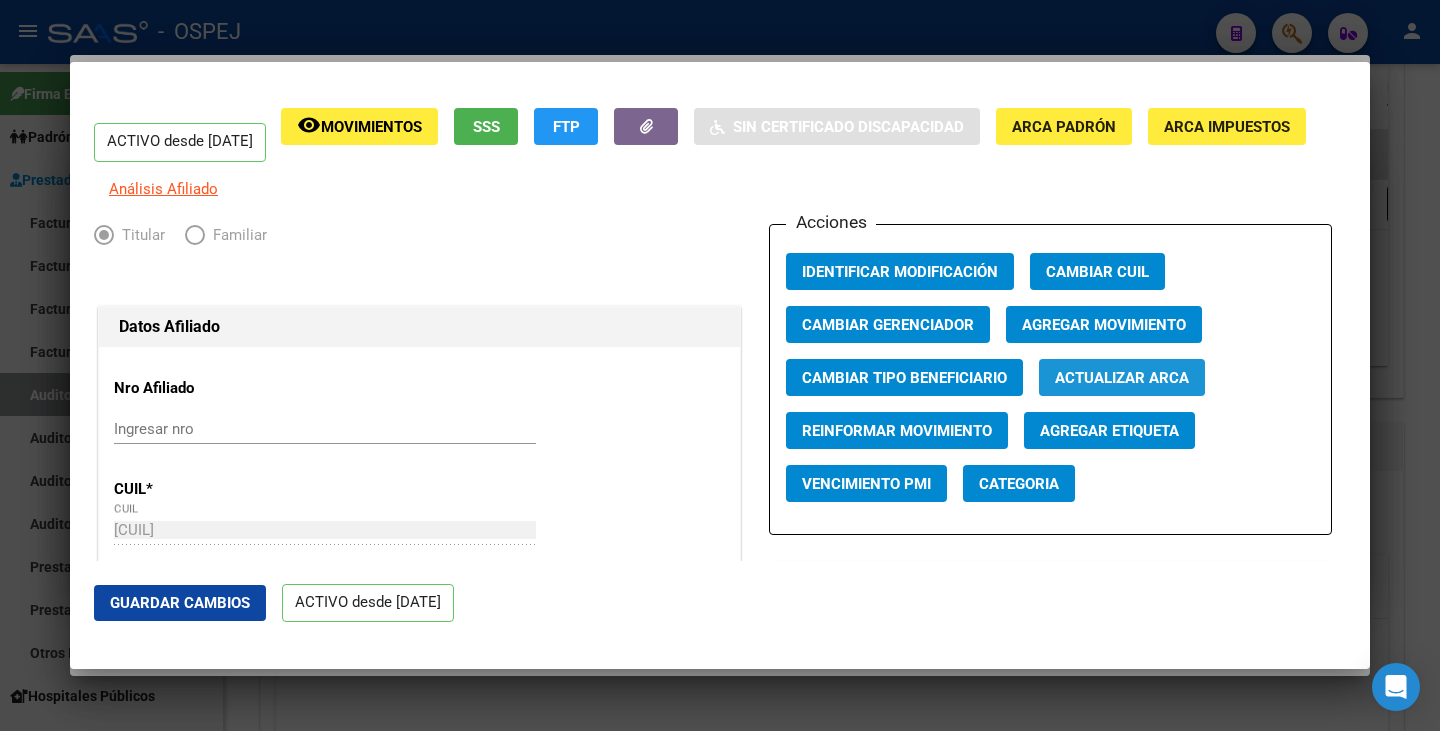 click on "Actualizar ARCA" at bounding box center [1122, 378] 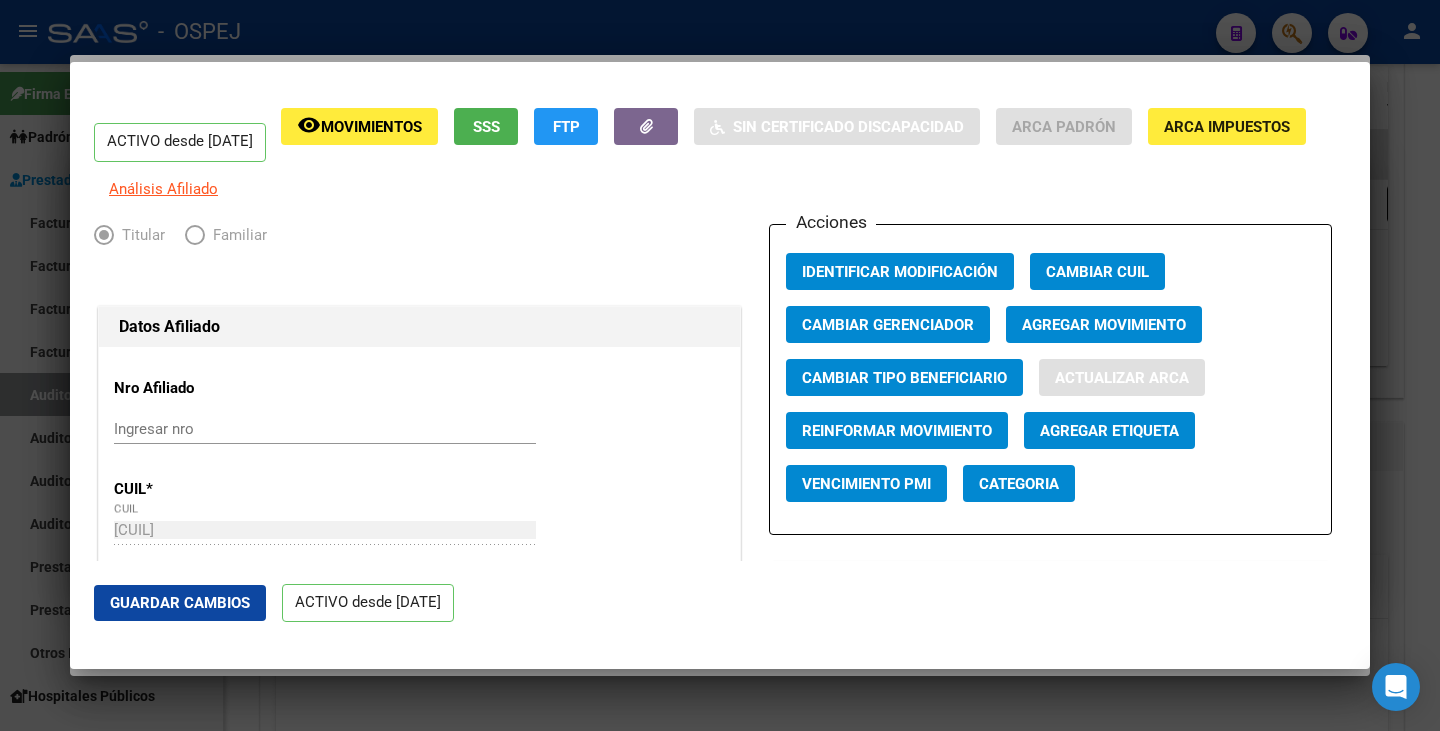 type on "CUFRE" 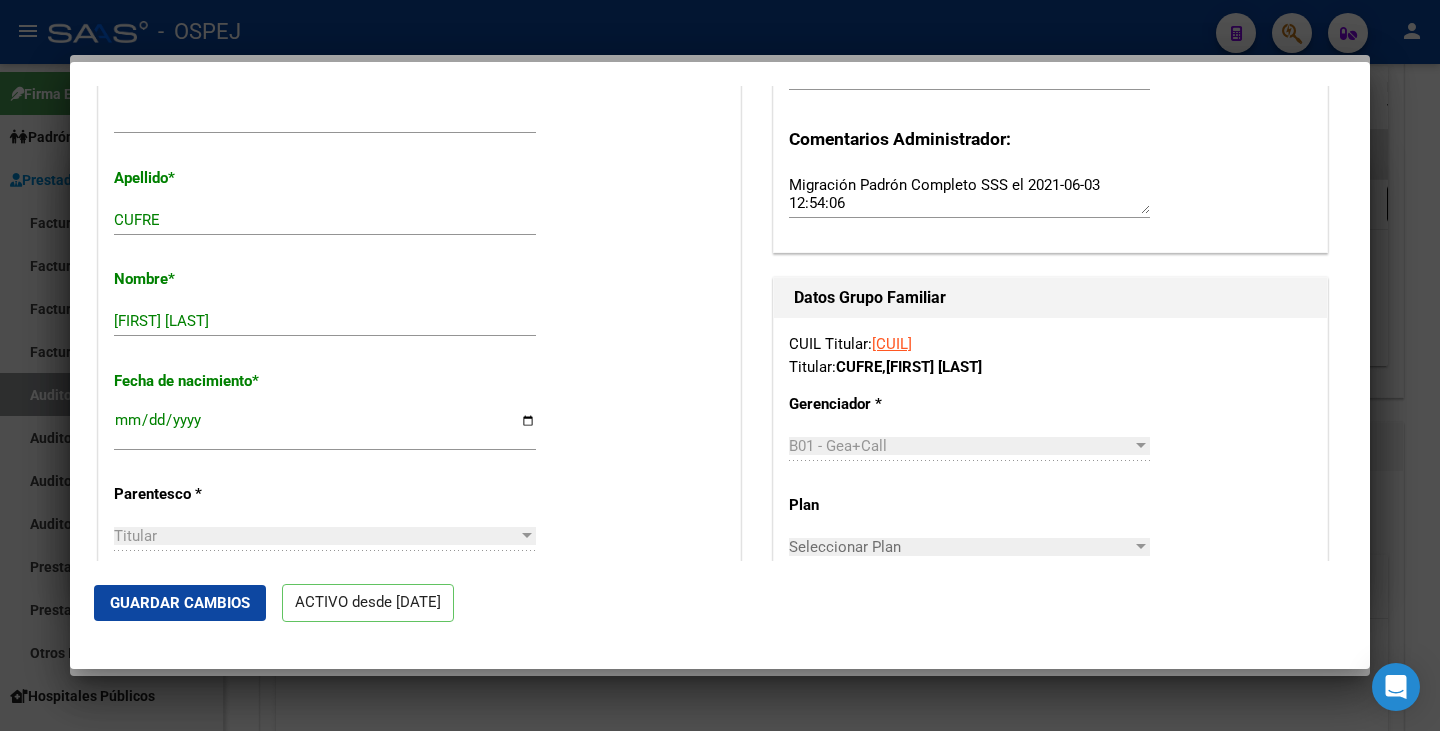 scroll, scrollTop: 700, scrollLeft: 0, axis: vertical 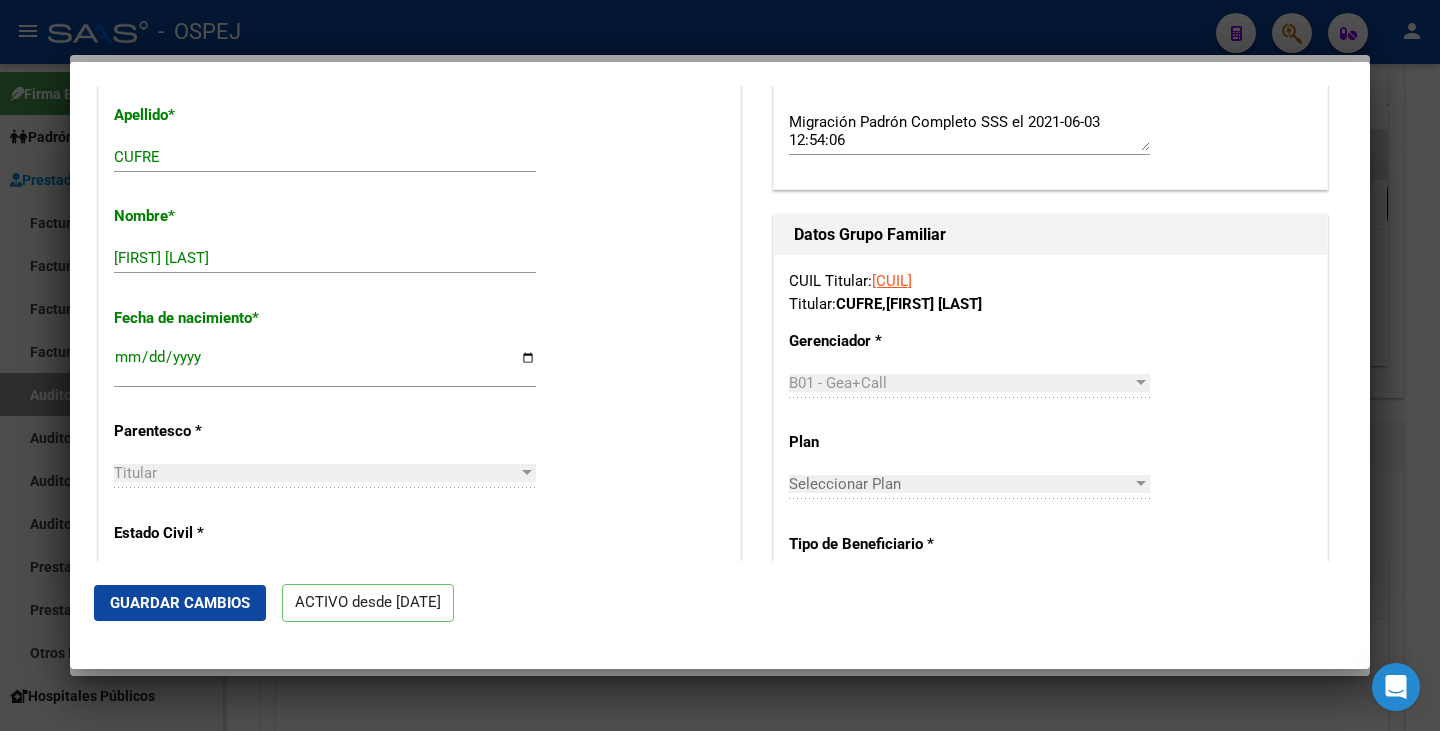 click on "Guardar Cambios" 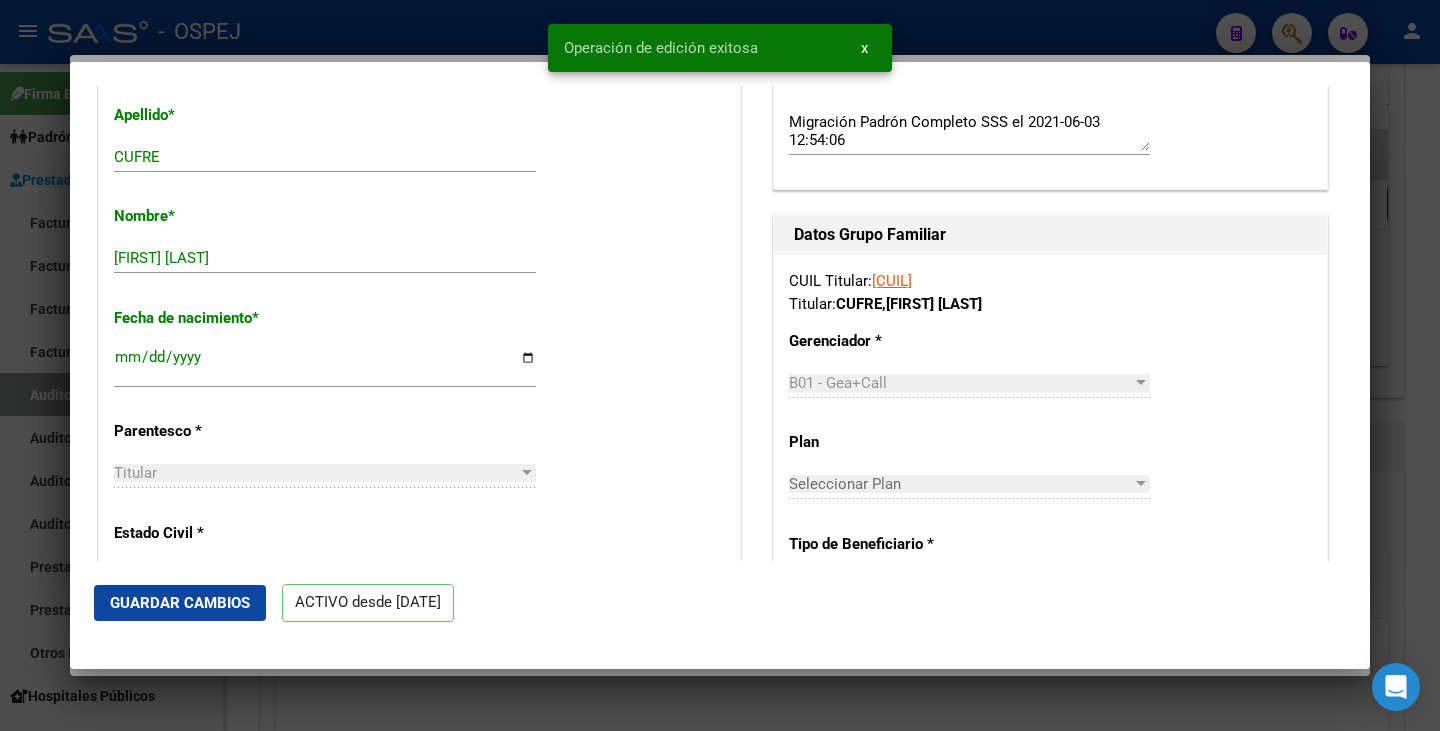 click at bounding box center (720, 365) 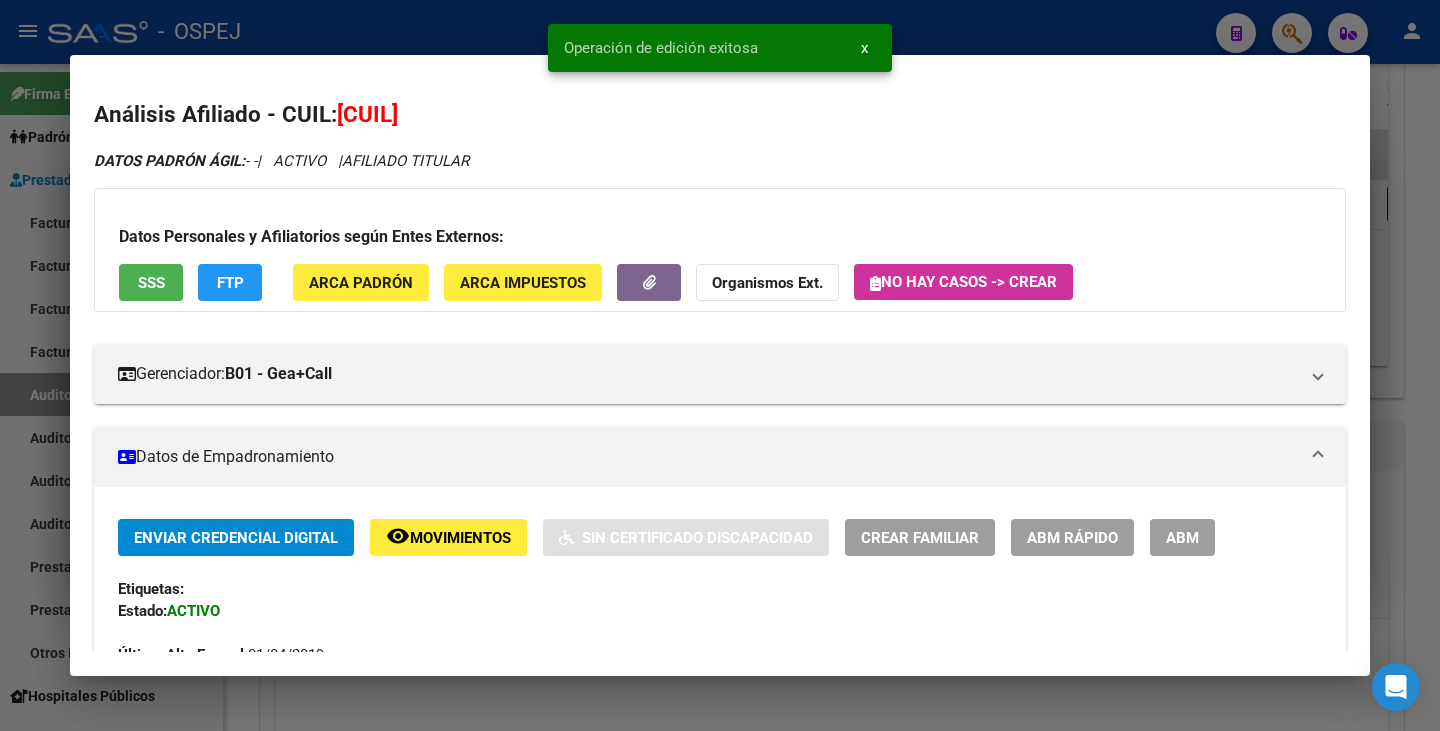 click at bounding box center (720, 365) 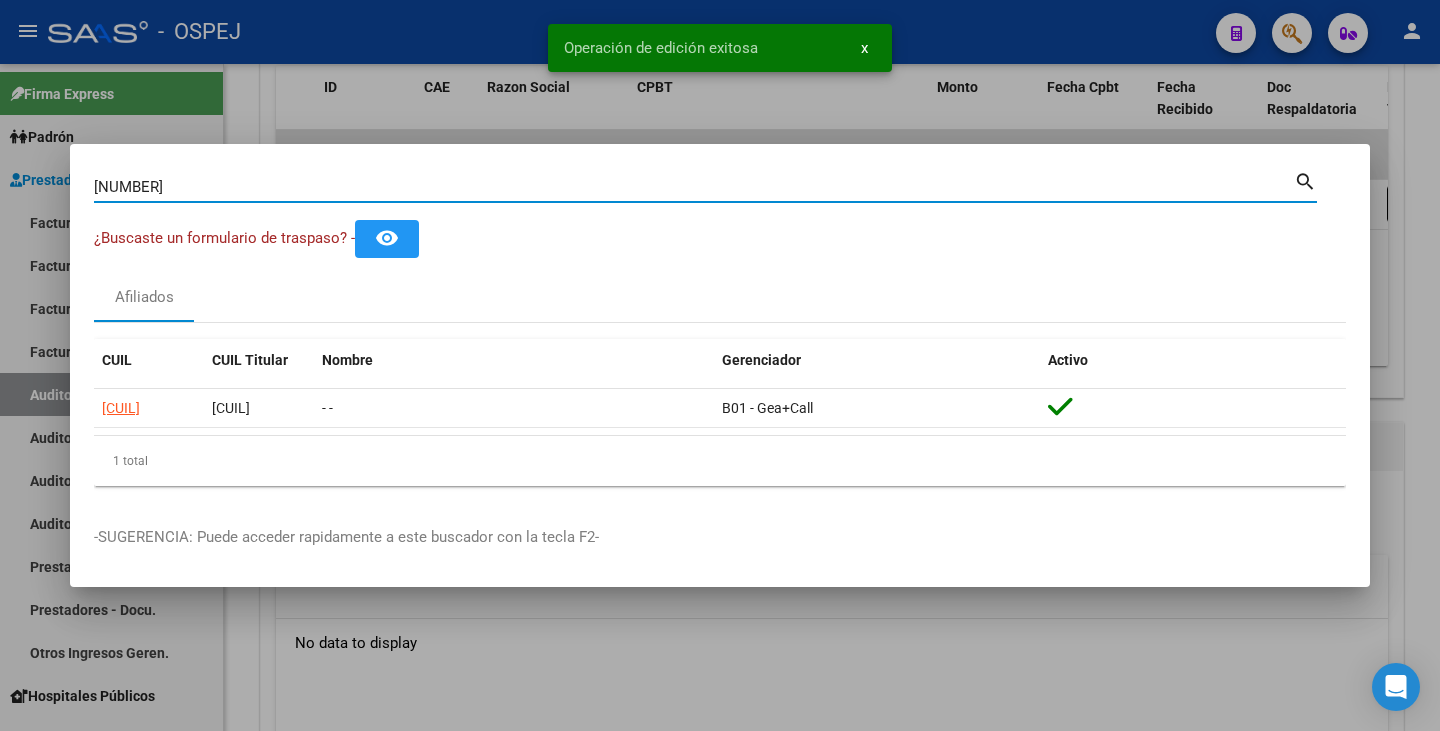 click on "[NUMBER]" at bounding box center (694, 187) 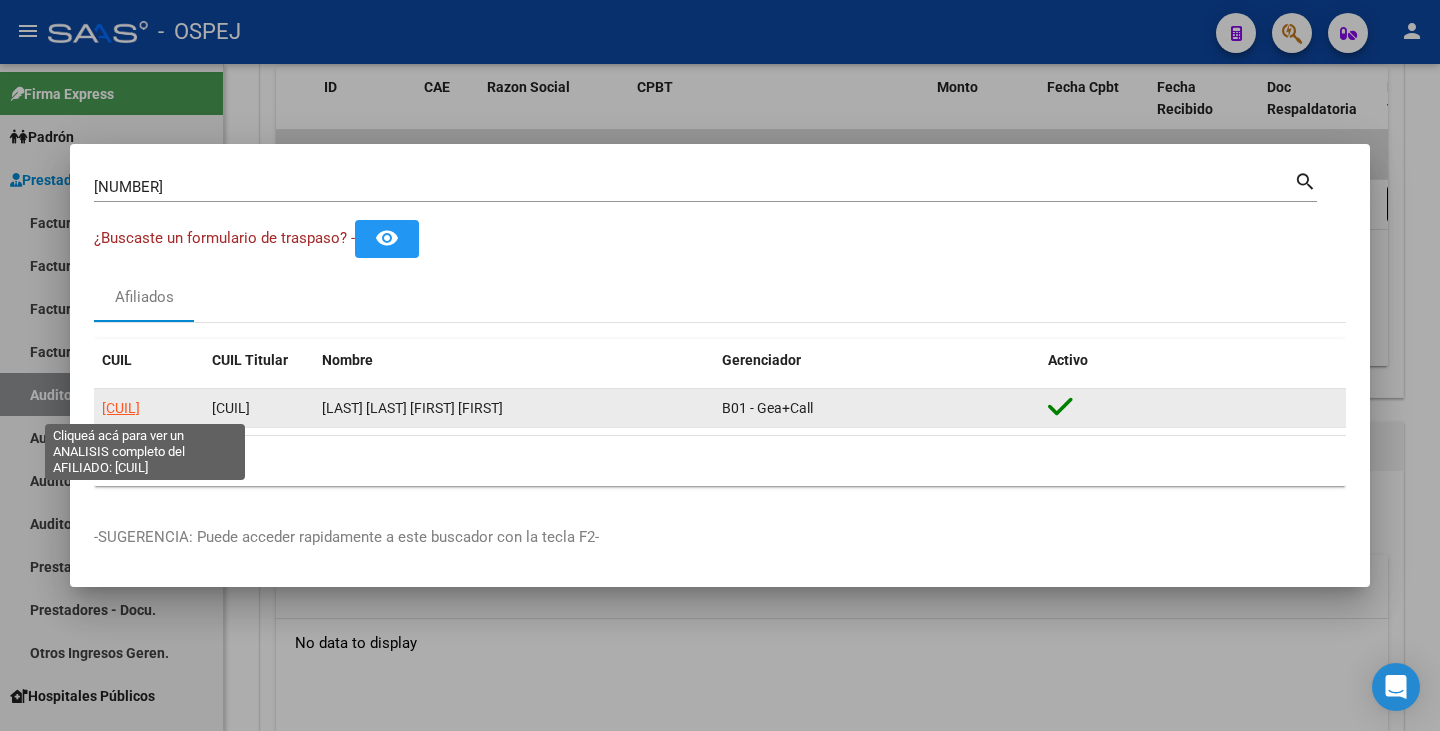 click on "[CUIL]" 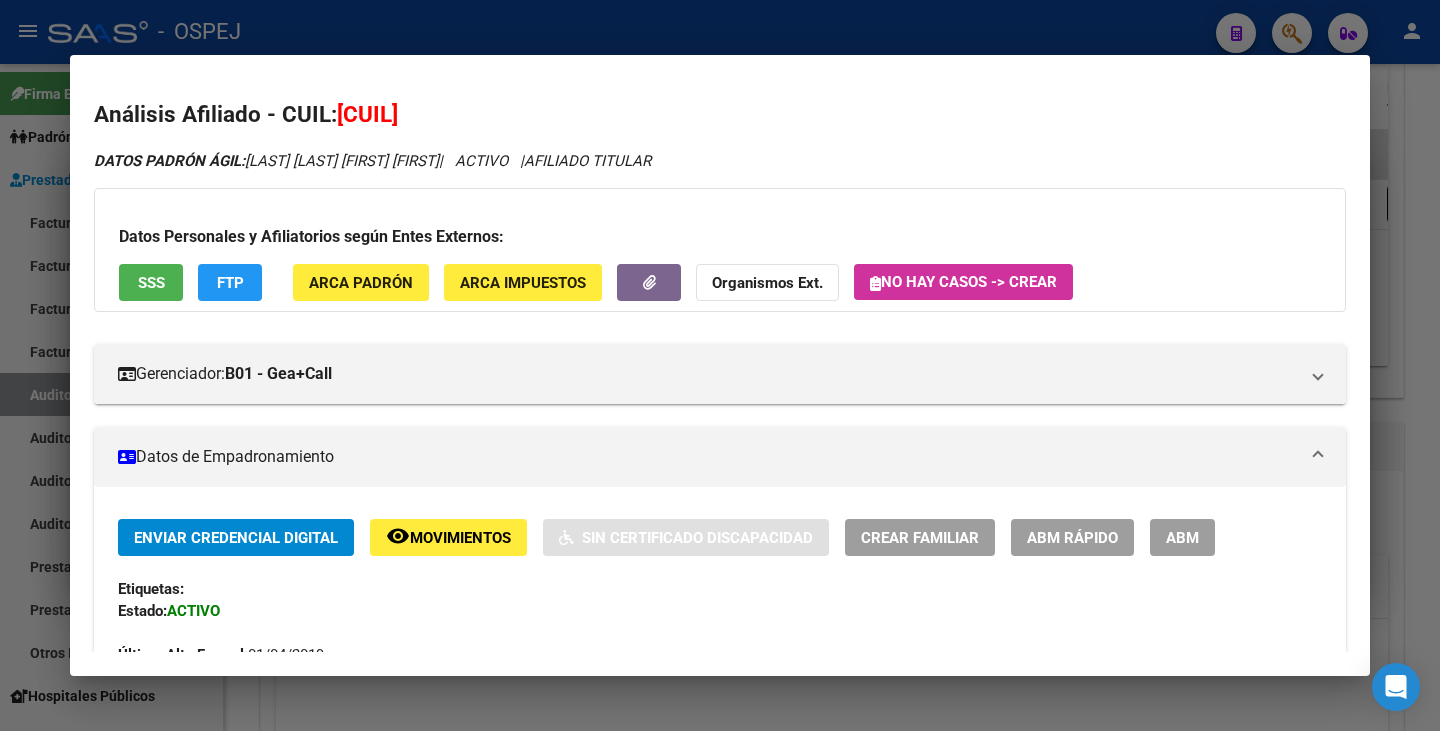 drag, startPoint x: 342, startPoint y: 109, endPoint x: 474, endPoint y: 119, distance: 132.37825 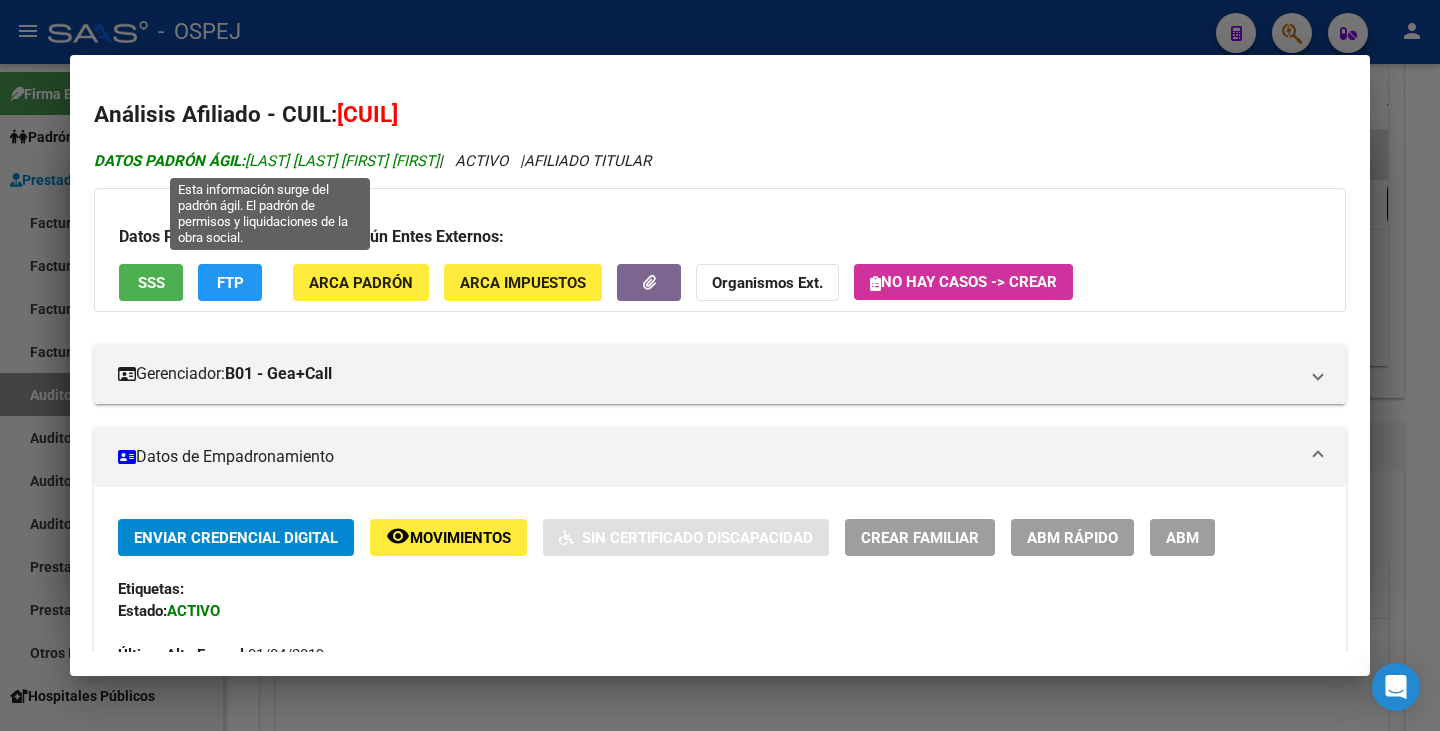 drag, startPoint x: 250, startPoint y: 156, endPoint x: 442, endPoint y: 157, distance: 192.00261 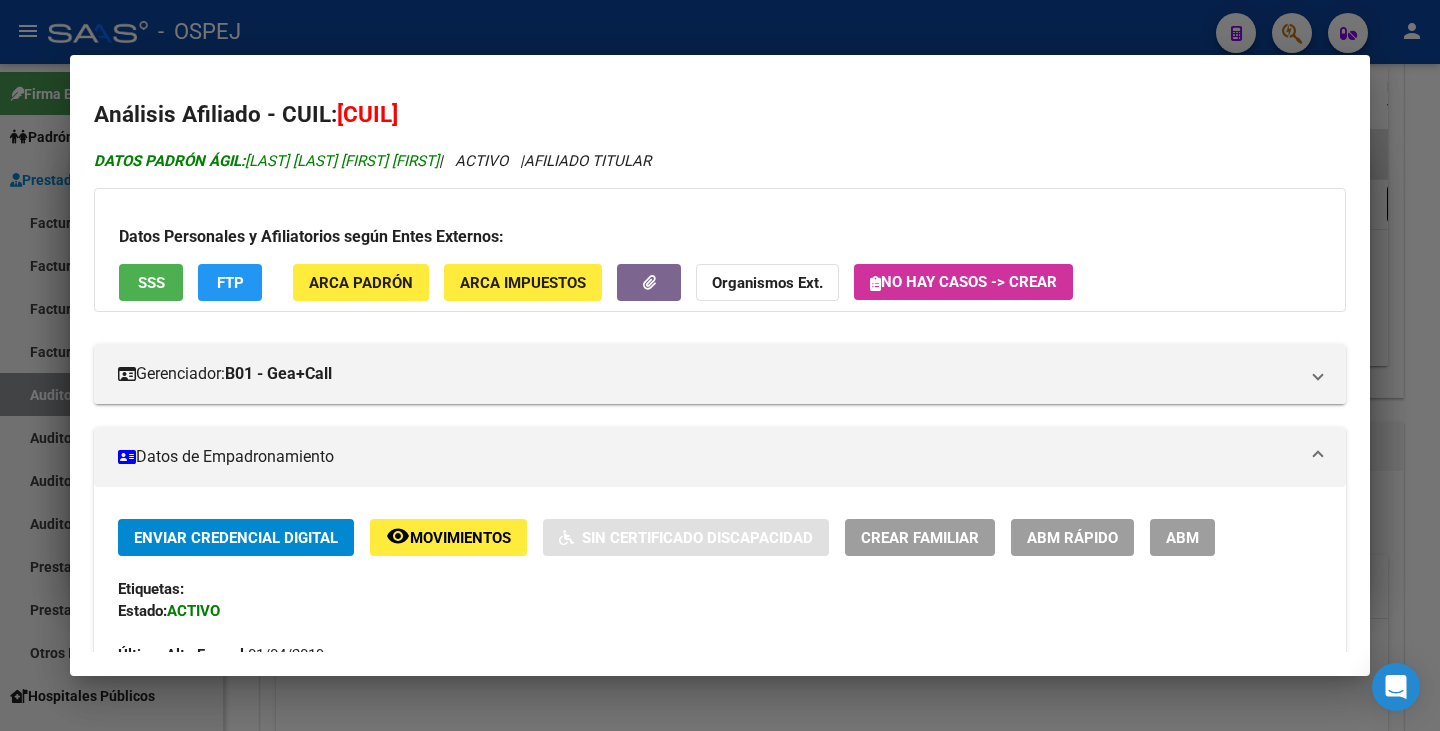 copy on "[LAST] [LAST] [FIRST] [FIRST]" 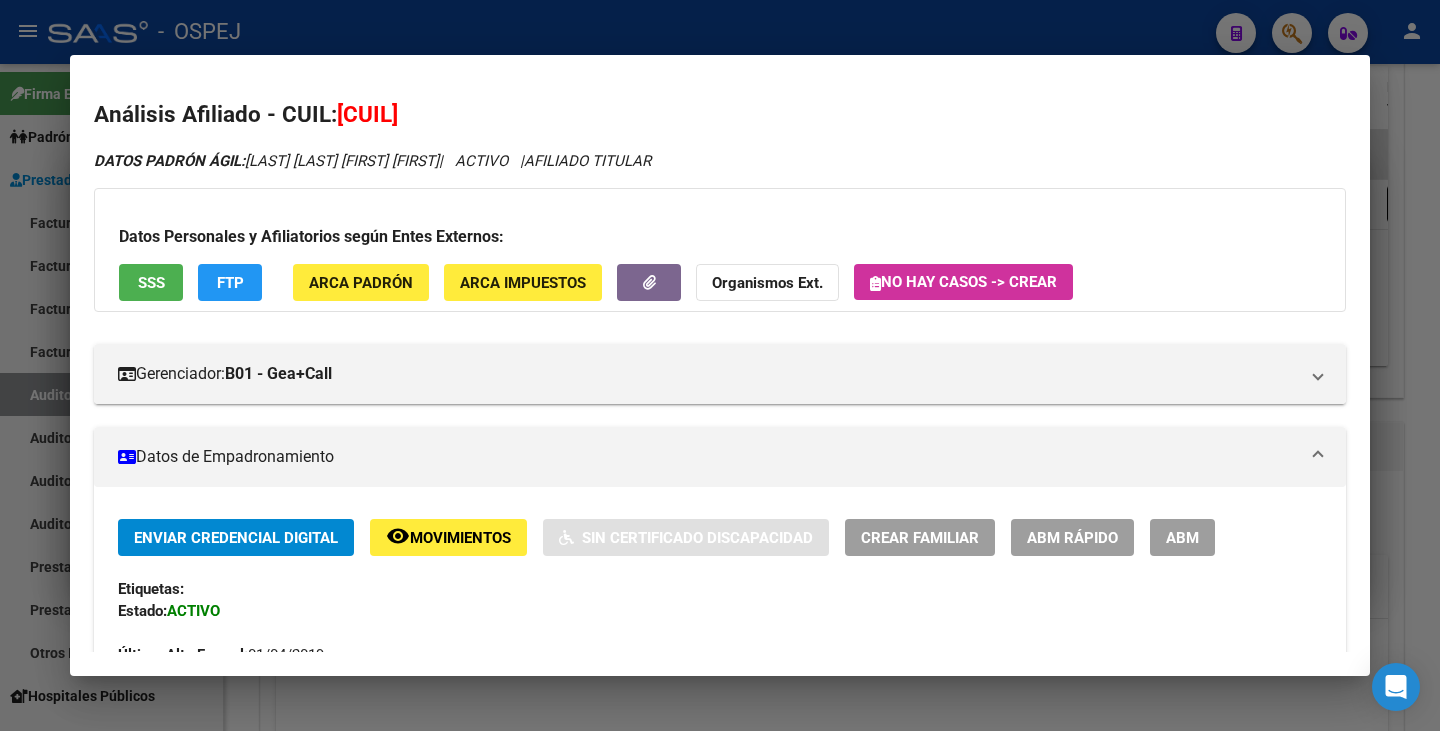 click at bounding box center (720, 365) 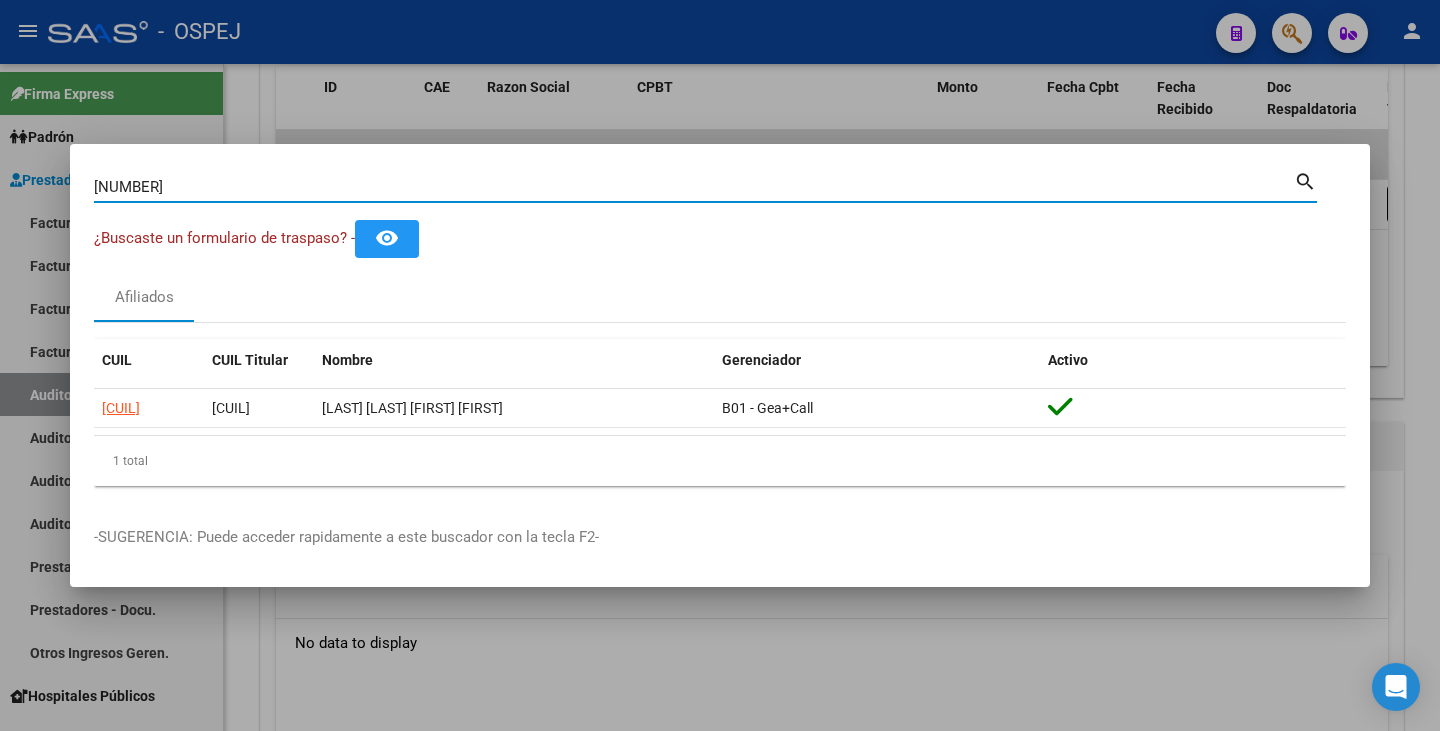 drag, startPoint x: 159, startPoint y: 190, endPoint x: 14, endPoint y: 170, distance: 146.37282 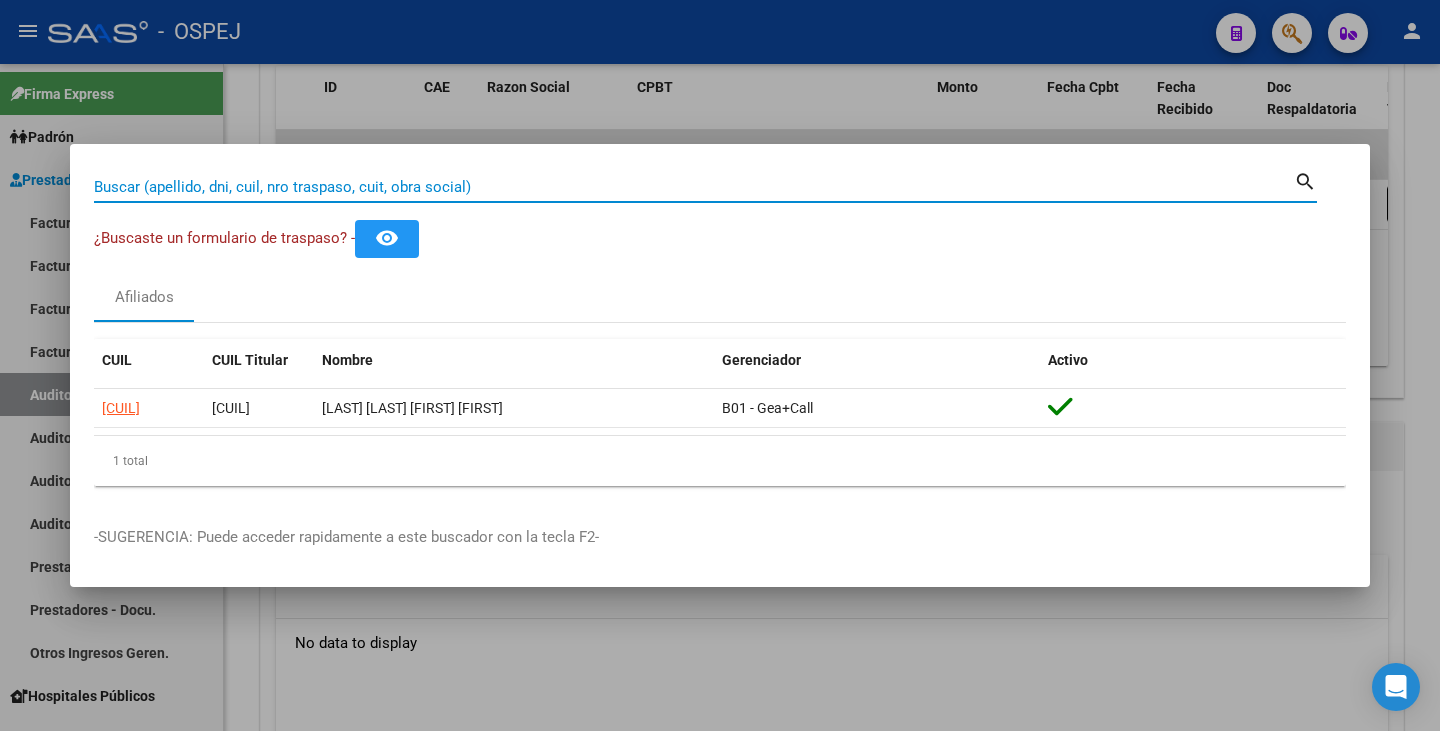 paste on "[PHONE]" 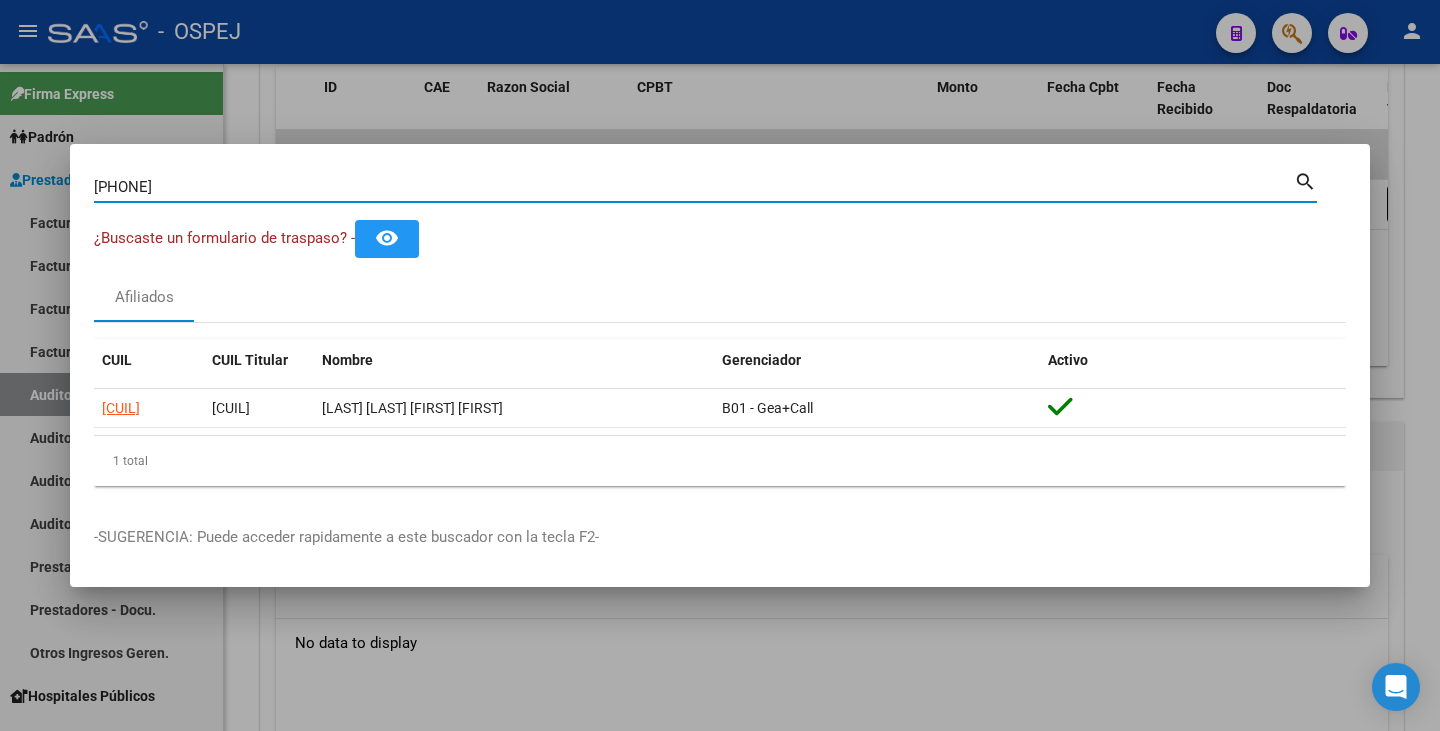 type on "[PHONE]" 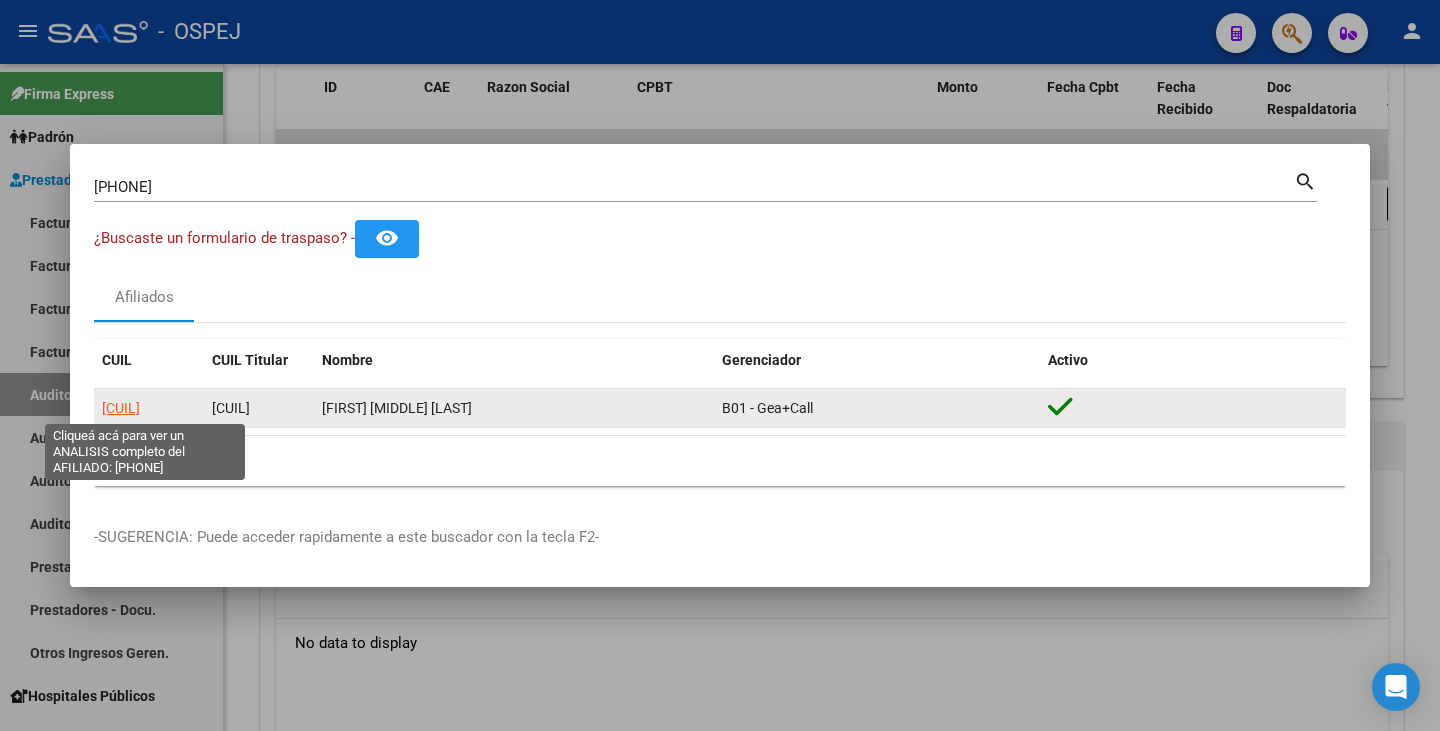 click on "[CUIL]" 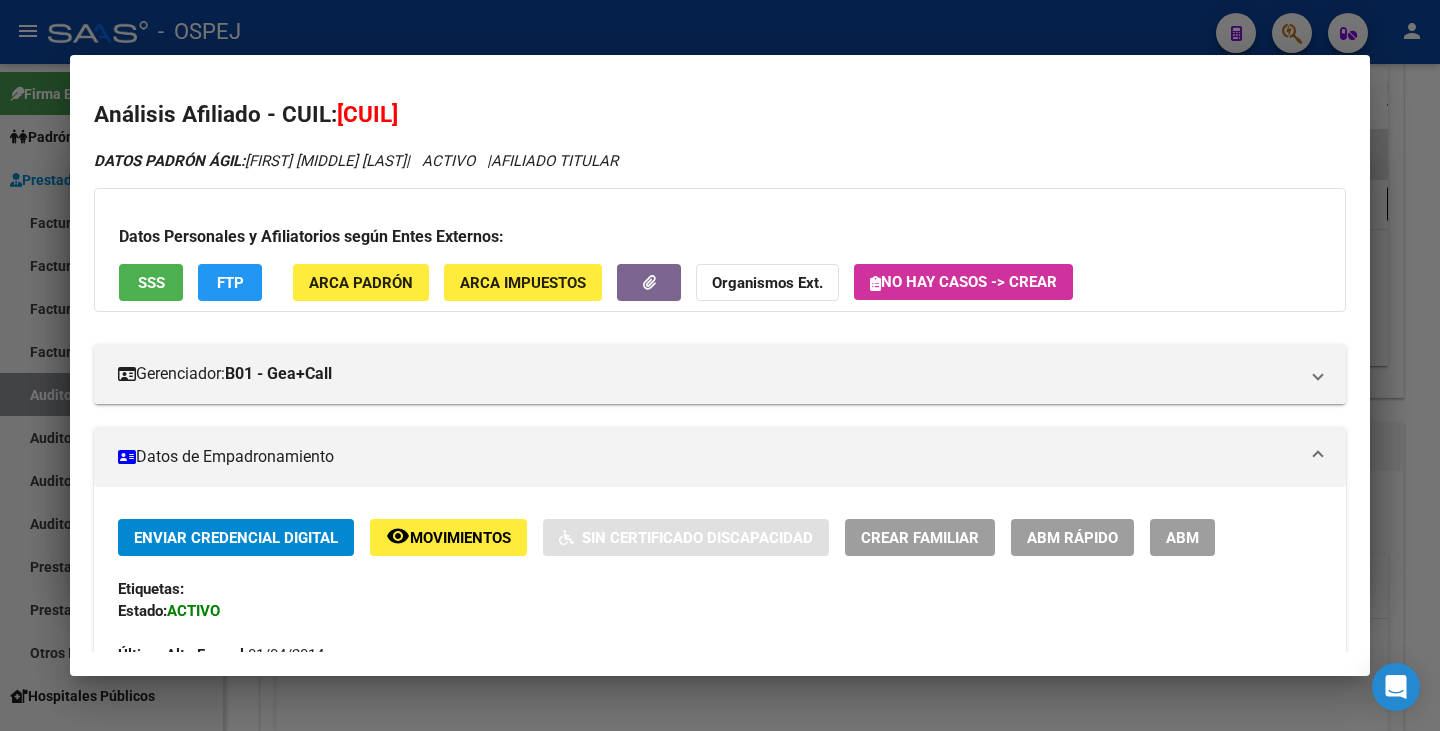 drag, startPoint x: 342, startPoint y: 112, endPoint x: 490, endPoint y: 115, distance: 148.0304 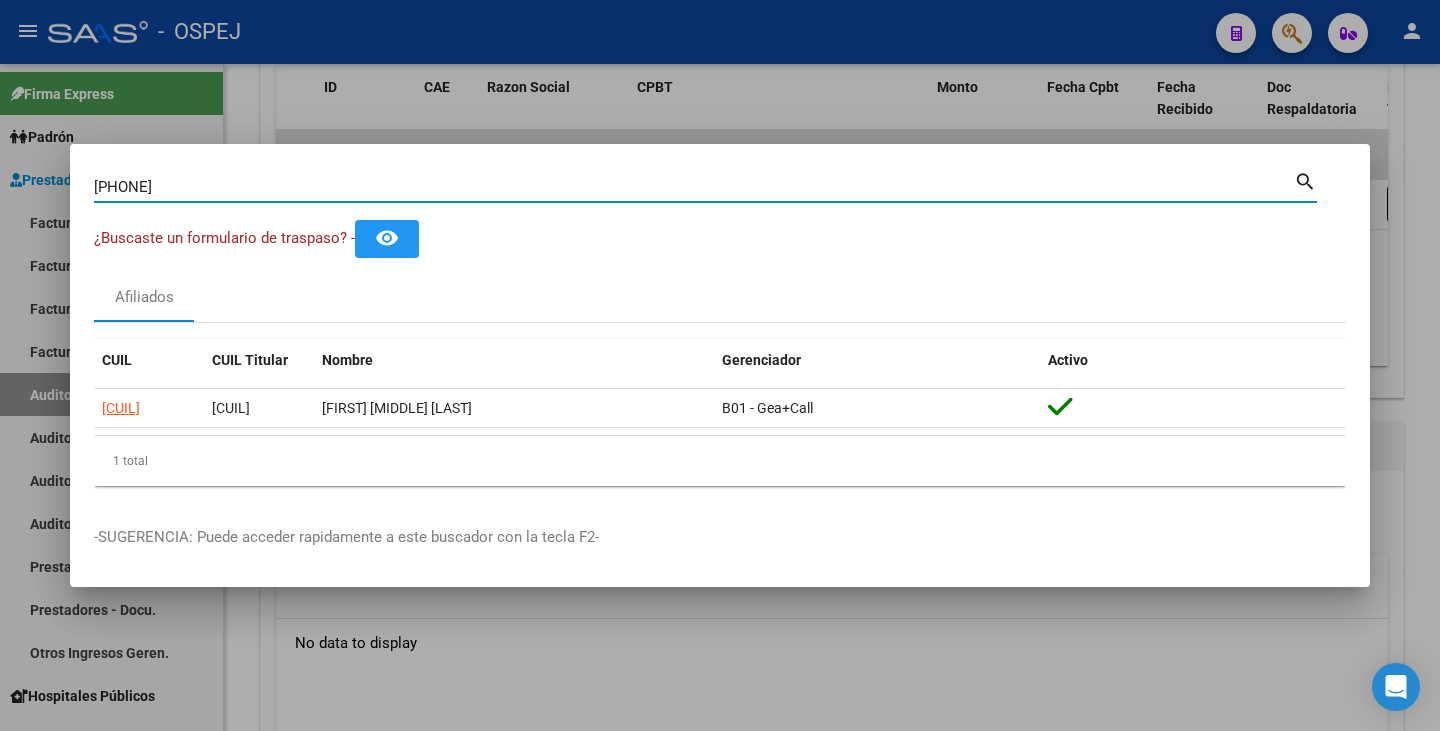 drag, startPoint x: 191, startPoint y: 181, endPoint x: 0, endPoint y: 163, distance: 191.8463 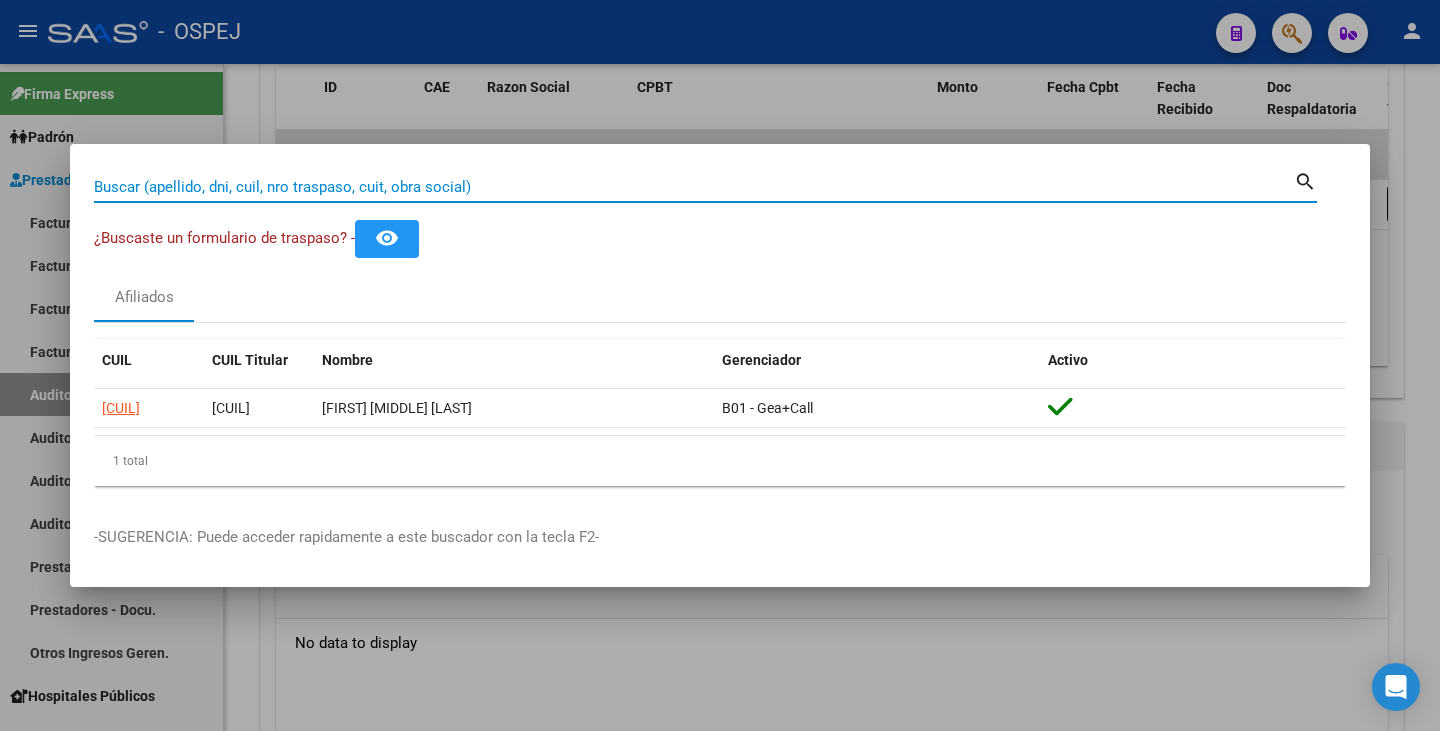 paste on "[NUMBER]" 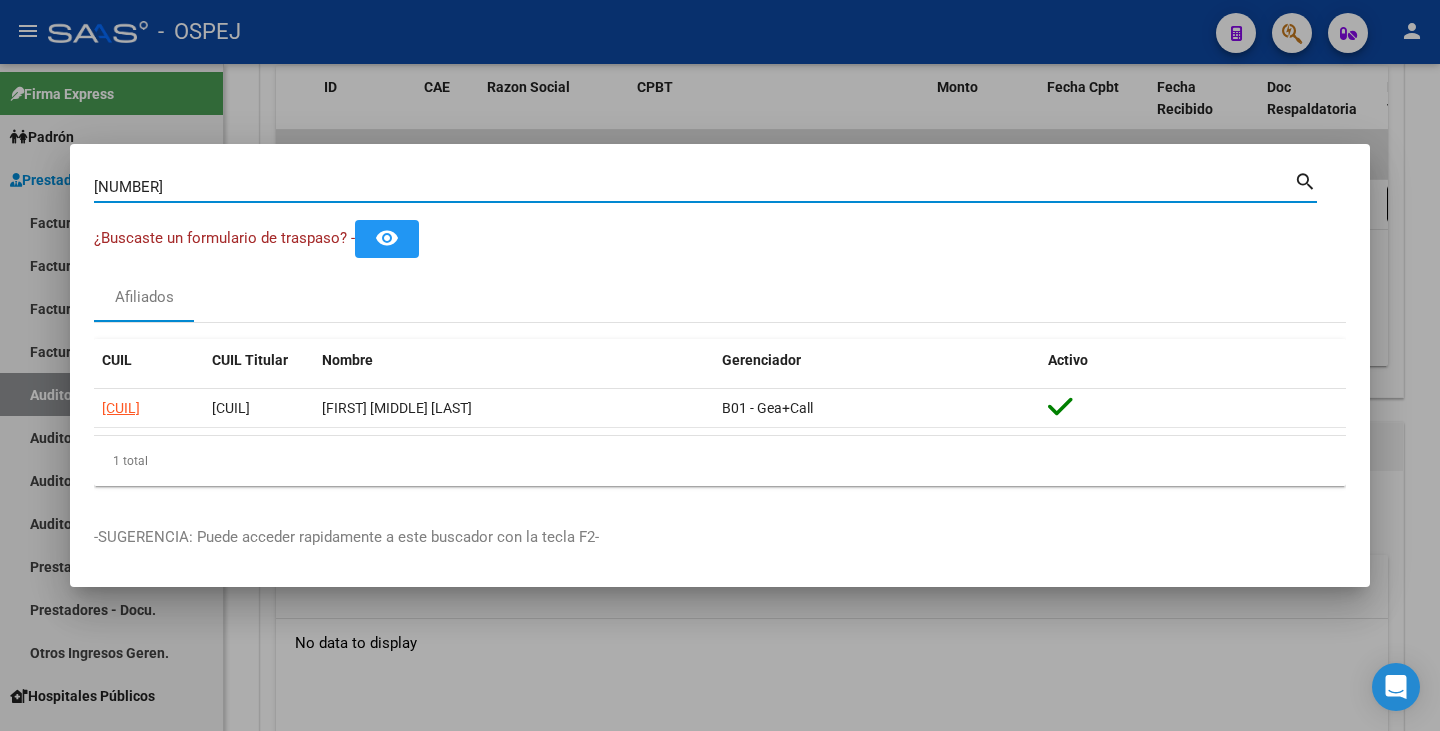 type on "[NUMBER]" 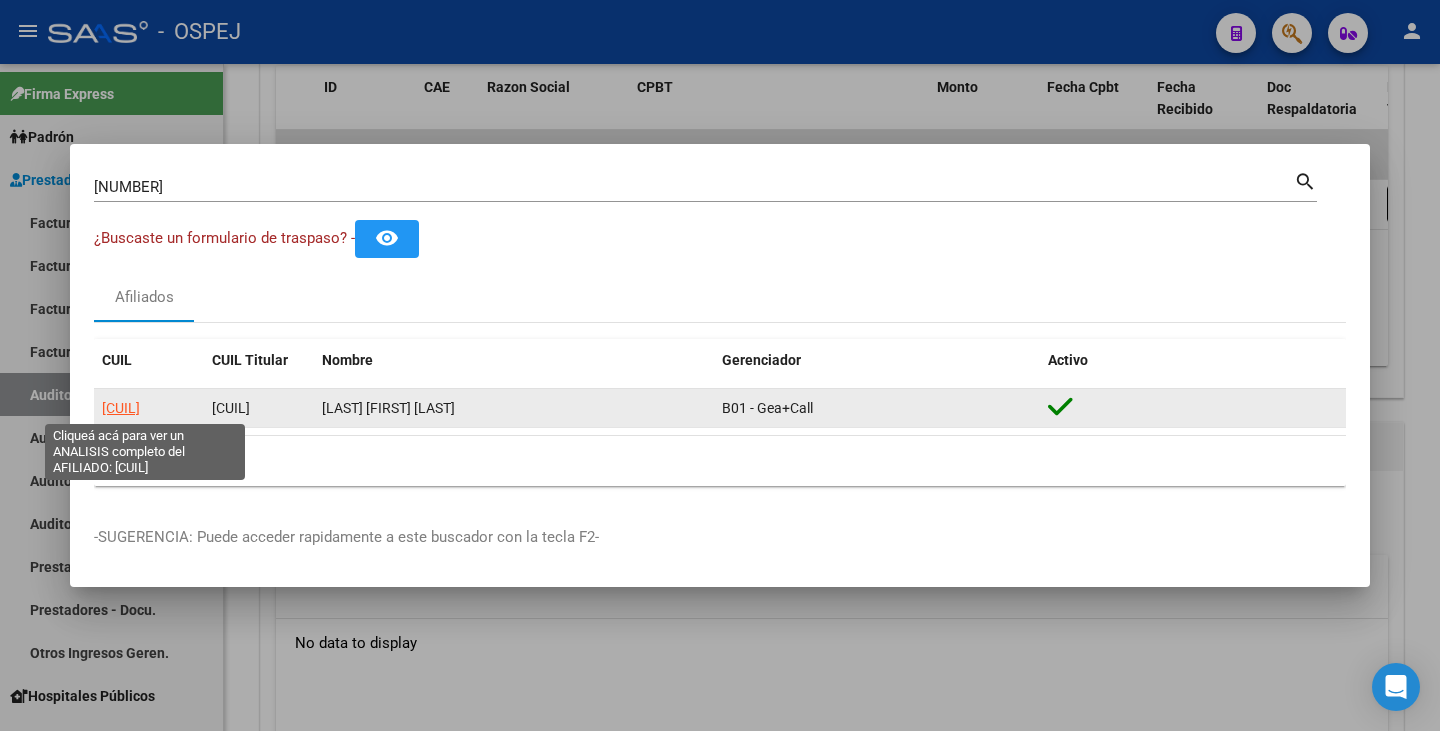 click on "[CUIL]" 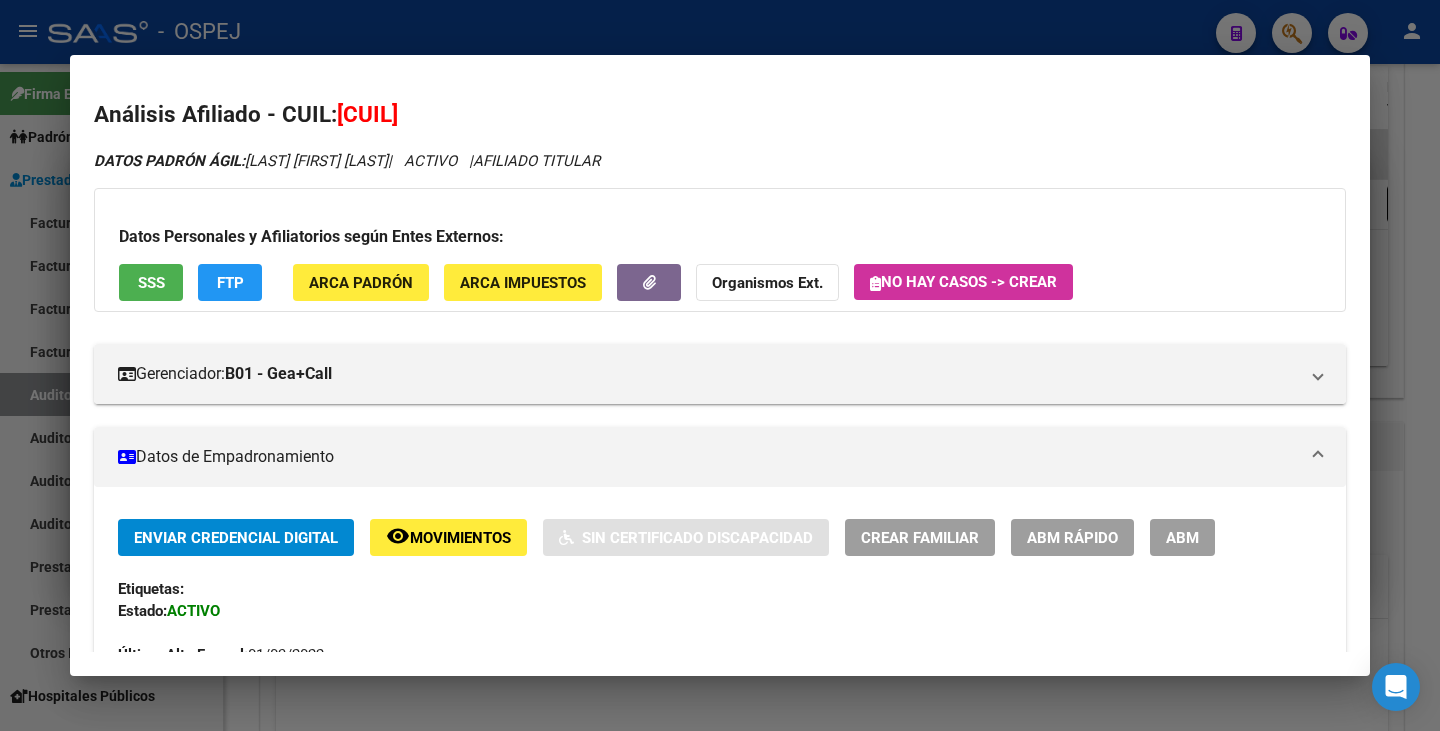 drag, startPoint x: 345, startPoint y: 110, endPoint x: 488, endPoint y: 126, distance: 143.89232 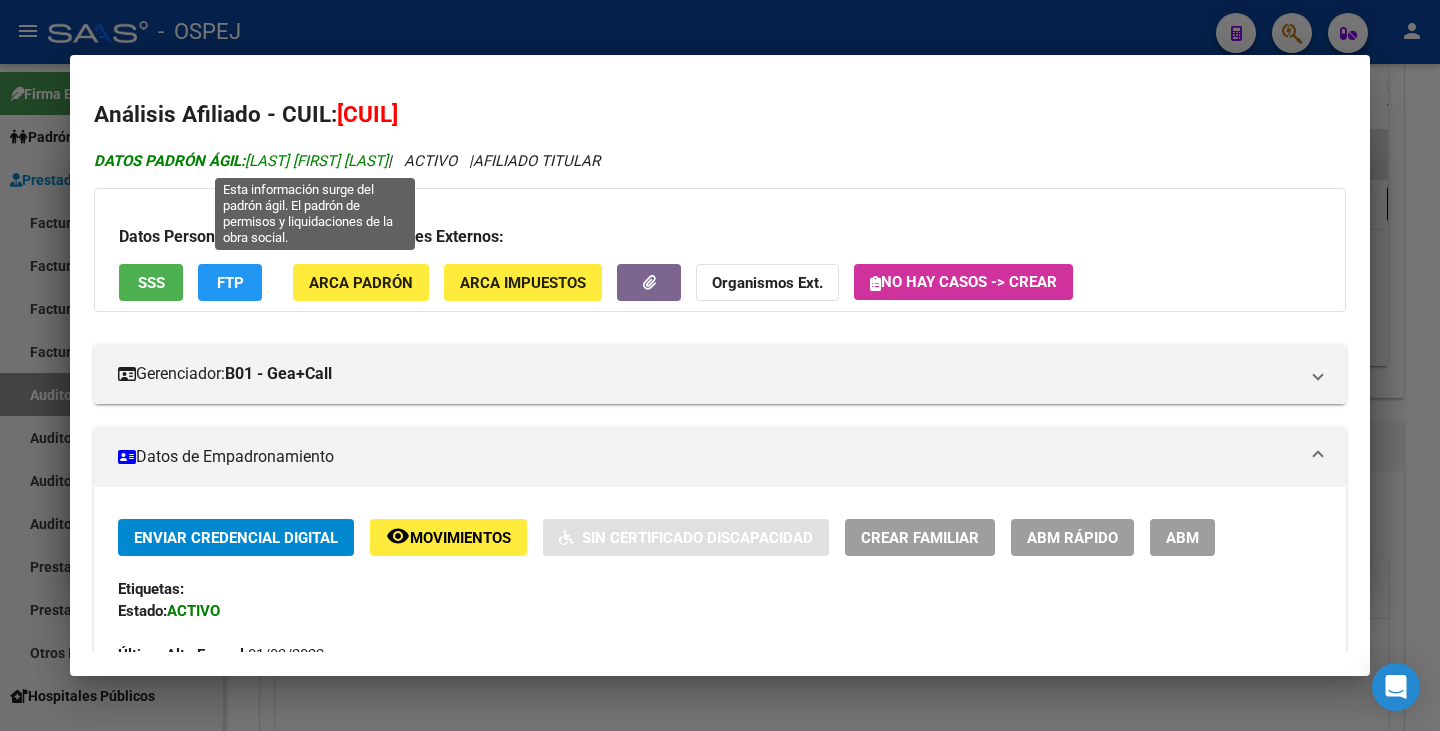 drag, startPoint x: 252, startPoint y: 162, endPoint x: 533, endPoint y: 160, distance: 281.0071 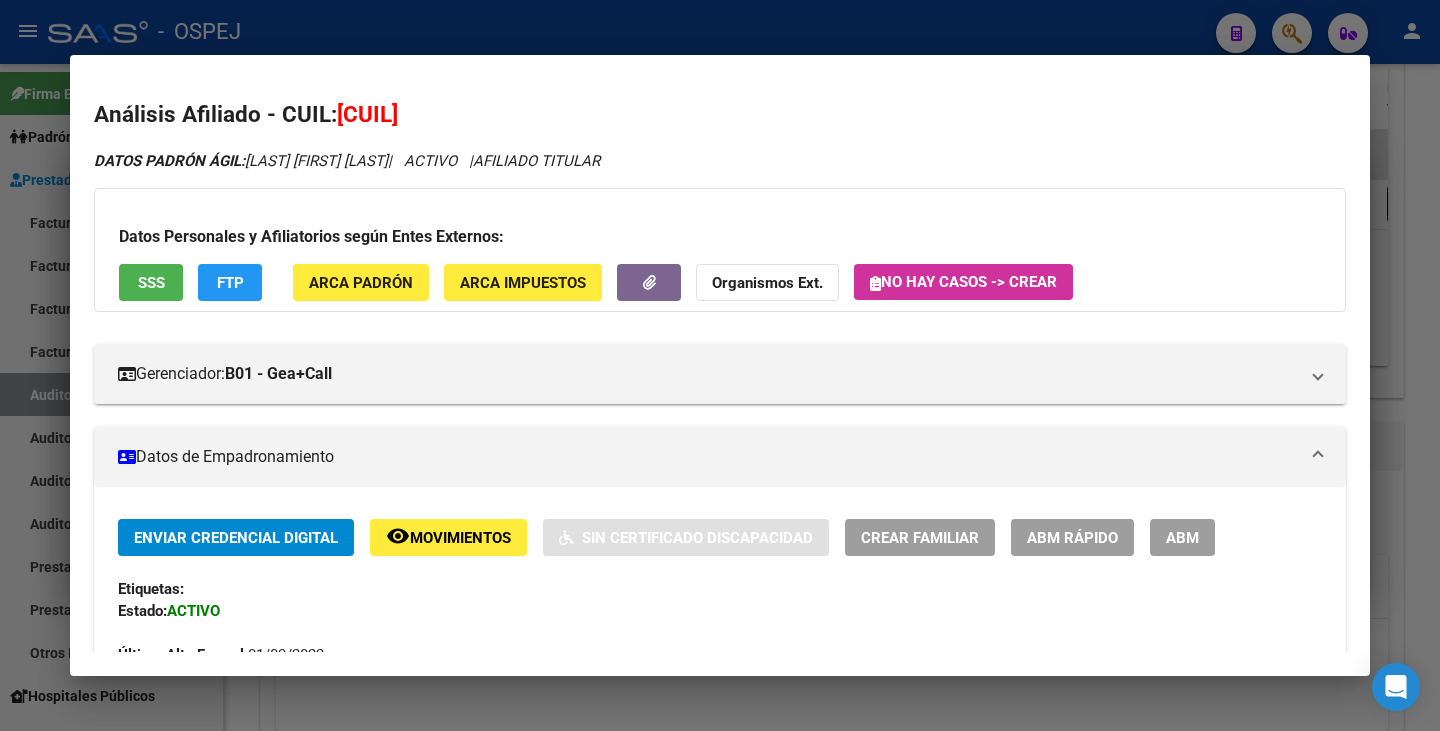 click at bounding box center (720, 365) 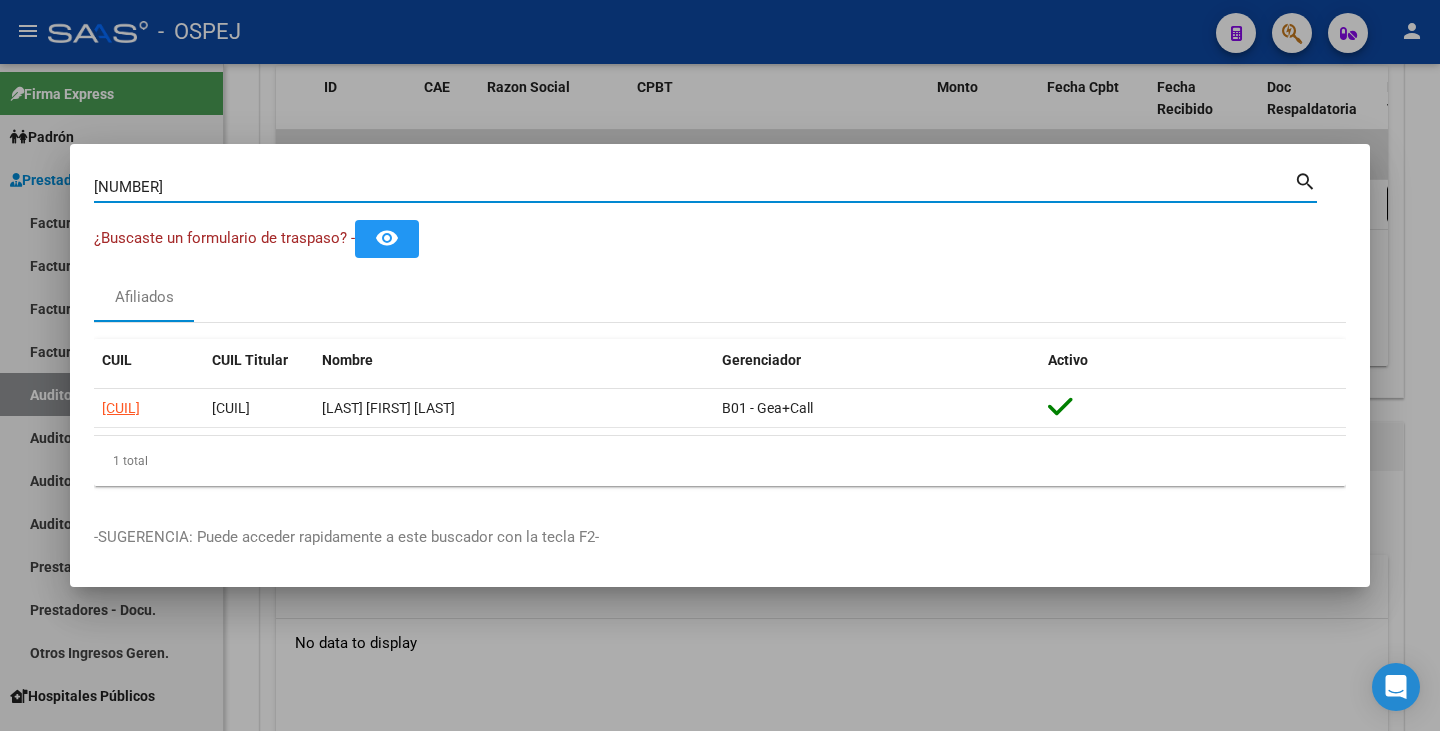 drag, startPoint x: 188, startPoint y: 179, endPoint x: 0, endPoint y: 162, distance: 188.76706 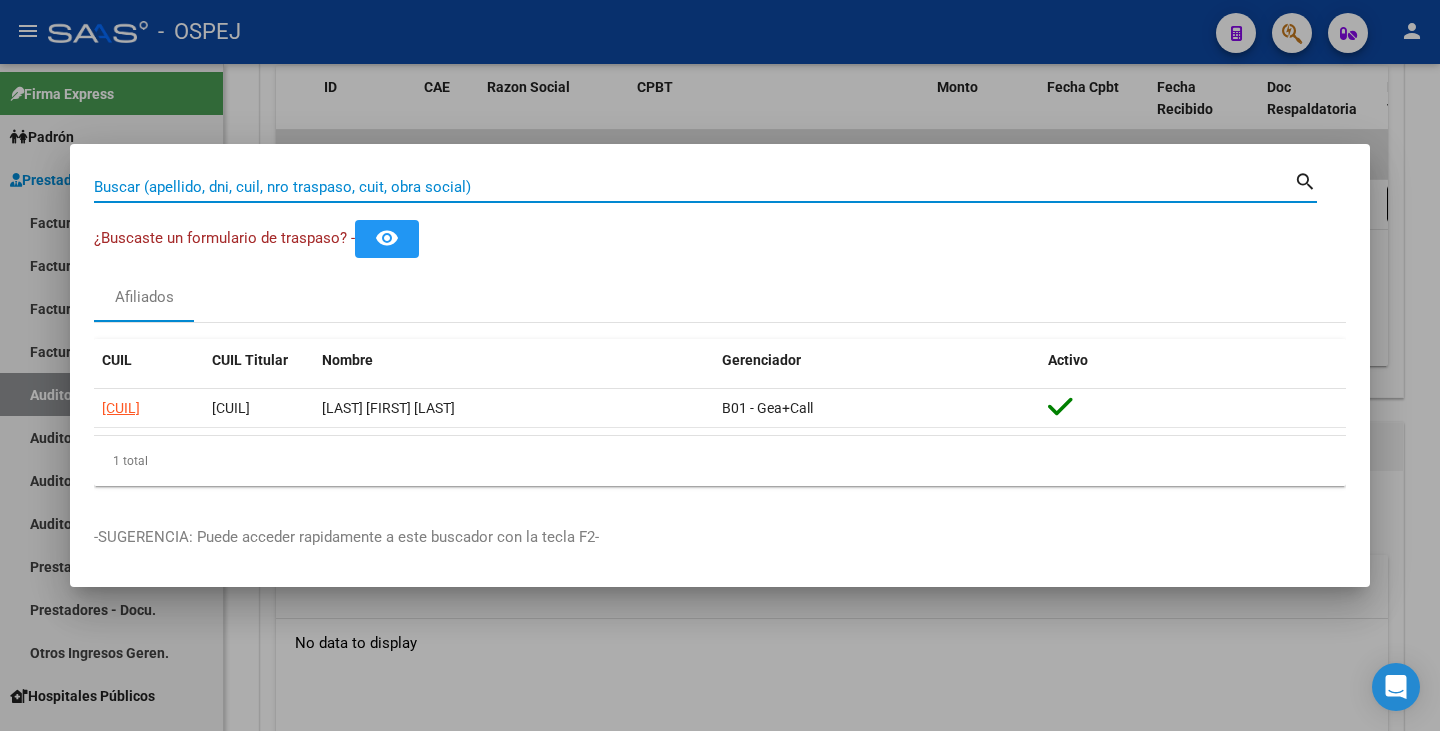 paste on "[NUMBER]" 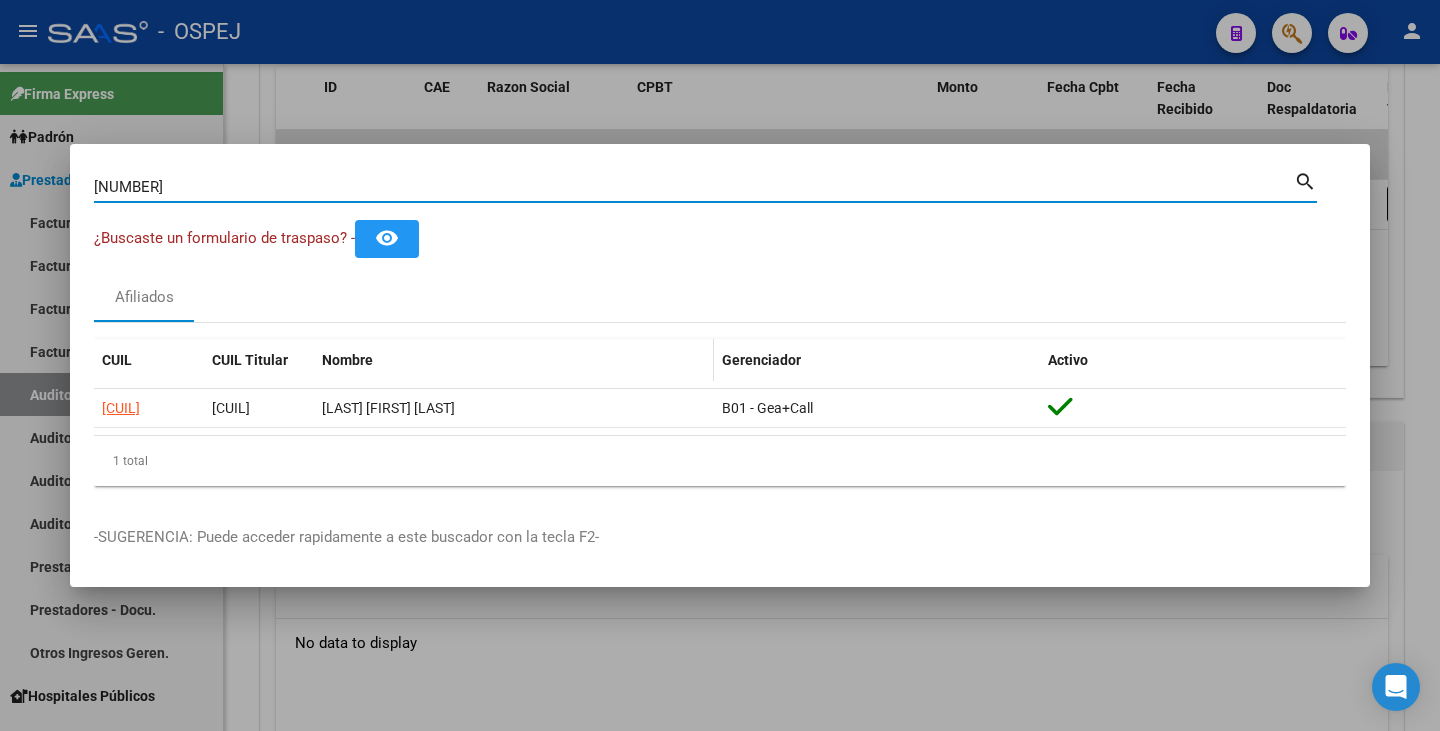 type on "[NUMBER]" 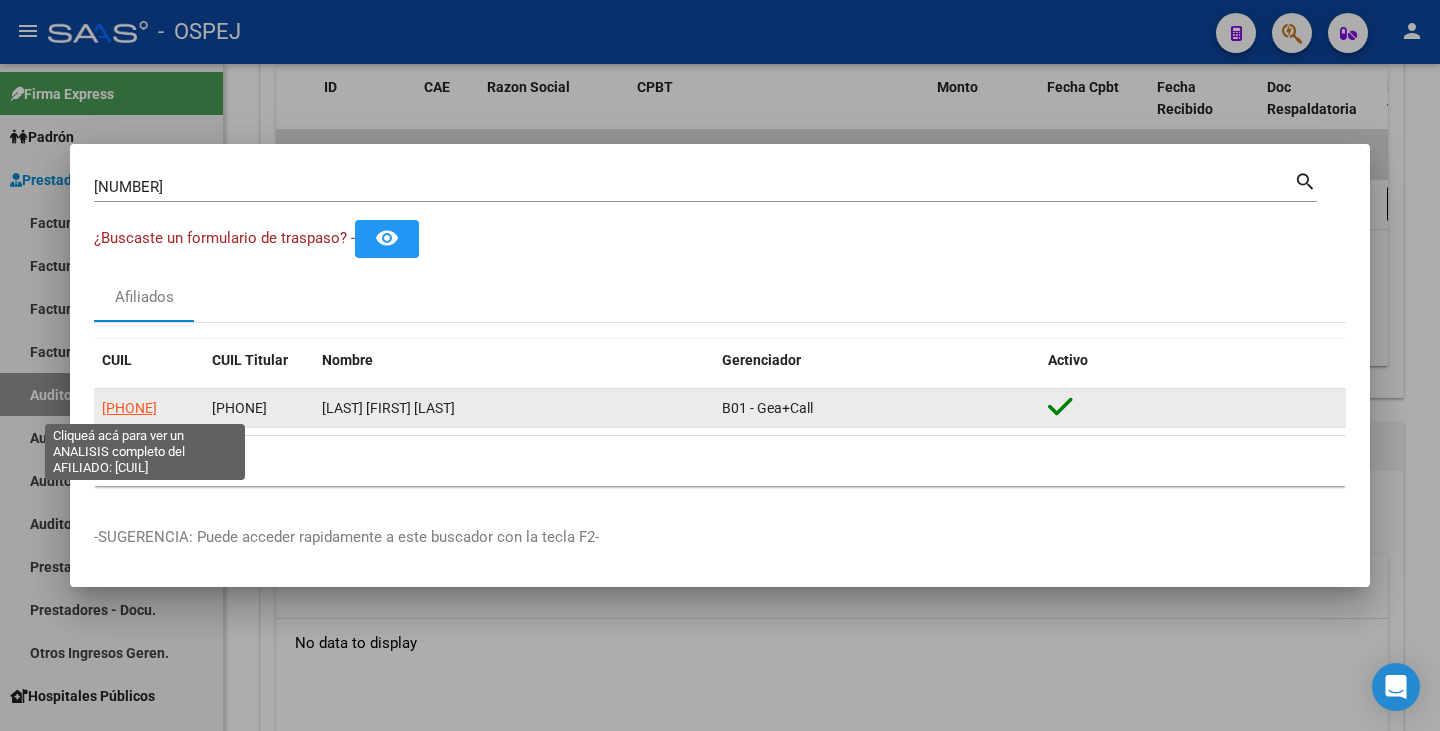 click on "[PHONE]" 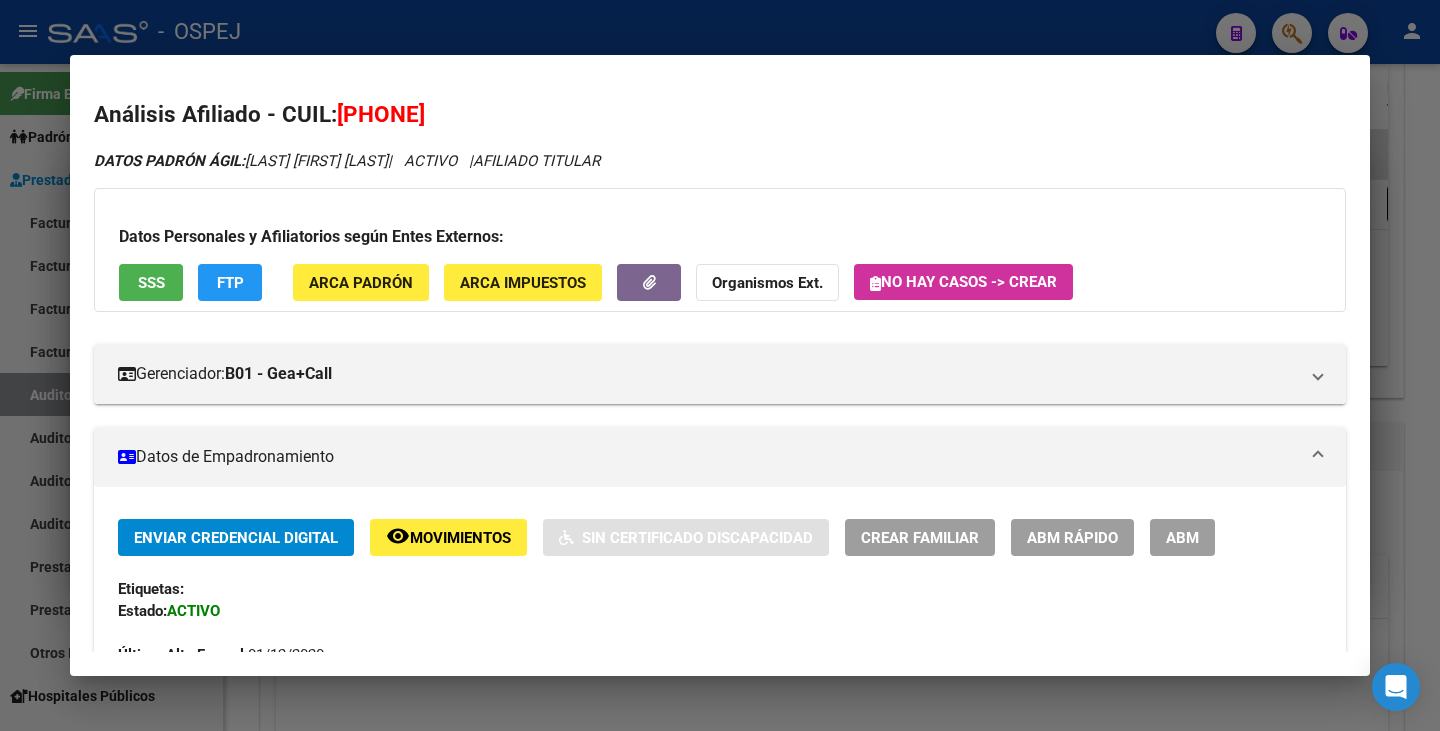 drag, startPoint x: 341, startPoint y: 118, endPoint x: 453, endPoint y: 124, distance: 112.1606 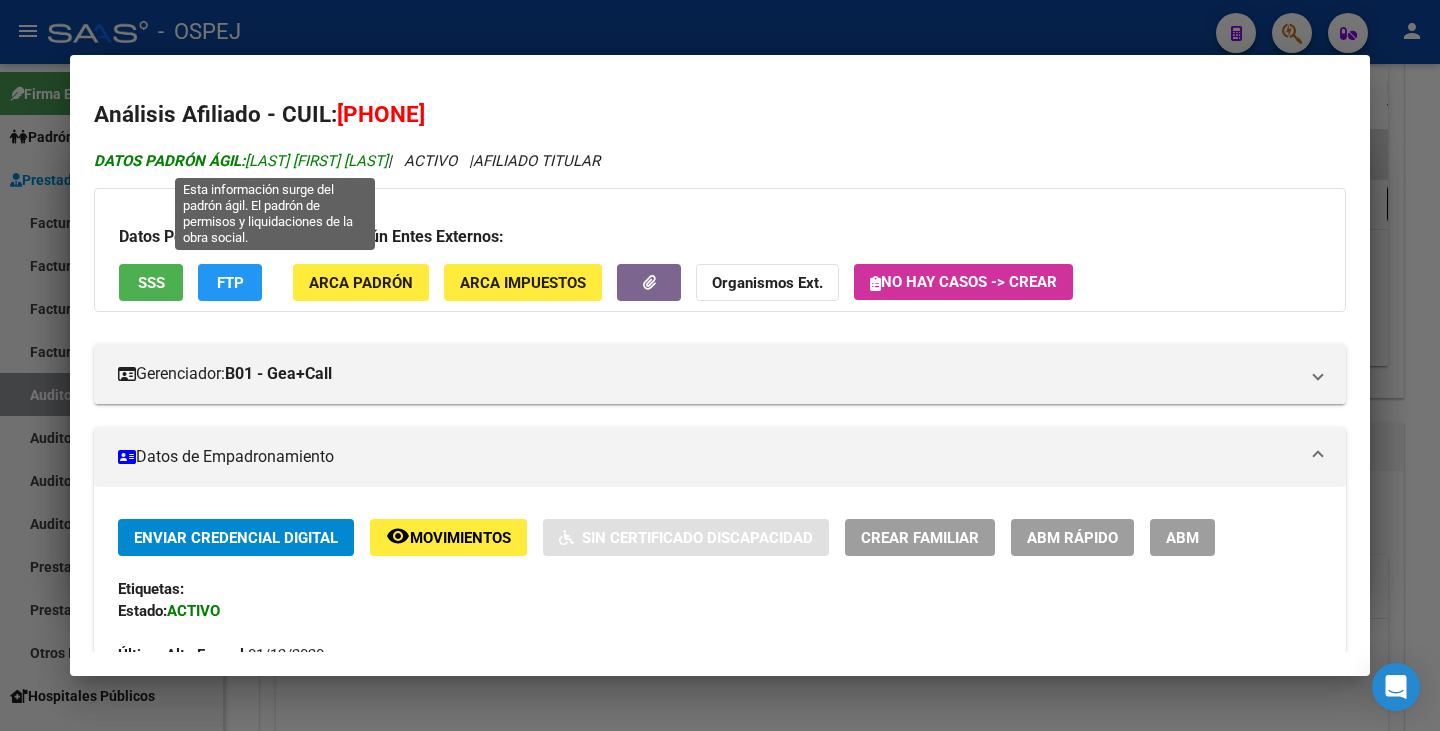 drag, startPoint x: 249, startPoint y: 155, endPoint x: 452, endPoint y: 155, distance: 203 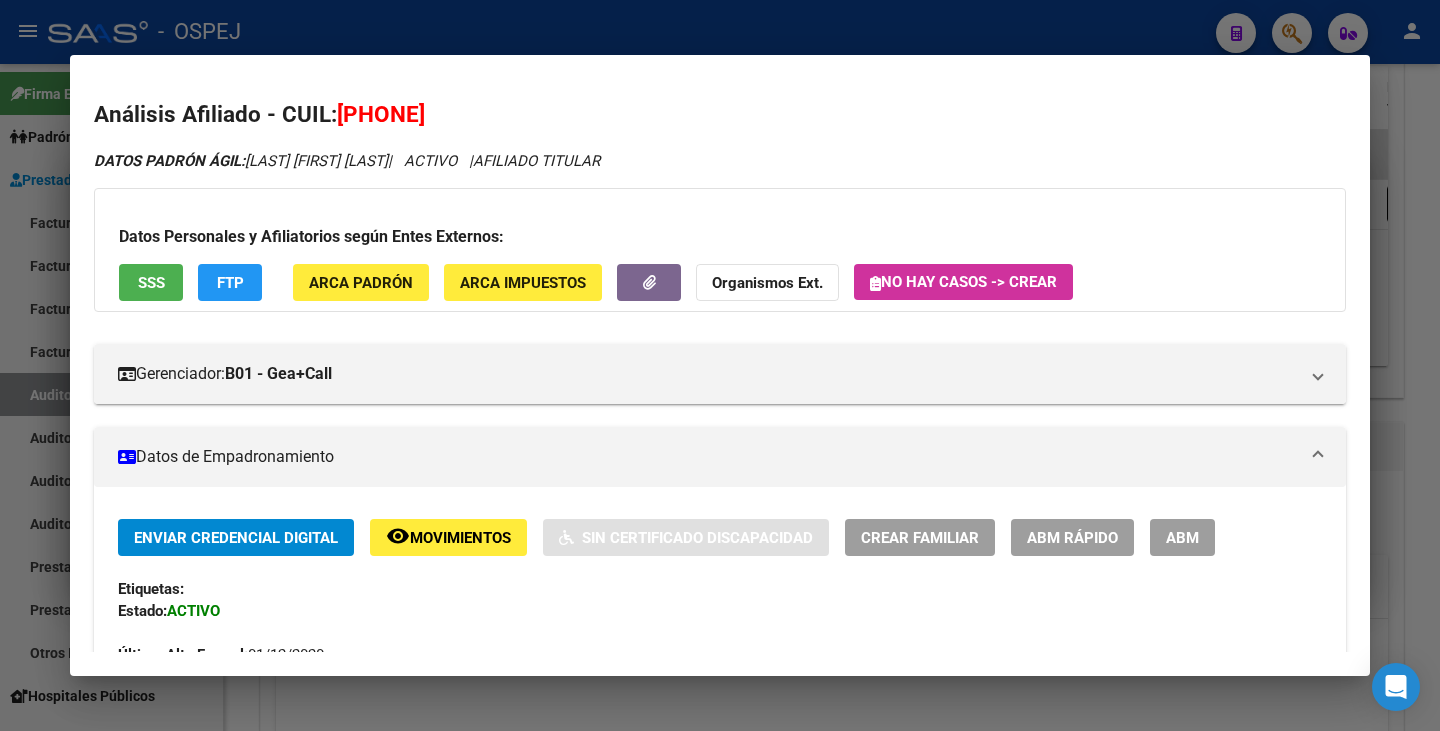 click at bounding box center (720, 365) 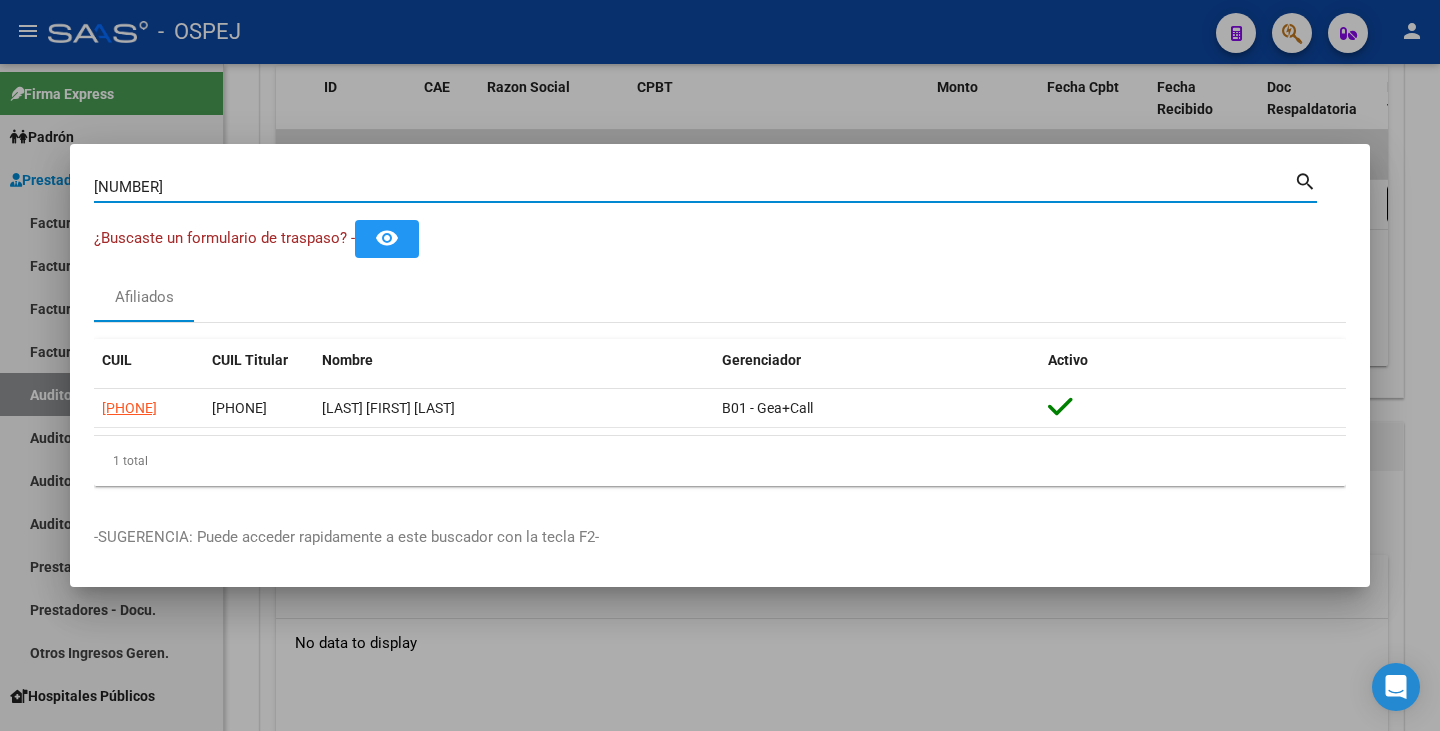 drag, startPoint x: 171, startPoint y: 191, endPoint x: 46, endPoint y: 162, distance: 128.31992 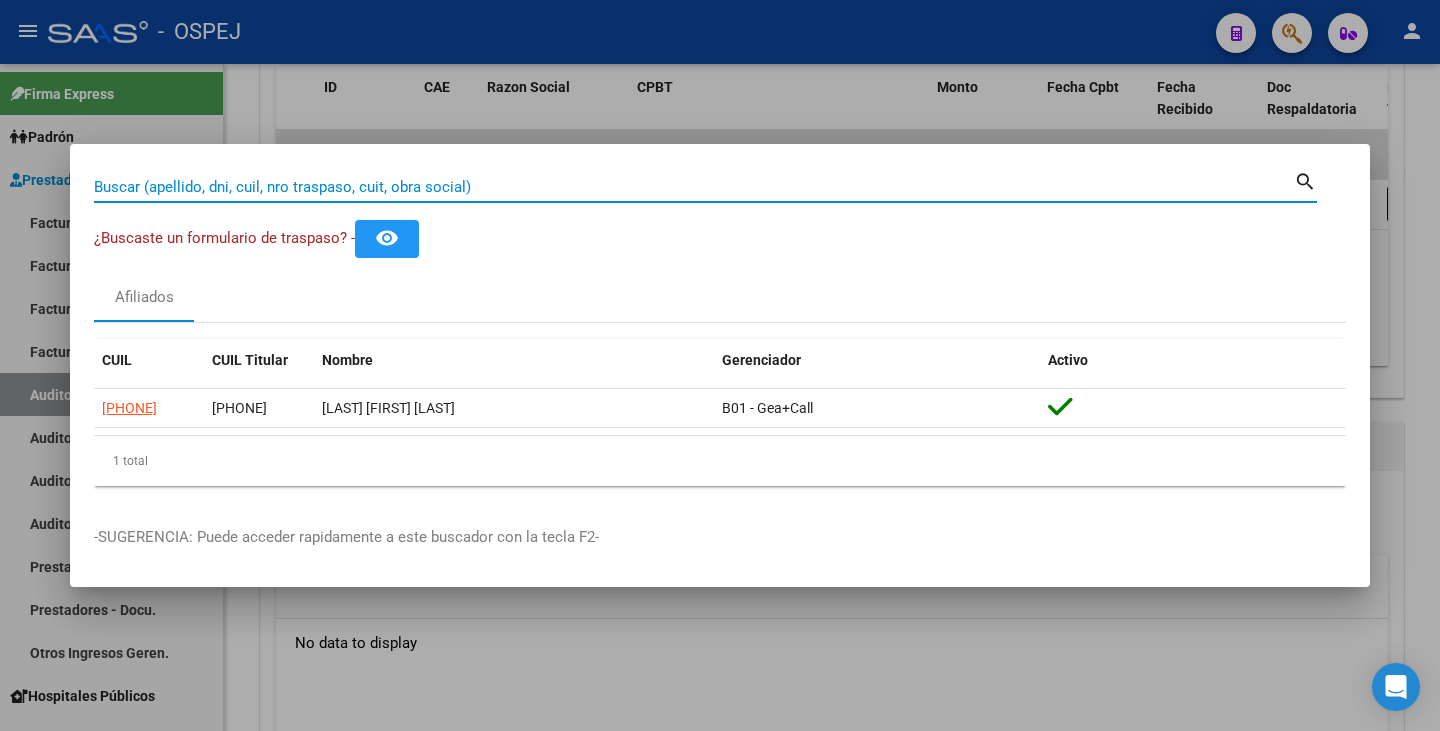 paste on "31072163" 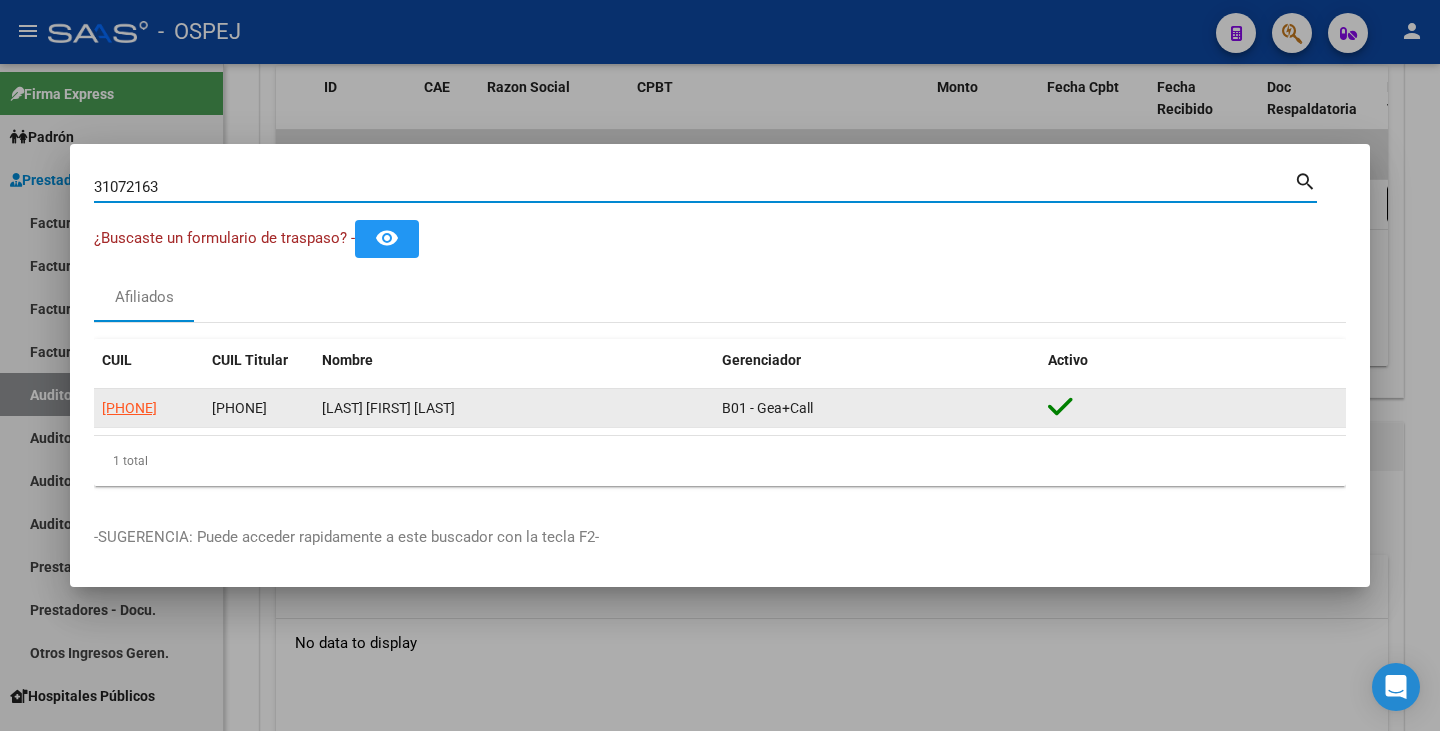 type on "31072163" 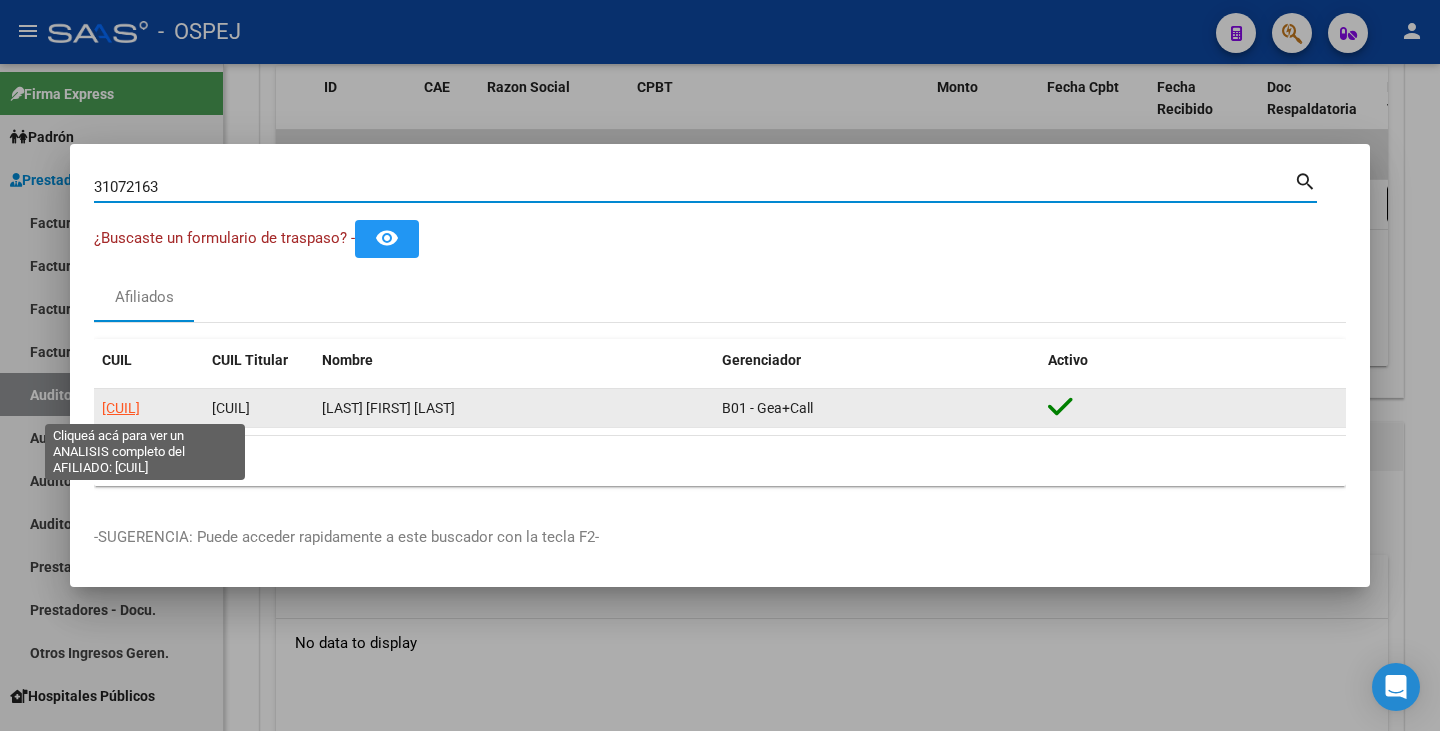 click on "[CUIL]" 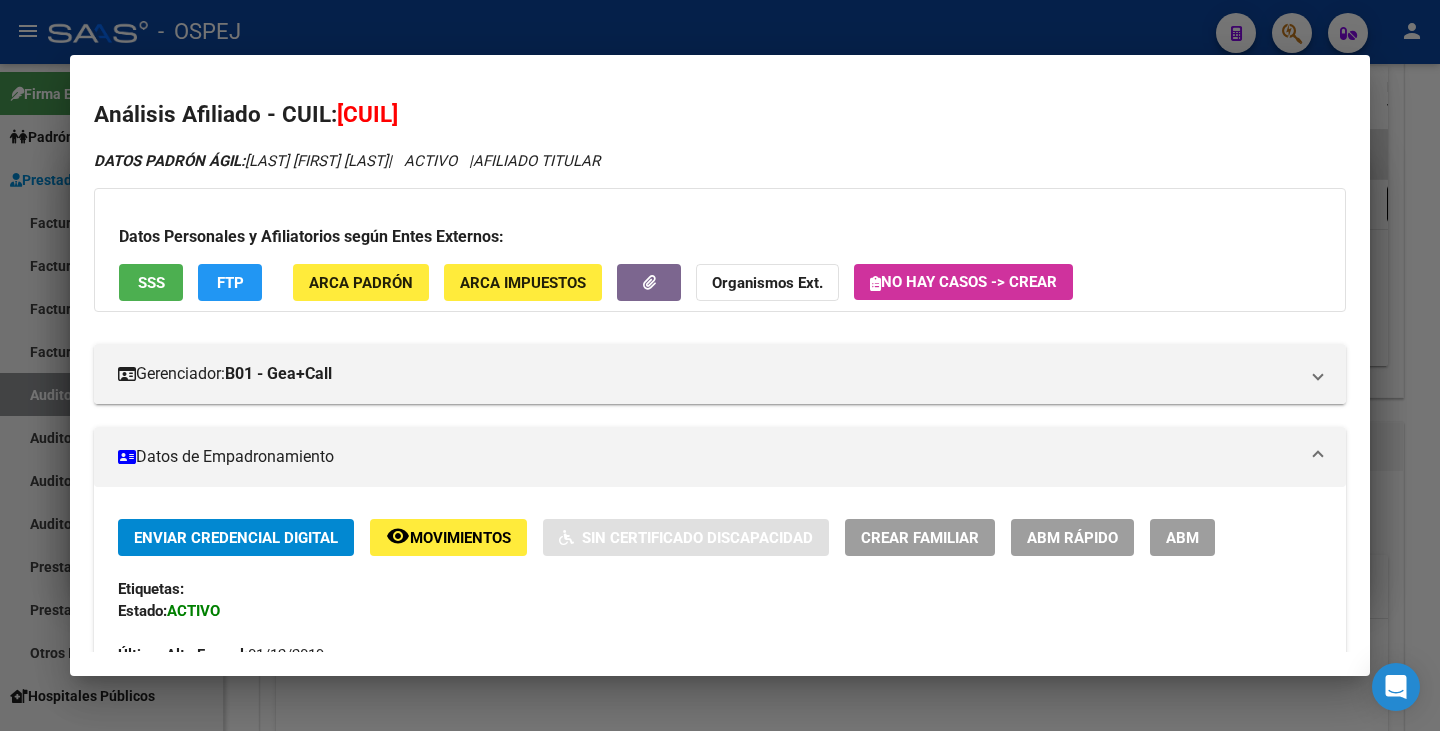 drag, startPoint x: 344, startPoint y: 106, endPoint x: 485, endPoint y: 109, distance: 141.0319 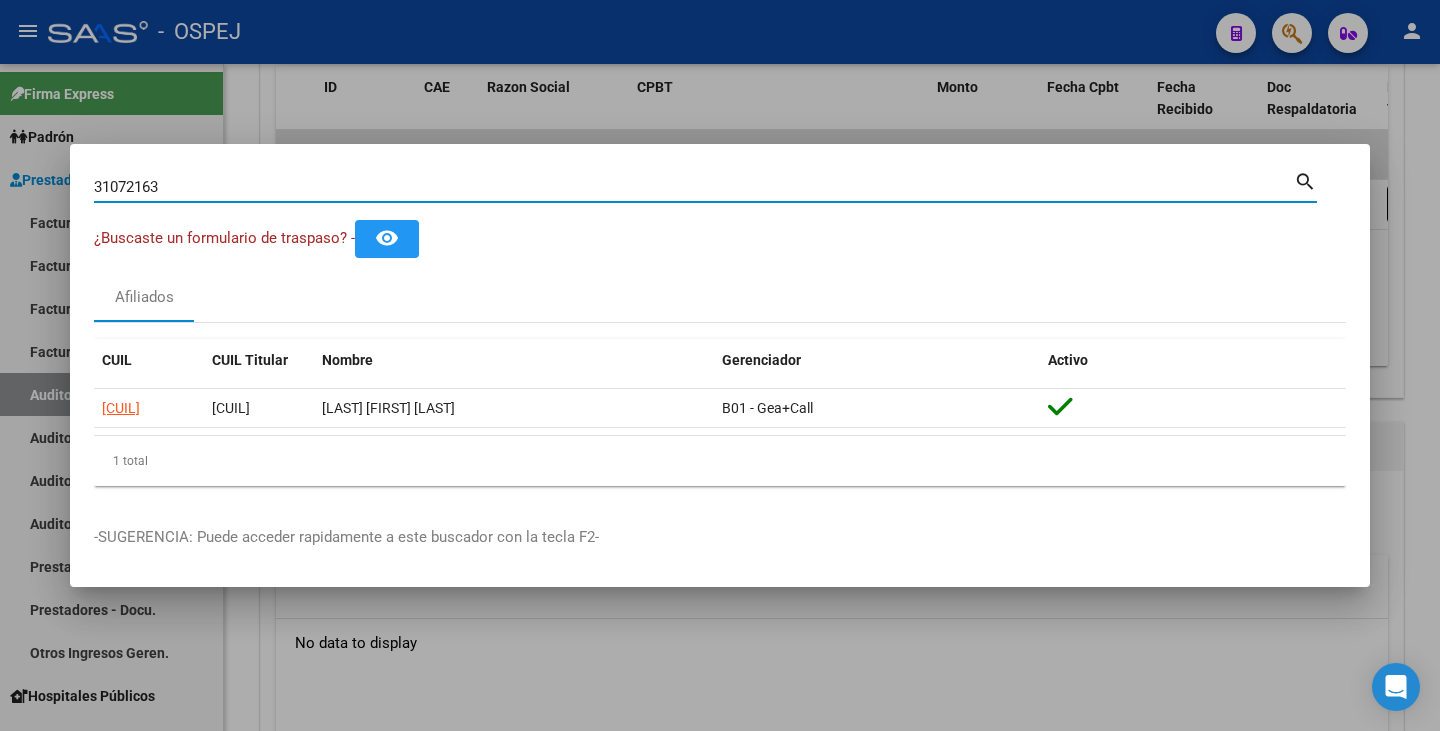 drag, startPoint x: 209, startPoint y: 189, endPoint x: 0, endPoint y: 162, distance: 210.7368 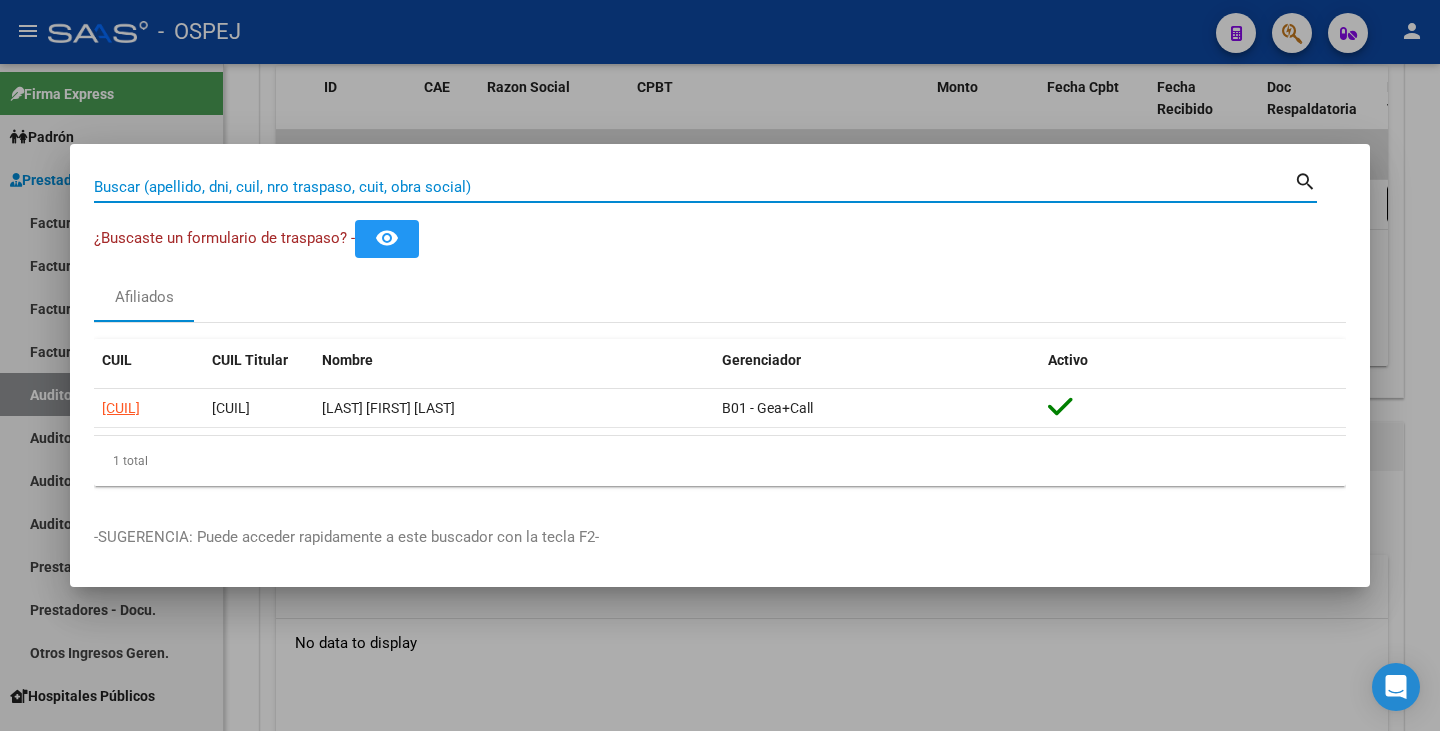 paste on "[NUMBER]" 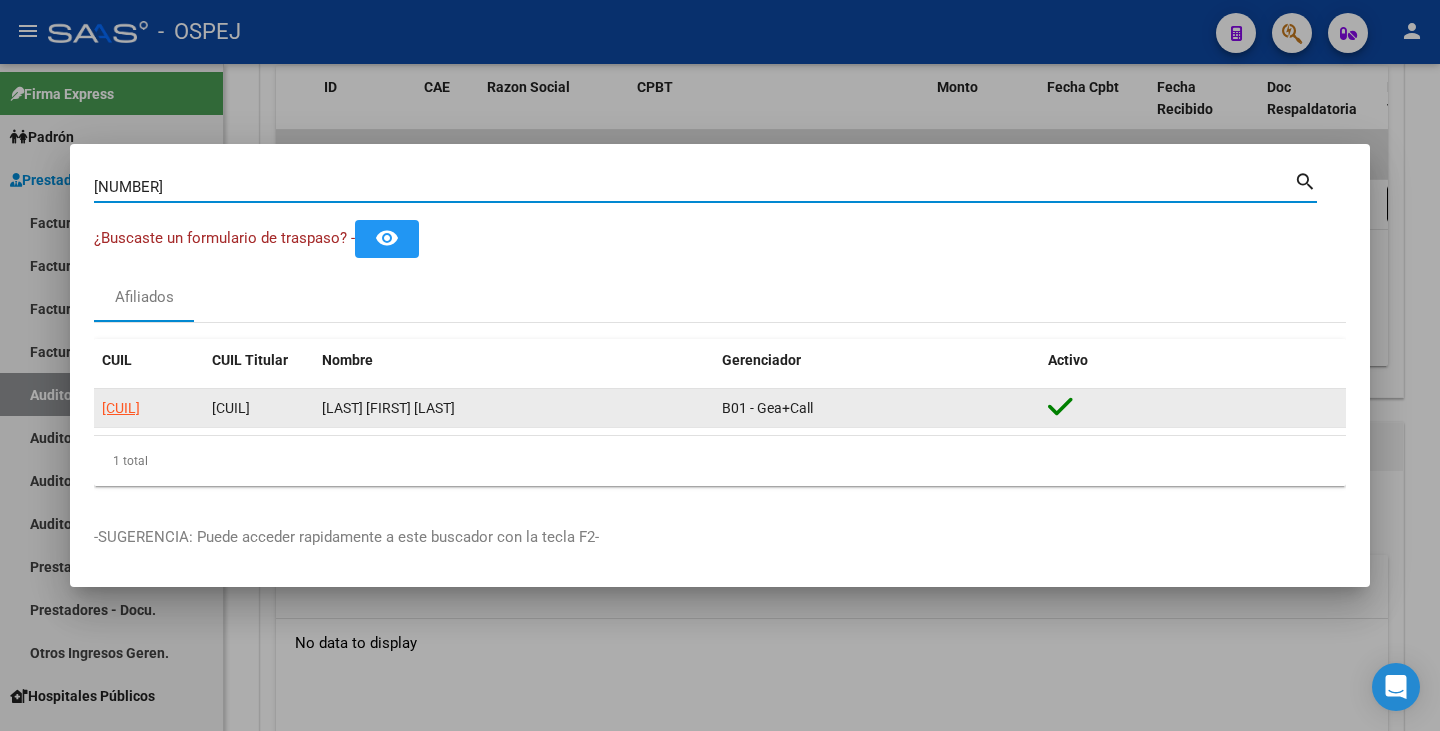 type on "[NUMBER]" 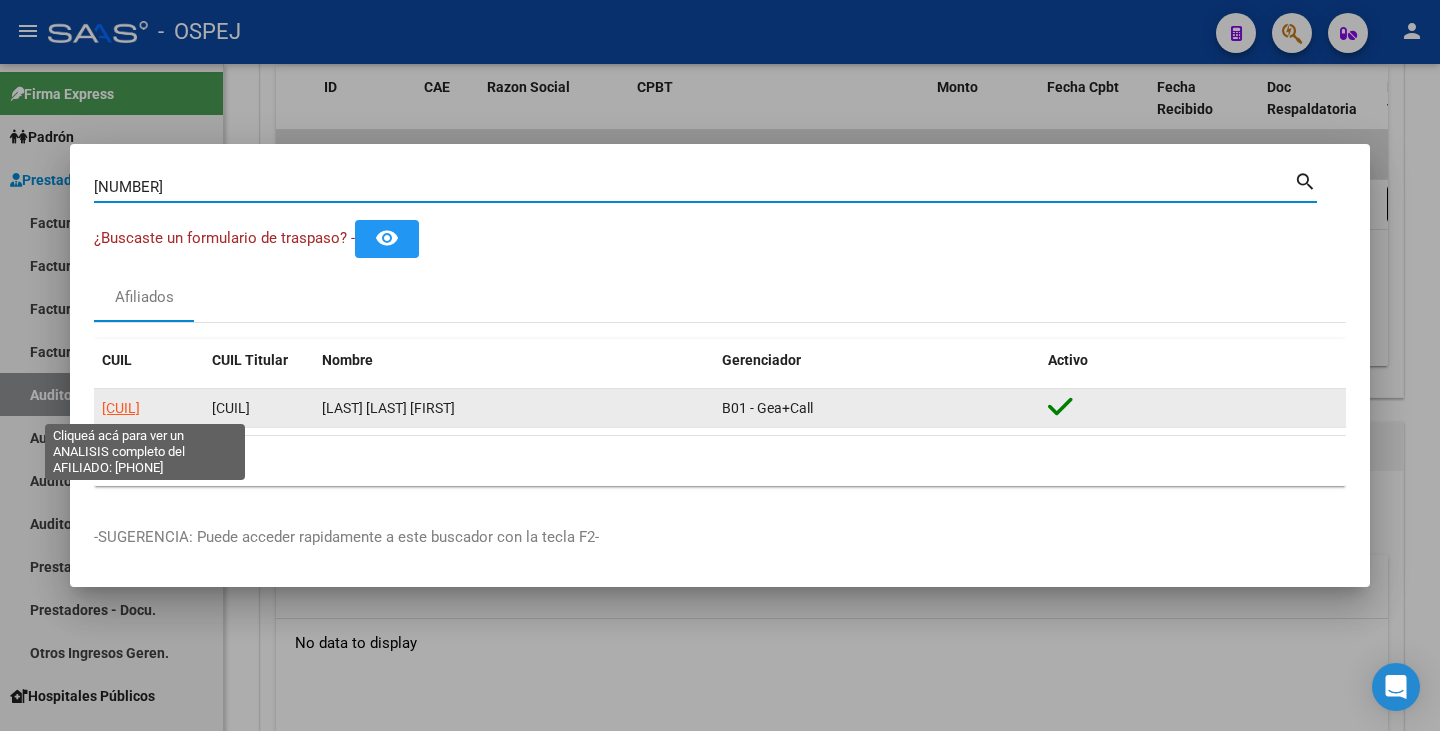 click on "[CUIL]" 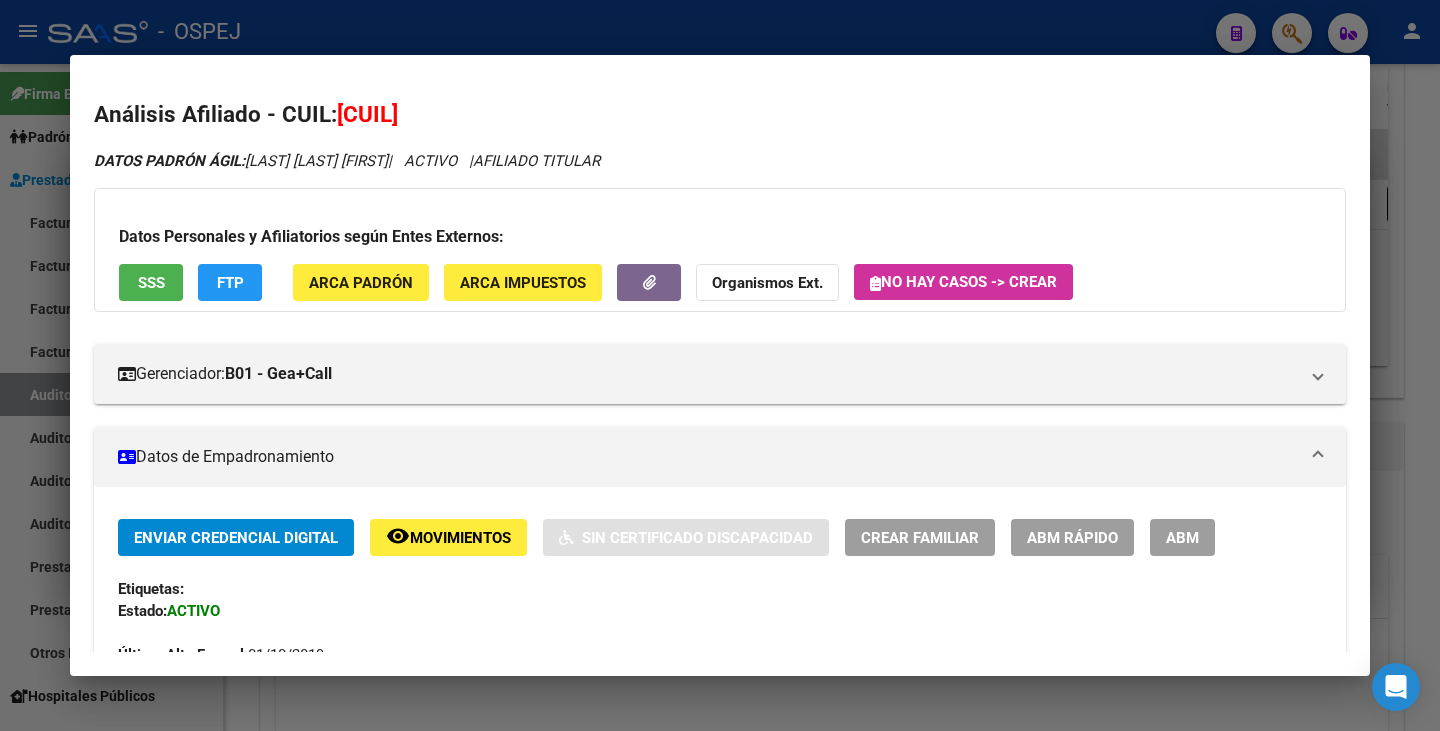 drag, startPoint x: 340, startPoint y: 116, endPoint x: 474, endPoint y: 119, distance: 134.03358 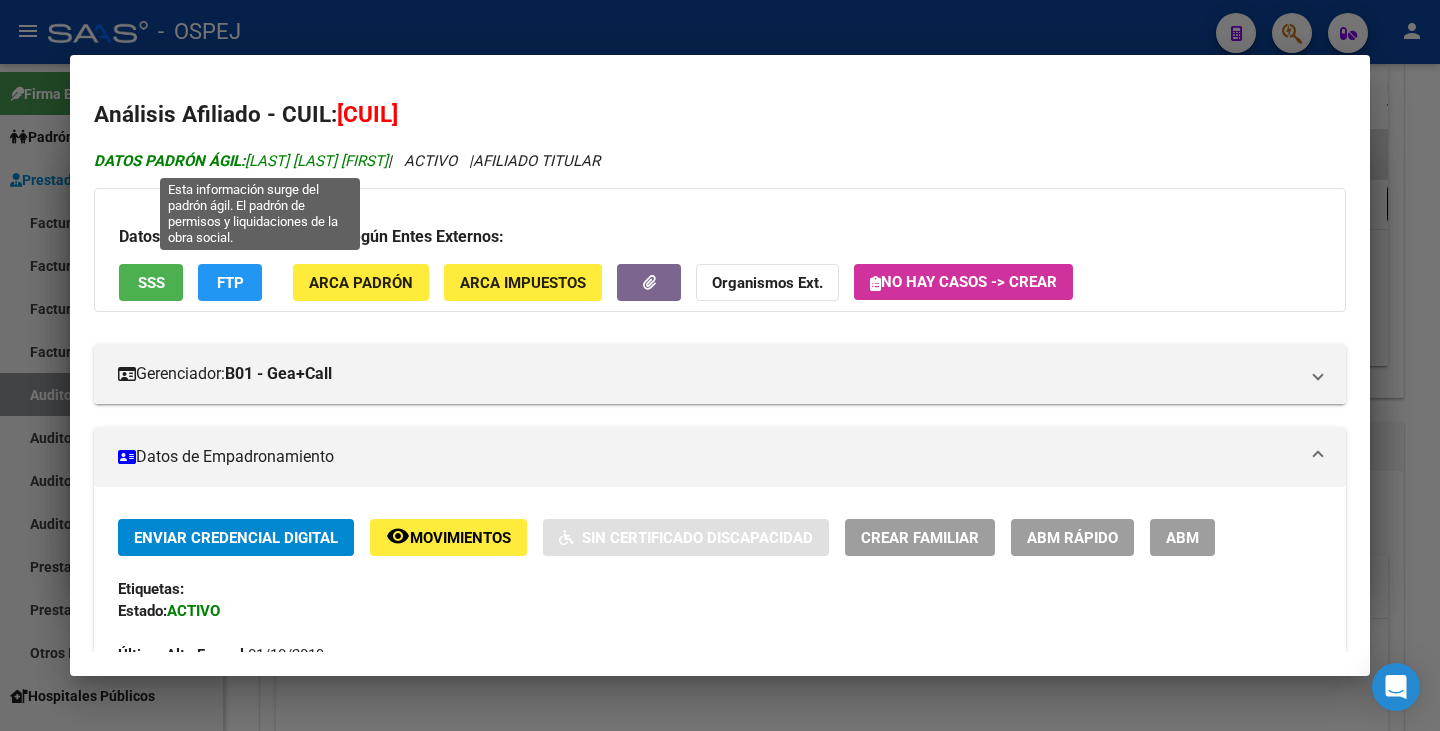 drag, startPoint x: 251, startPoint y: 161, endPoint x: 420, endPoint y: 156, distance: 169.07394 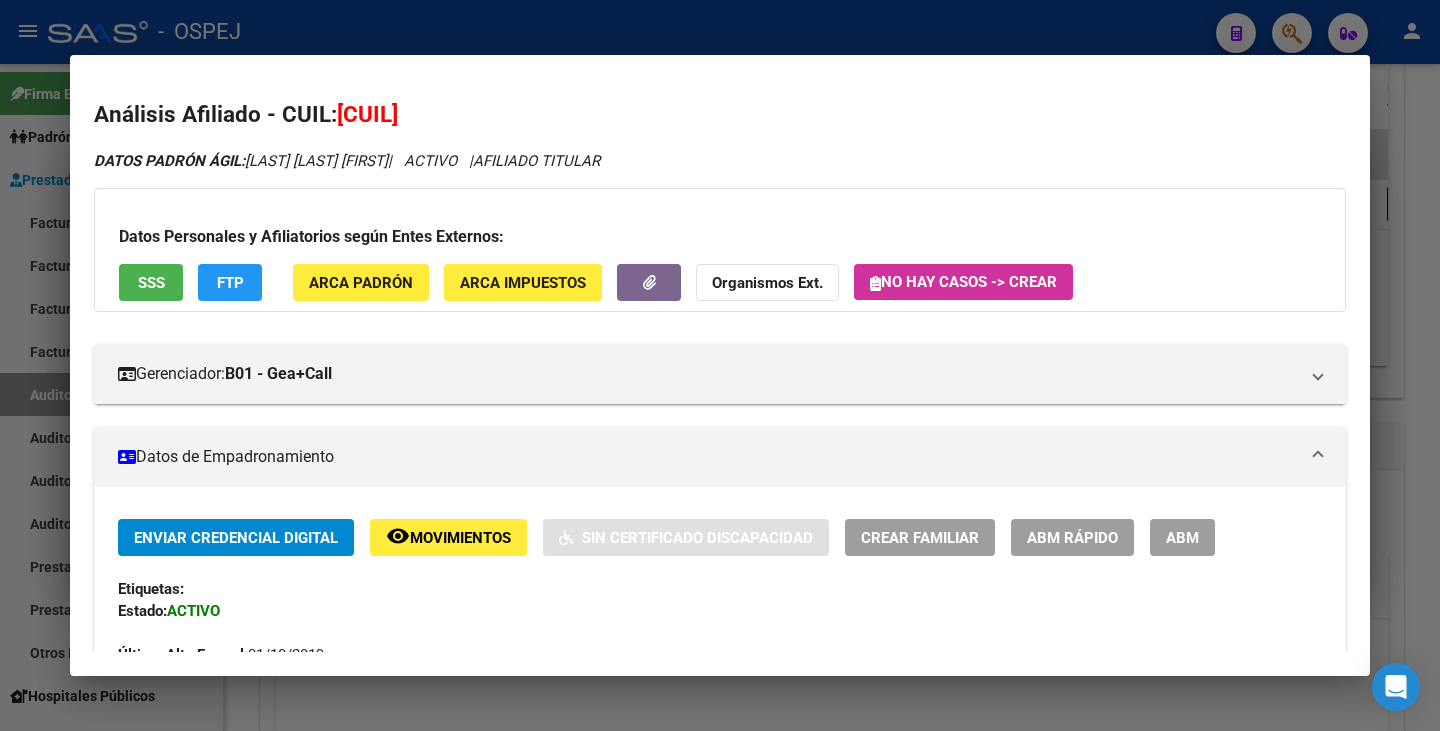 click at bounding box center [720, 365] 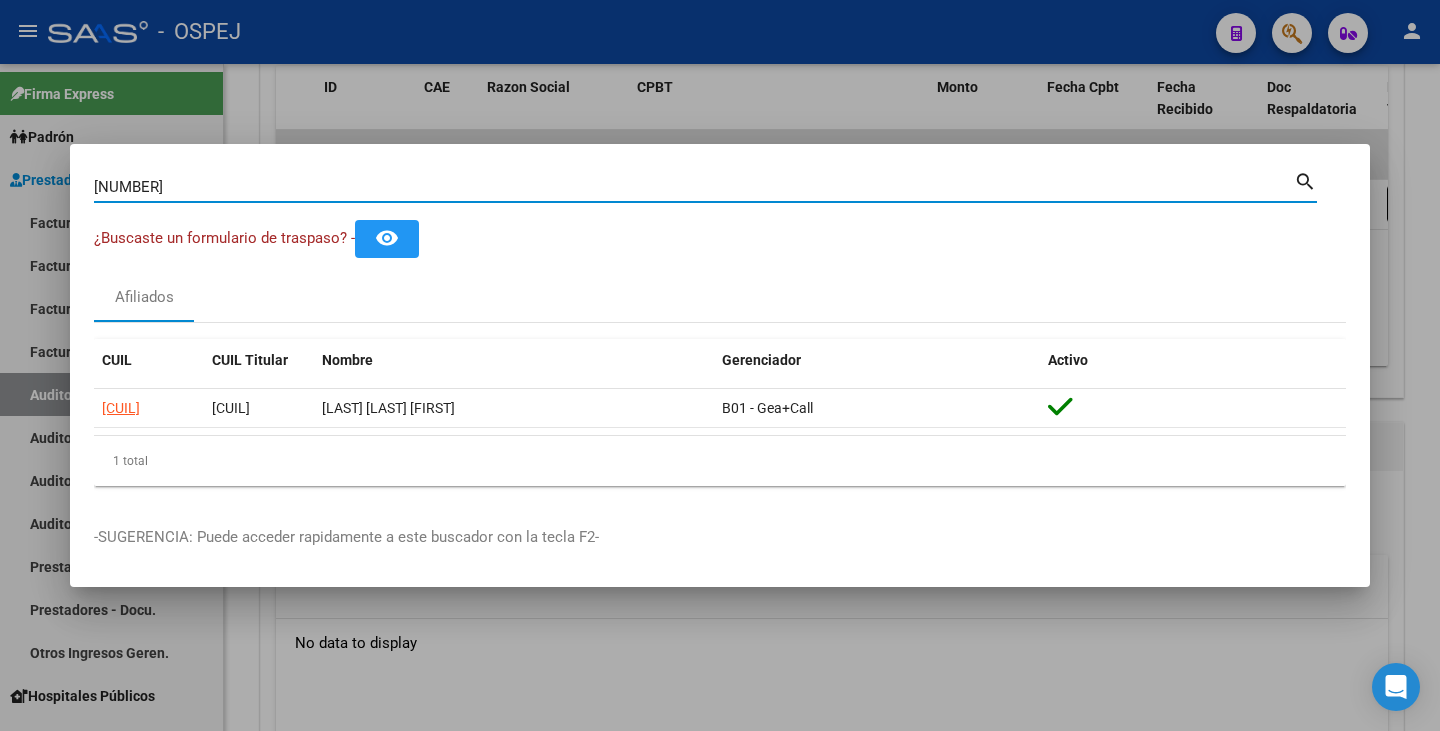 drag, startPoint x: 183, startPoint y: 179, endPoint x: 0, endPoint y: 207, distance: 185.12968 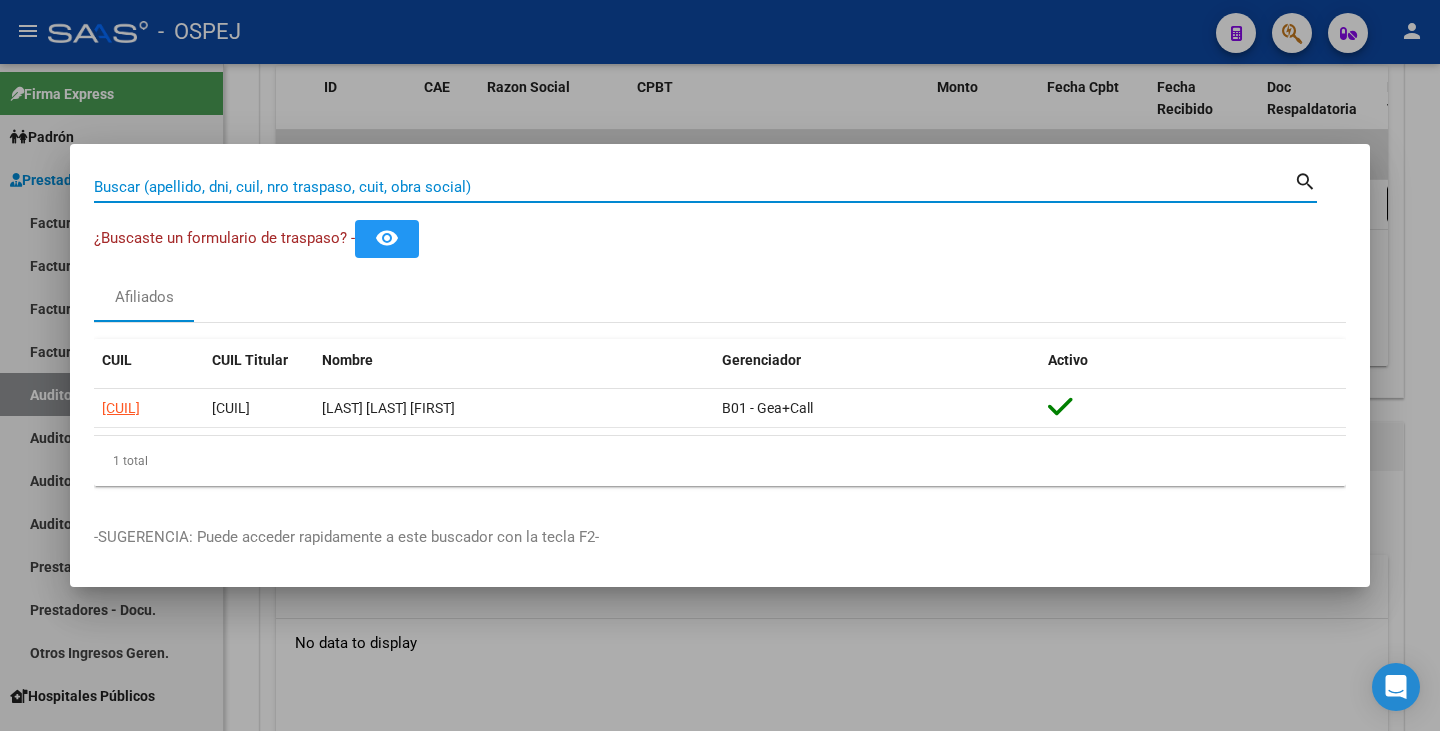 paste on "[NUMBER]" 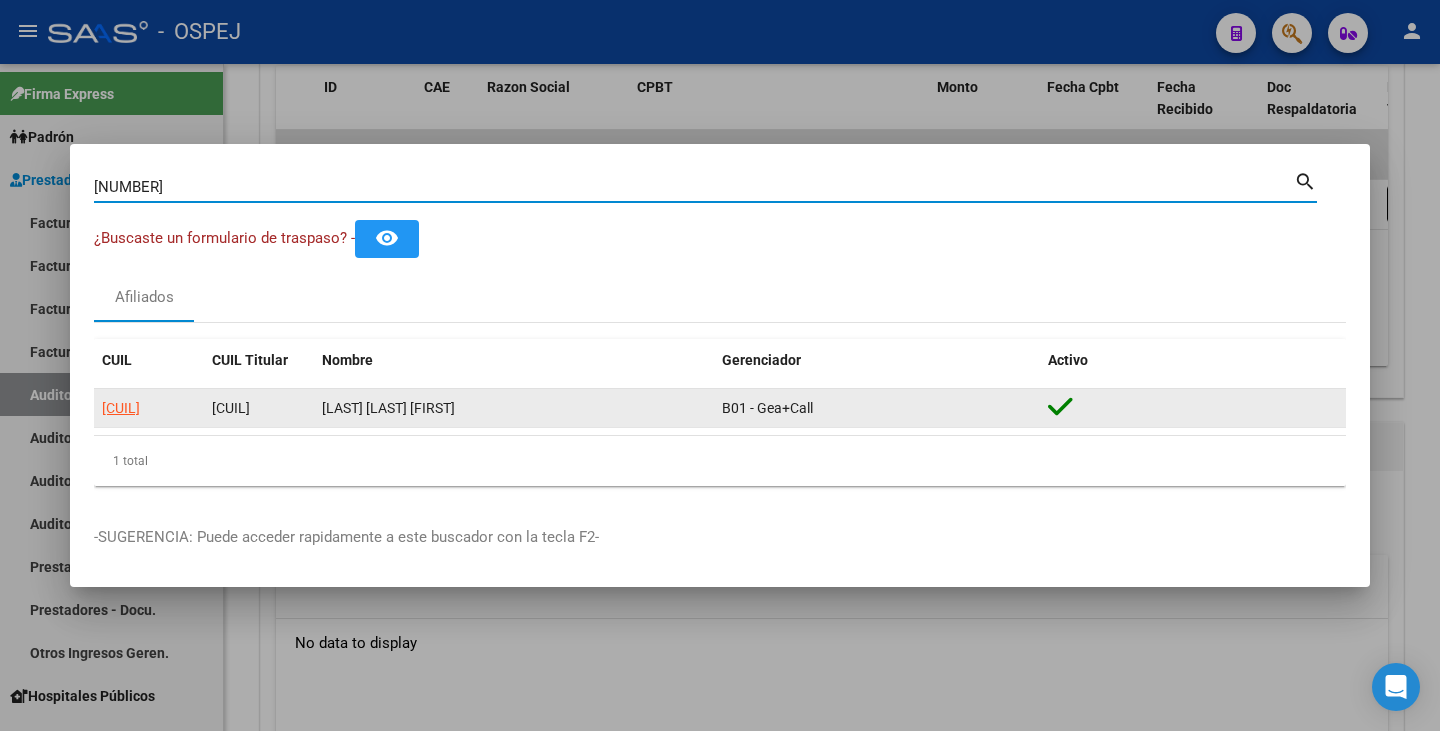 type on "[NUMBER]" 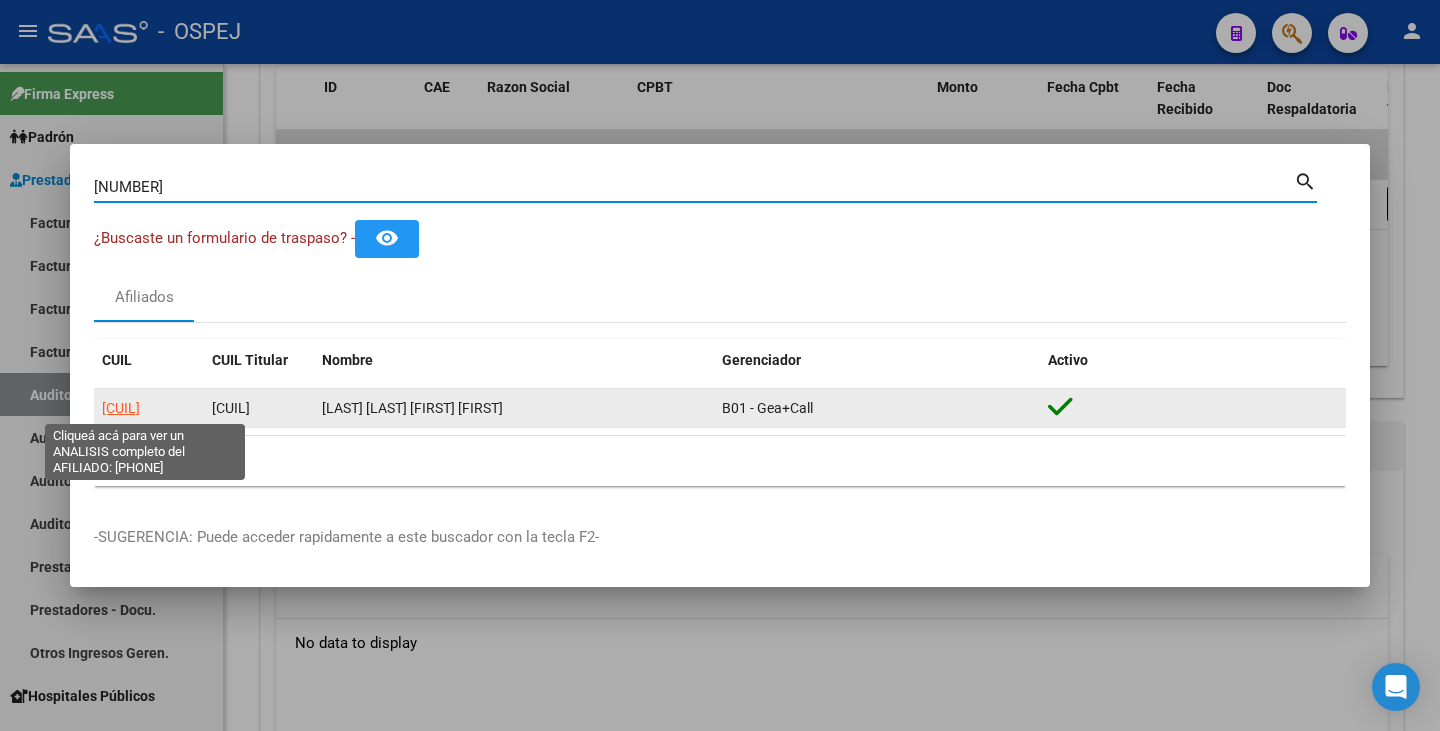 click on "[CUIL]" 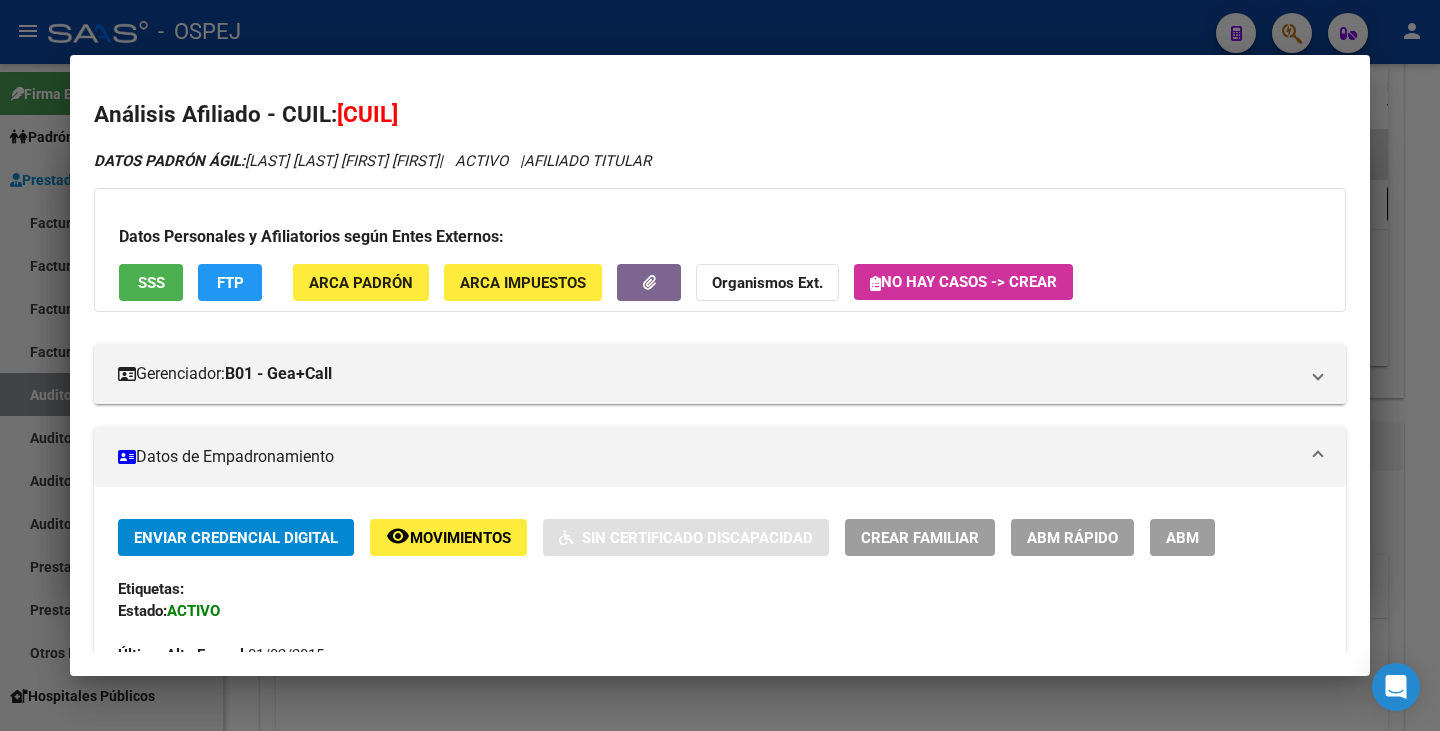 drag, startPoint x: 340, startPoint y: 104, endPoint x: 478, endPoint y: 100, distance: 138.05795 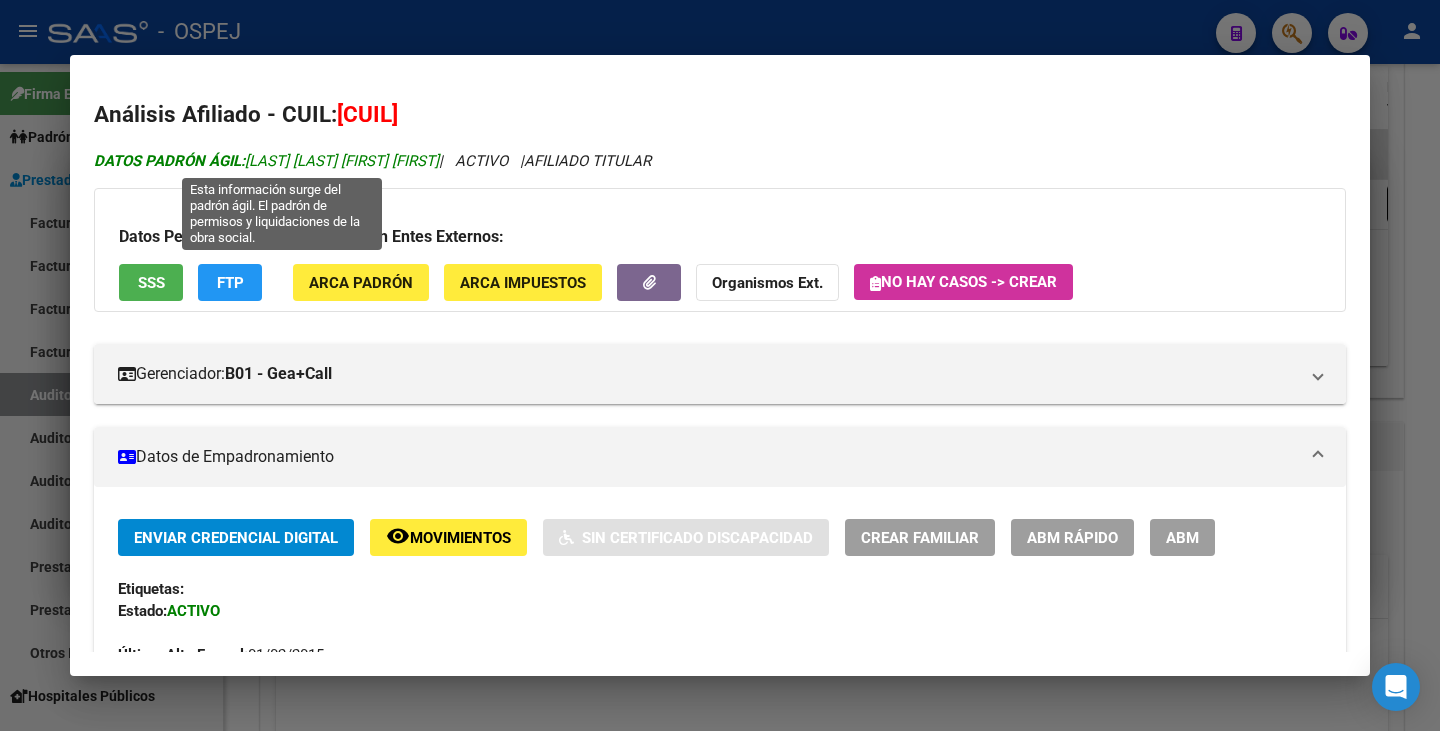 drag, startPoint x: 248, startPoint y: 162, endPoint x: 464, endPoint y: 152, distance: 216.23135 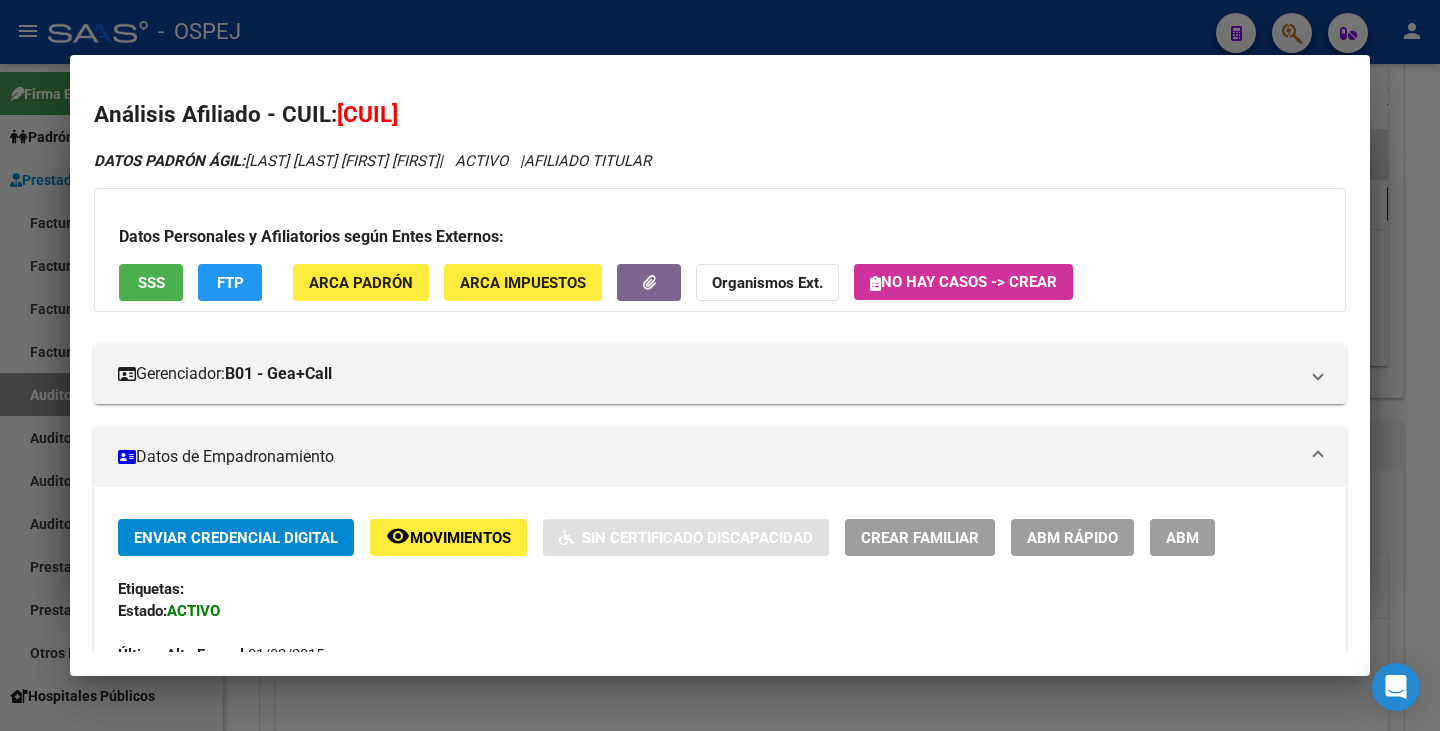 click at bounding box center [720, 365] 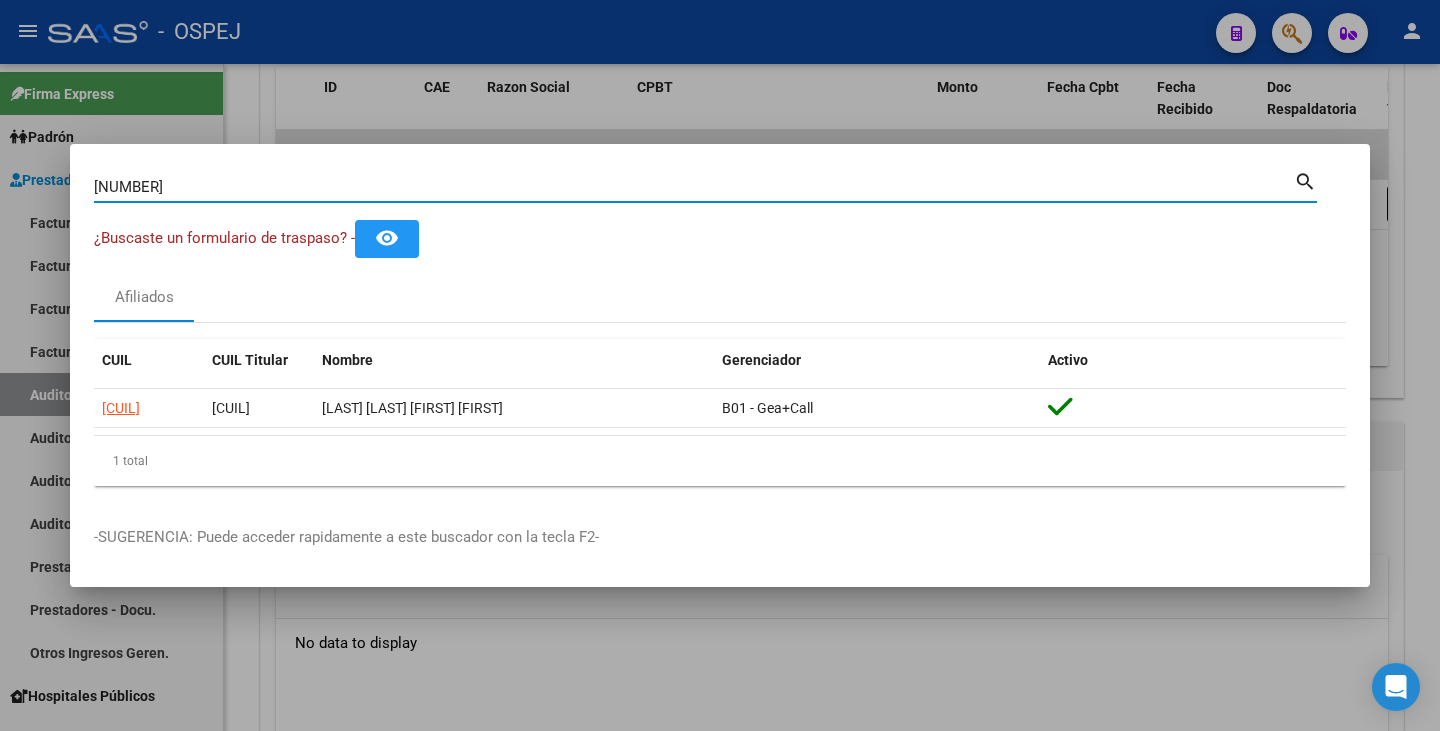 drag, startPoint x: 184, startPoint y: 192, endPoint x: 25, endPoint y: 176, distance: 159.80301 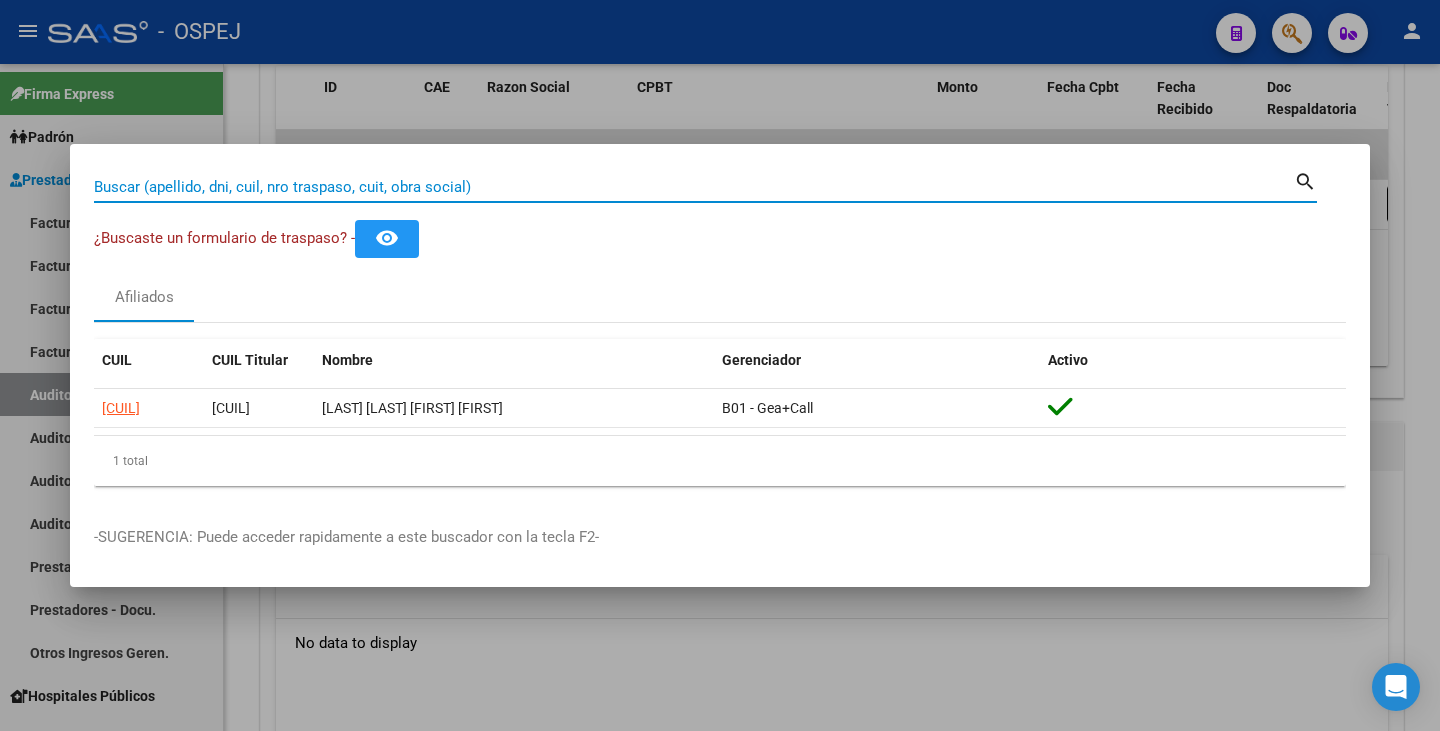 paste on "33029453" 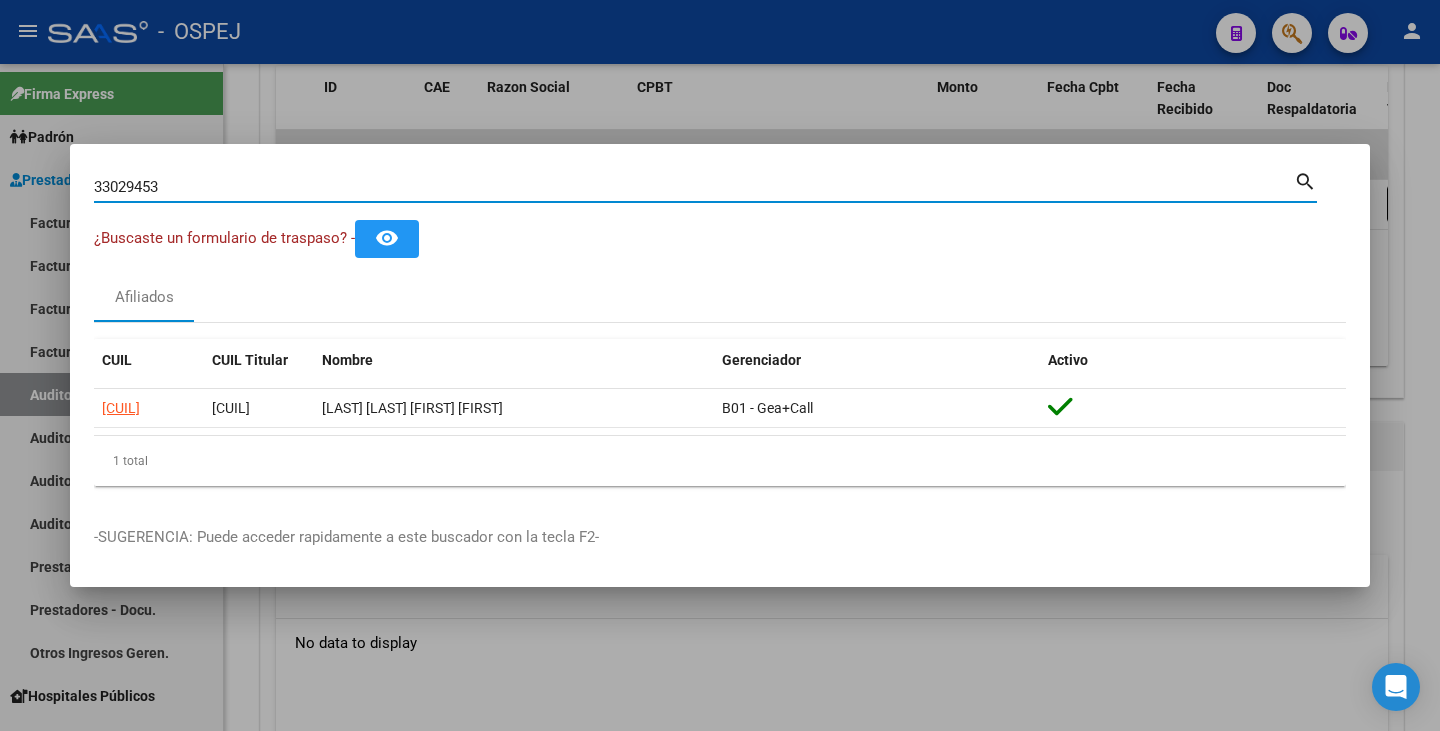type on "33029453" 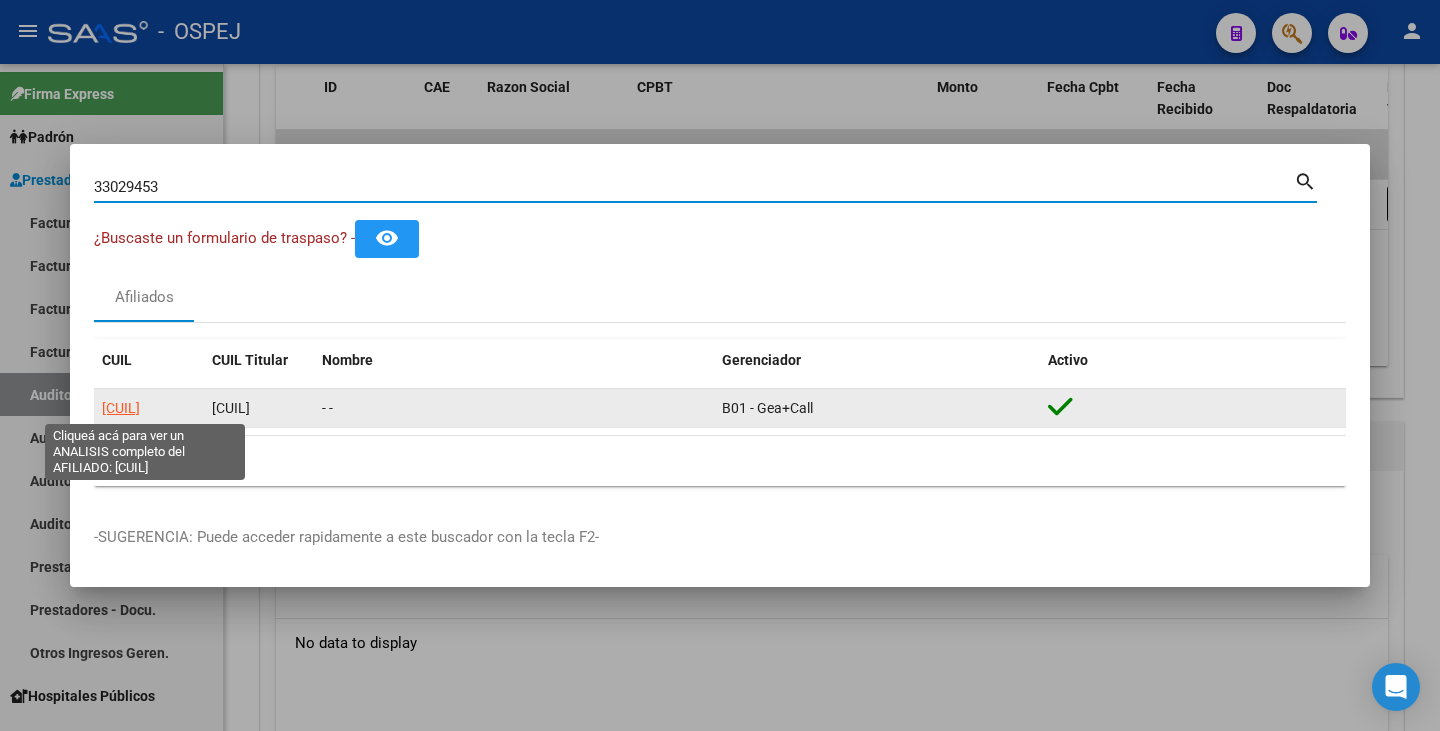 click on "[CUIL]" 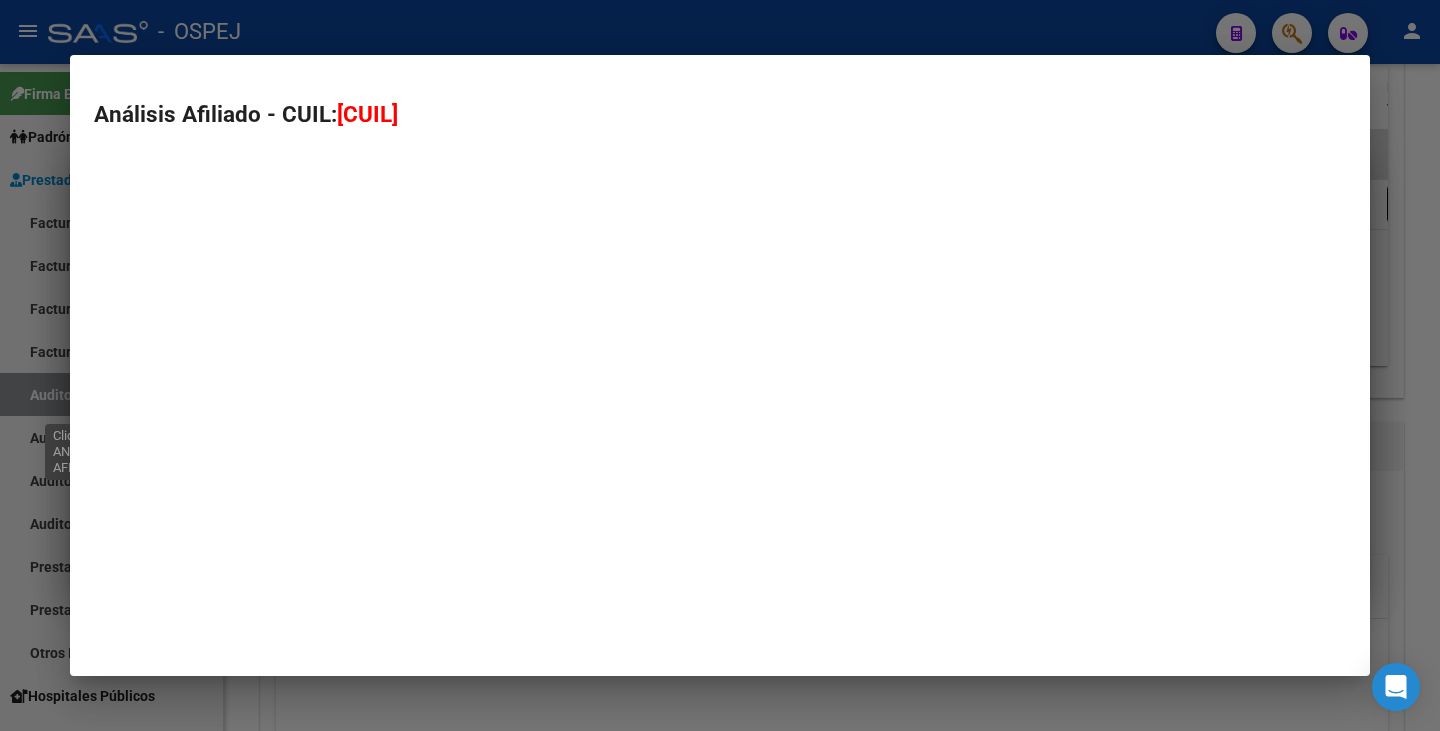 type on "[CUIL]" 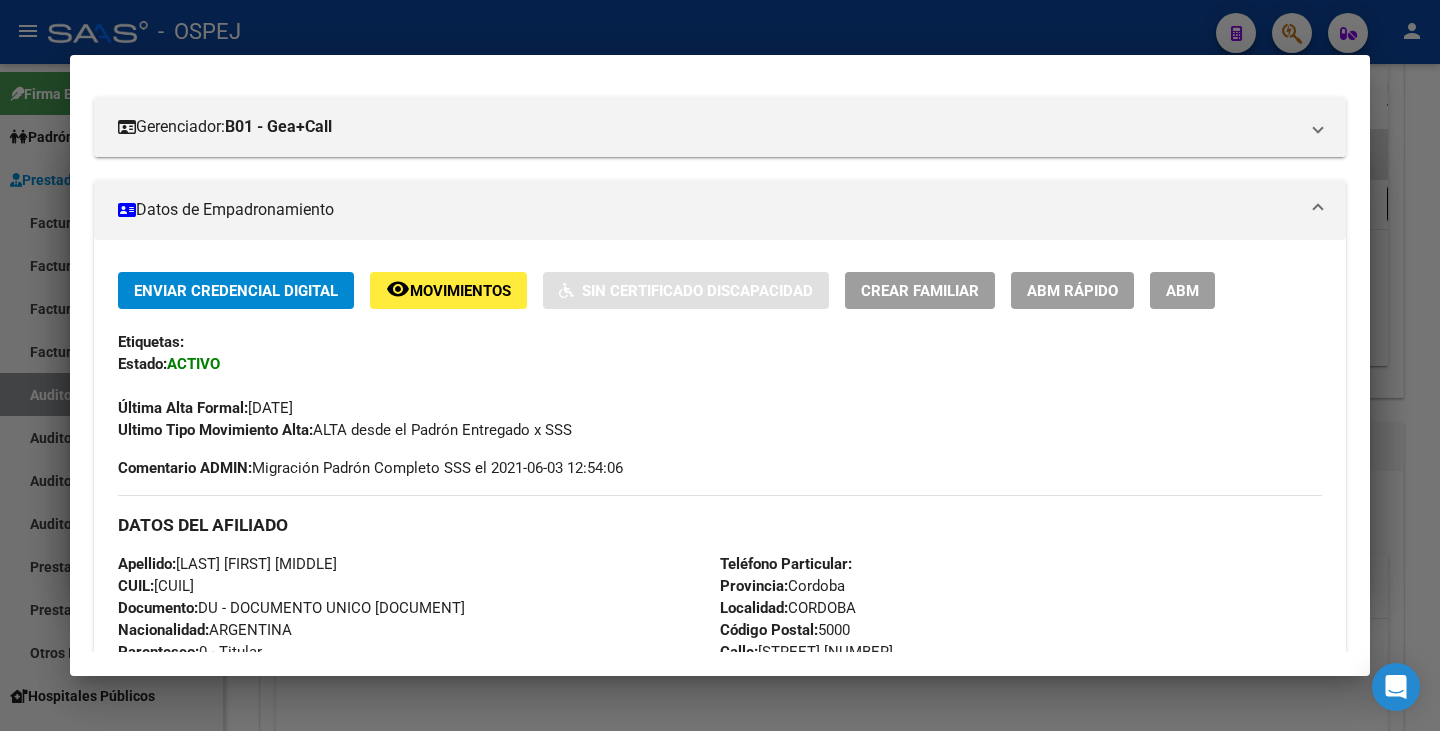 scroll, scrollTop: 300, scrollLeft: 0, axis: vertical 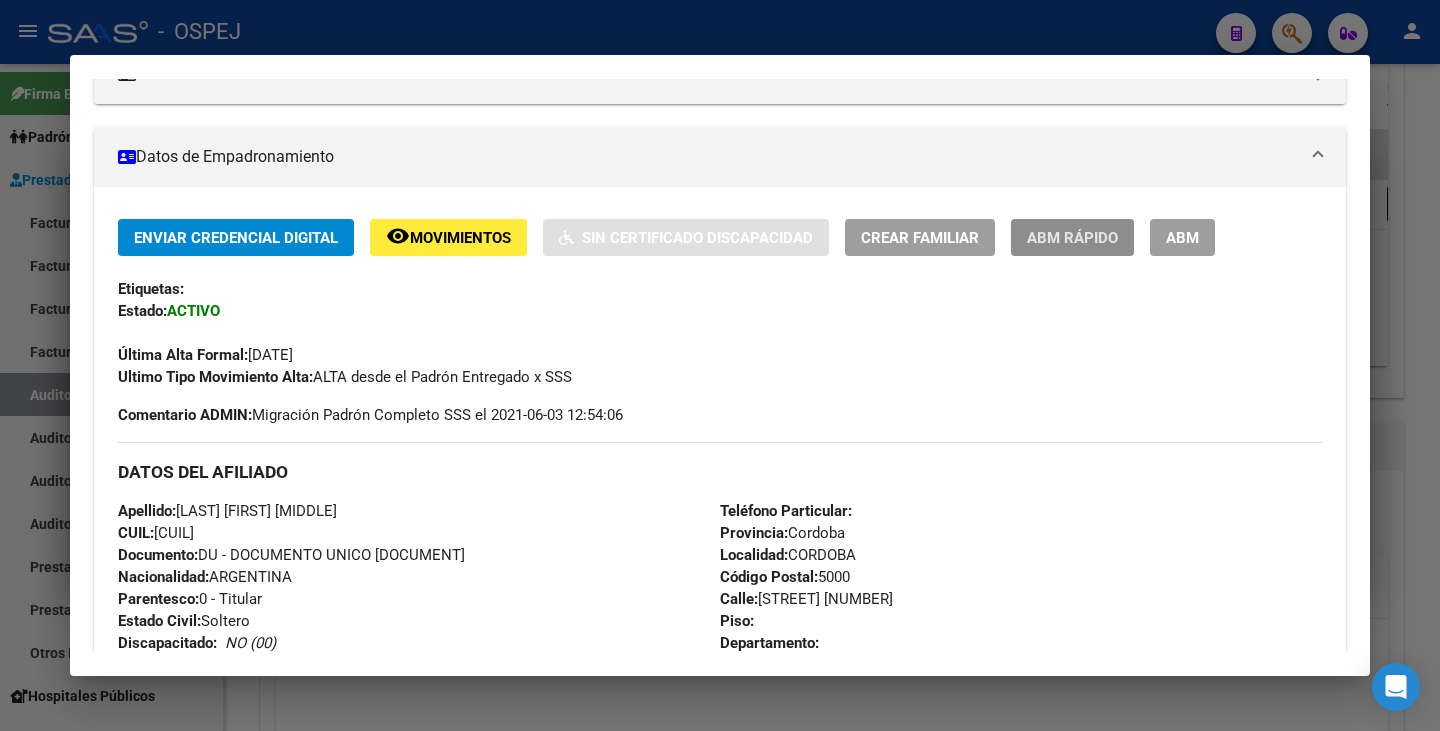 click on "ABM Rápido" 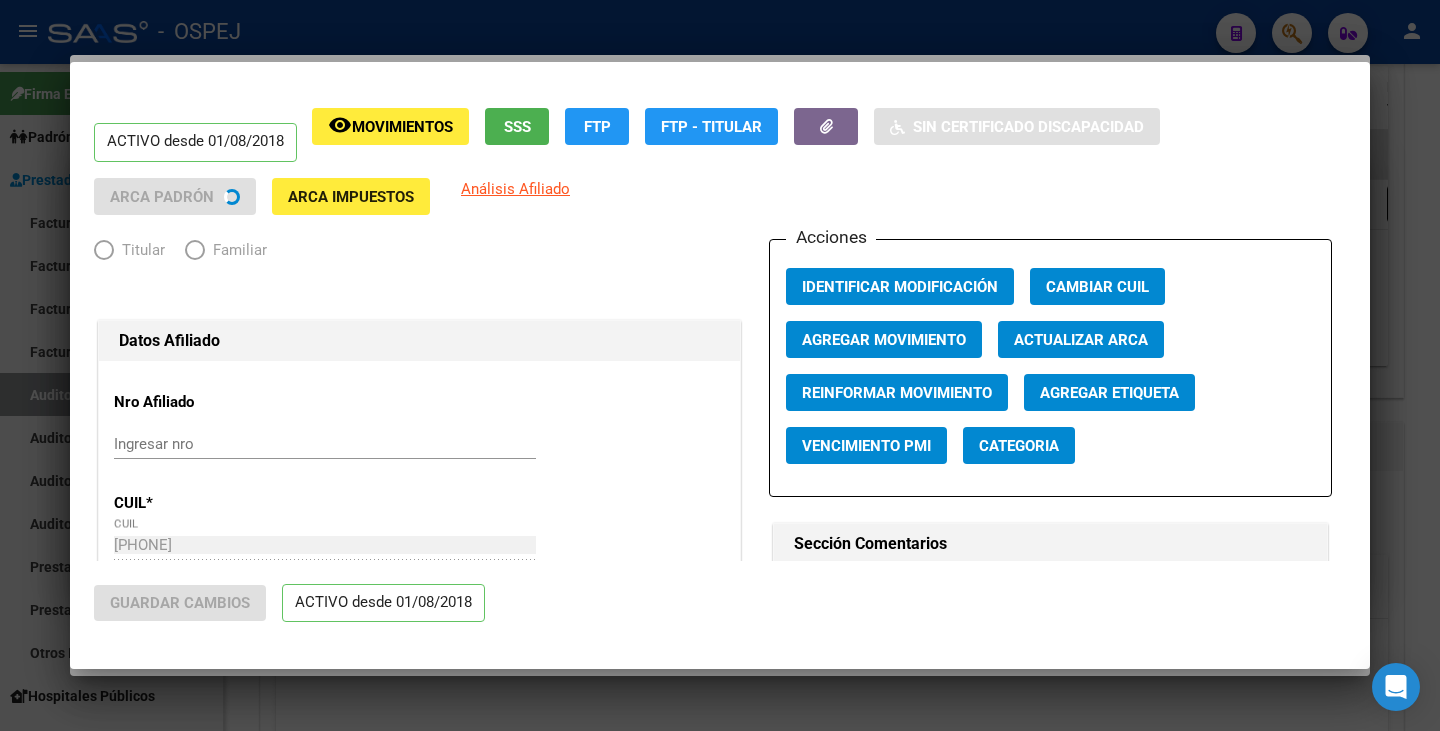 radio on "true" 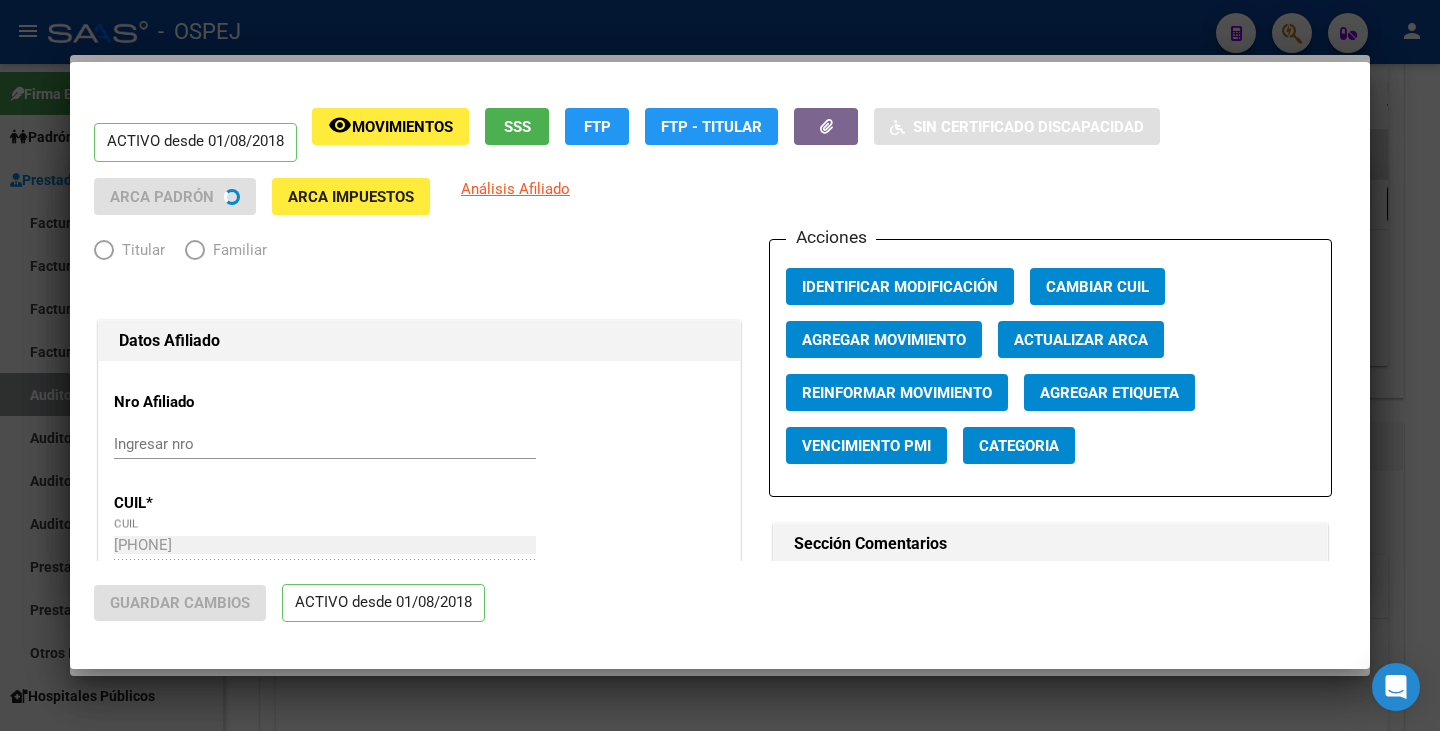 type on "[CUIL]" 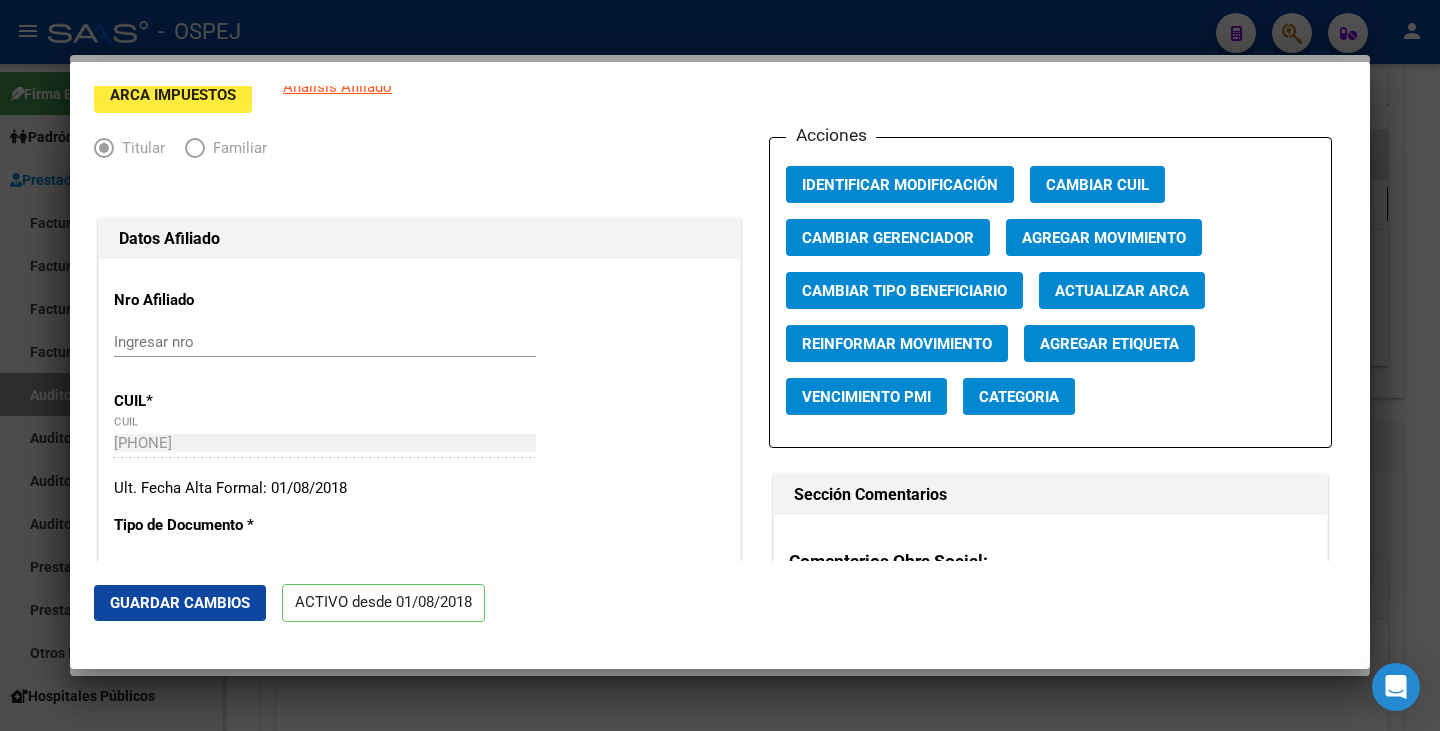 scroll, scrollTop: 100, scrollLeft: 0, axis: vertical 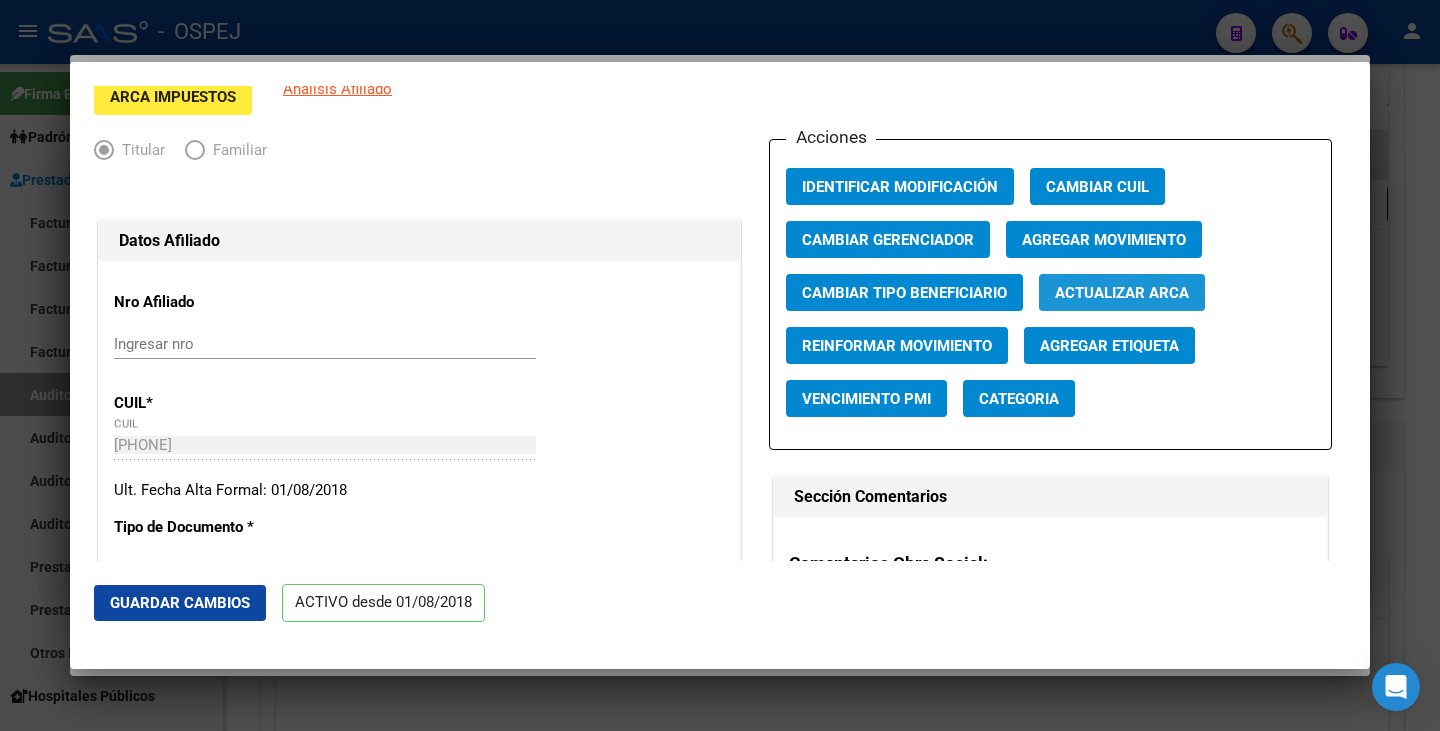click on "Actualizar ARCA" at bounding box center [1122, 293] 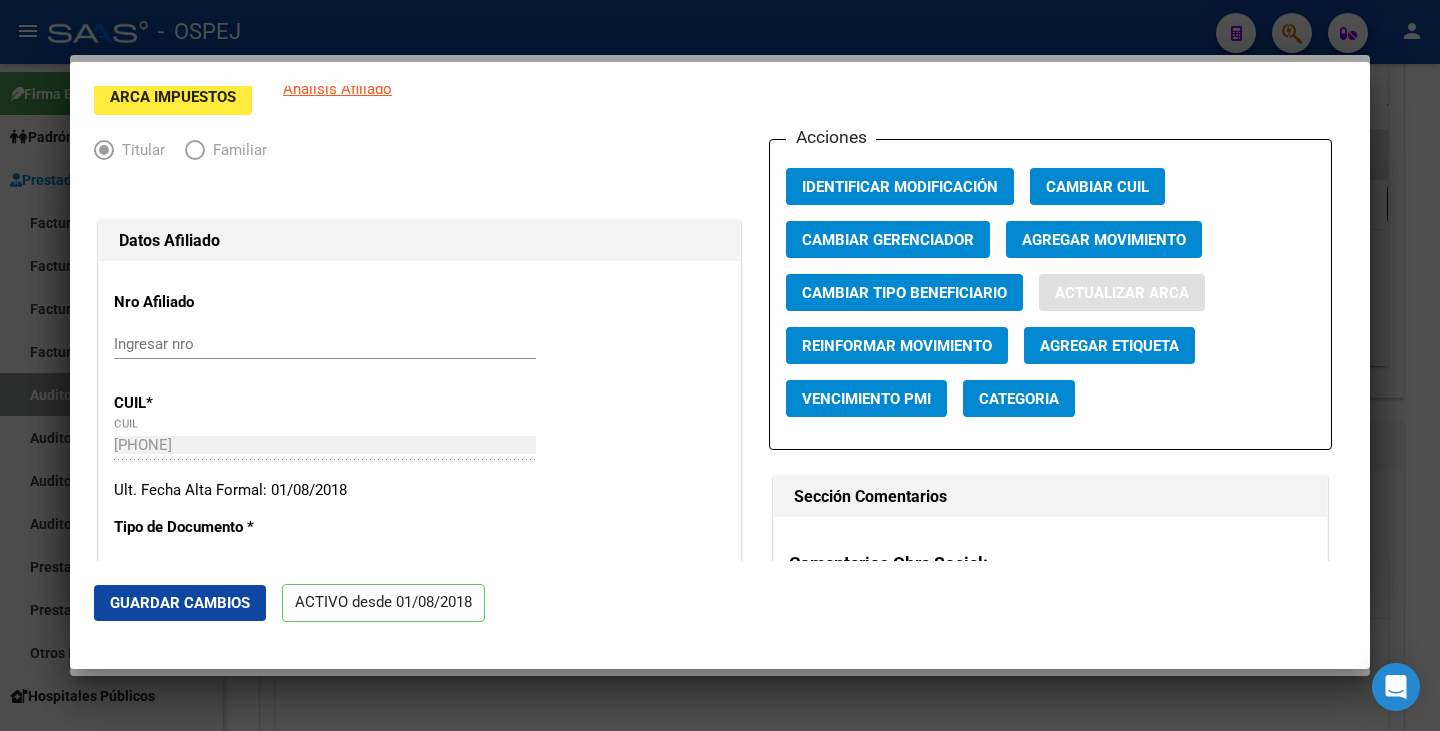 type on "[LAST_NAME]" 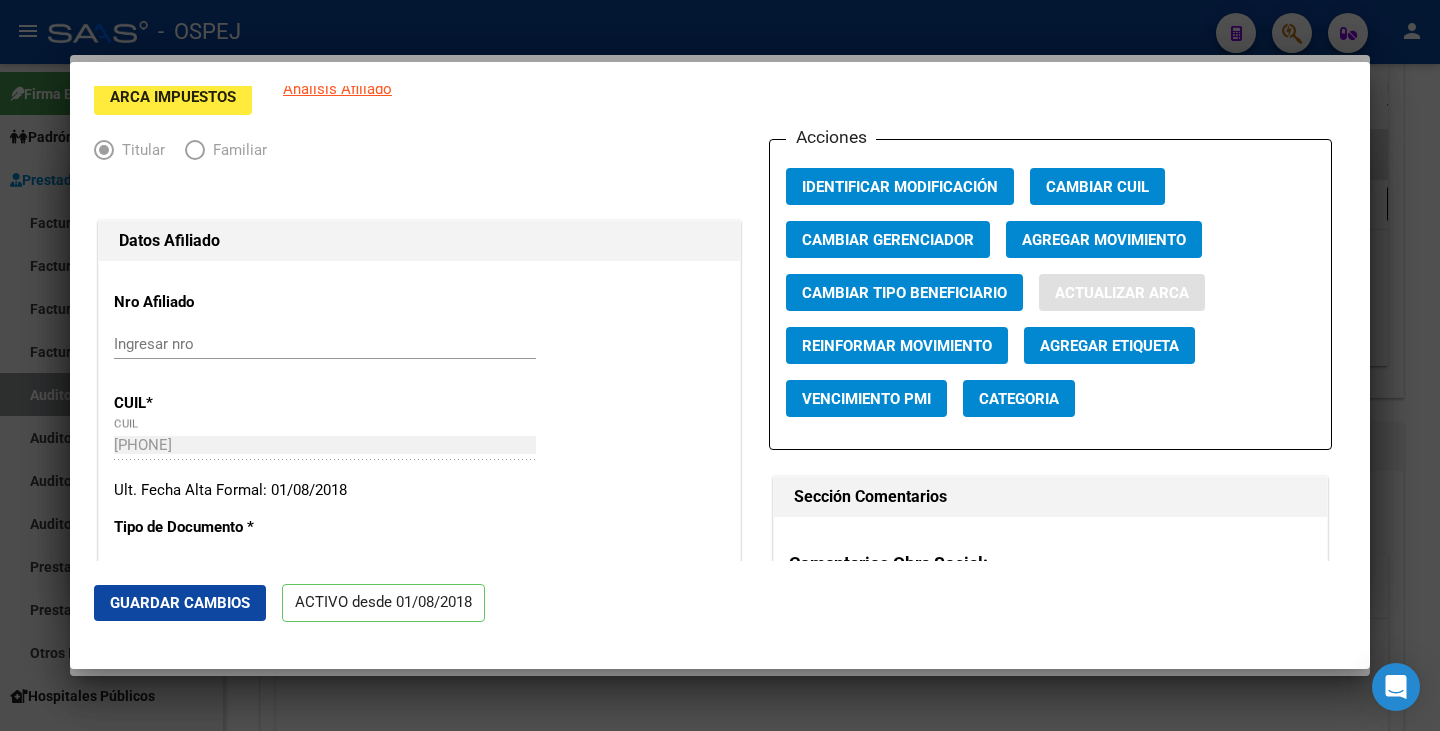 type on "[FIRST] [LAST]" 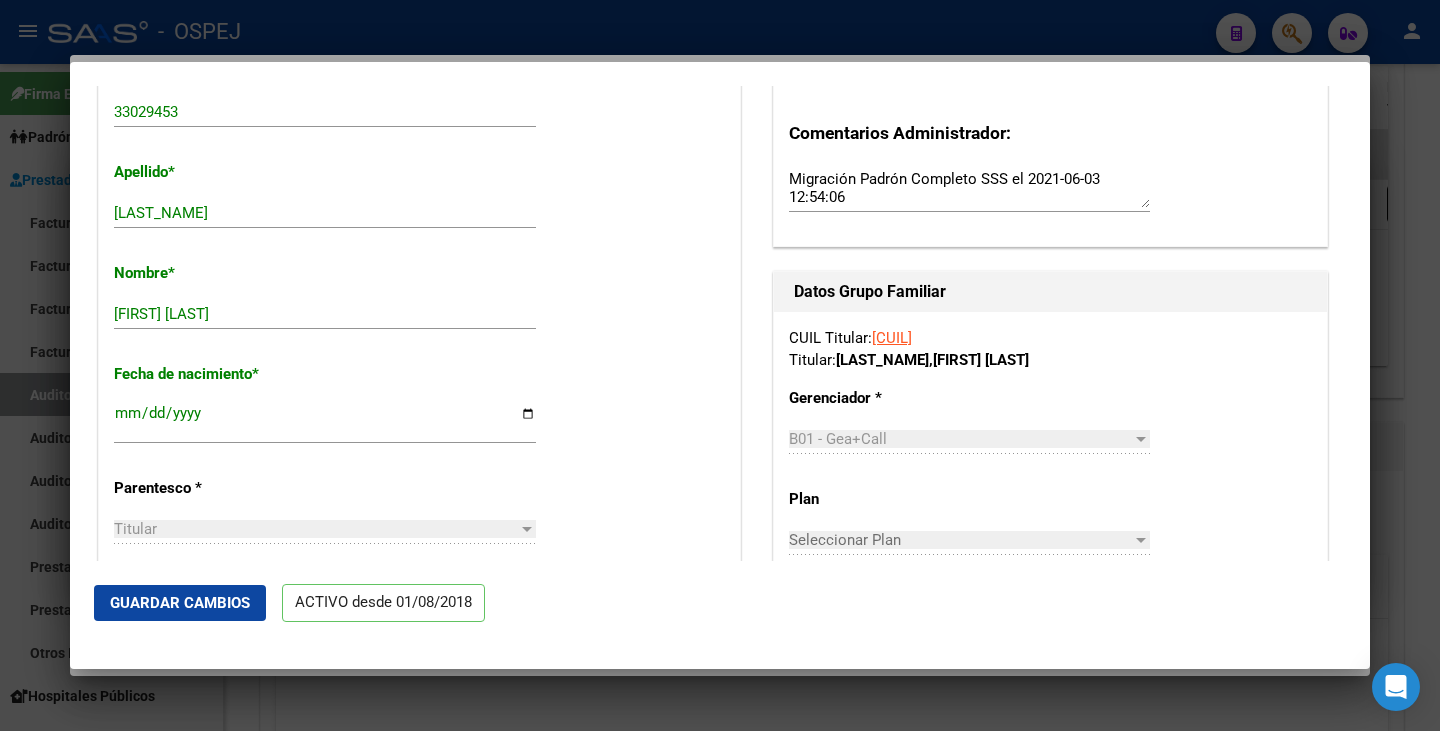 scroll, scrollTop: 700, scrollLeft: 0, axis: vertical 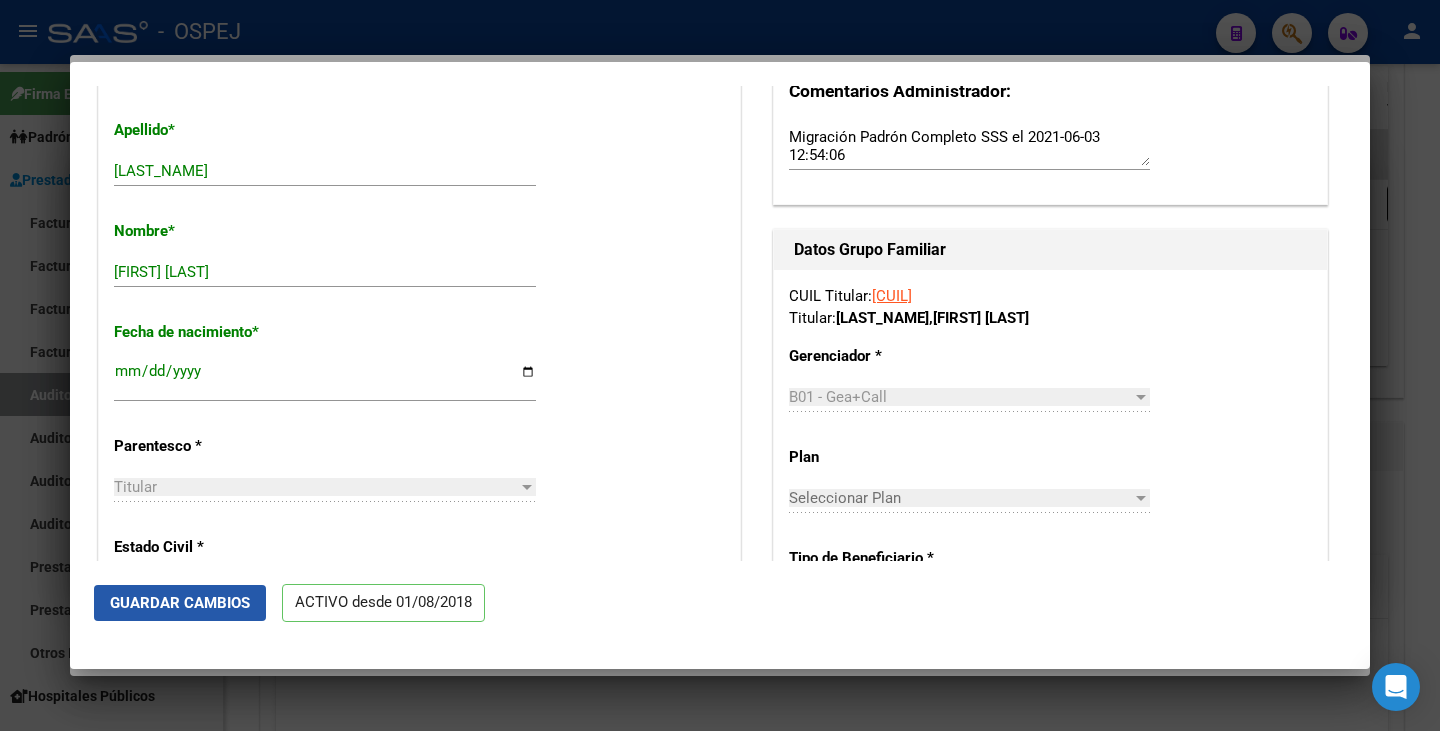 click on "Guardar Cambios" 